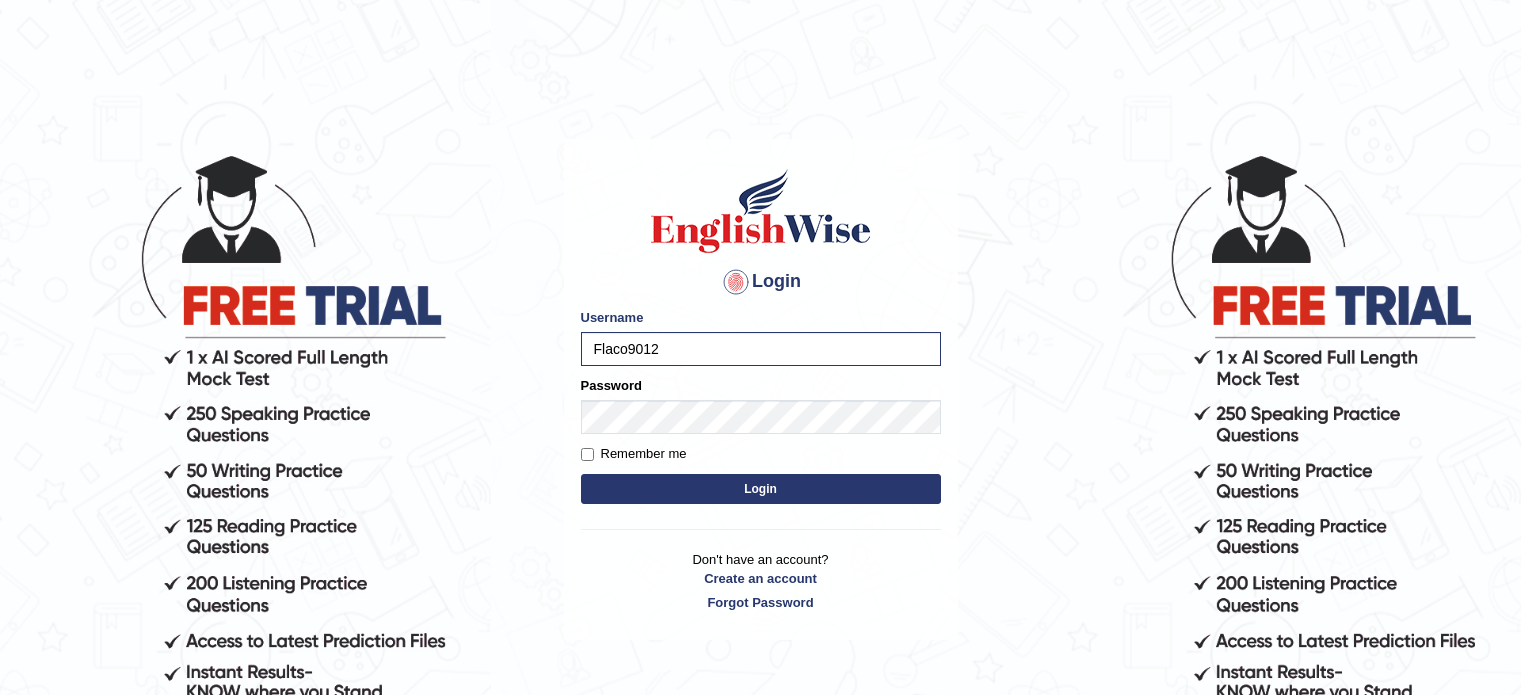 scroll, scrollTop: 0, scrollLeft: 0, axis: both 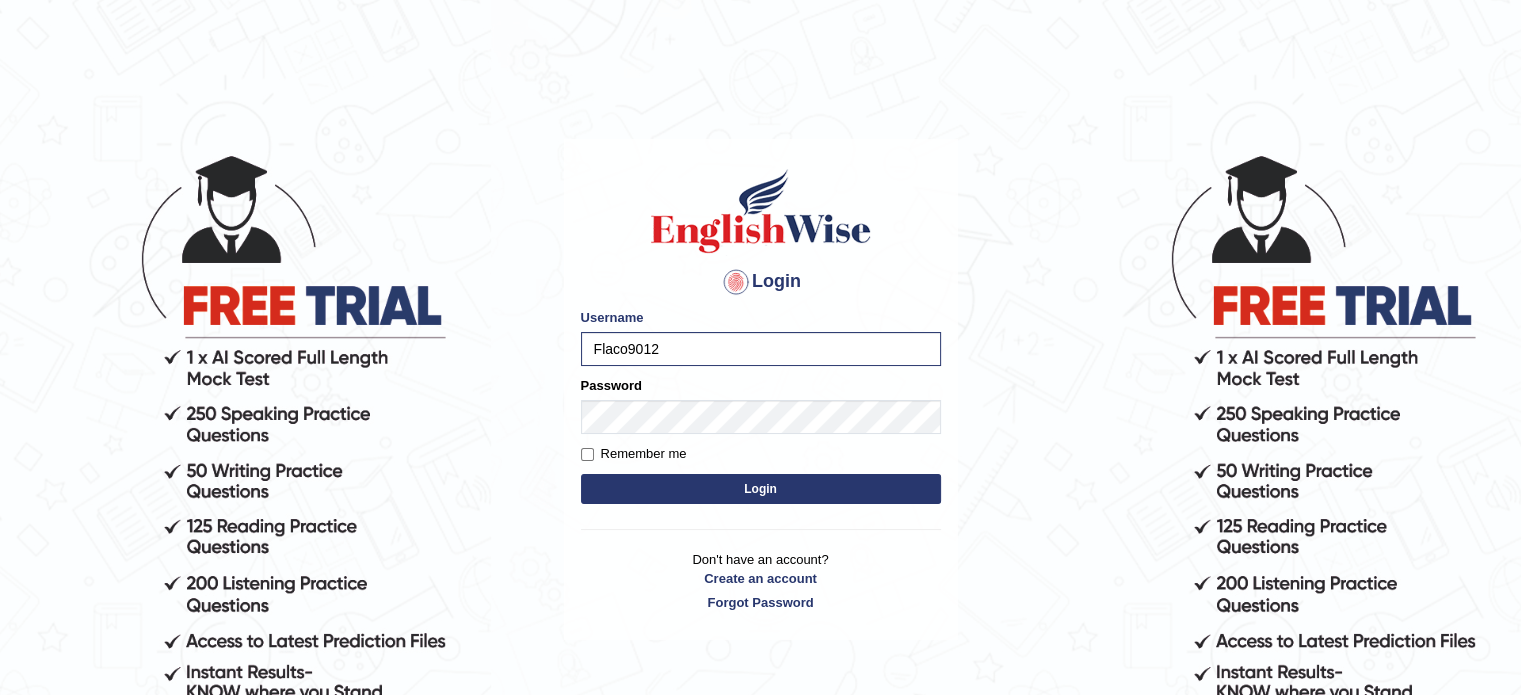 click on "Login" at bounding box center [761, 489] 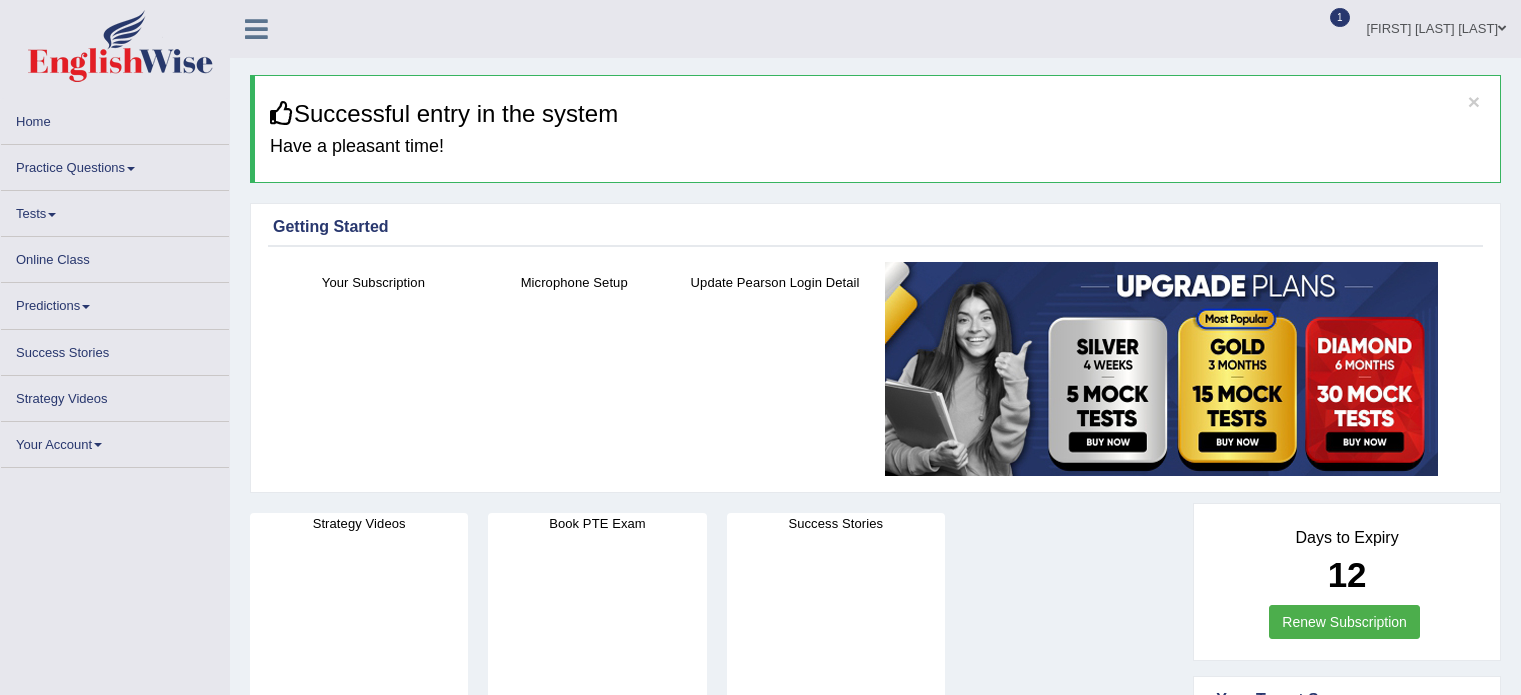 scroll, scrollTop: 0, scrollLeft: 0, axis: both 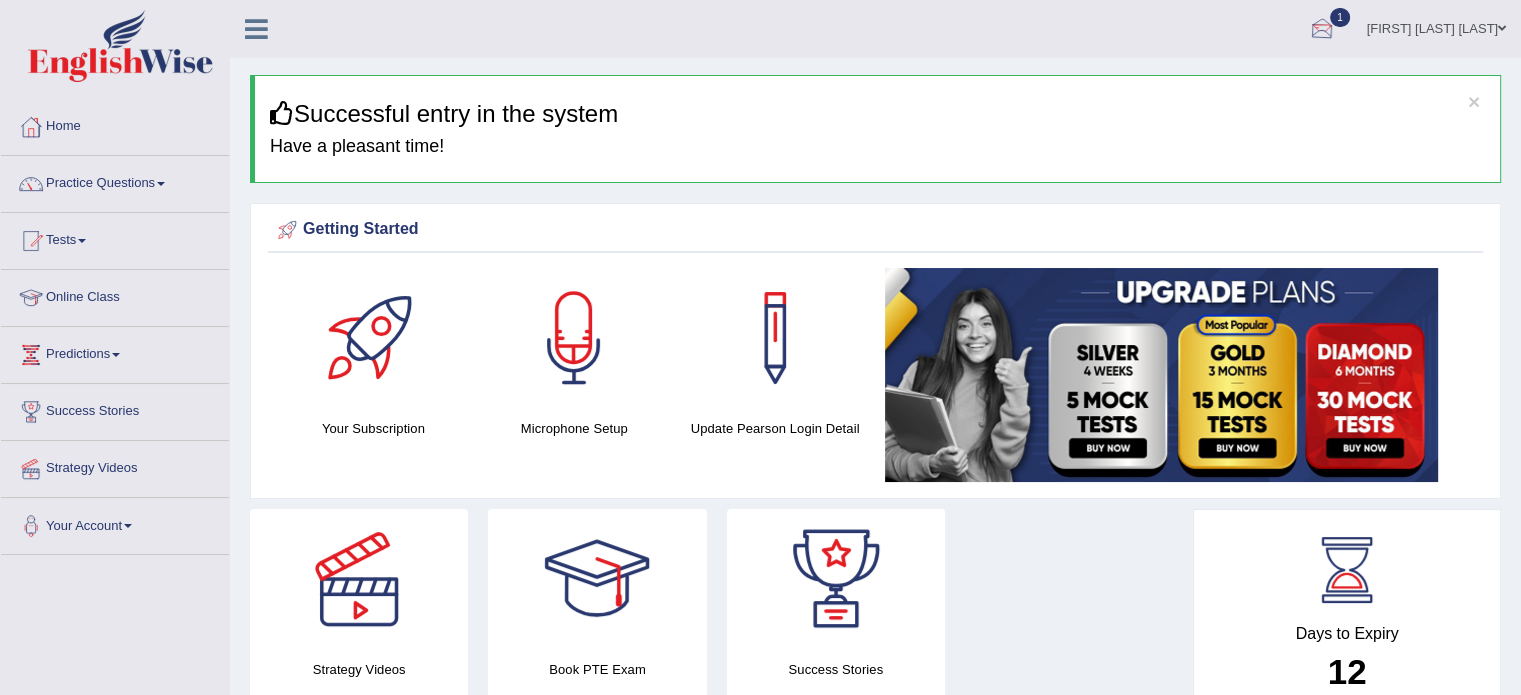 click at bounding box center (1322, 30) 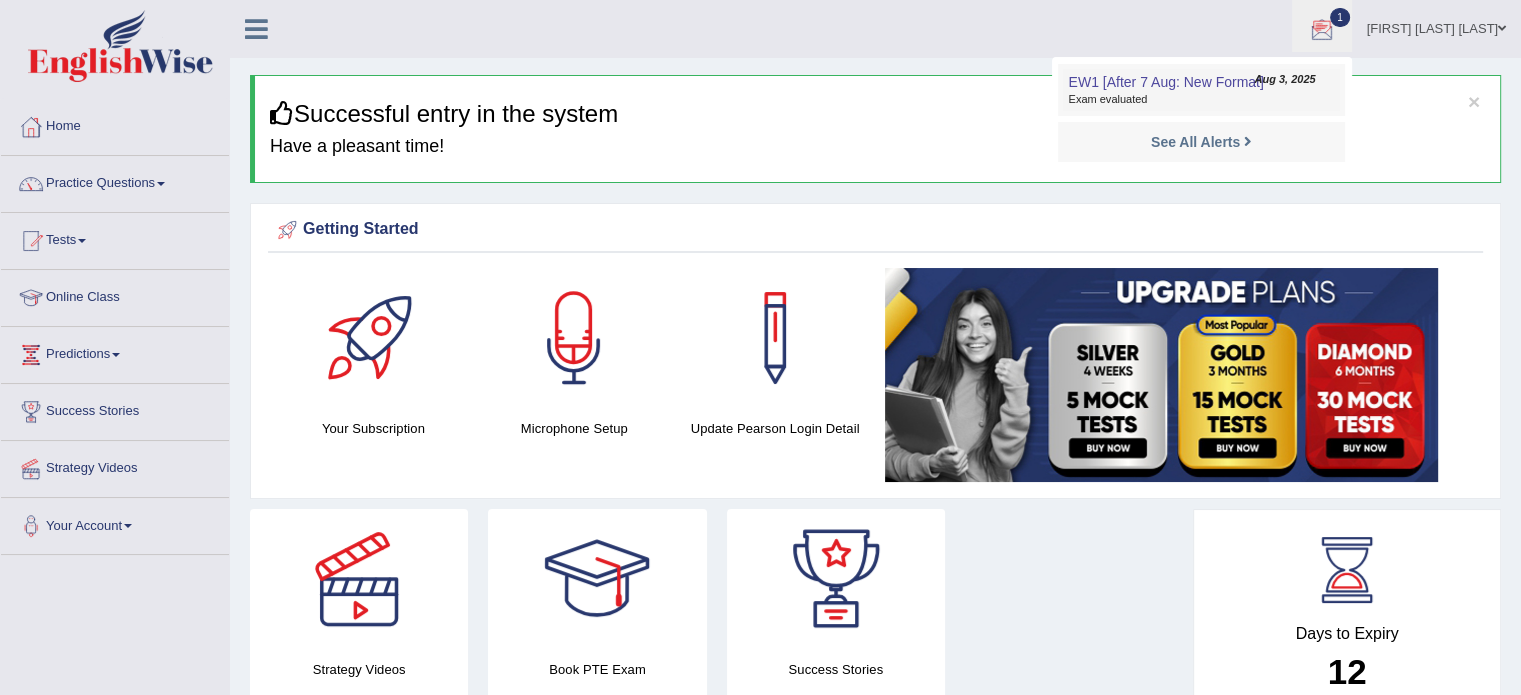 click on "EW1 [After 7 Aug: New Format]
Aug 3, 2025
Exam evaluated
See All Alerts" at bounding box center [1202, 115] 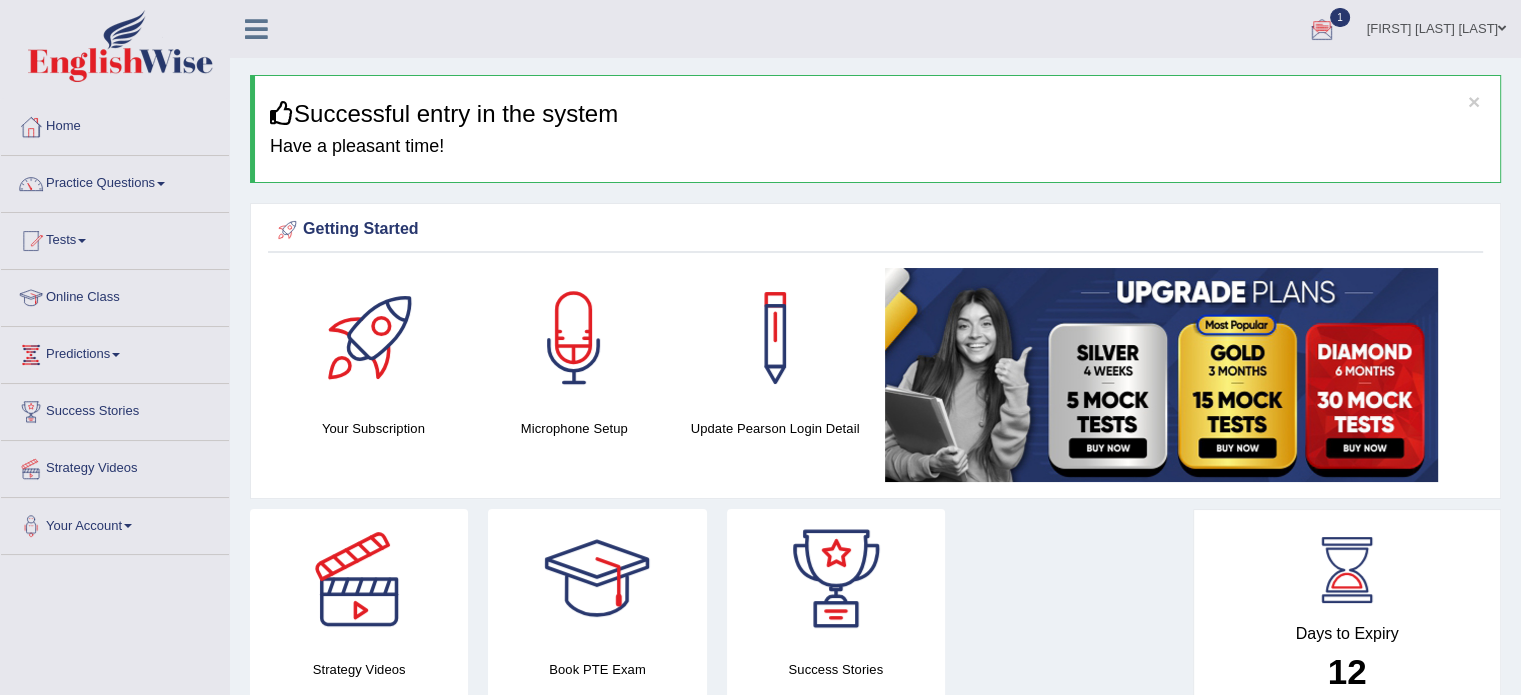 click at bounding box center (1322, 30) 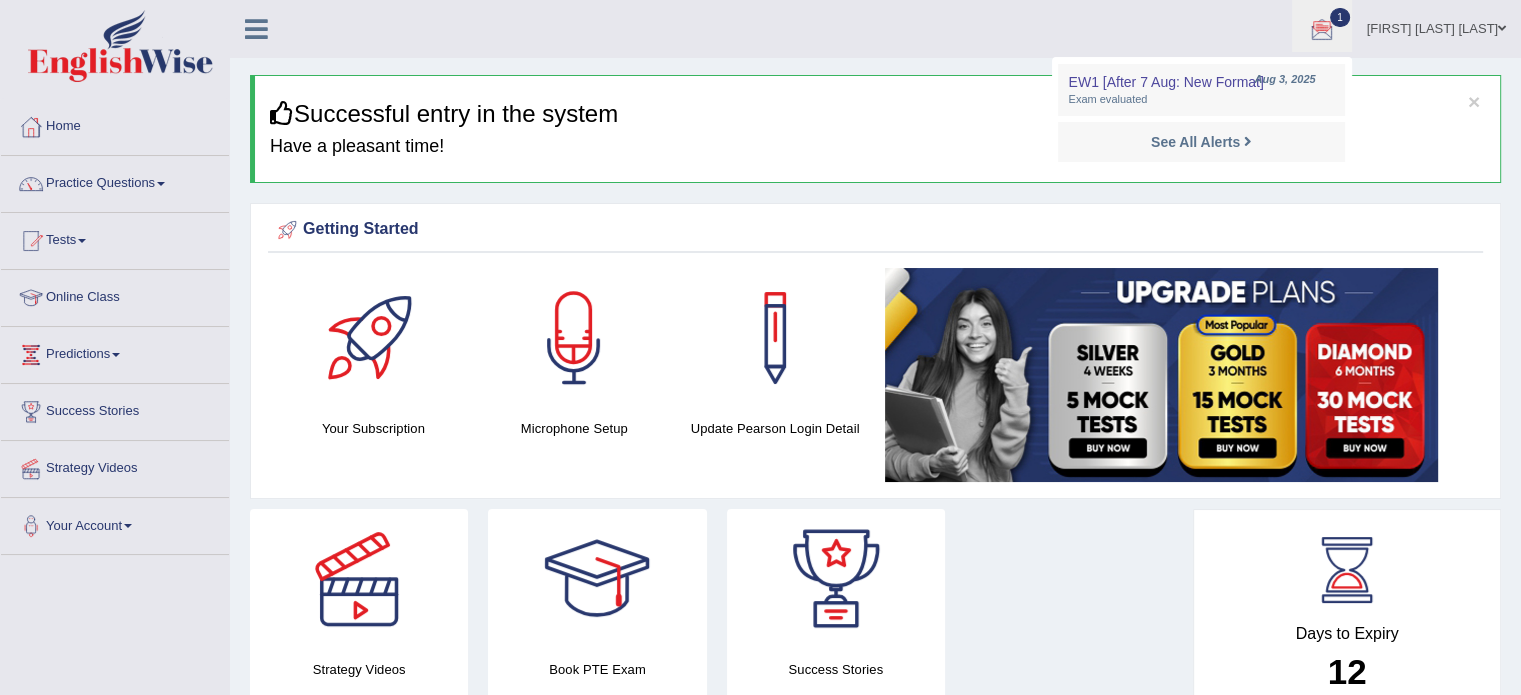 click on "[FIRST] [LAST] [LAST]" at bounding box center (1436, 26) 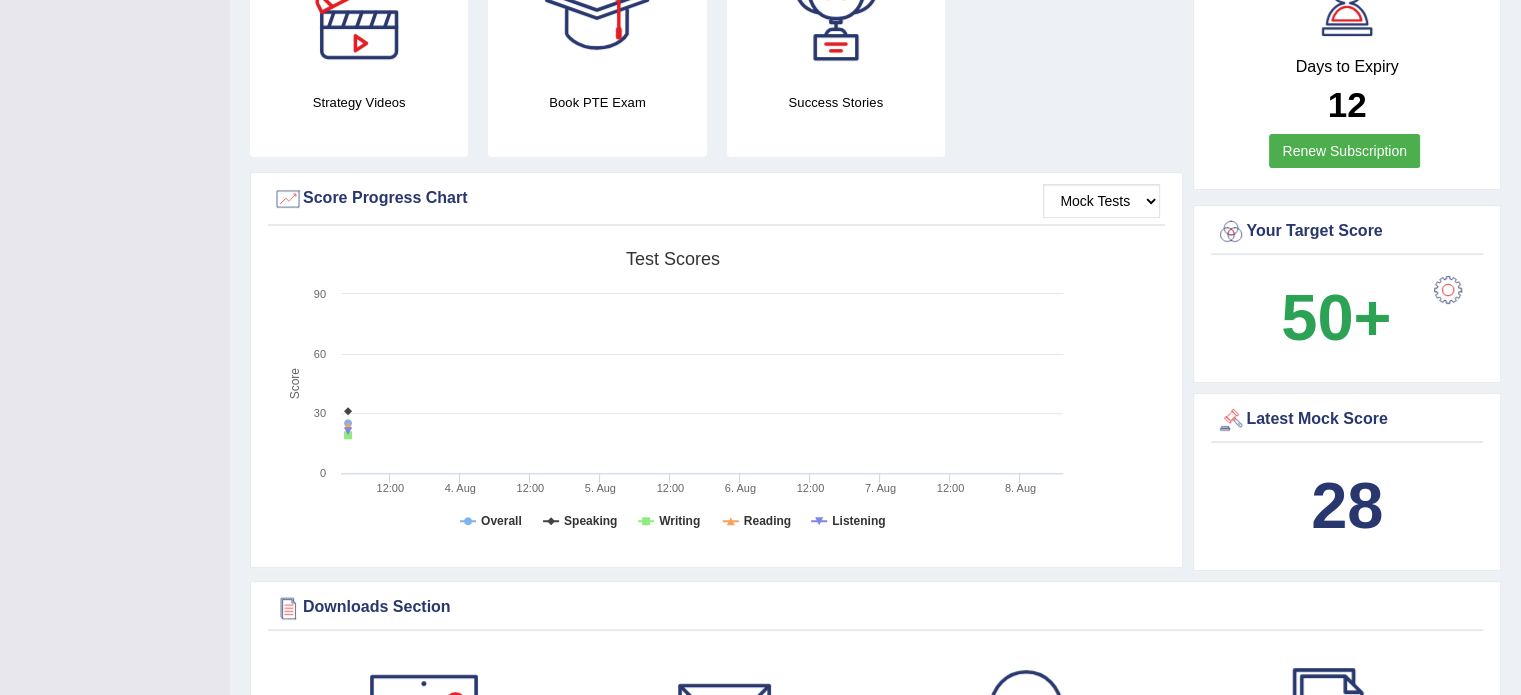 scroll, scrollTop: 466, scrollLeft: 0, axis: vertical 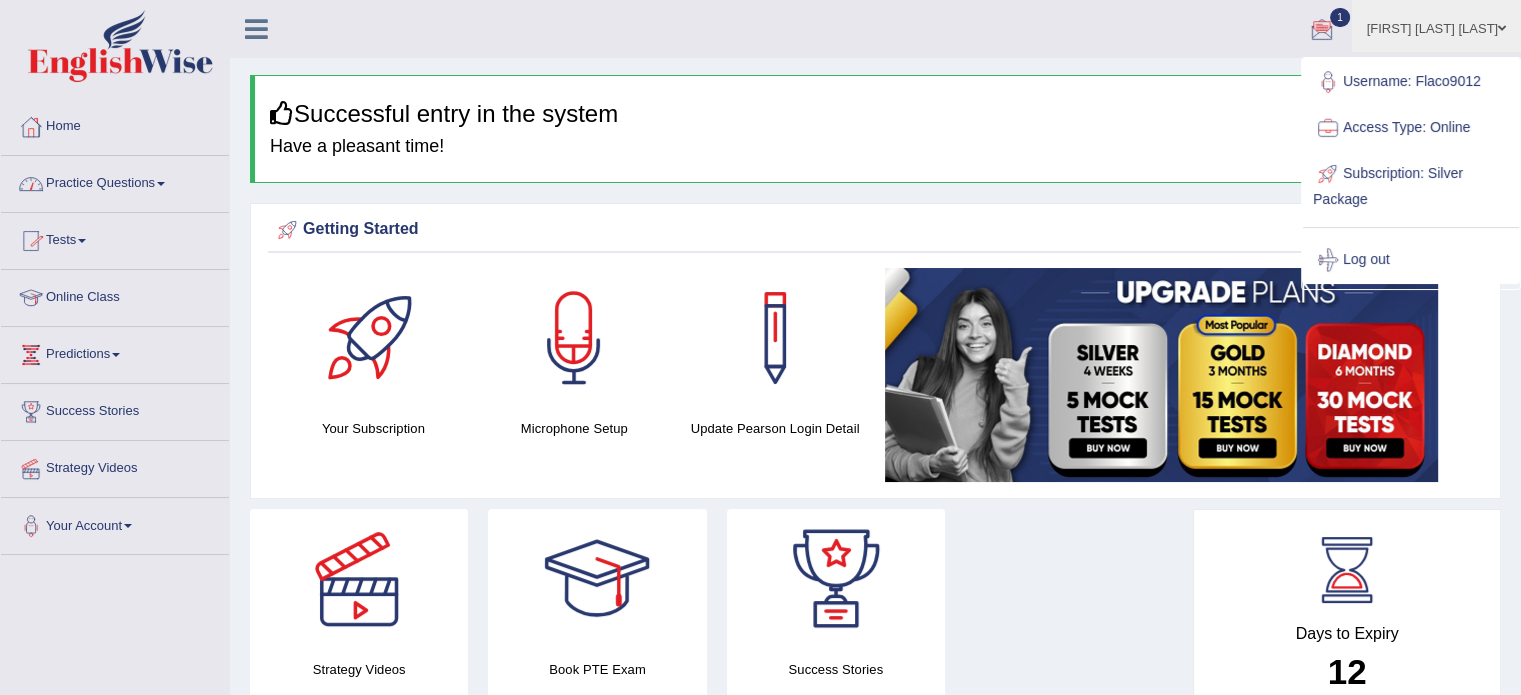 click on "Online Class" at bounding box center [115, 295] 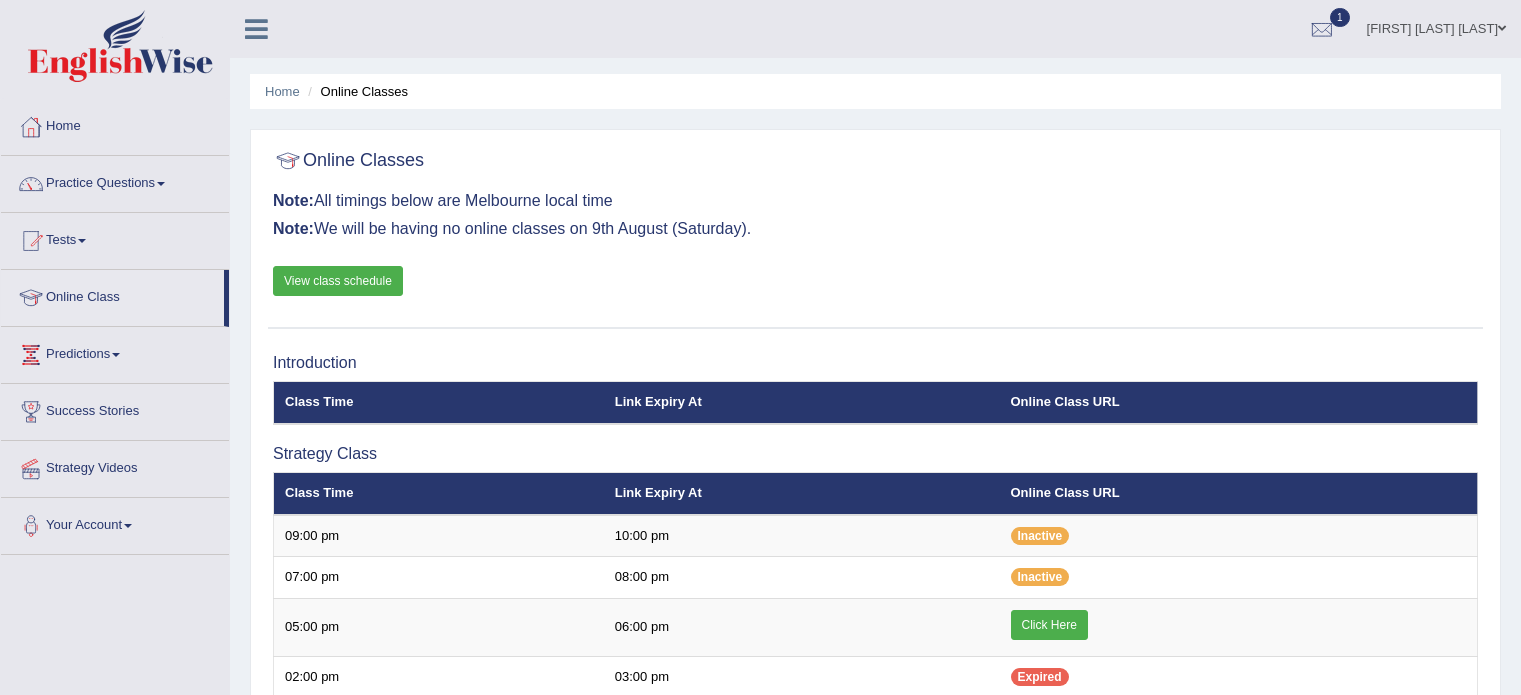 scroll, scrollTop: 0, scrollLeft: 0, axis: both 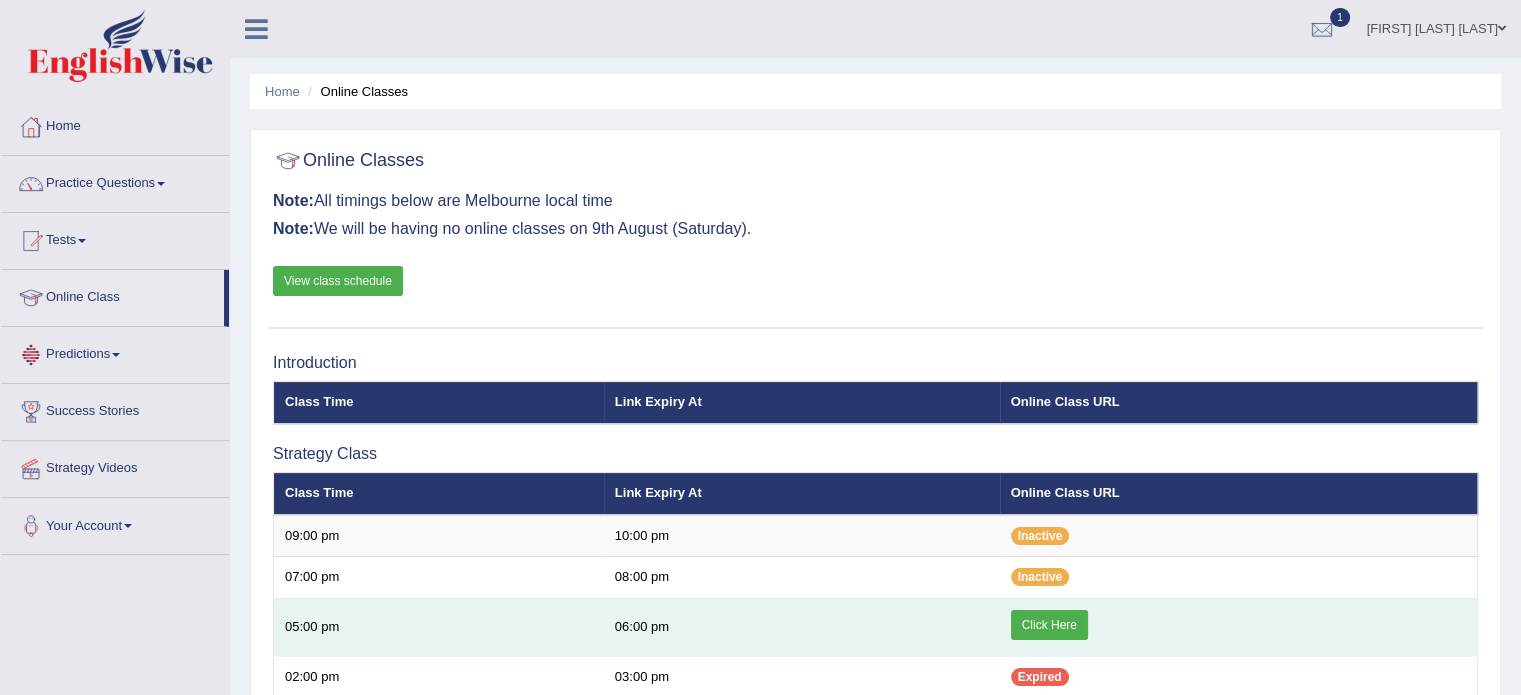 click on "Click Here" at bounding box center (1049, 625) 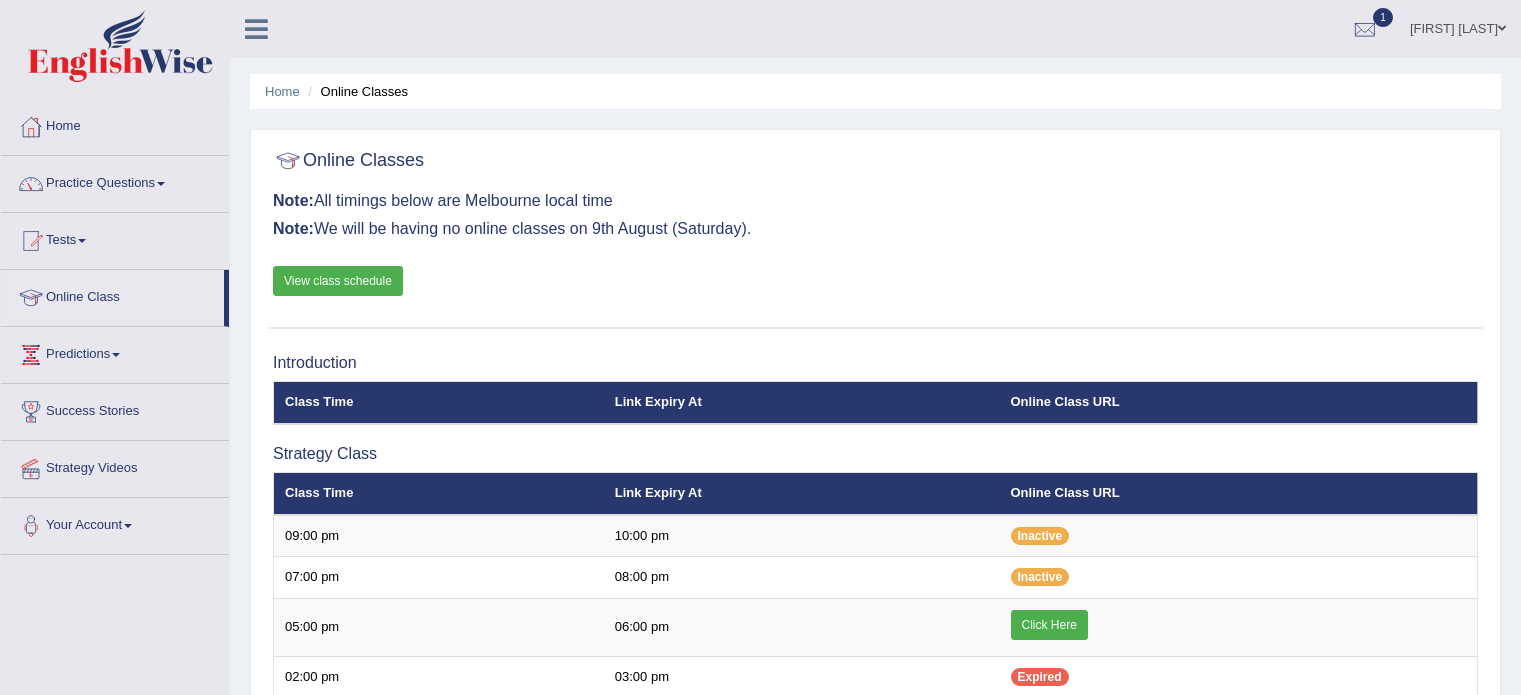 scroll, scrollTop: 0, scrollLeft: 0, axis: both 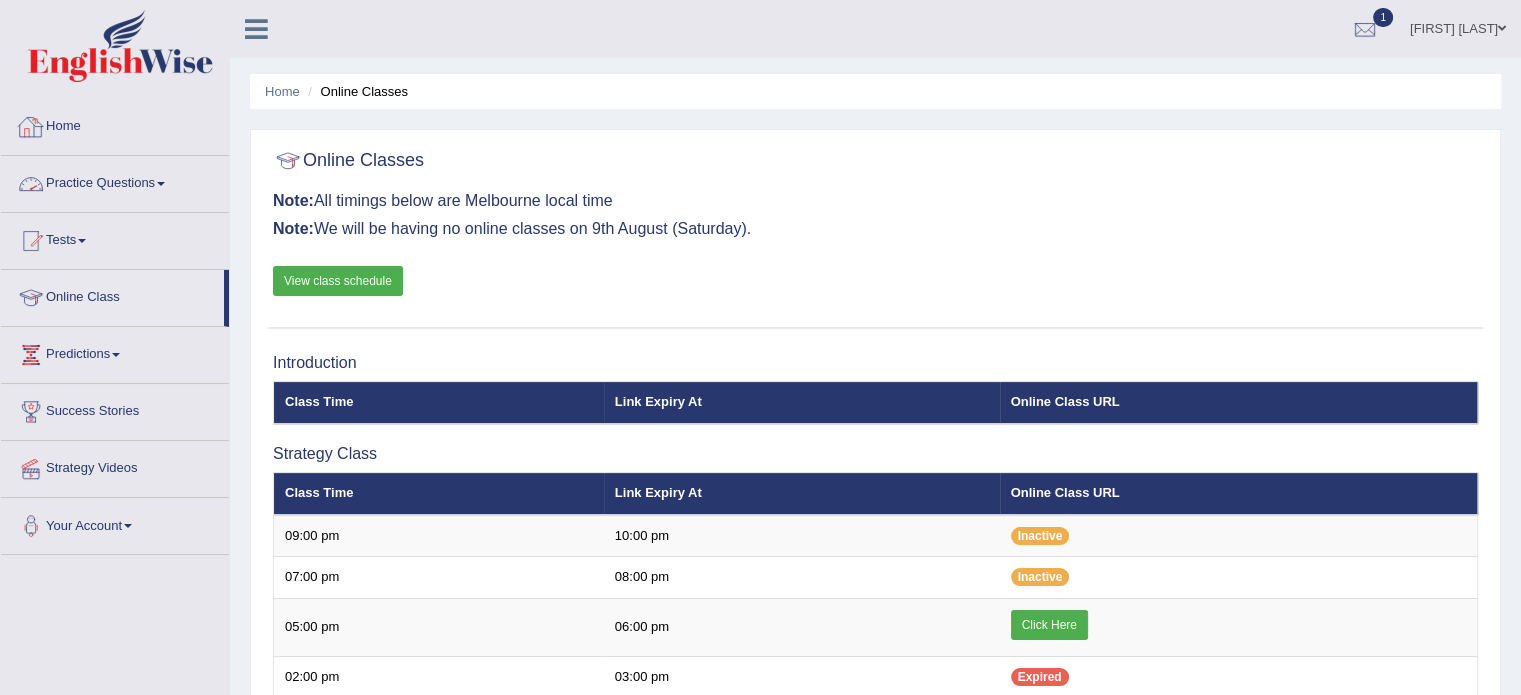 click on "Practice Questions" at bounding box center [115, 181] 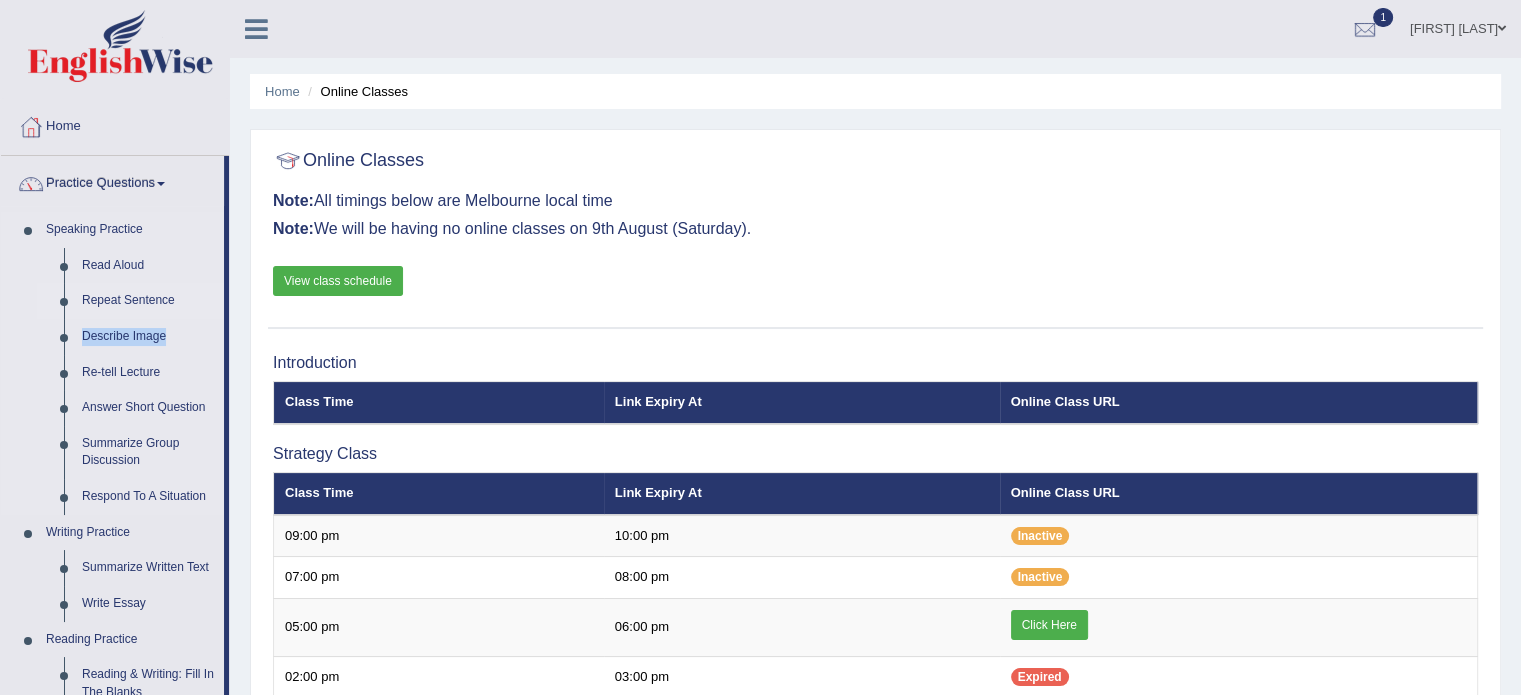 drag, startPoint x: 229, startPoint y: 328, endPoint x: 197, endPoint y: 287, distance: 52.009613 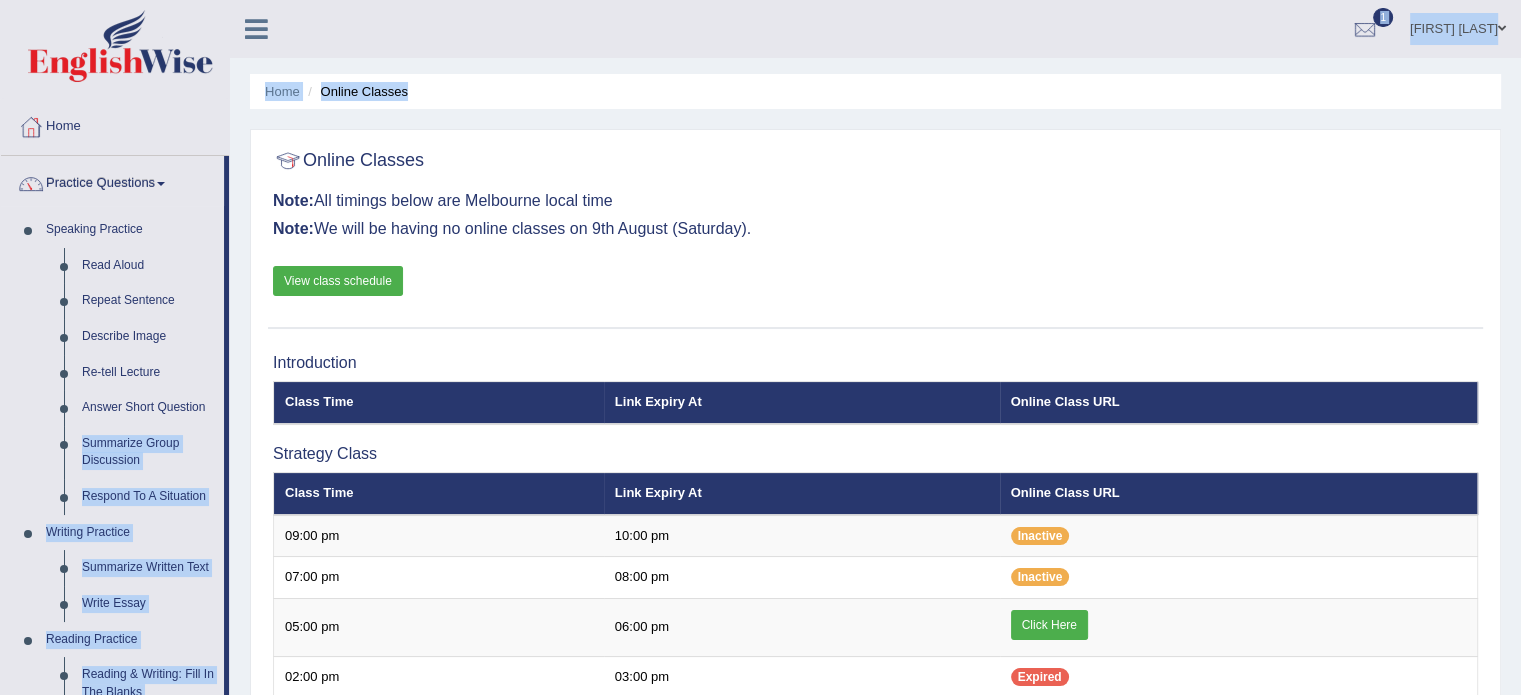 drag, startPoint x: 224, startPoint y: 413, endPoint x: 236, endPoint y: 502, distance: 89.80534 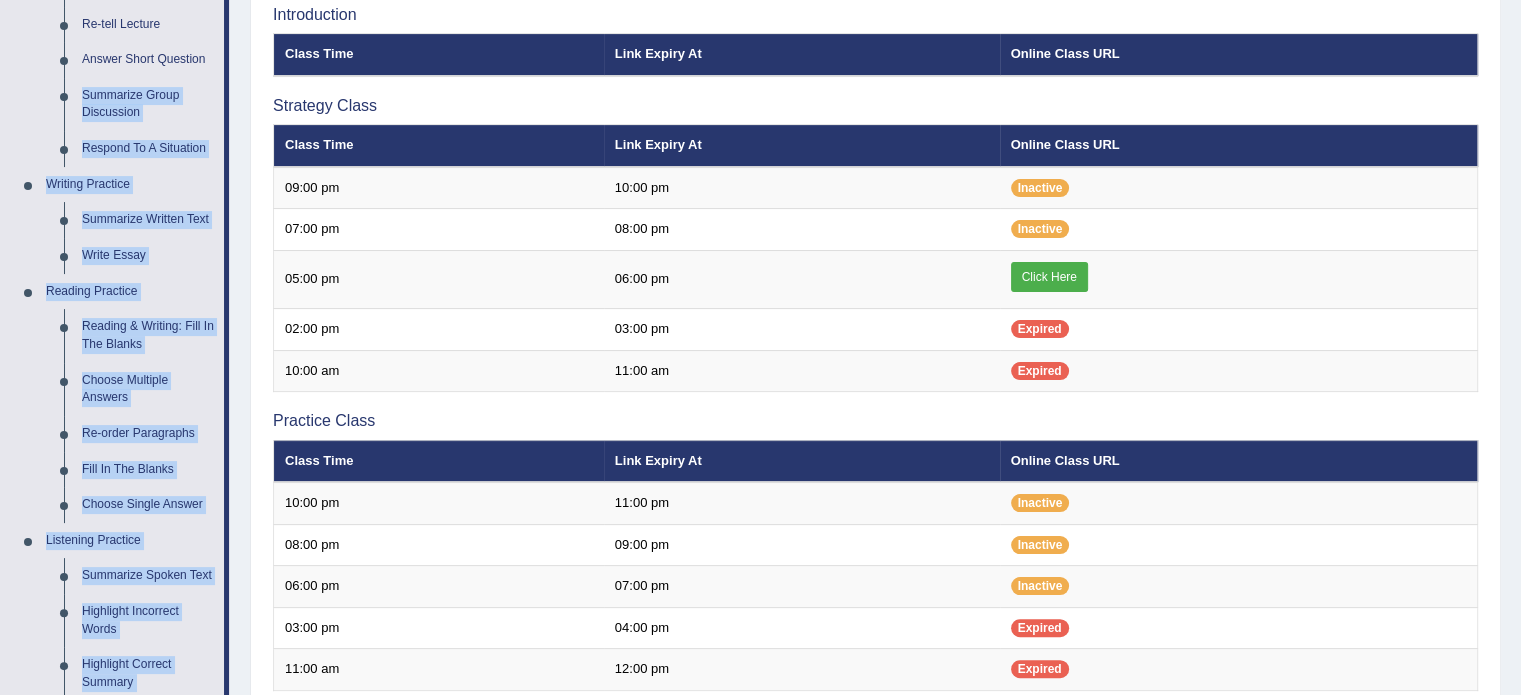 scroll, scrollTop: 349, scrollLeft: 0, axis: vertical 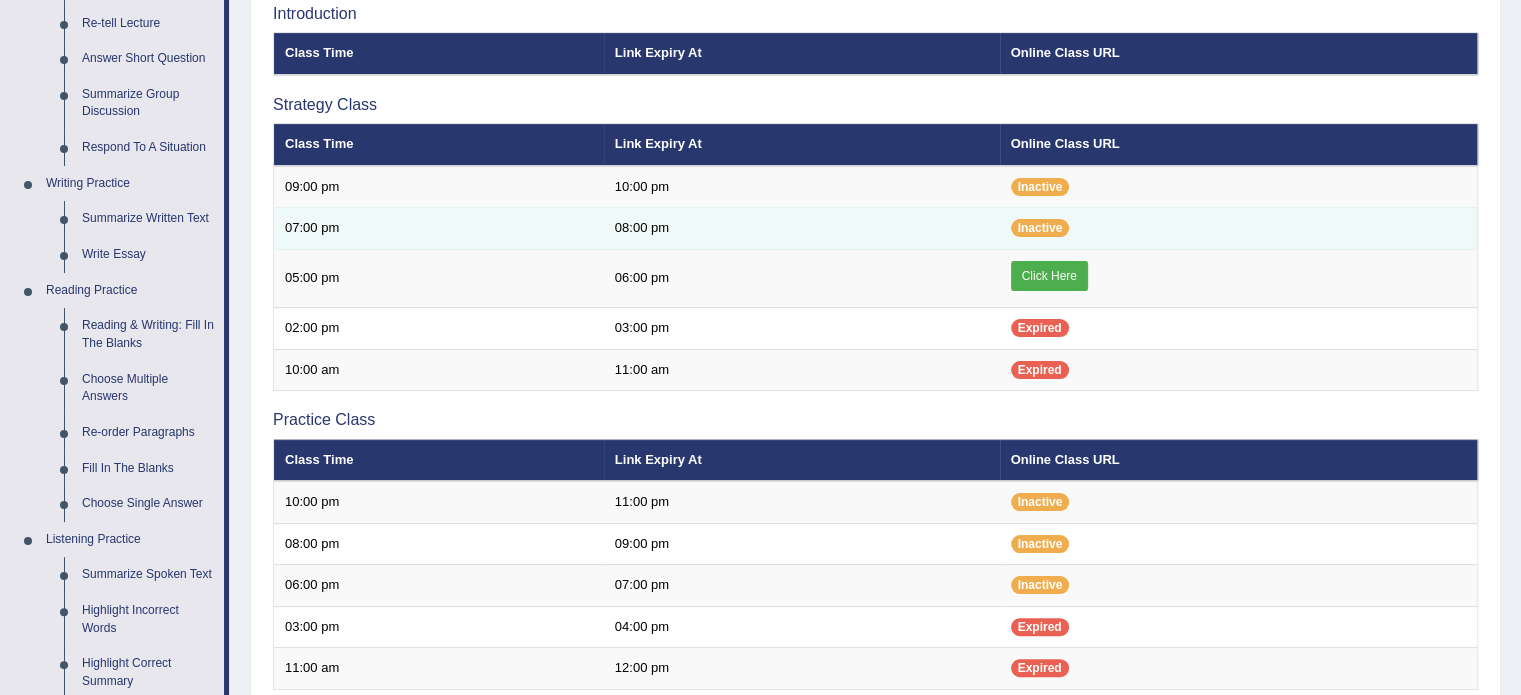 click on "08:00 pm" at bounding box center [802, 229] 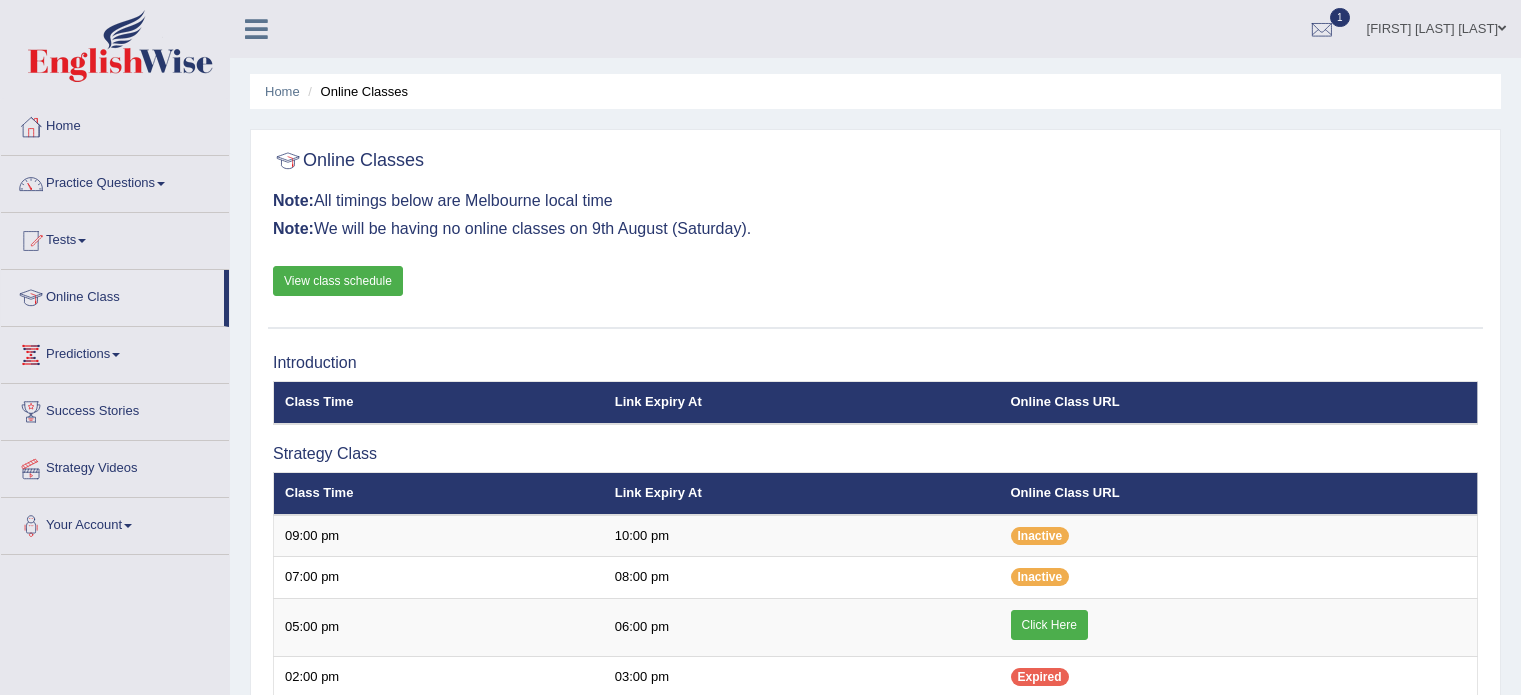 scroll, scrollTop: 349, scrollLeft: 0, axis: vertical 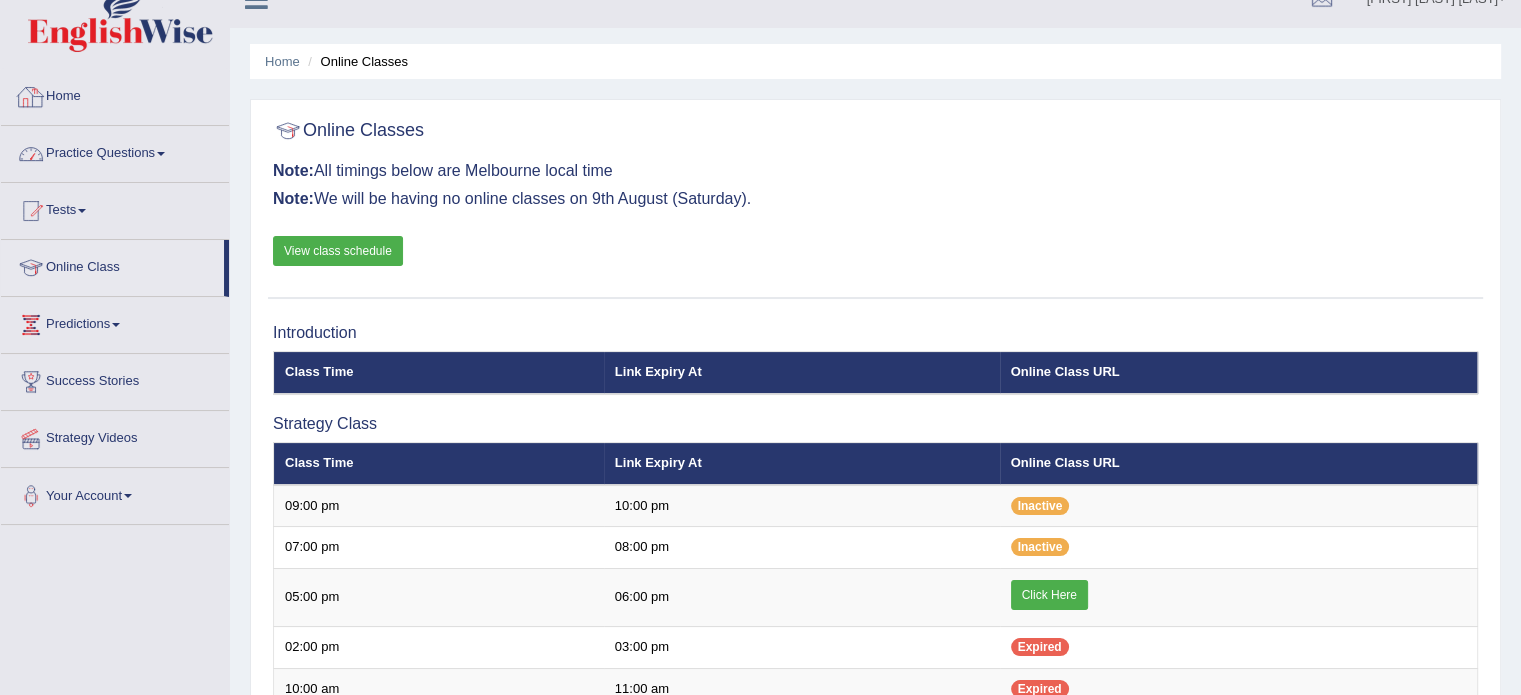 click on "Practice Questions" at bounding box center (115, 151) 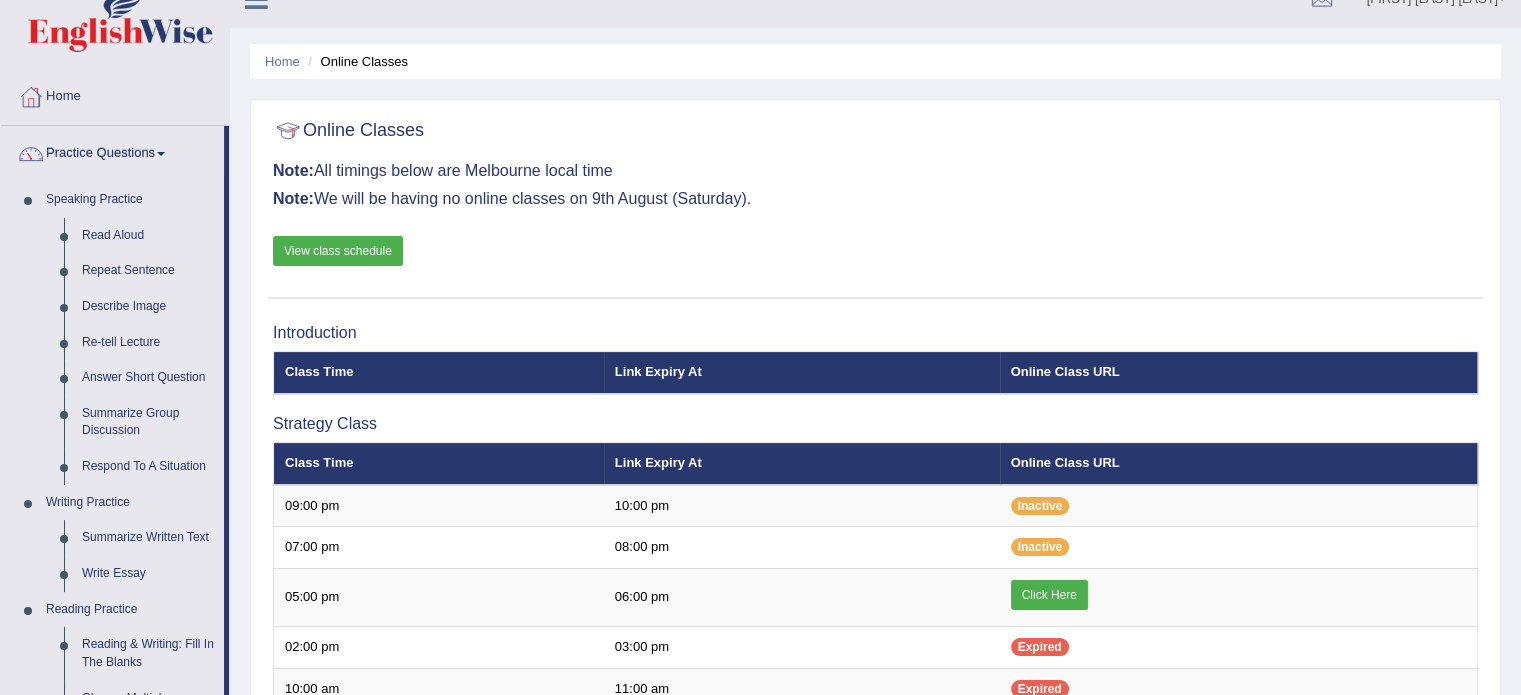 drag, startPoint x: 228, startPoint y: 463, endPoint x: 226, endPoint y: 551, distance: 88.02273 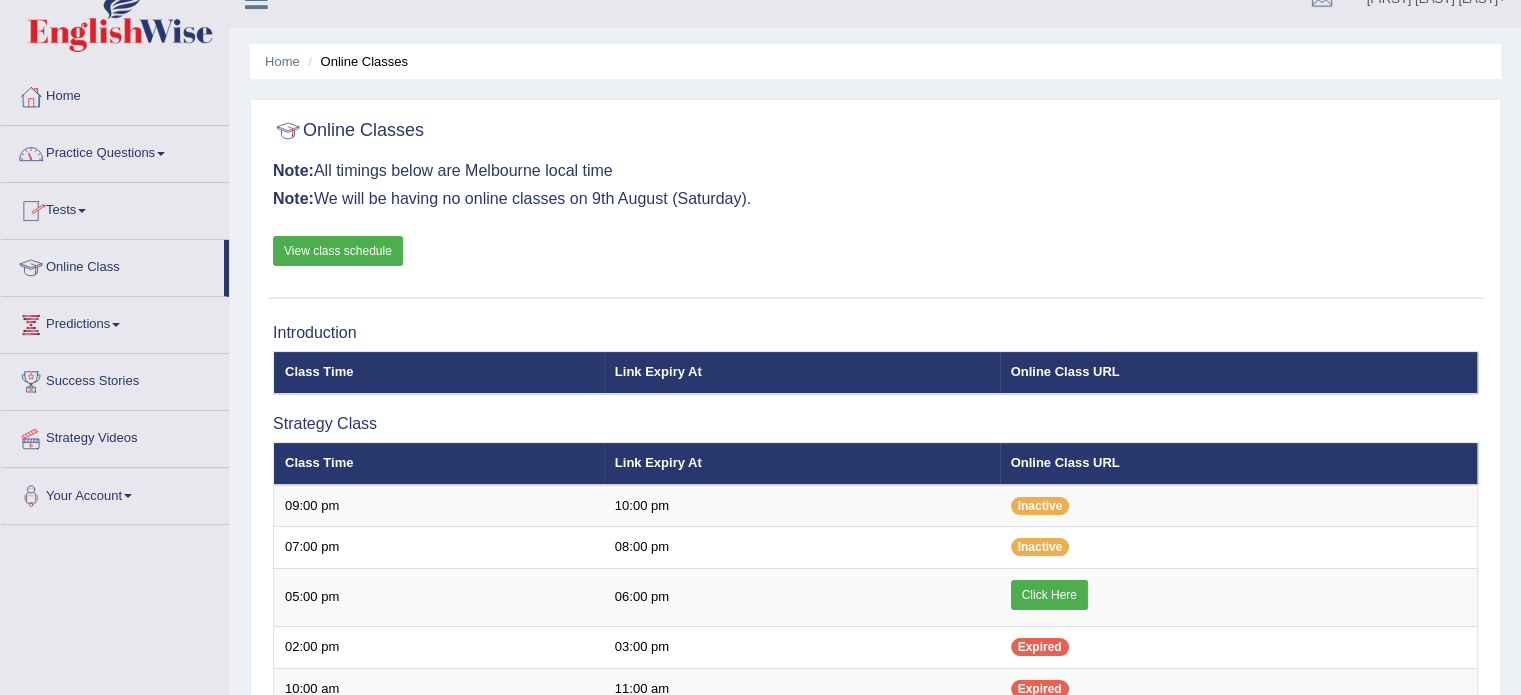 click on "Practice Questions" at bounding box center (115, 151) 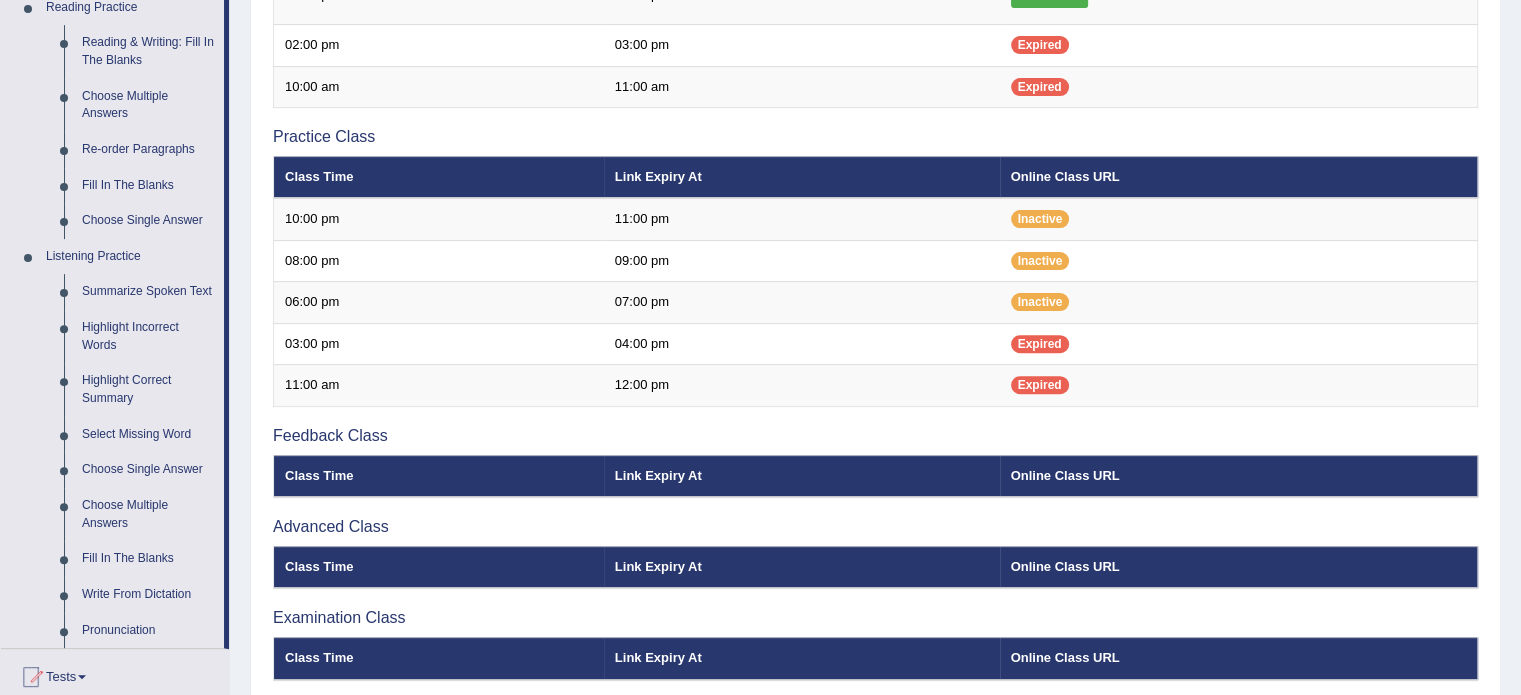 scroll, scrollTop: 636, scrollLeft: 0, axis: vertical 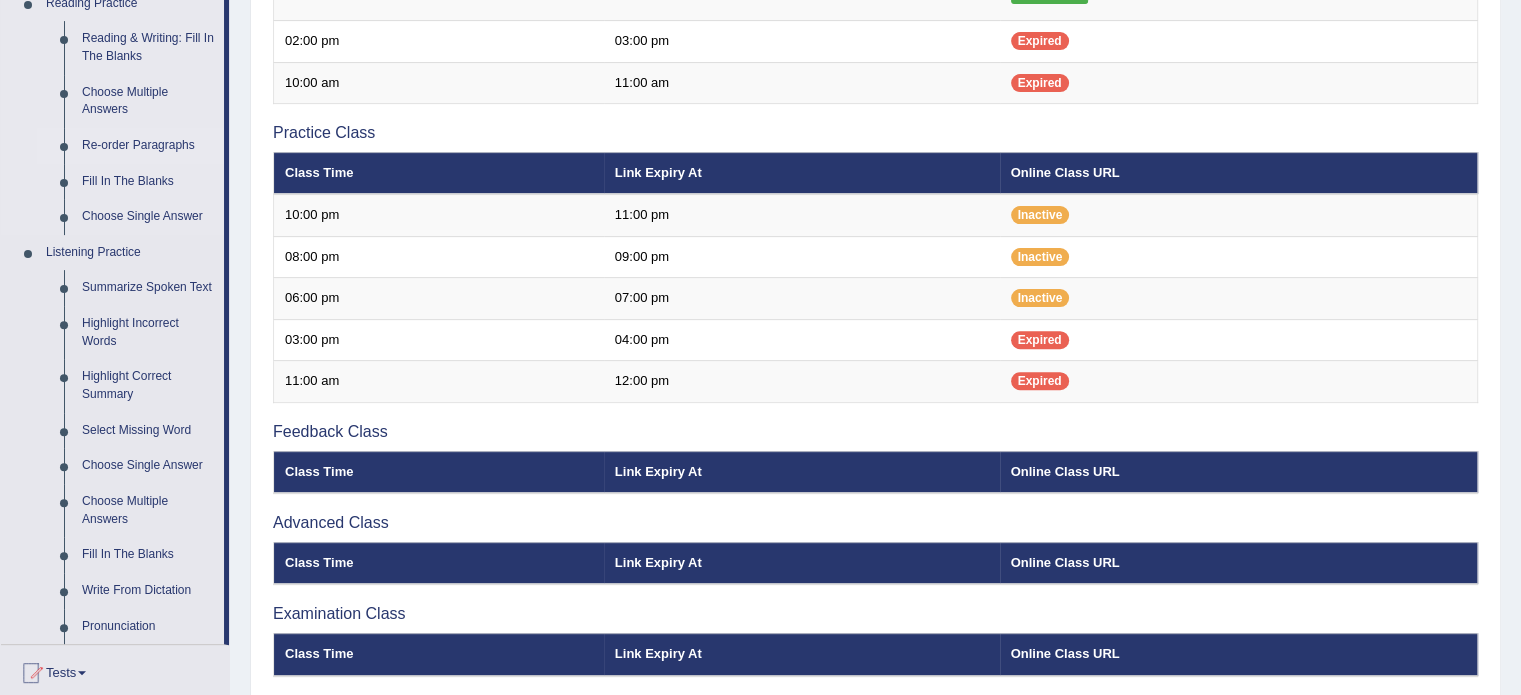 click on "Re-order Paragraphs" at bounding box center (148, 146) 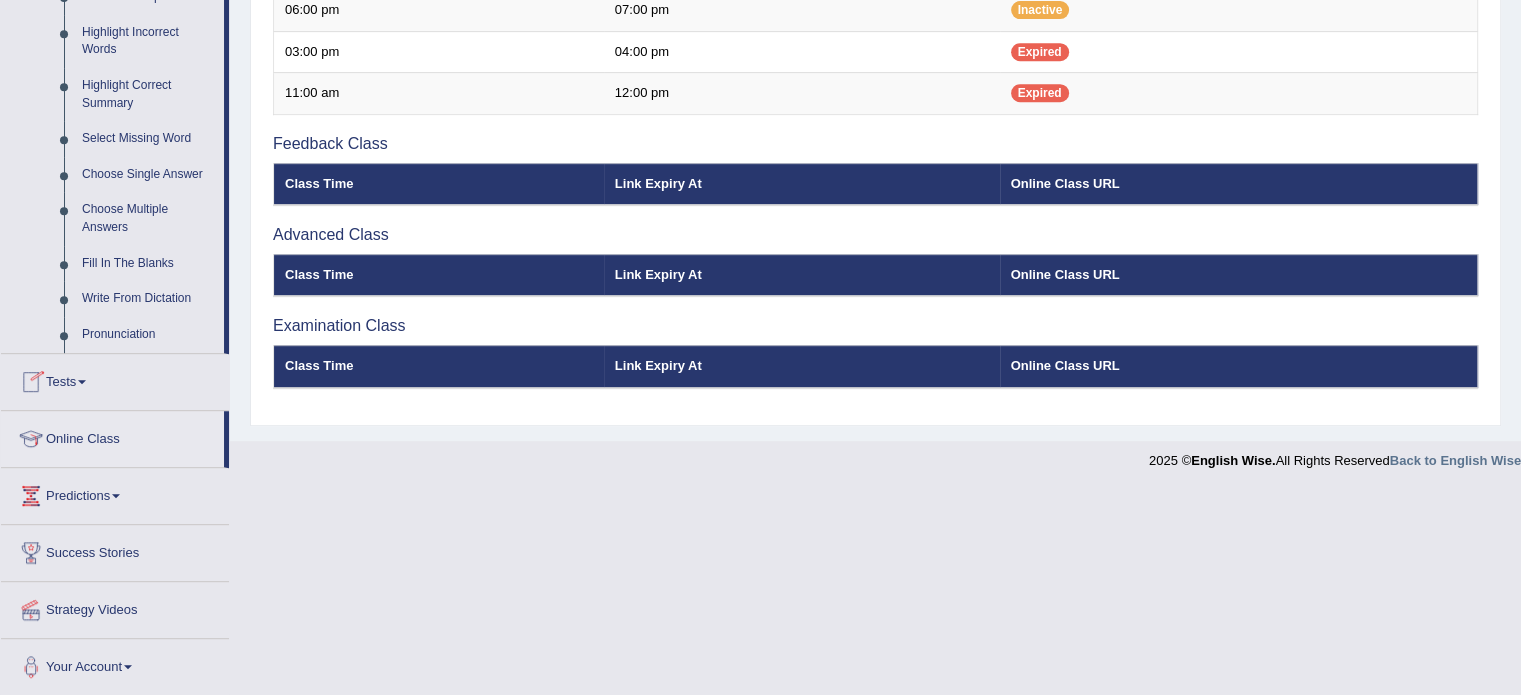 scroll, scrollTop: 927, scrollLeft: 0, axis: vertical 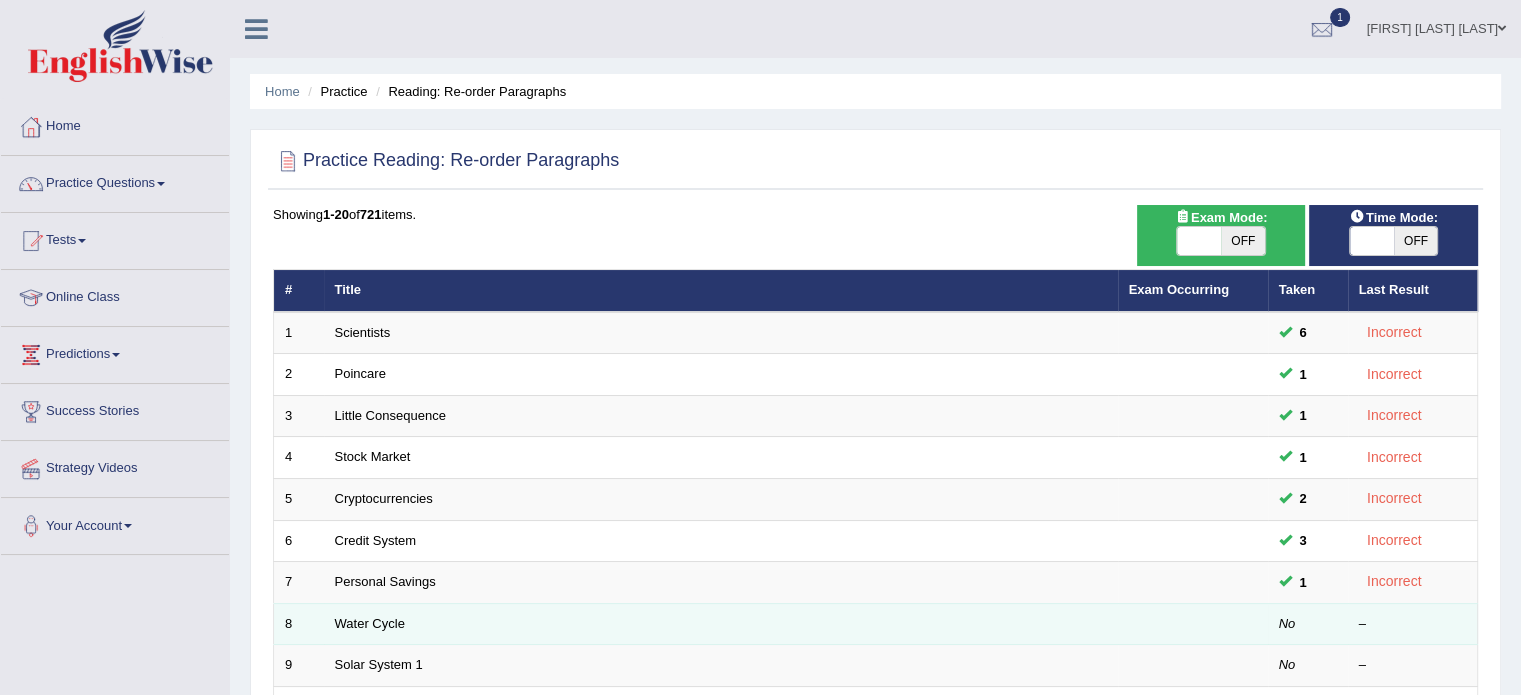 click on "Water Cycle" at bounding box center [721, 624] 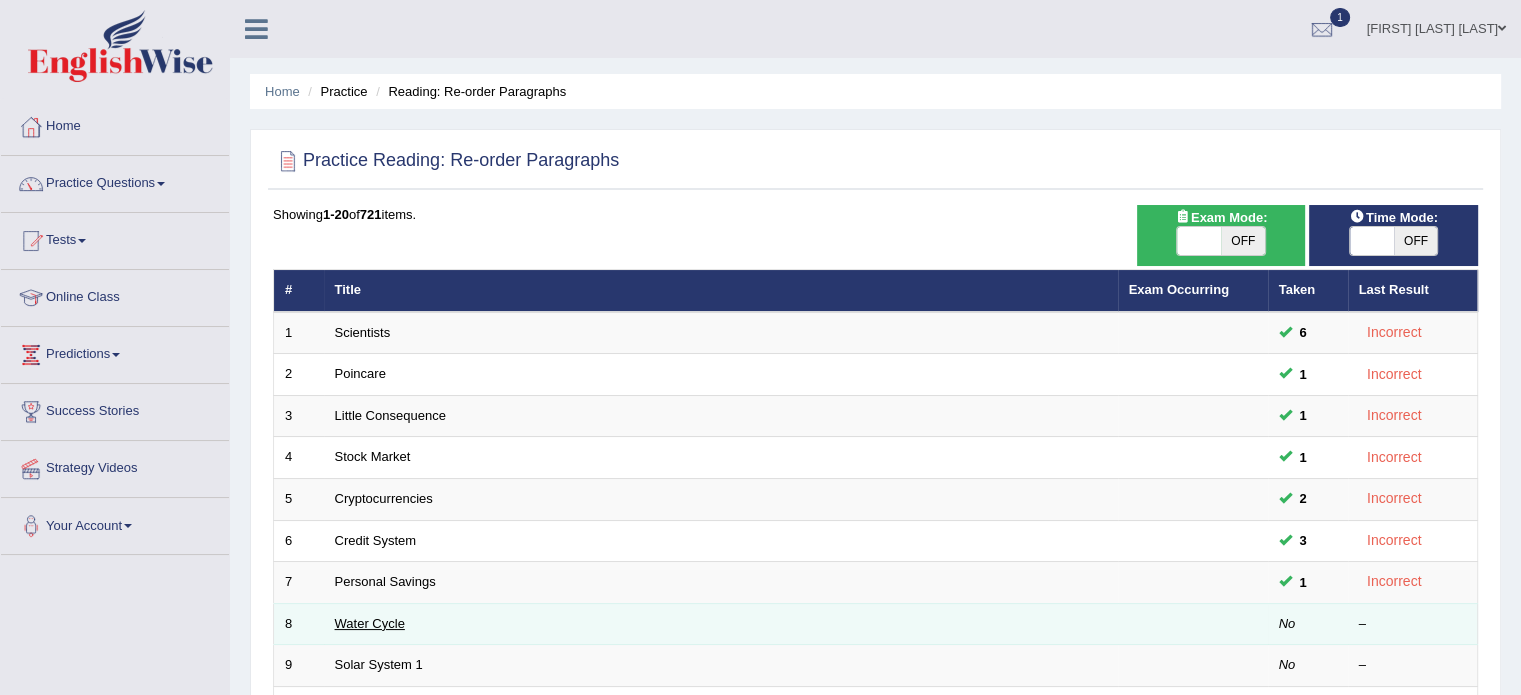 click on "Water Cycle" at bounding box center [370, 623] 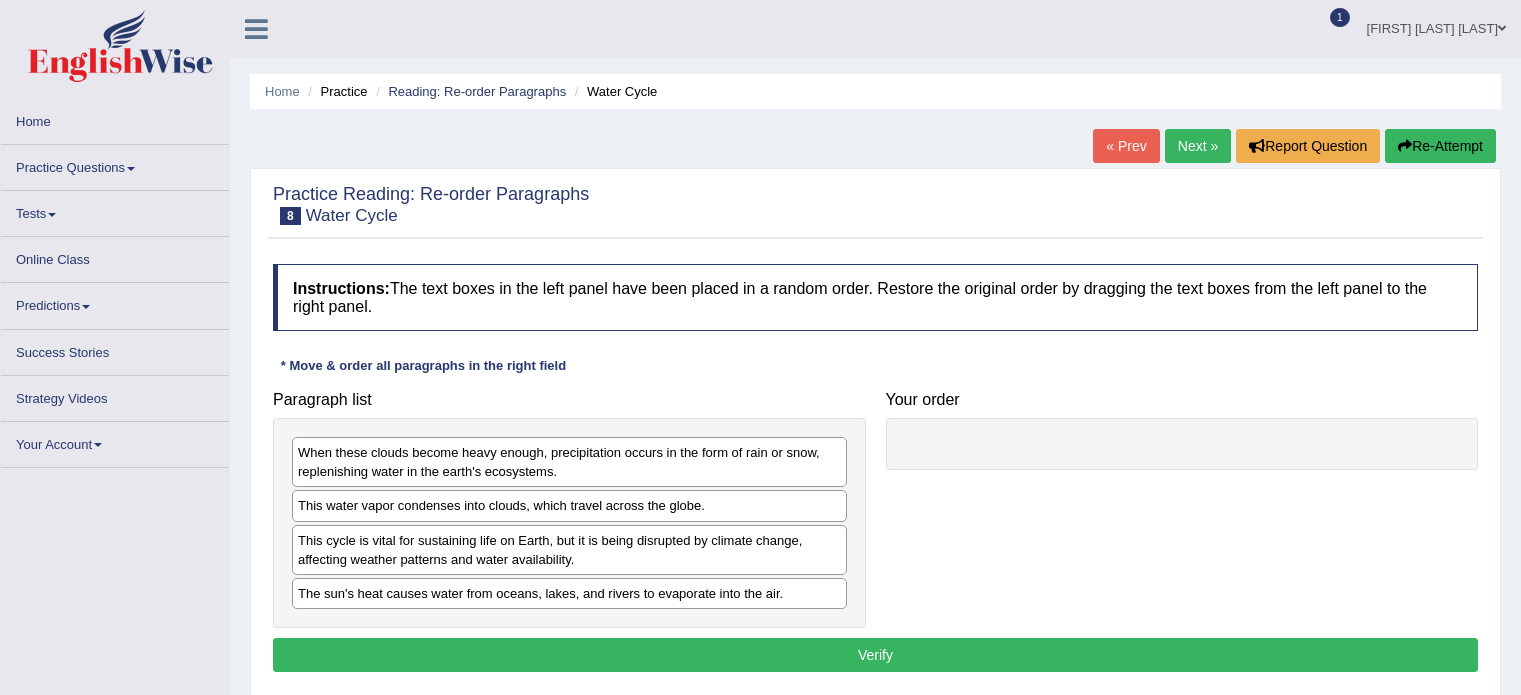 scroll, scrollTop: 0, scrollLeft: 0, axis: both 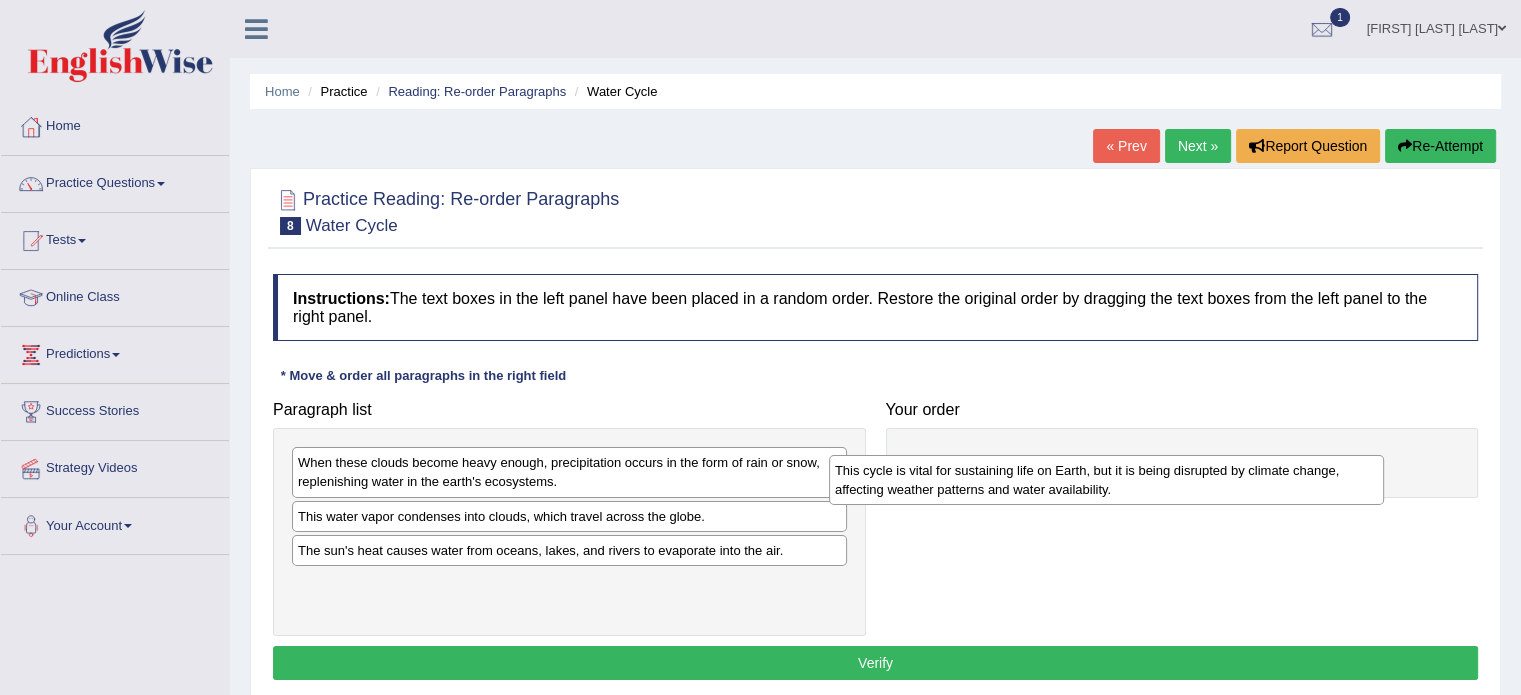 drag, startPoint x: 624, startPoint y: 550, endPoint x: 1191, endPoint y: 484, distance: 570.82837 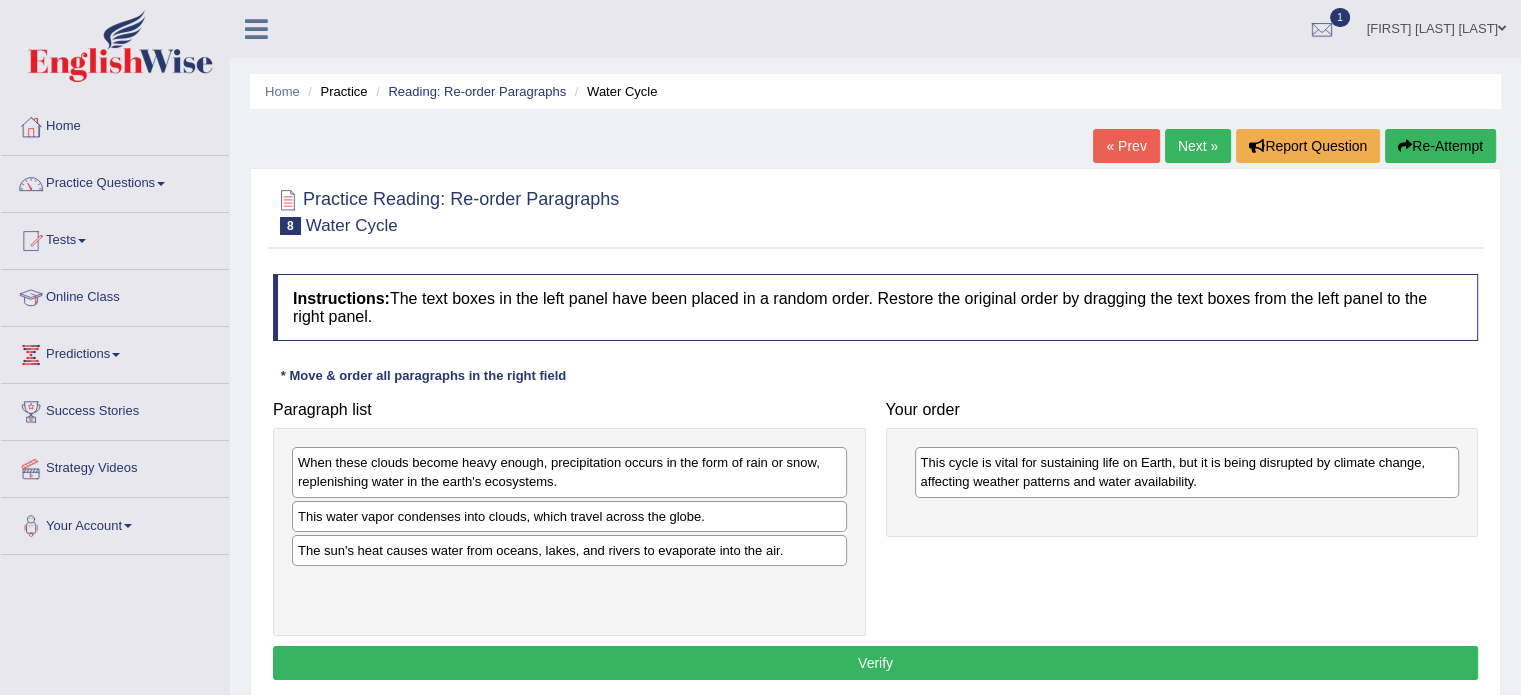 click on "This cycle is vital for sustaining life on Earth, but it is being disrupted by climate change, affecting weather
patterns and water availability." at bounding box center [1187, 472] 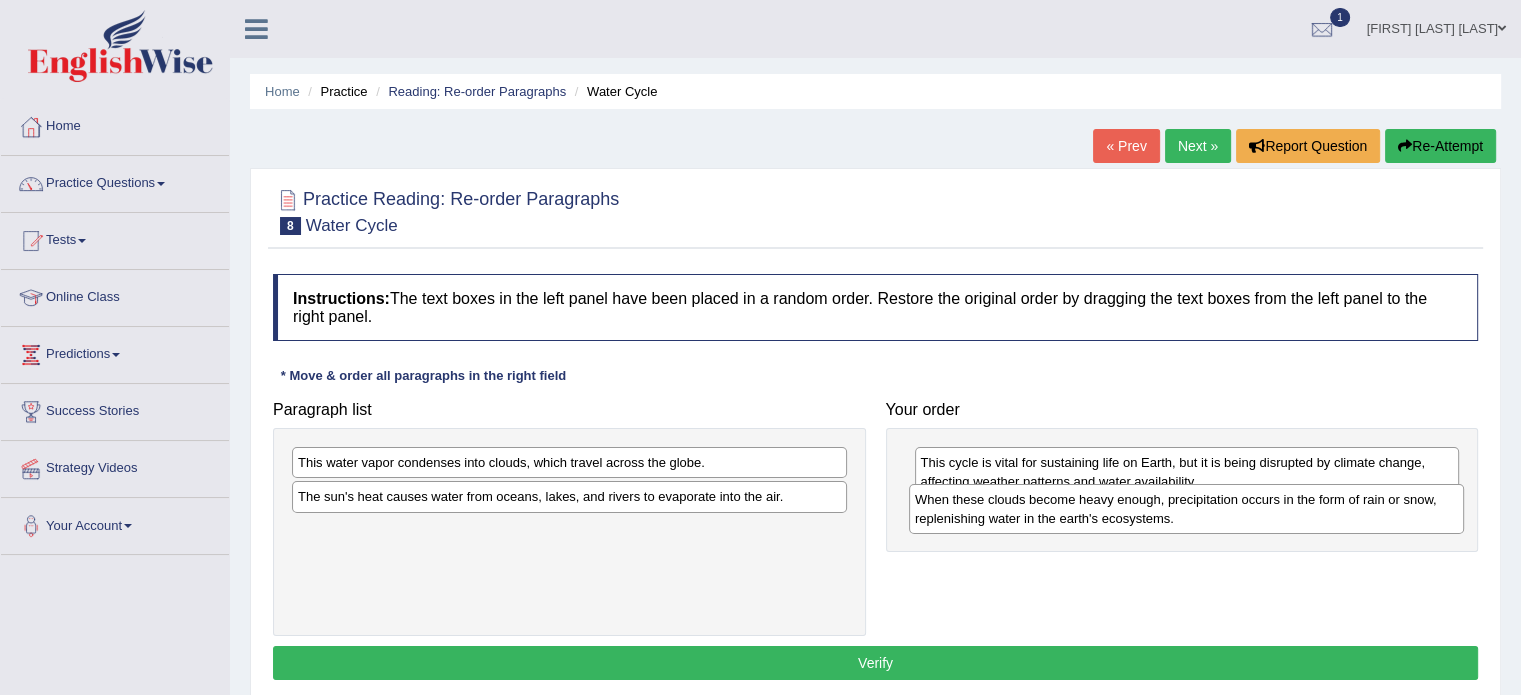 drag, startPoint x: 508, startPoint y: 467, endPoint x: 1125, endPoint y: 504, distance: 618.1084 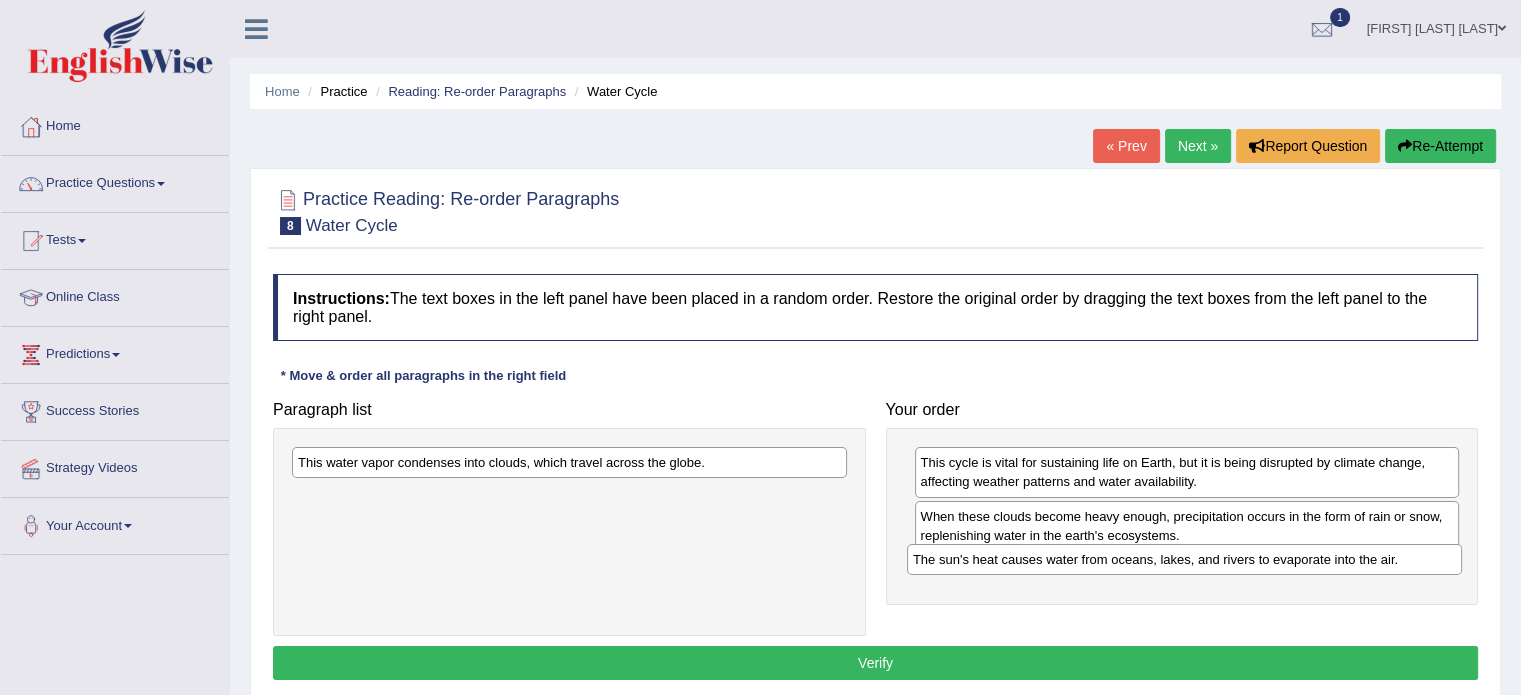 drag, startPoint x: 648, startPoint y: 495, endPoint x: 1263, endPoint y: 558, distance: 618.2184 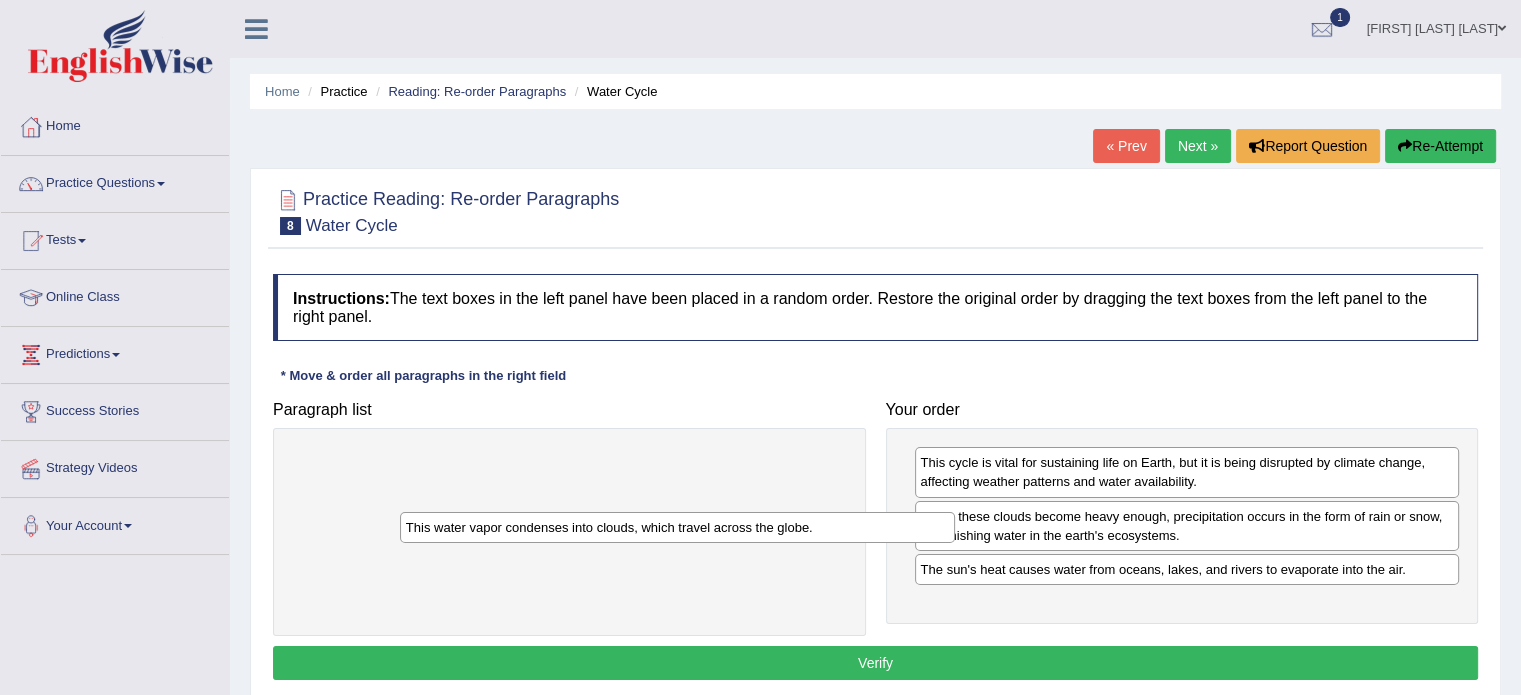 drag, startPoint x: 804, startPoint y: 472, endPoint x: 912, endPoint y: 519, distance: 117.7837 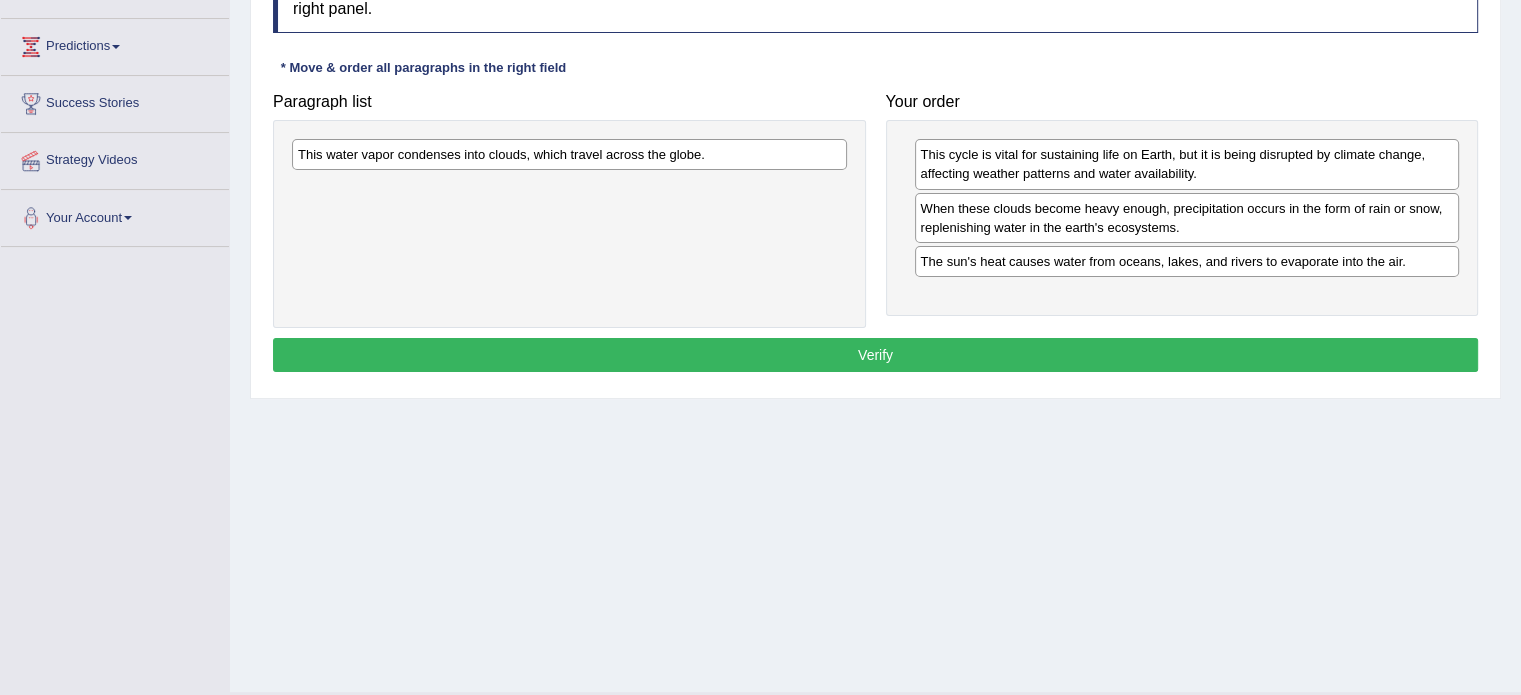 scroll, scrollTop: 355, scrollLeft: 0, axis: vertical 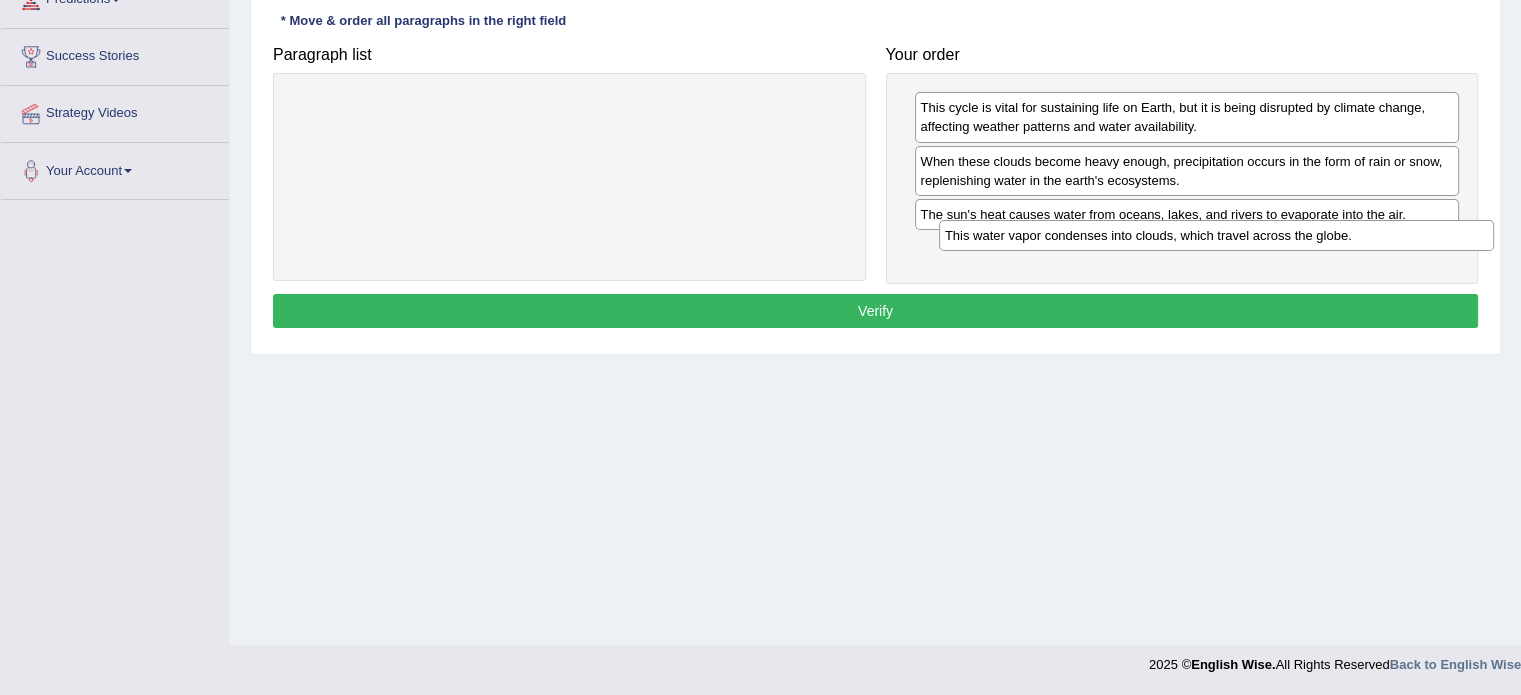 drag, startPoint x: 592, startPoint y: 119, endPoint x: 1233, endPoint y: 246, distance: 653.46 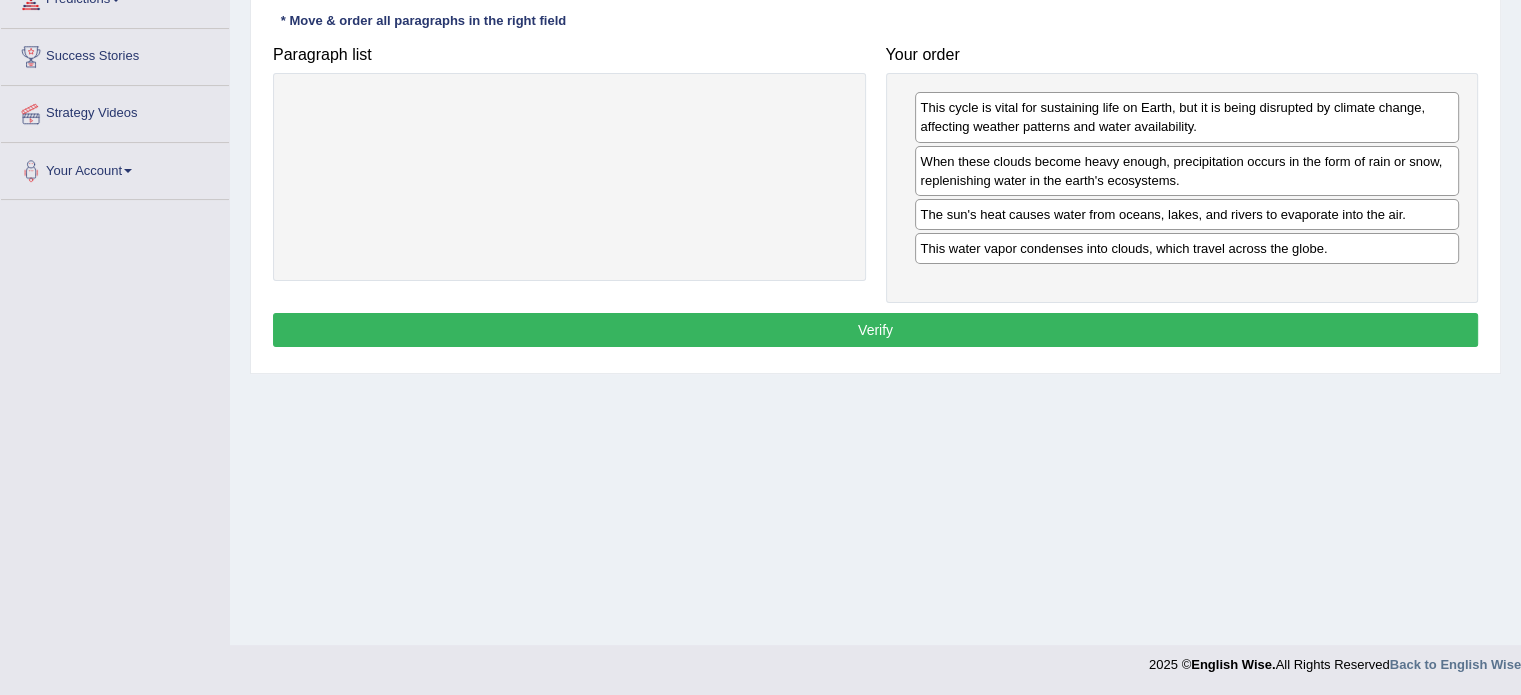 click on "Verify" at bounding box center [875, 330] 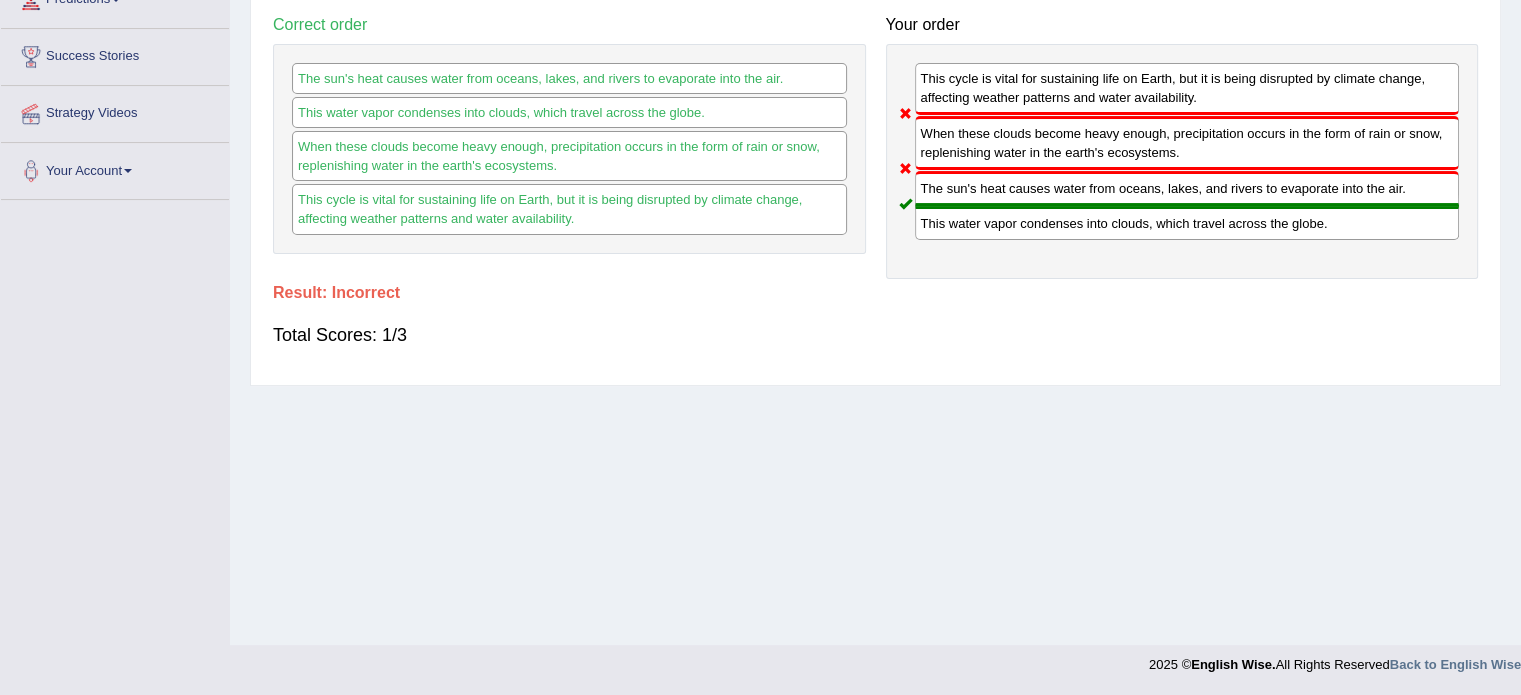 drag, startPoint x: 1520, startPoint y: 306, endPoint x: 1512, endPoint y: 247, distance: 59.5399 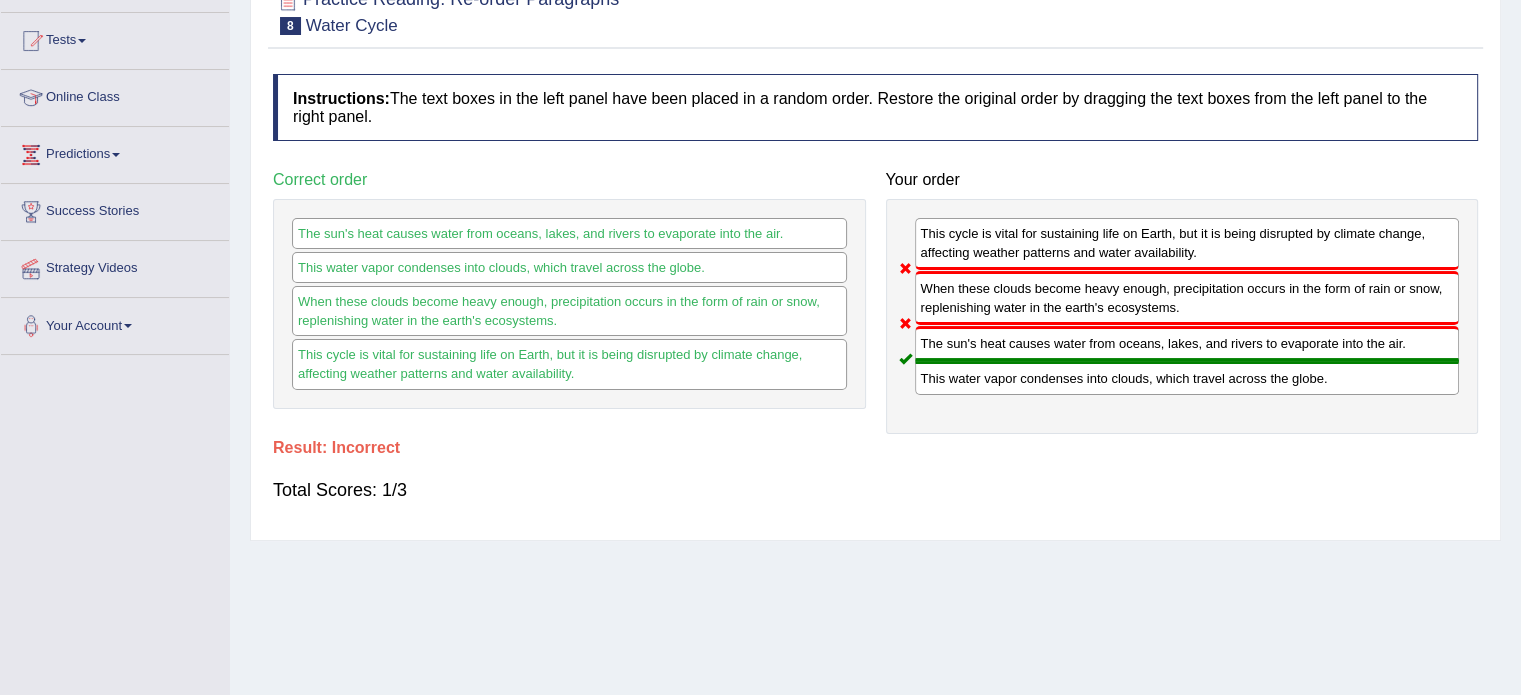 scroll, scrollTop: 196, scrollLeft: 0, axis: vertical 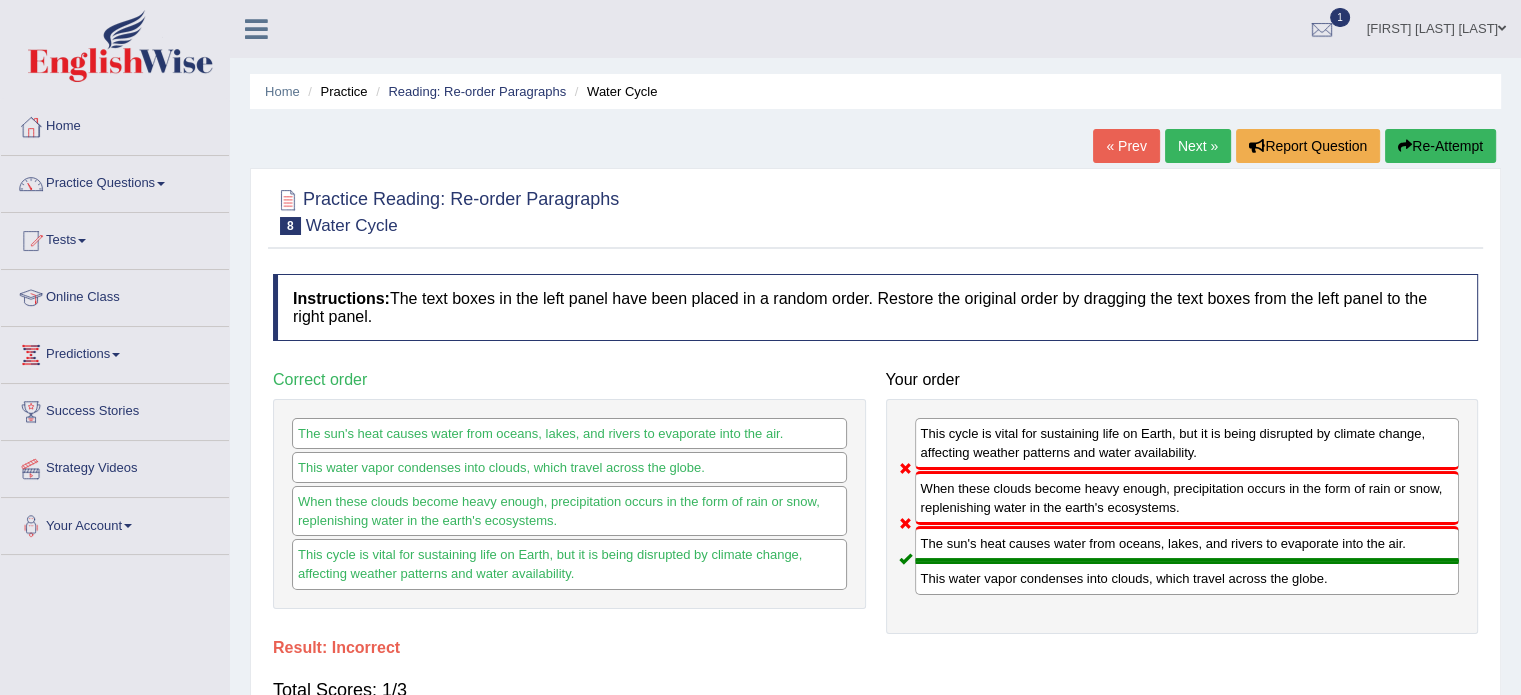 click on "Home
Practice
Reading: Re-order Paragraphs
Water Cycle" at bounding box center (875, 91) 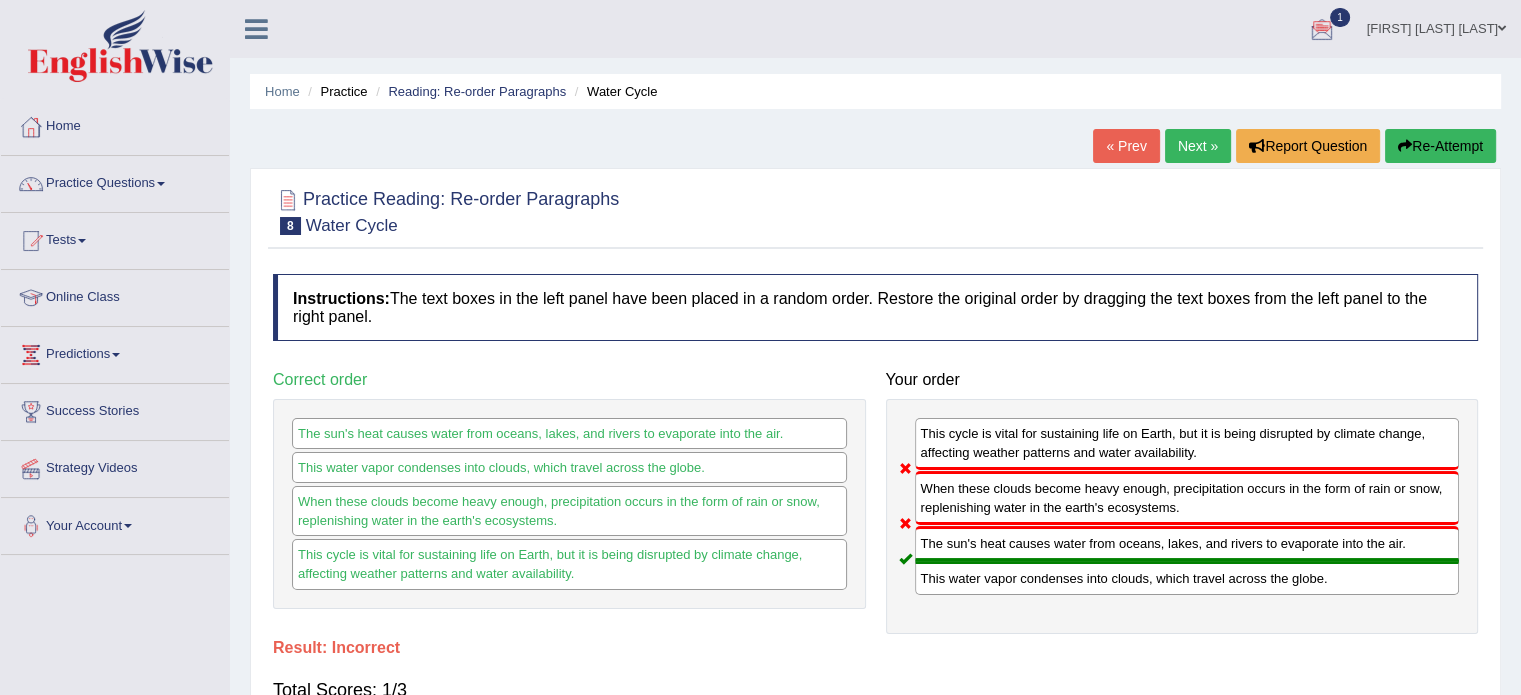 click on "Re-Attempt" at bounding box center [1440, 146] 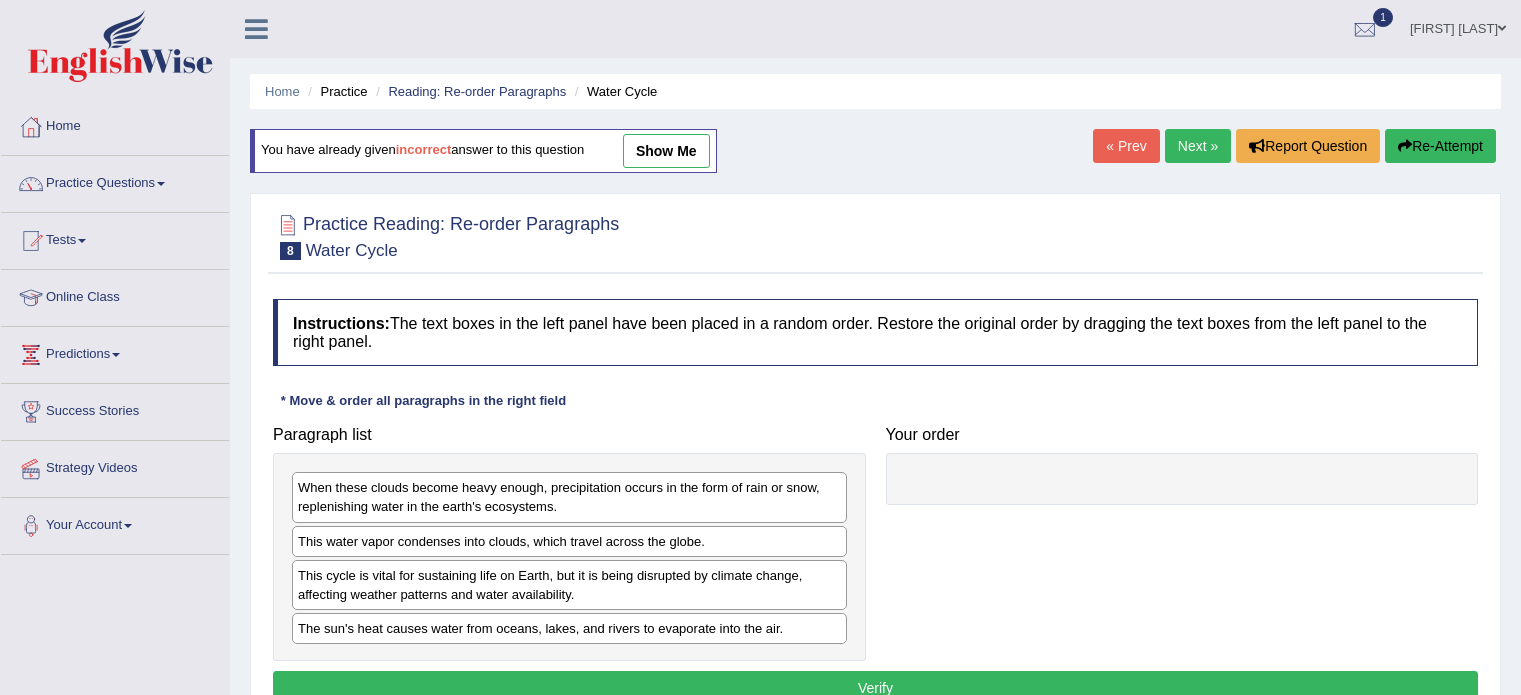 scroll, scrollTop: 0, scrollLeft: 0, axis: both 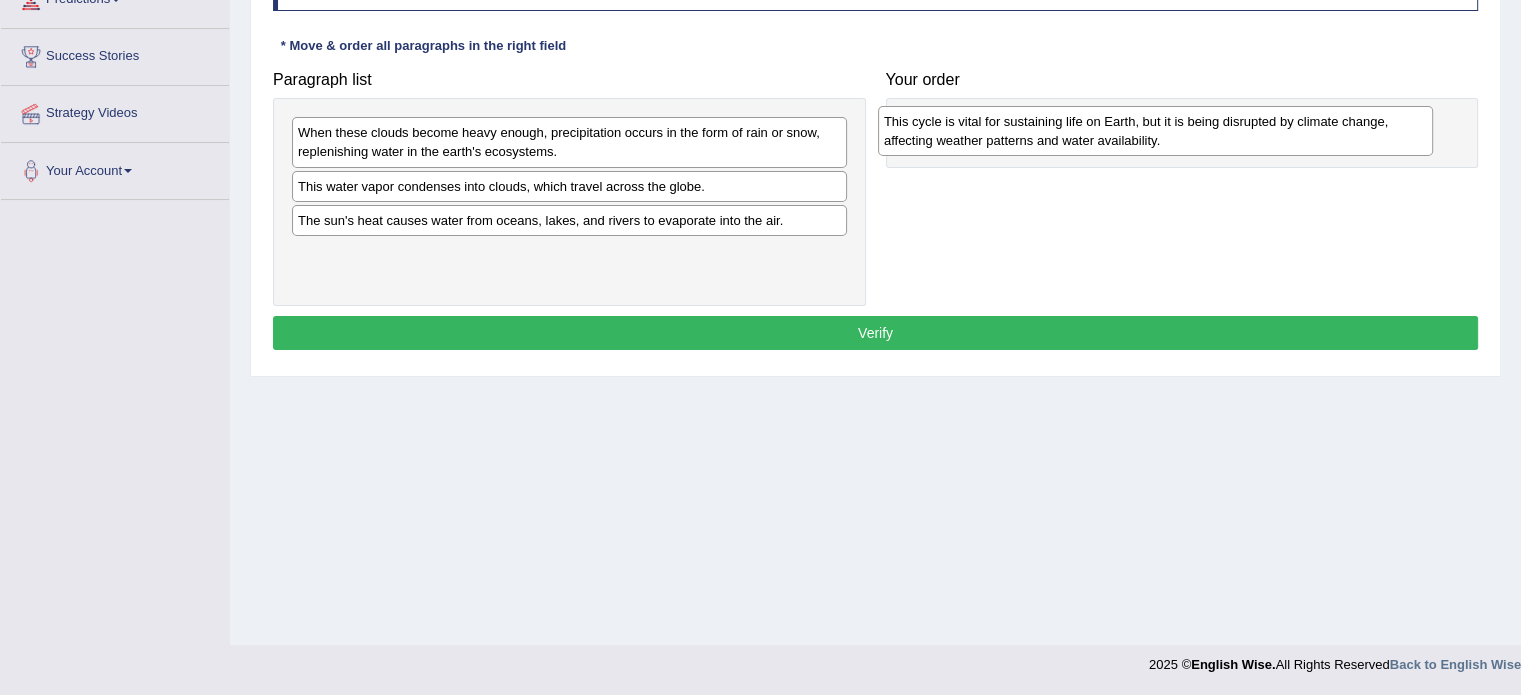 drag, startPoint x: 479, startPoint y: 235, endPoint x: 1065, endPoint y: 137, distance: 594.13806 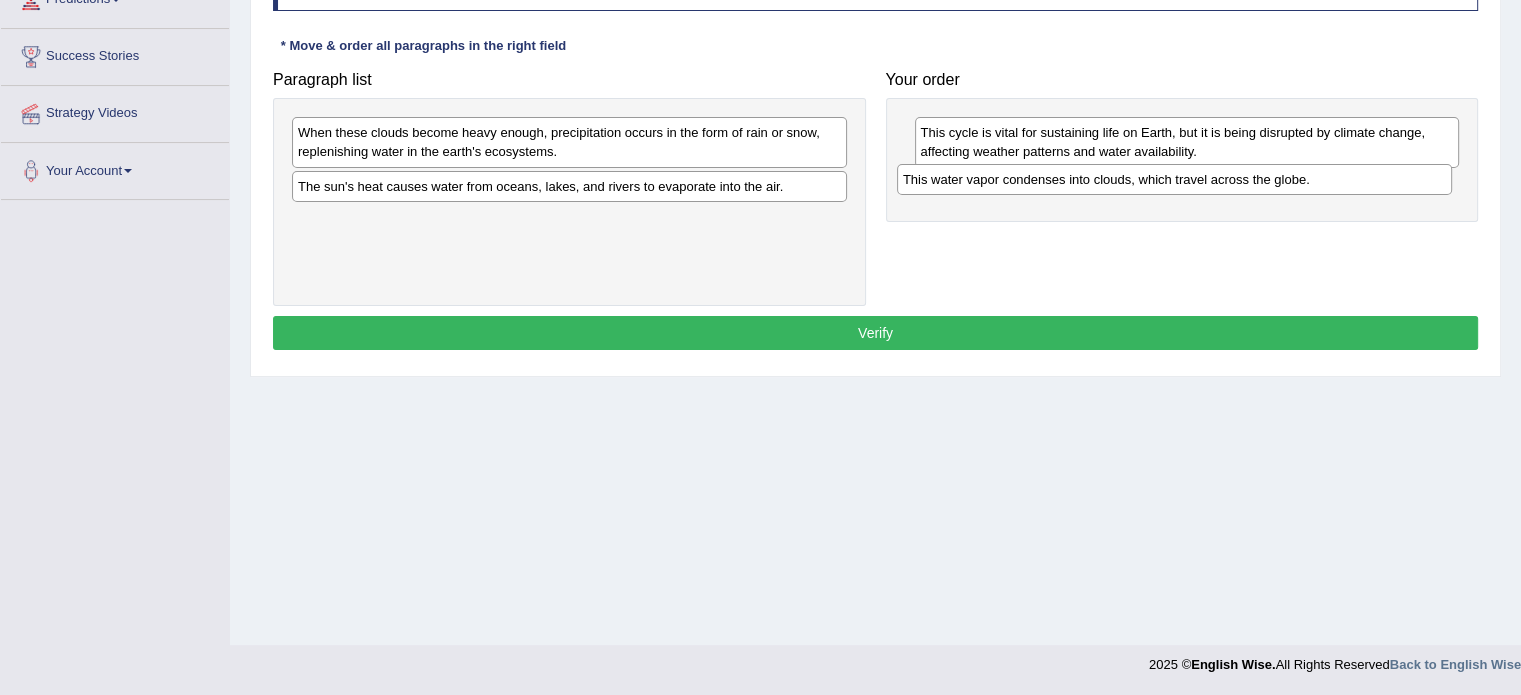 drag, startPoint x: 463, startPoint y: 181, endPoint x: 1068, endPoint y: 175, distance: 605.0297 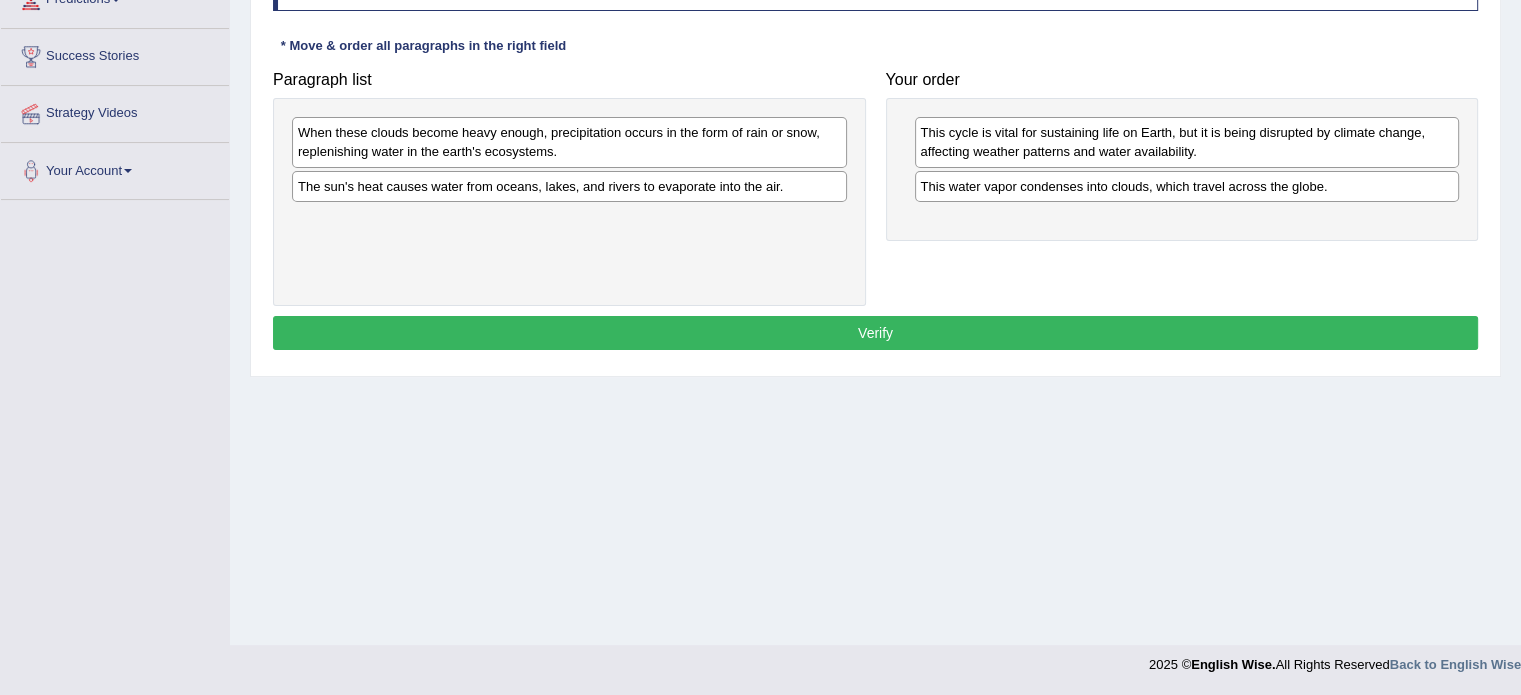 drag, startPoint x: 700, startPoint y: 74, endPoint x: 815, endPoint y: 155, distance: 140.66272 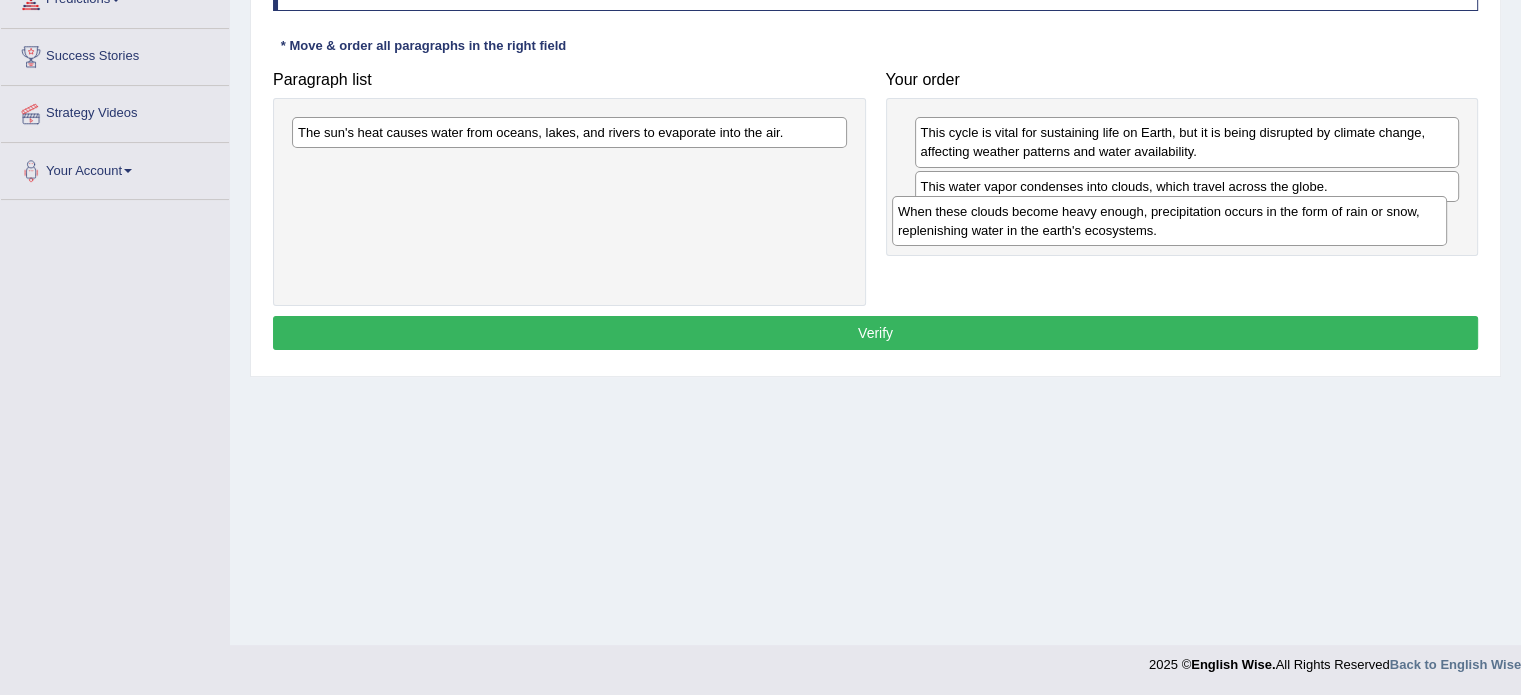 drag, startPoint x: 770, startPoint y: 164, endPoint x: 1370, endPoint y: 243, distance: 605.17847 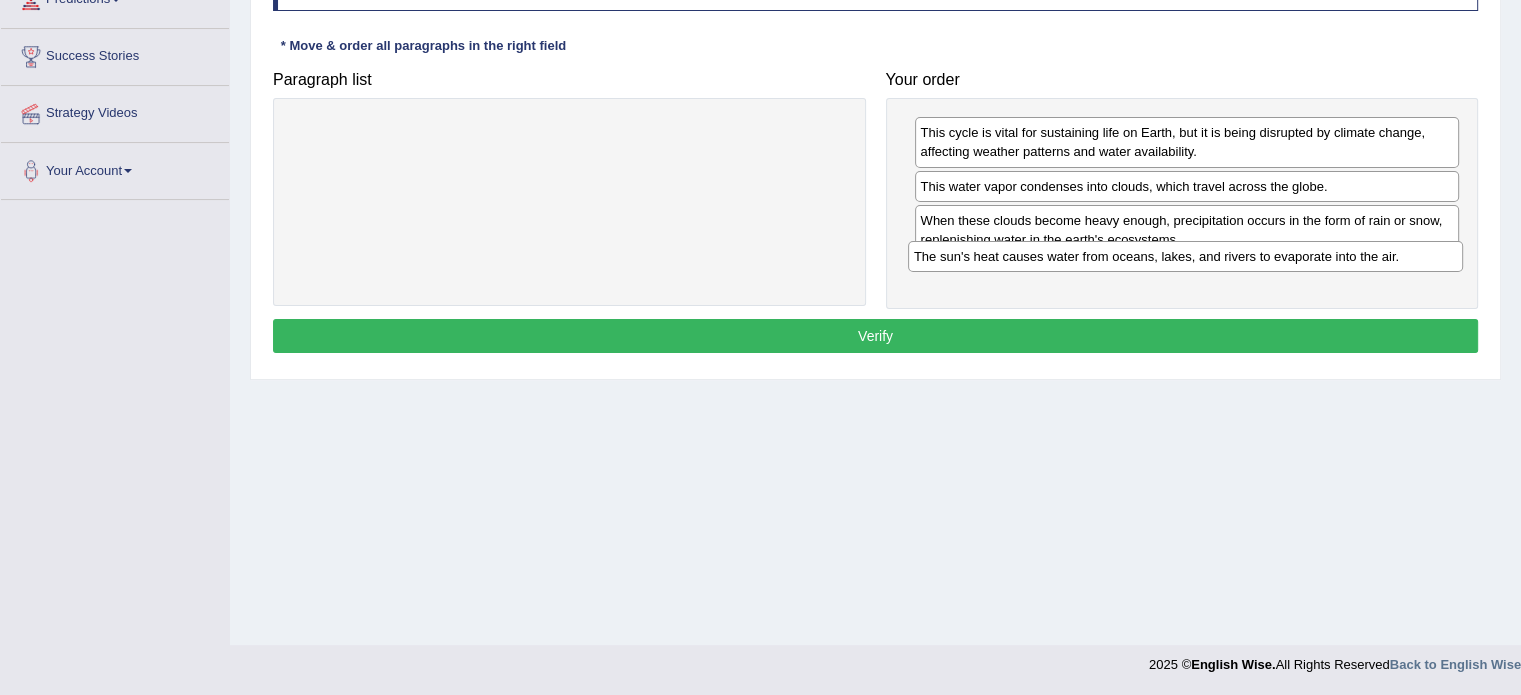 drag, startPoint x: 826, startPoint y: 139, endPoint x: 1440, endPoint y: 264, distance: 626.5948 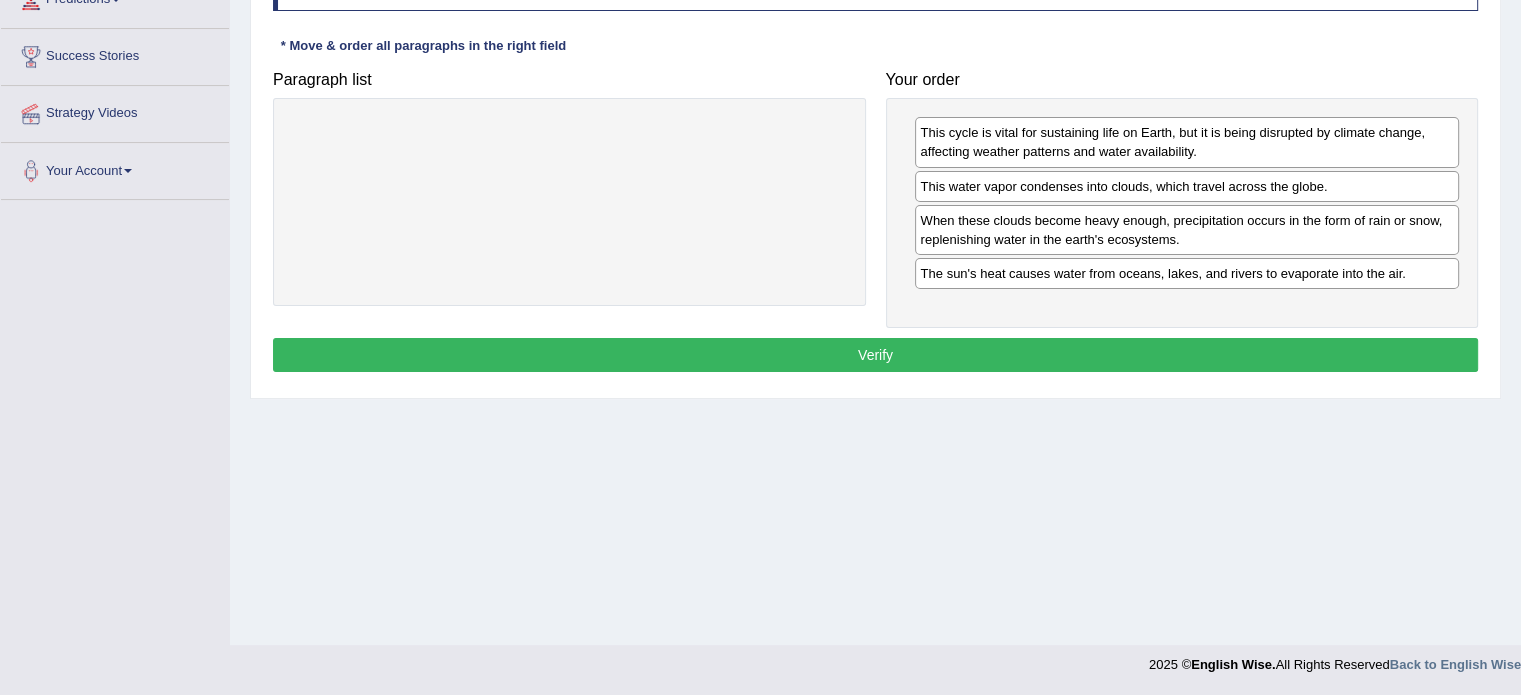 click on "Verify" at bounding box center [875, 355] 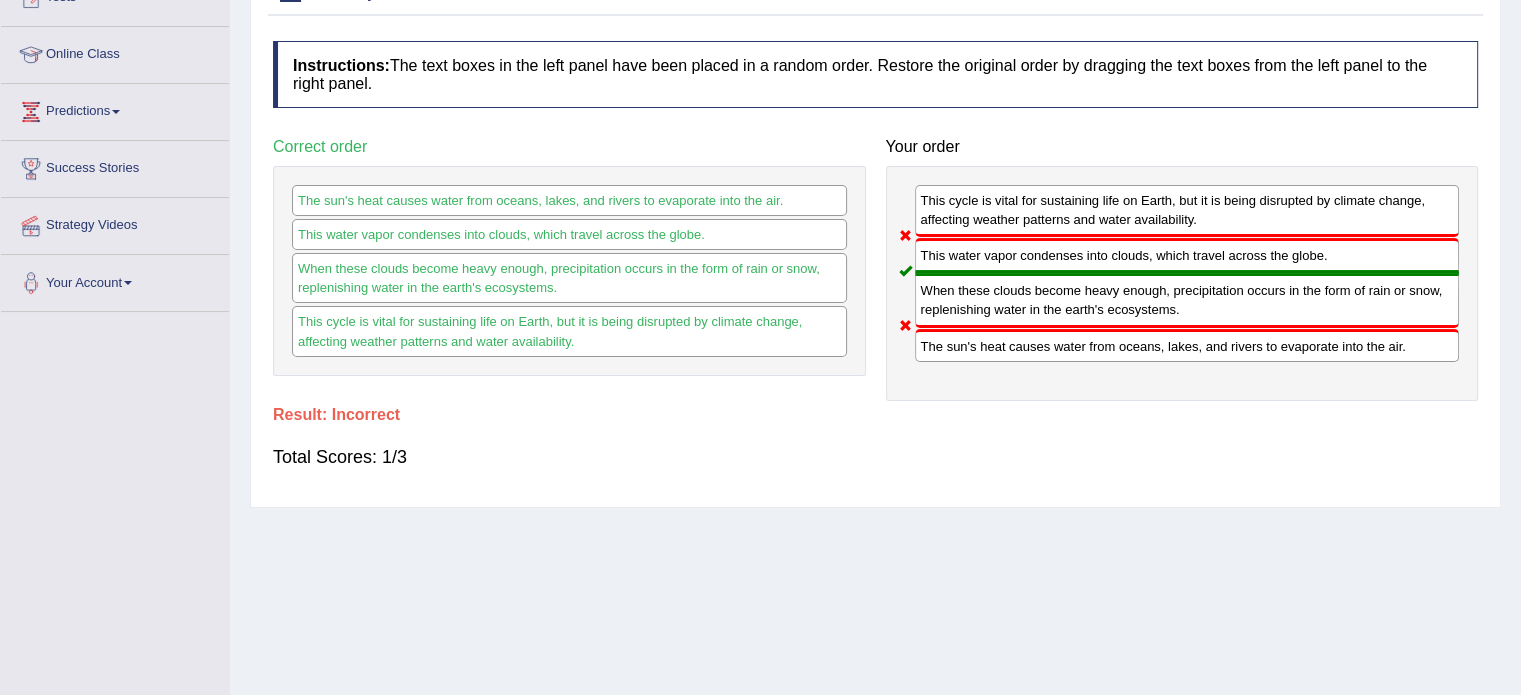 scroll, scrollTop: 241, scrollLeft: 0, axis: vertical 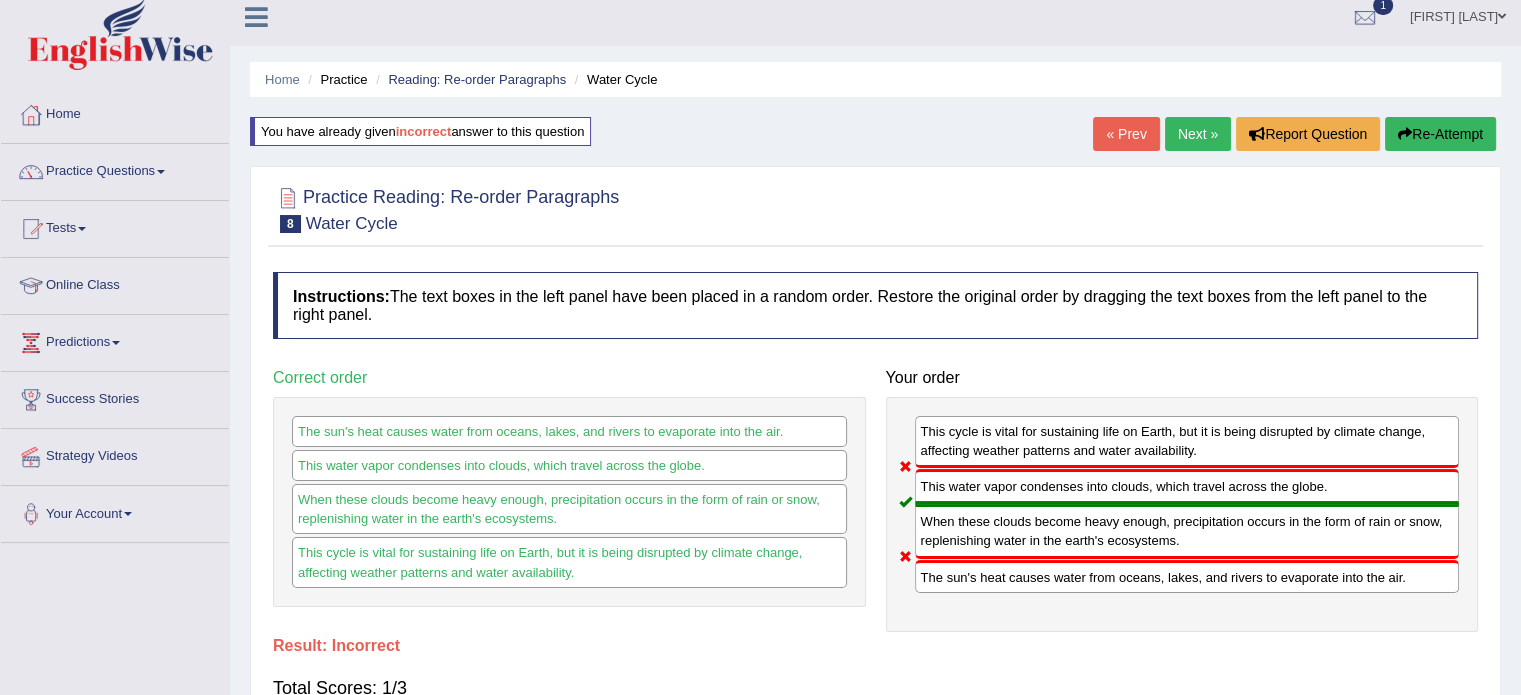 click on "Re-Attempt" at bounding box center [1440, 134] 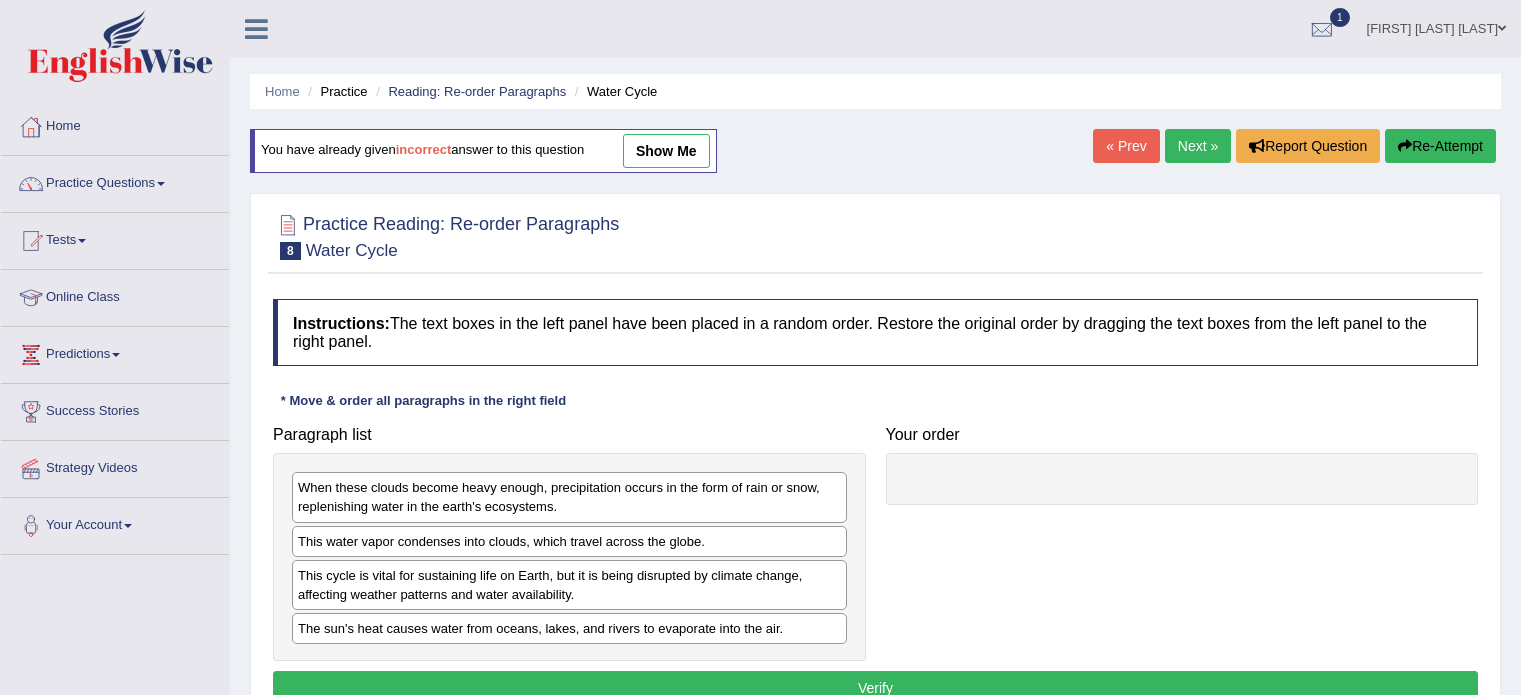scroll, scrollTop: 12, scrollLeft: 0, axis: vertical 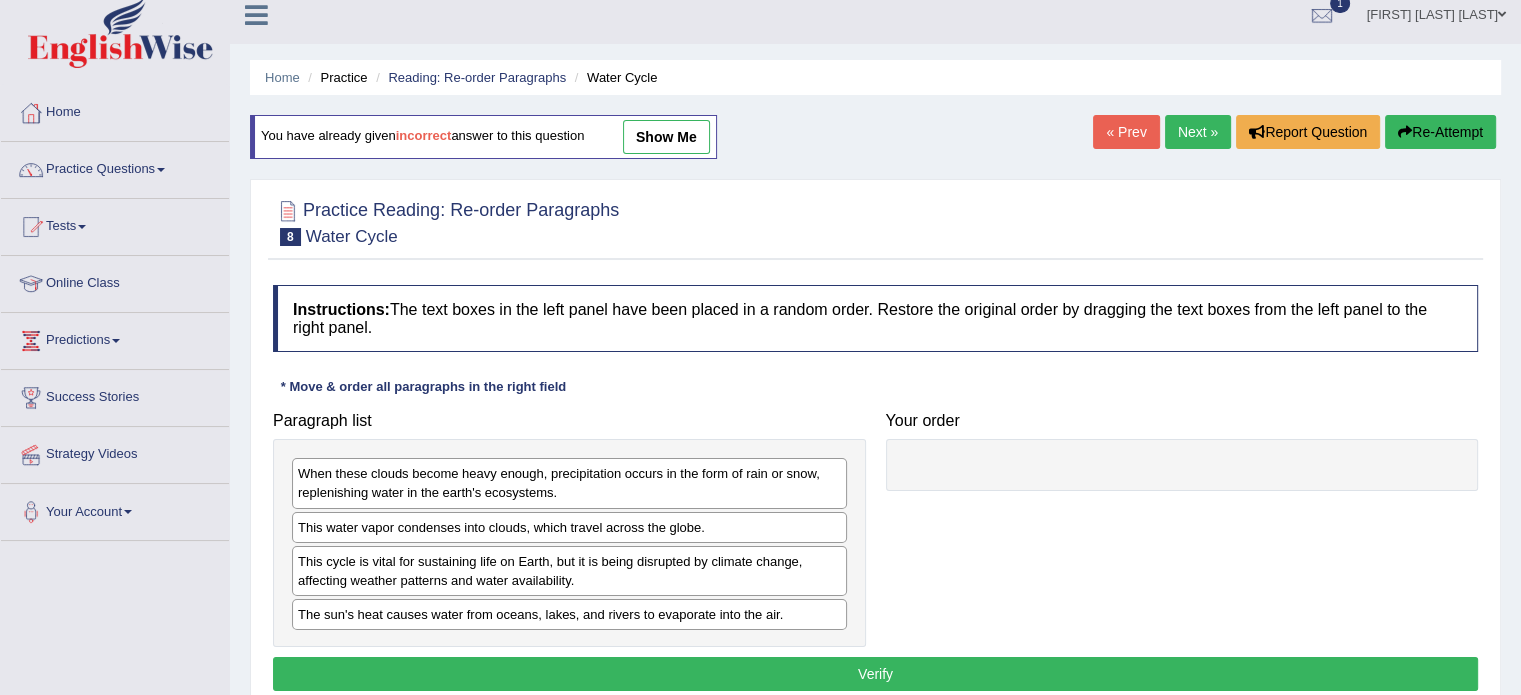 click on "Next »" at bounding box center (1198, 132) 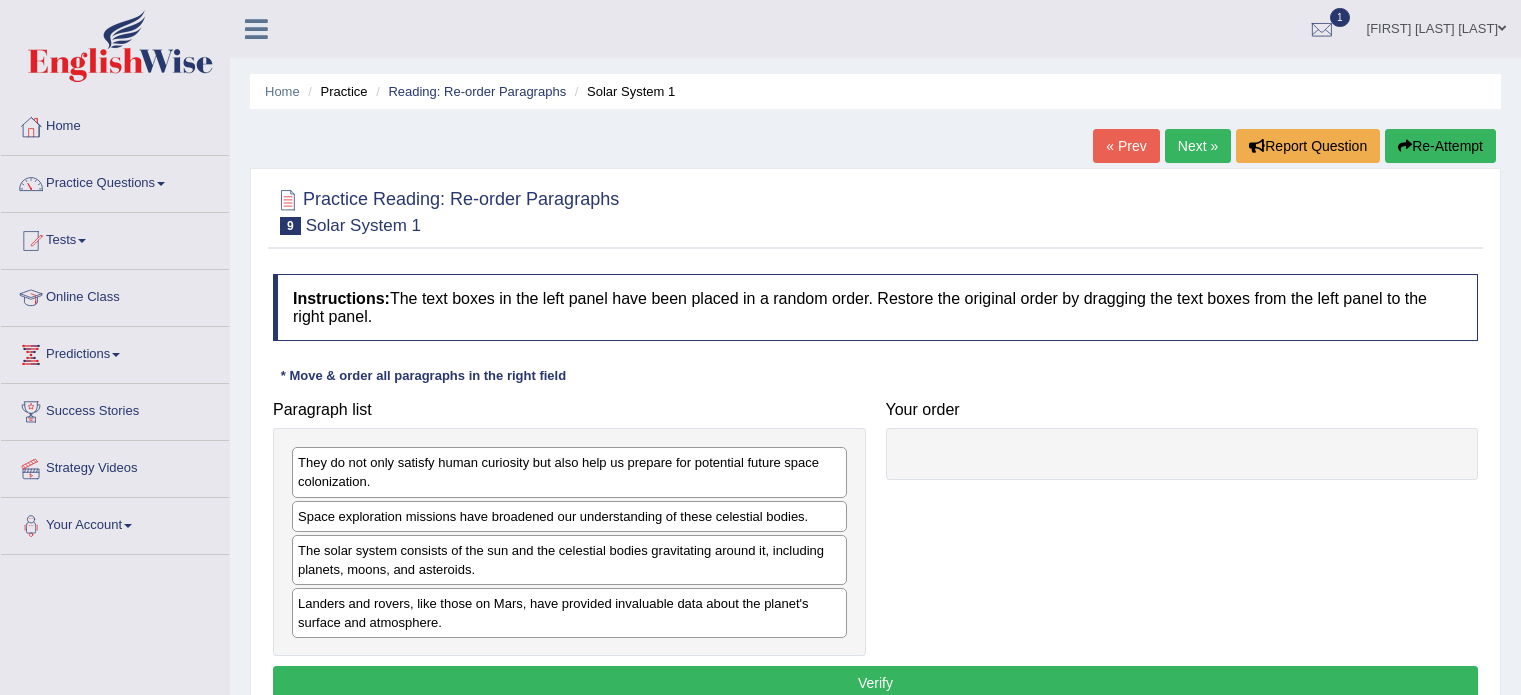 scroll, scrollTop: 0, scrollLeft: 0, axis: both 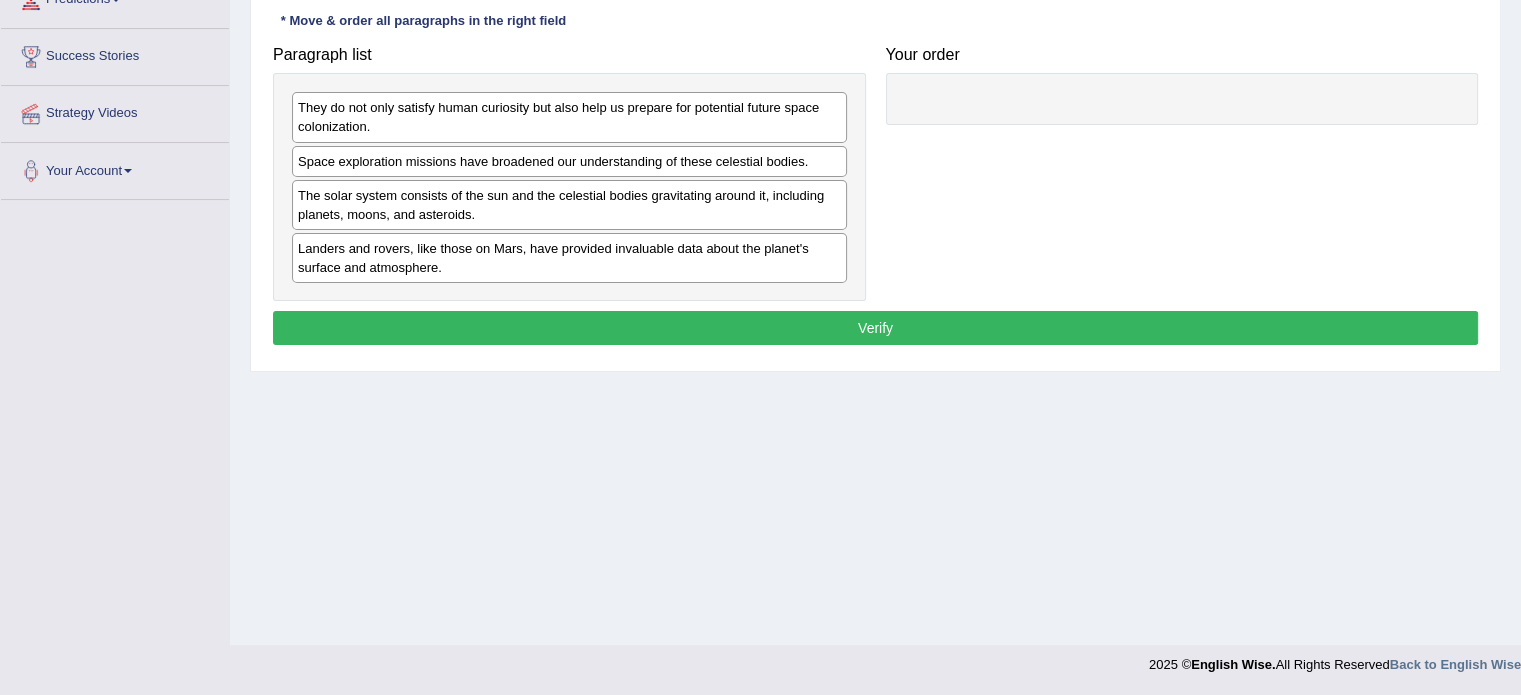 click at bounding box center [1182, 99] 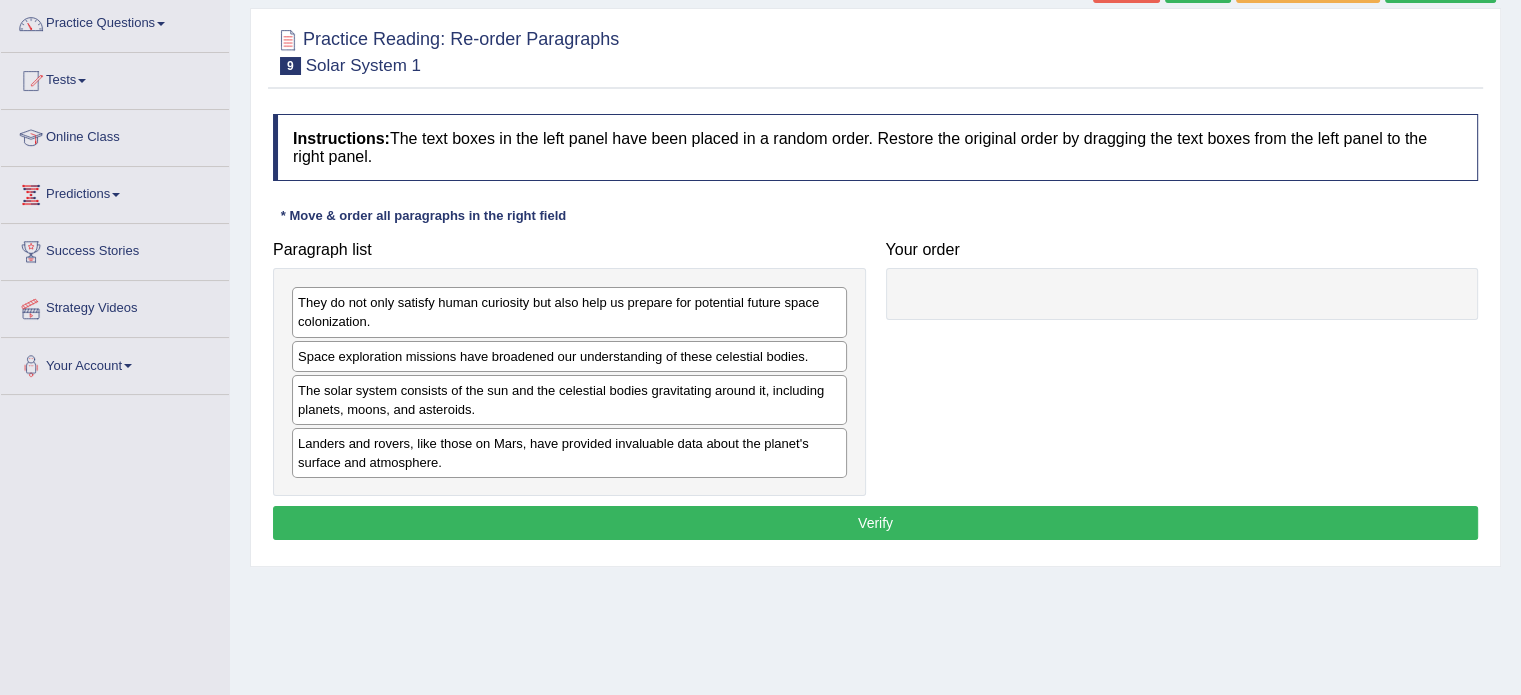 scroll, scrollTop: 142, scrollLeft: 0, axis: vertical 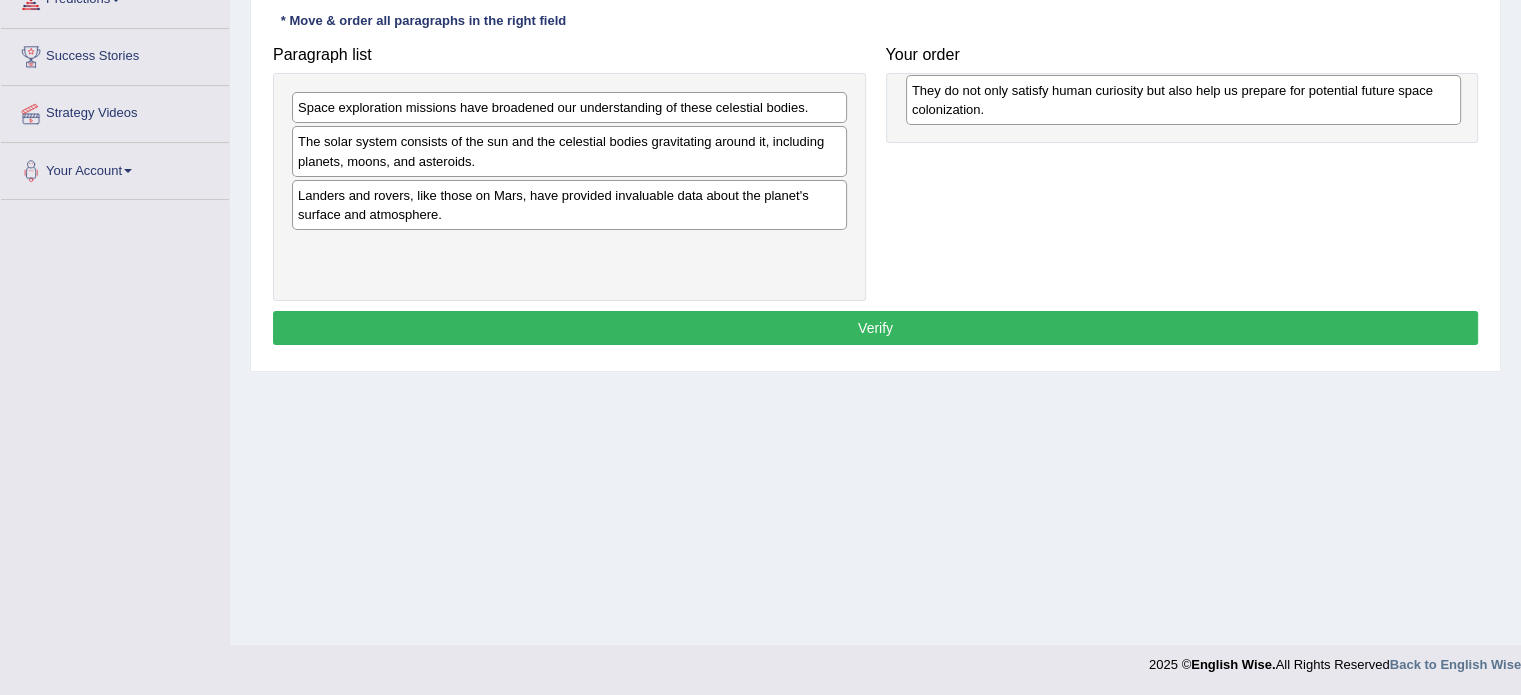 drag, startPoint x: 422, startPoint y: 111, endPoint x: 1040, endPoint y: 99, distance: 618.1165 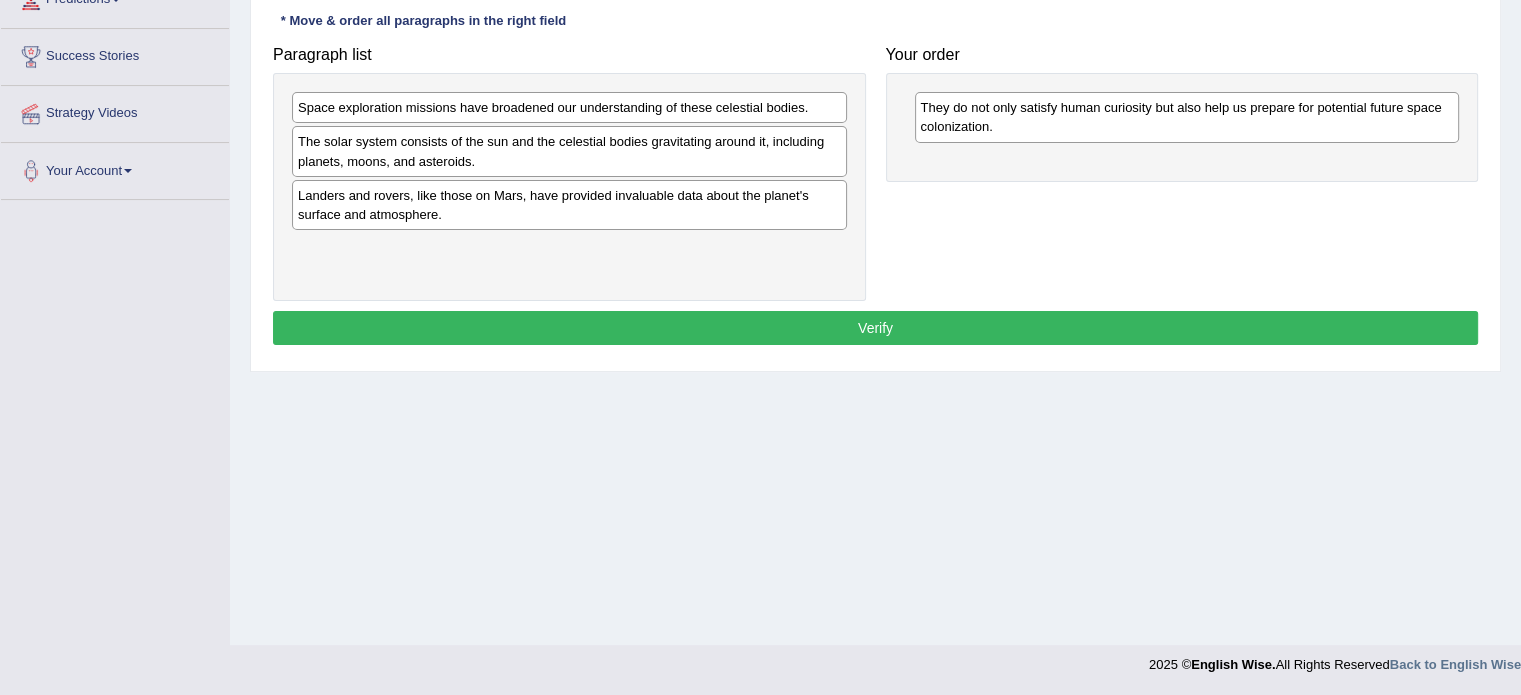 click on "The solar system consists of the sun and the celestial bodies gravitating around it, including planets, moons, and
asteroids." at bounding box center [569, 151] 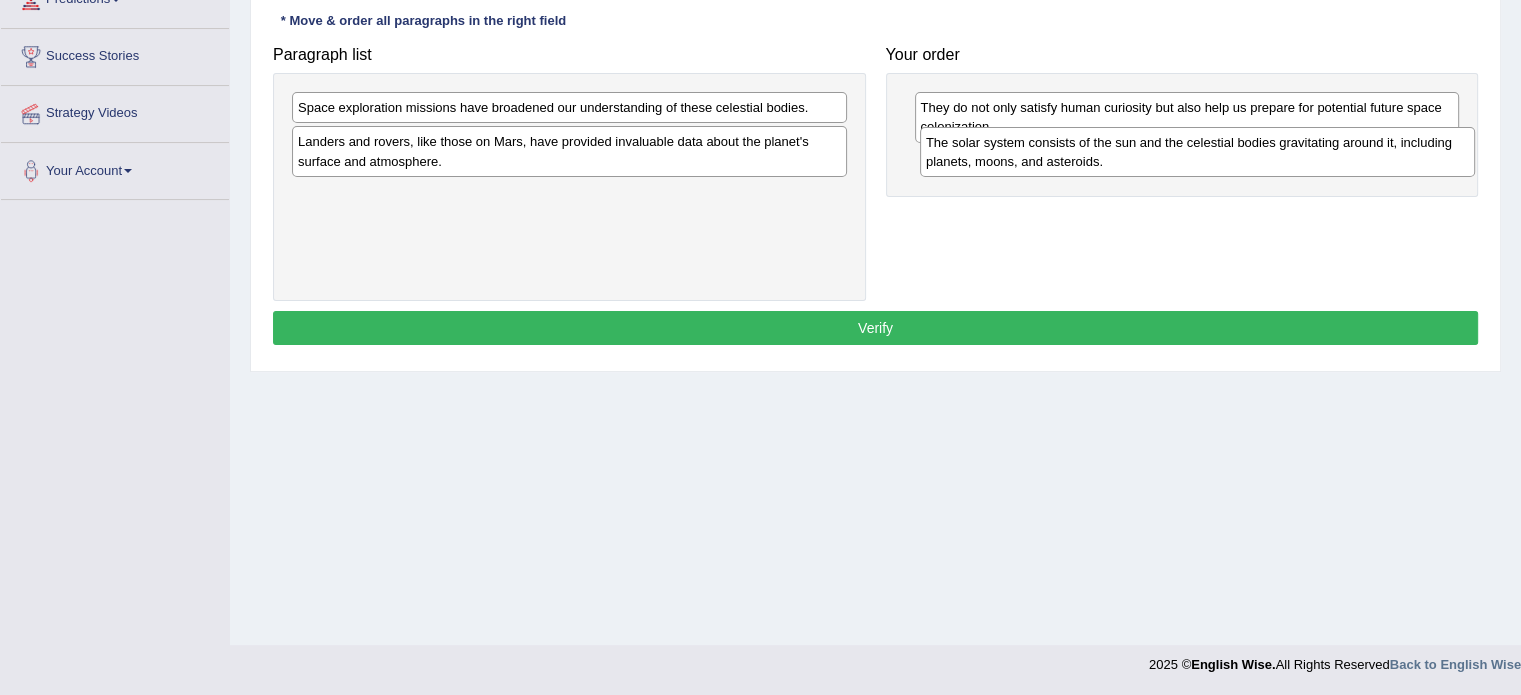drag, startPoint x: 820, startPoint y: 162, endPoint x: 1449, endPoint y: 150, distance: 629.11444 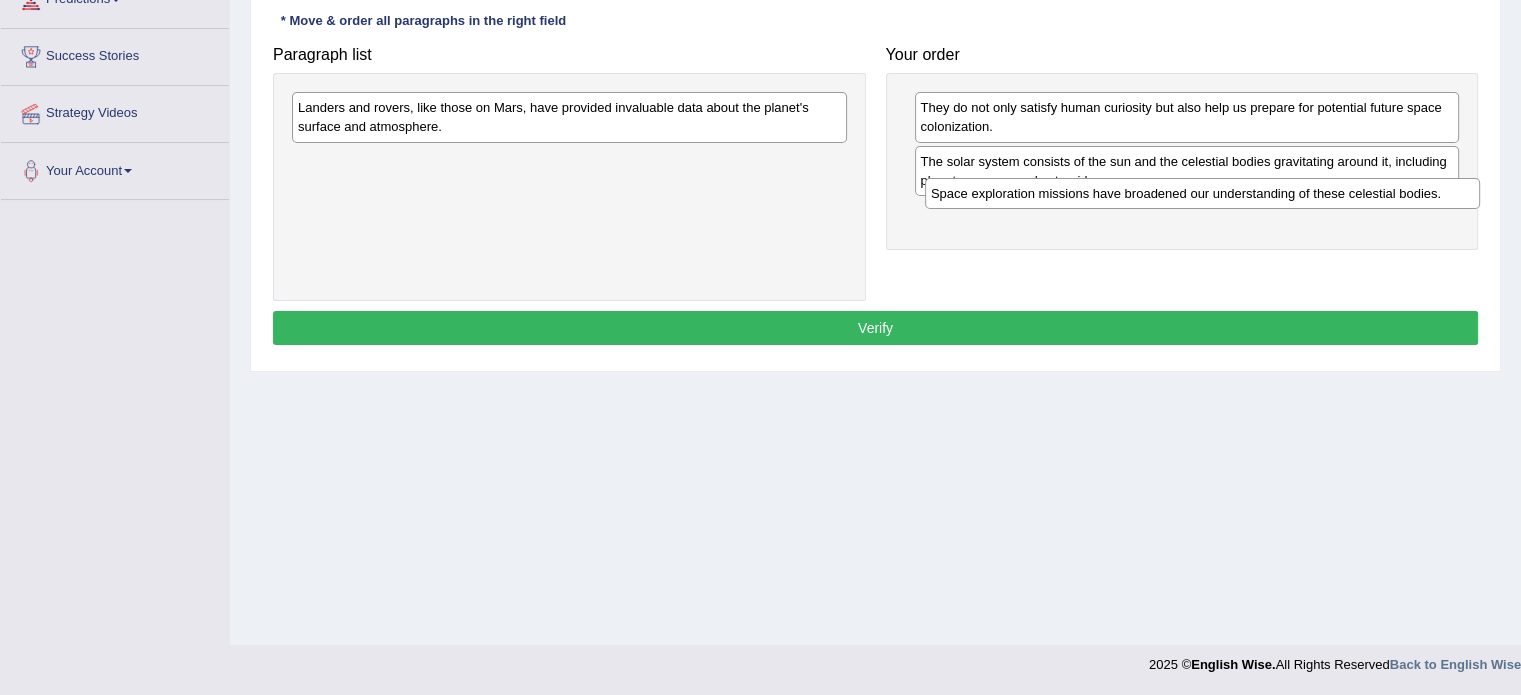 drag, startPoint x: 599, startPoint y: 106, endPoint x: 1232, endPoint y: 191, distance: 638.68146 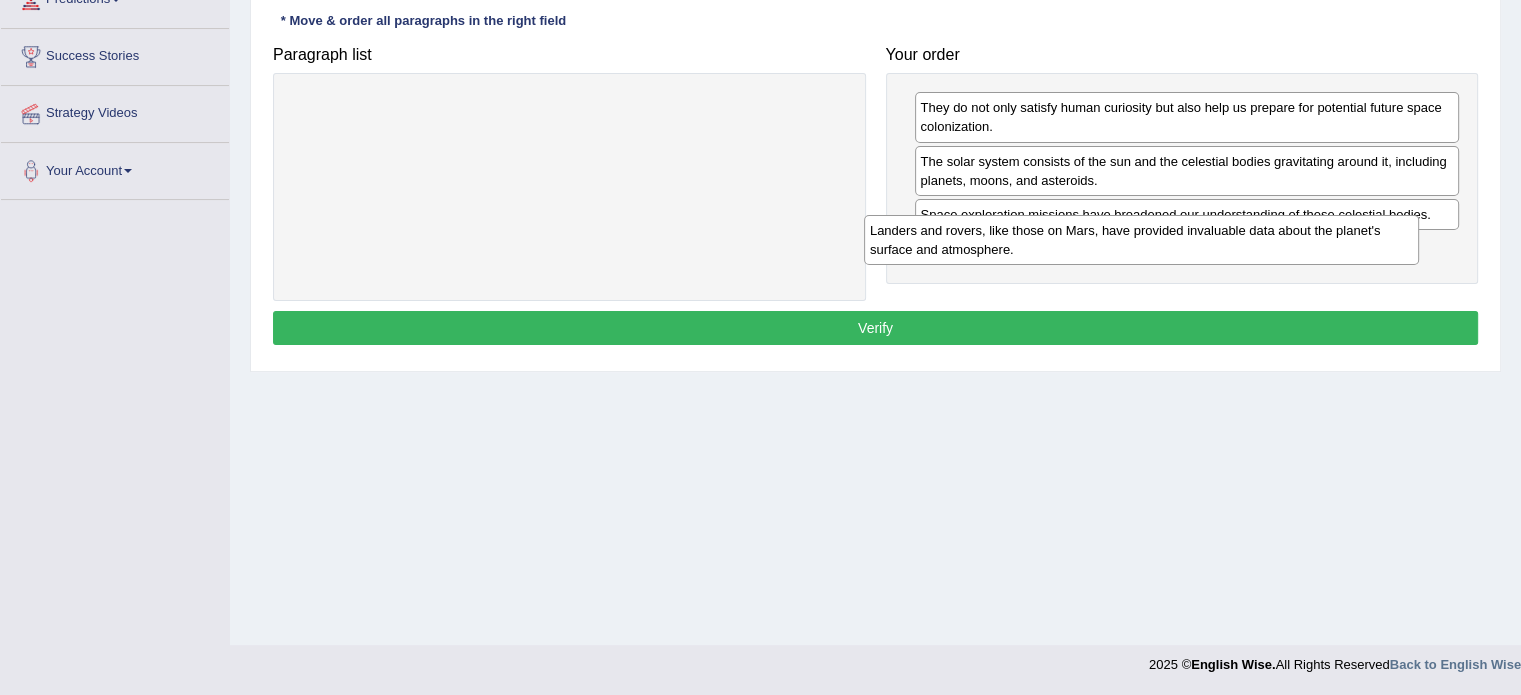 drag, startPoint x: 736, startPoint y: 114, endPoint x: 1308, endPoint y: 237, distance: 585.0752 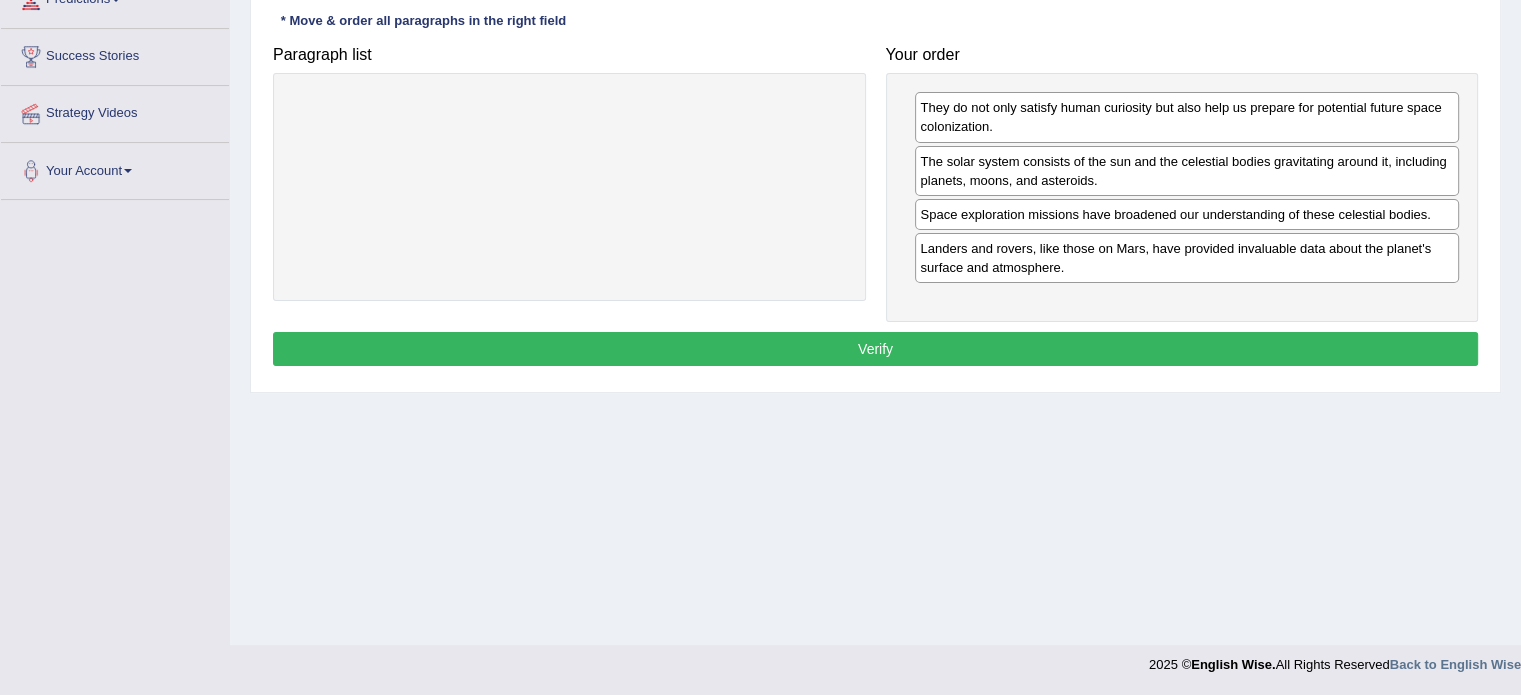 click on "Instructions:  The text boxes in the left panel have been placed in a random order. Restore the original order by dragging the text boxes from the left panel to the right panel.
* Move & order all paragraphs in the right field
Paragraph list
Correct order
The solar system consists of the sun and the celestial bodies gravitating around it, including planets, moons, and
asteroids. Space exploration missions have broadened our understanding of these celestial bodies. Landers and rovers, like those on Mars, have provided invaluable data about the planet's surface and
atmosphere. They do not only satisfy human curiosity but also help us prepare for potential future space colonization.
Your order
They do not only satisfy human curiosity but also help us prepare for potential future space colonization. The solar system consists of the sun and the celestial bodies gravitating around it, including planets, moons, and
asteroids.
Result:" at bounding box center [875, 145] 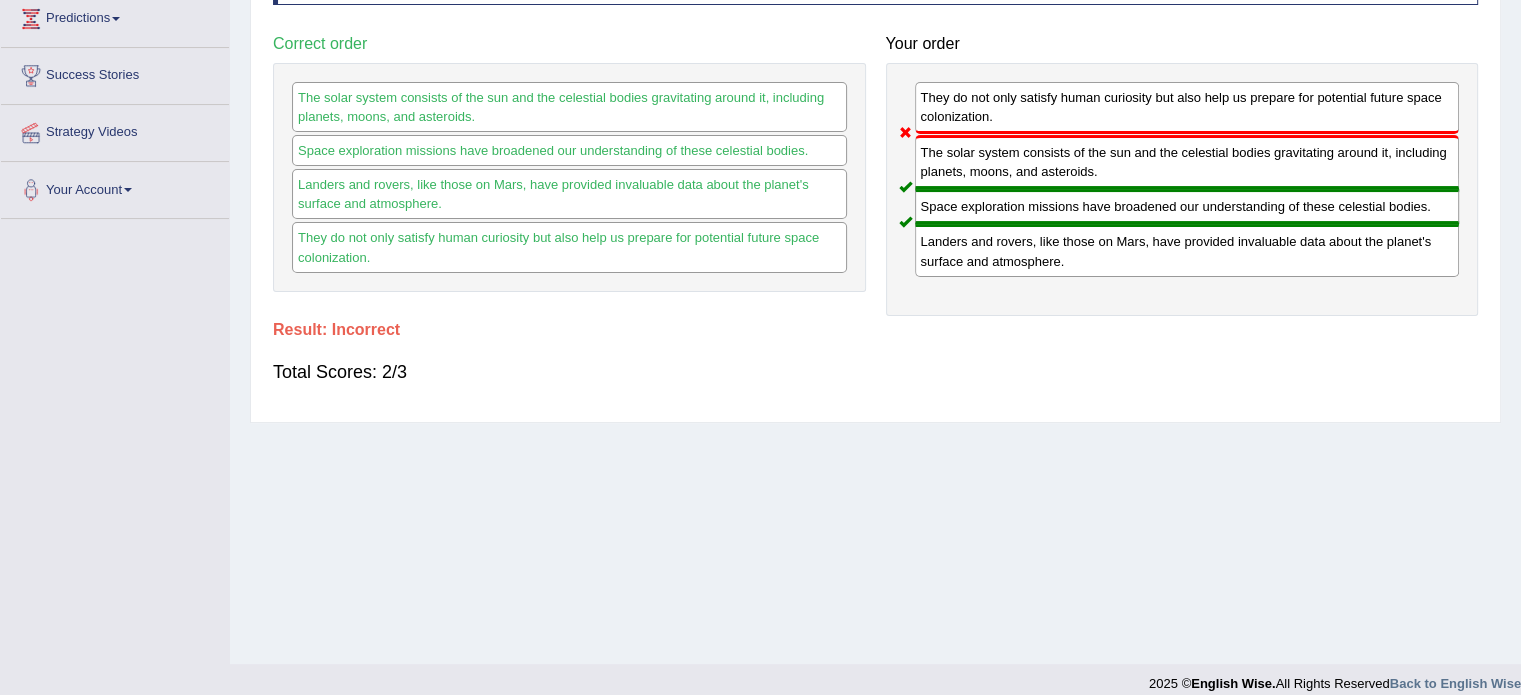 scroll, scrollTop: 355, scrollLeft: 0, axis: vertical 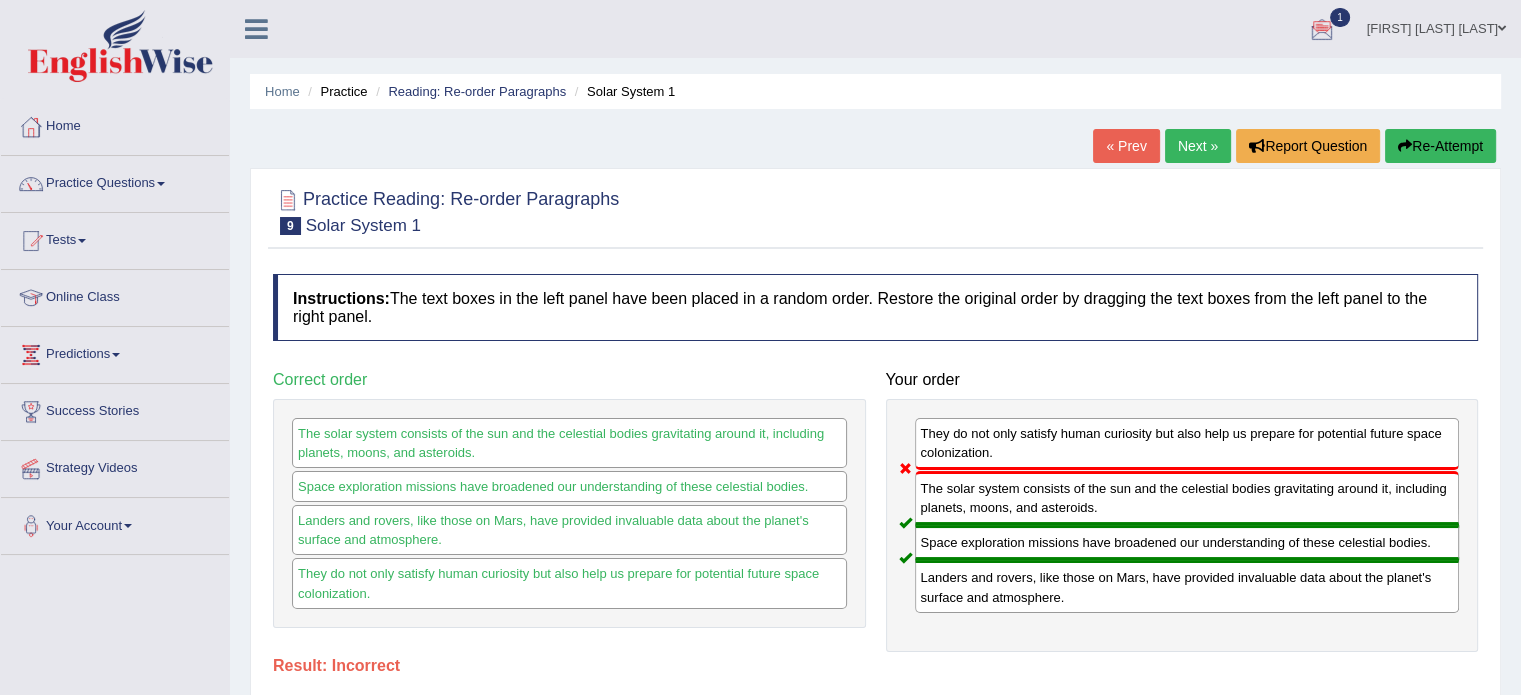 click on "Next »" at bounding box center [1198, 146] 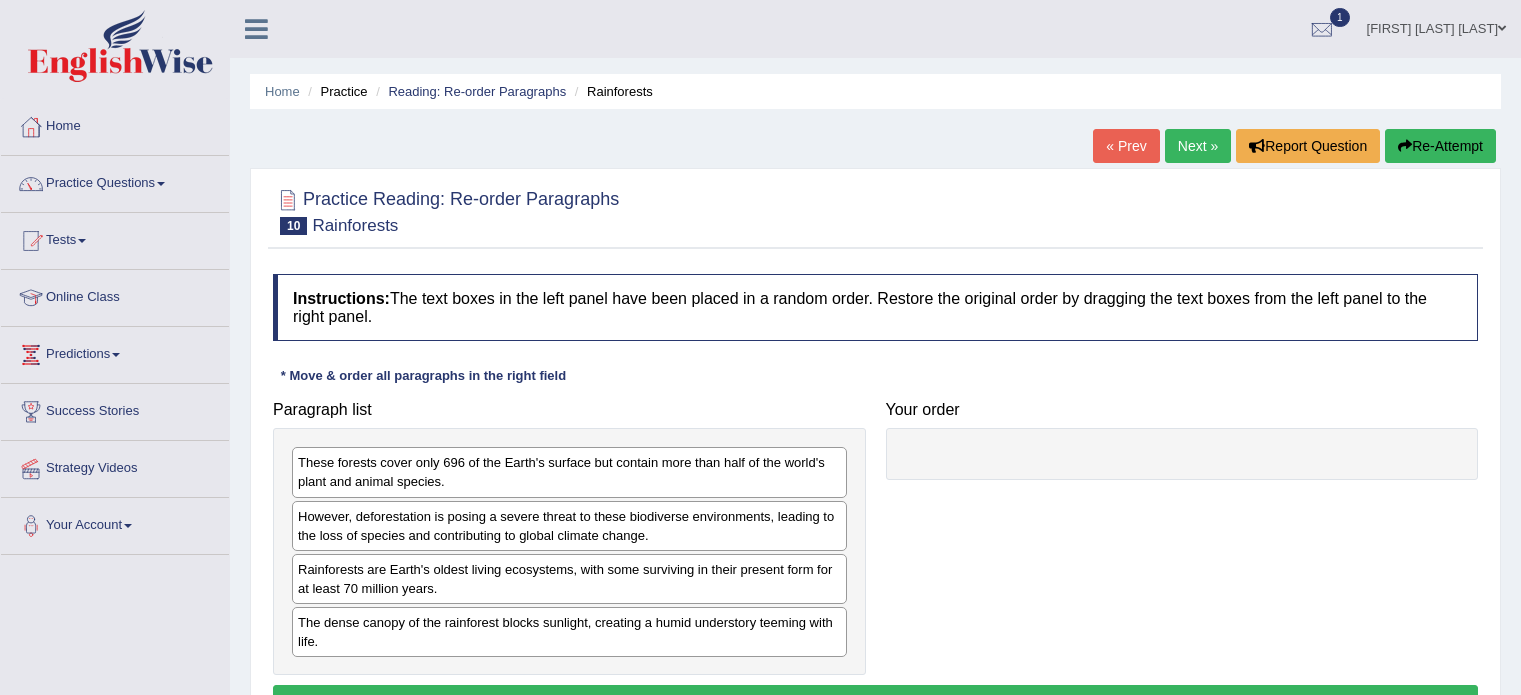 scroll, scrollTop: 0, scrollLeft: 0, axis: both 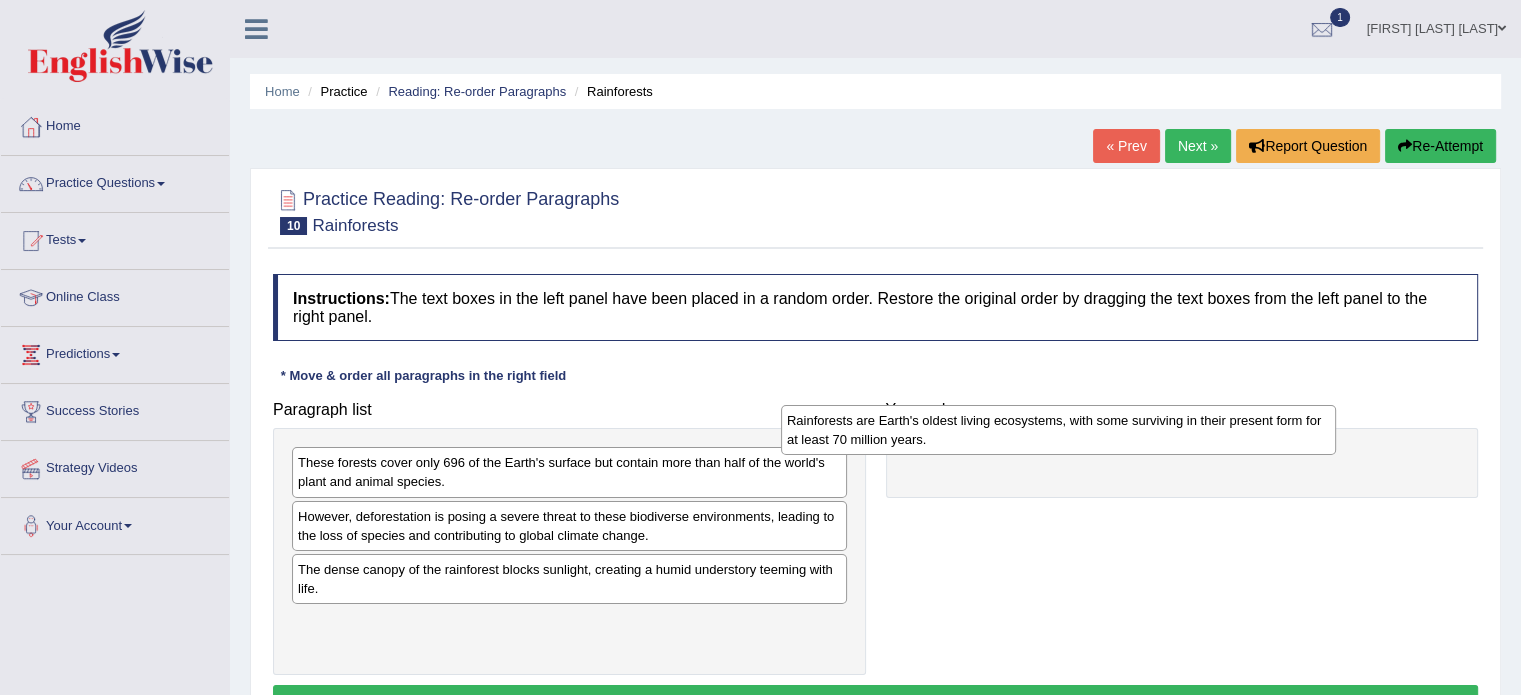 drag, startPoint x: 488, startPoint y: 583, endPoint x: 984, endPoint y: 434, distance: 517.8967 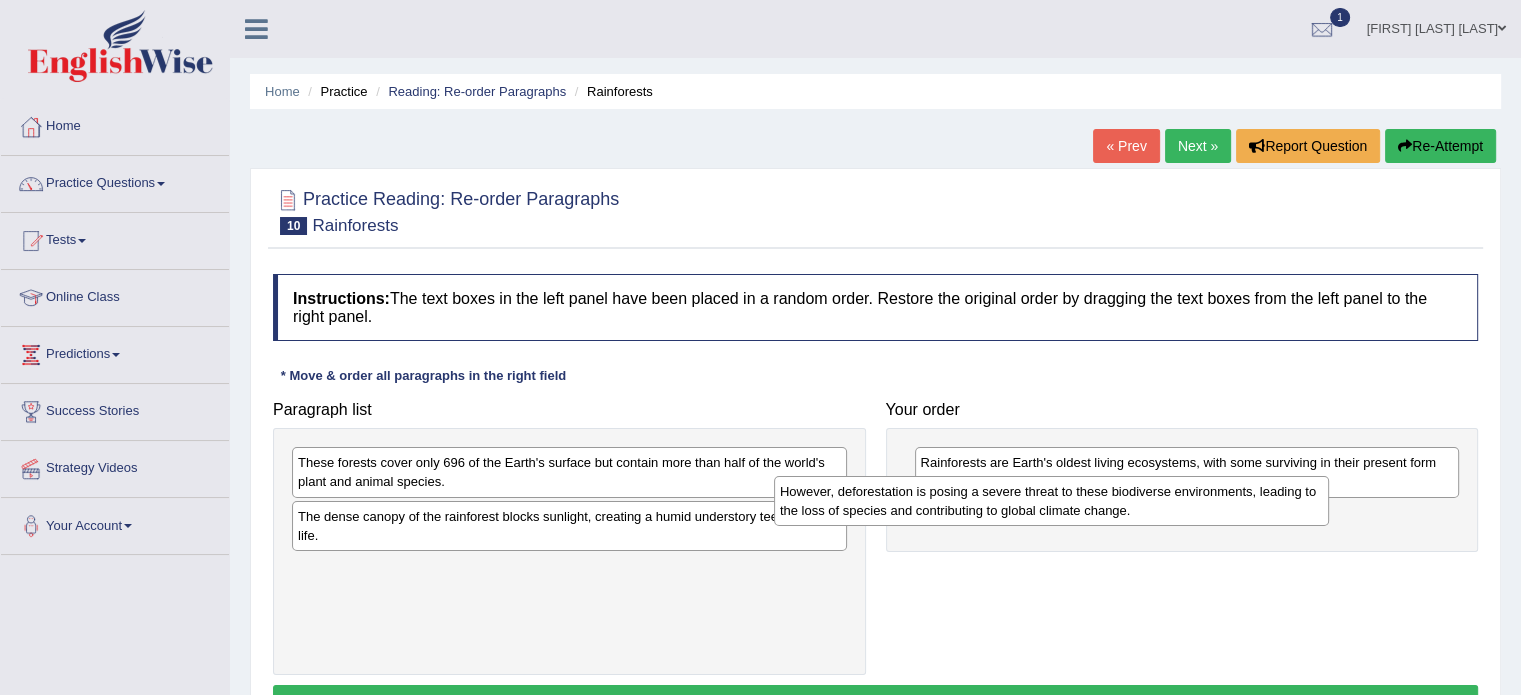 drag, startPoint x: 470, startPoint y: 547, endPoint x: 960, endPoint y: 523, distance: 490.5874 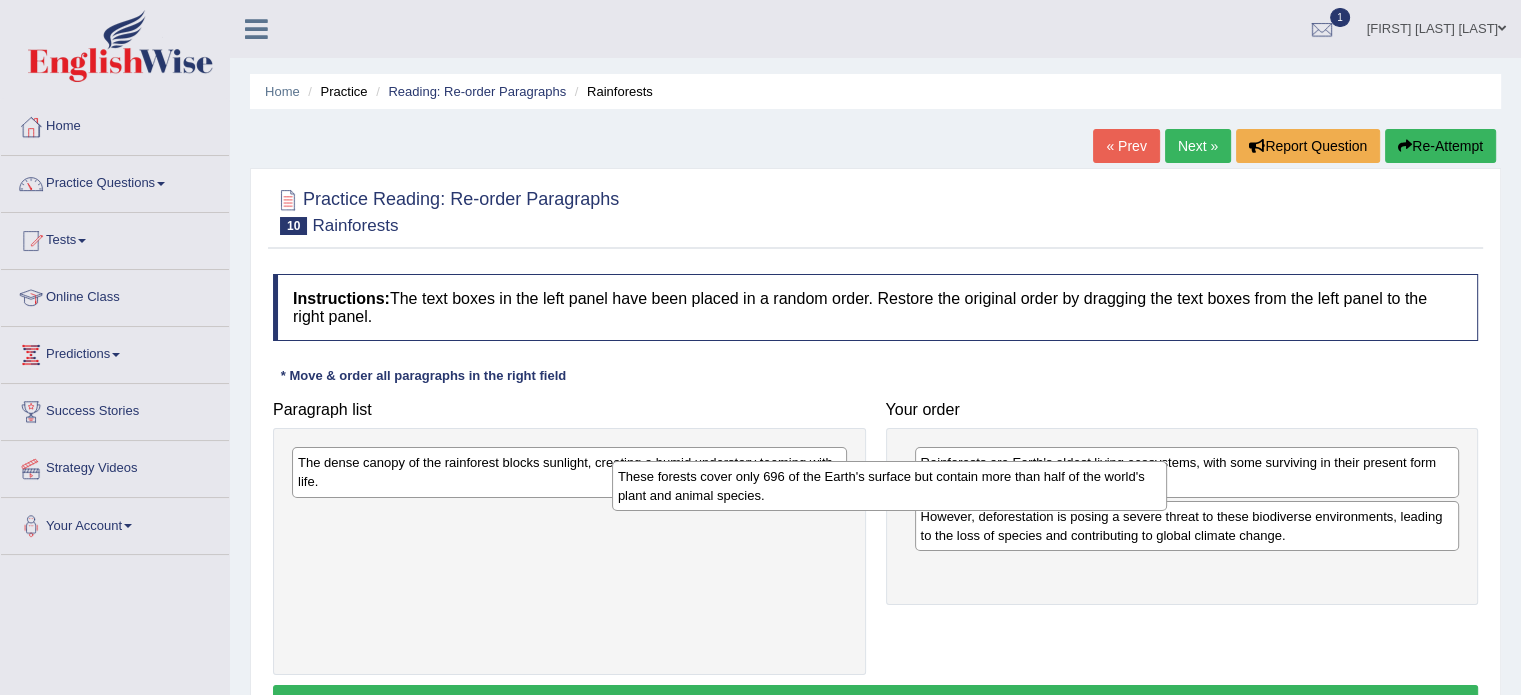 drag, startPoint x: 548, startPoint y: 485, endPoint x: 868, endPoint y: 499, distance: 320.3061 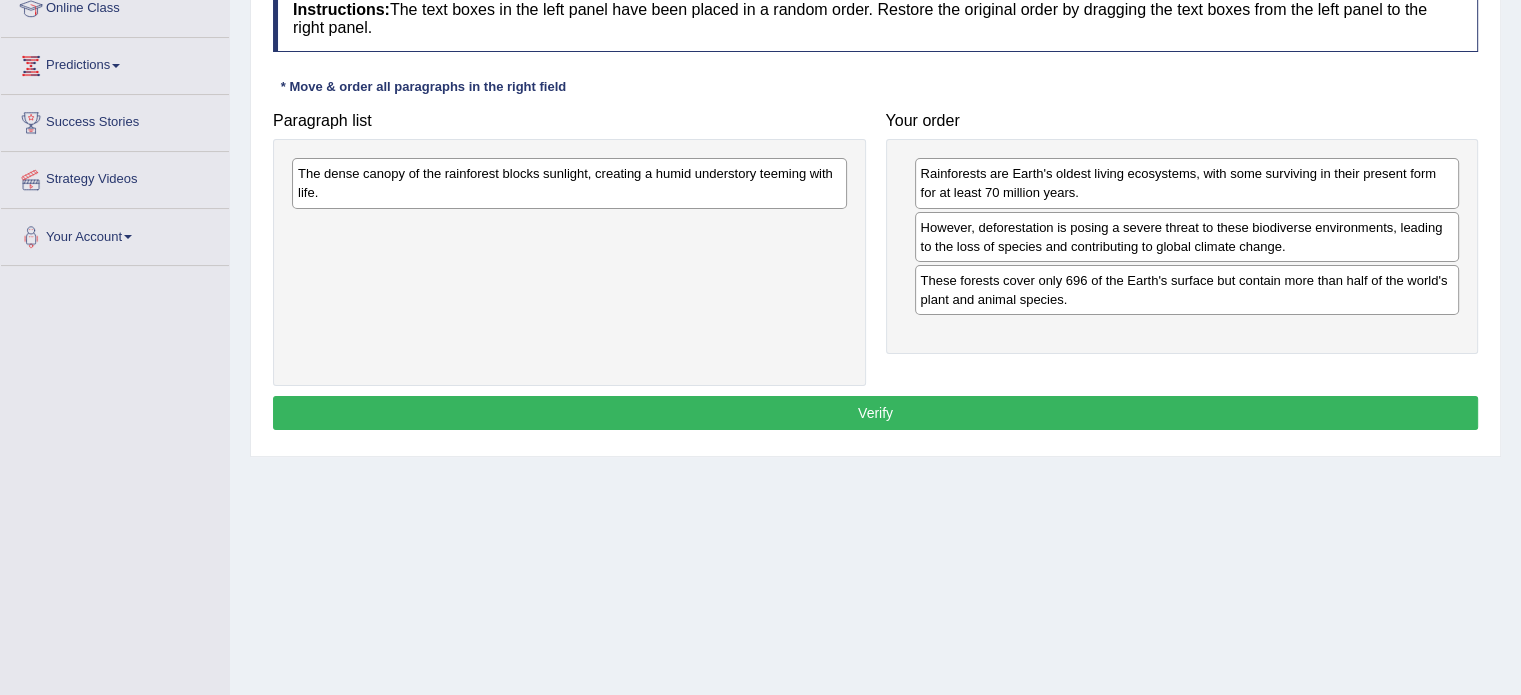 scroll, scrollTop: 355, scrollLeft: 0, axis: vertical 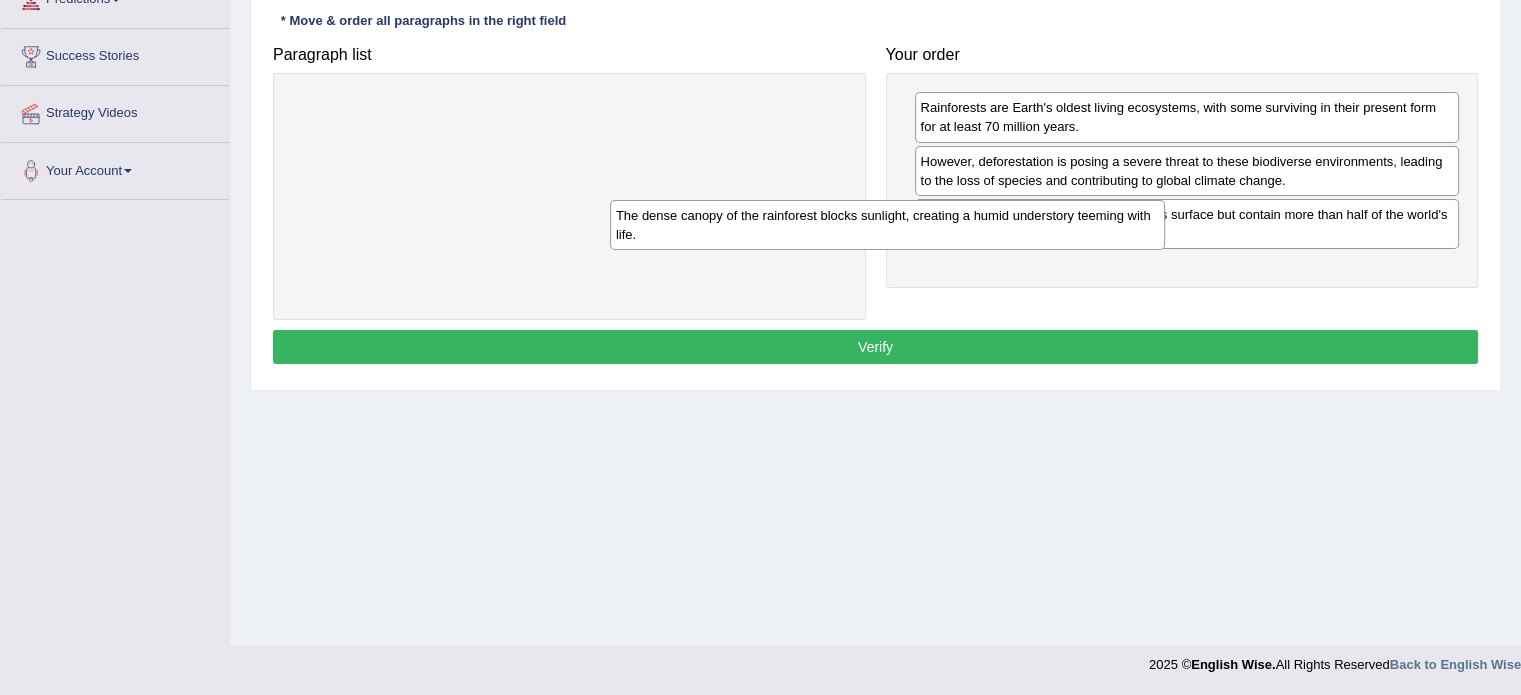 drag, startPoint x: 690, startPoint y: 119, endPoint x: 1020, endPoint y: 230, distance: 348.16806 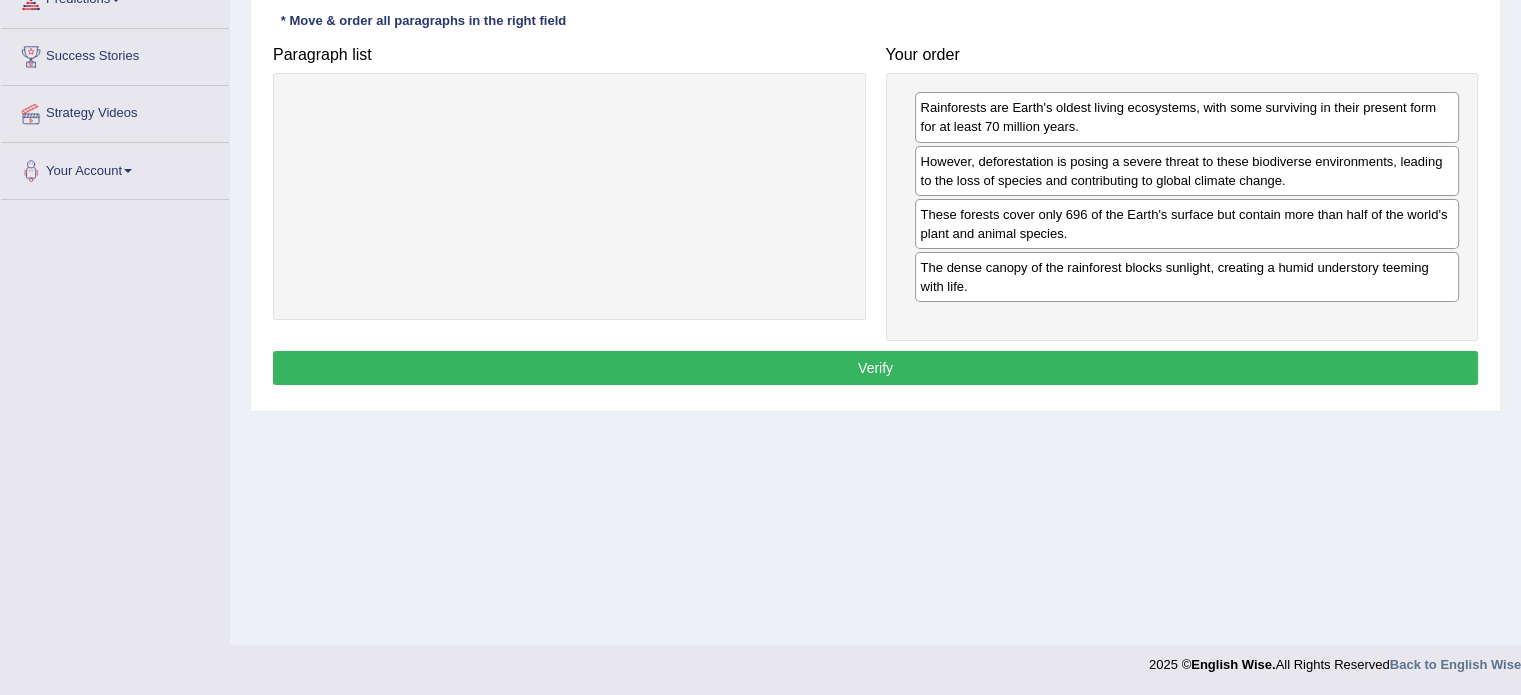 click on "Verify" at bounding box center (875, 368) 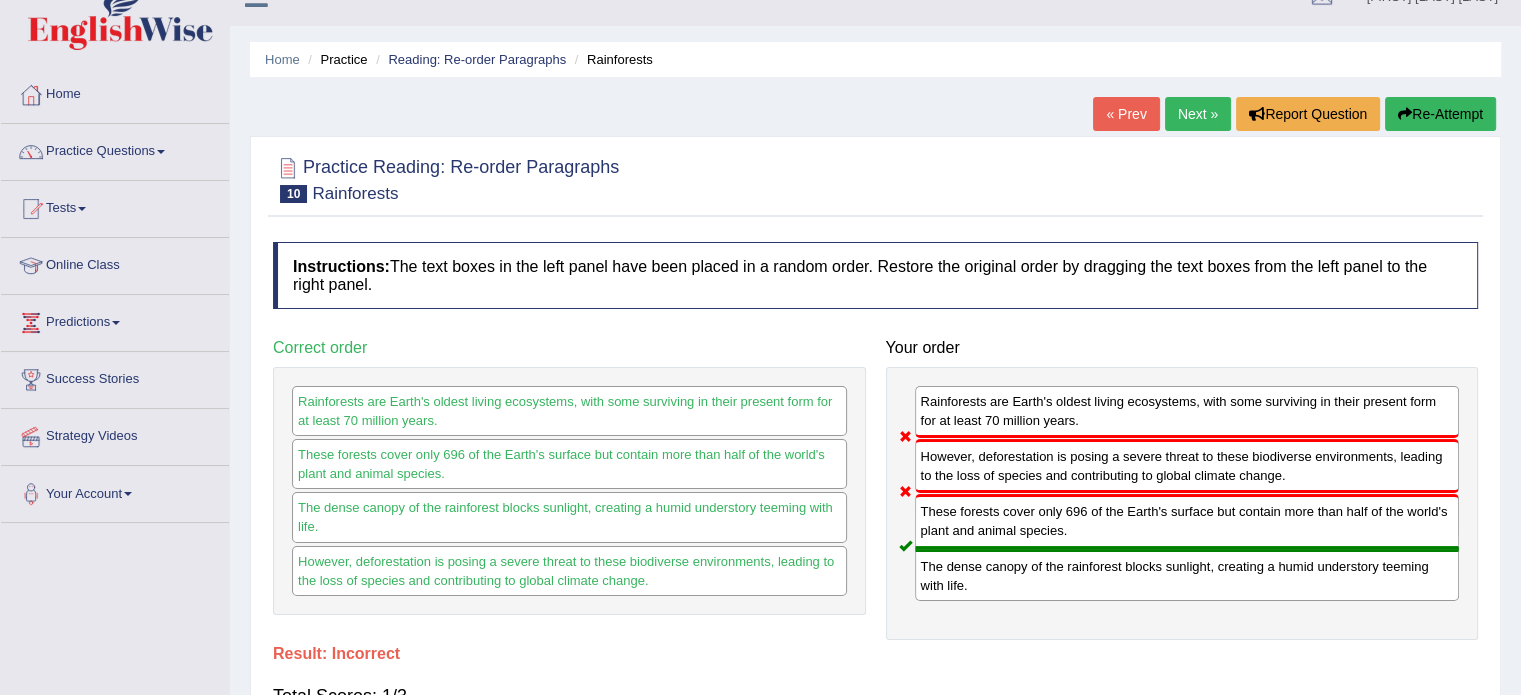 scroll, scrollTop: 24, scrollLeft: 0, axis: vertical 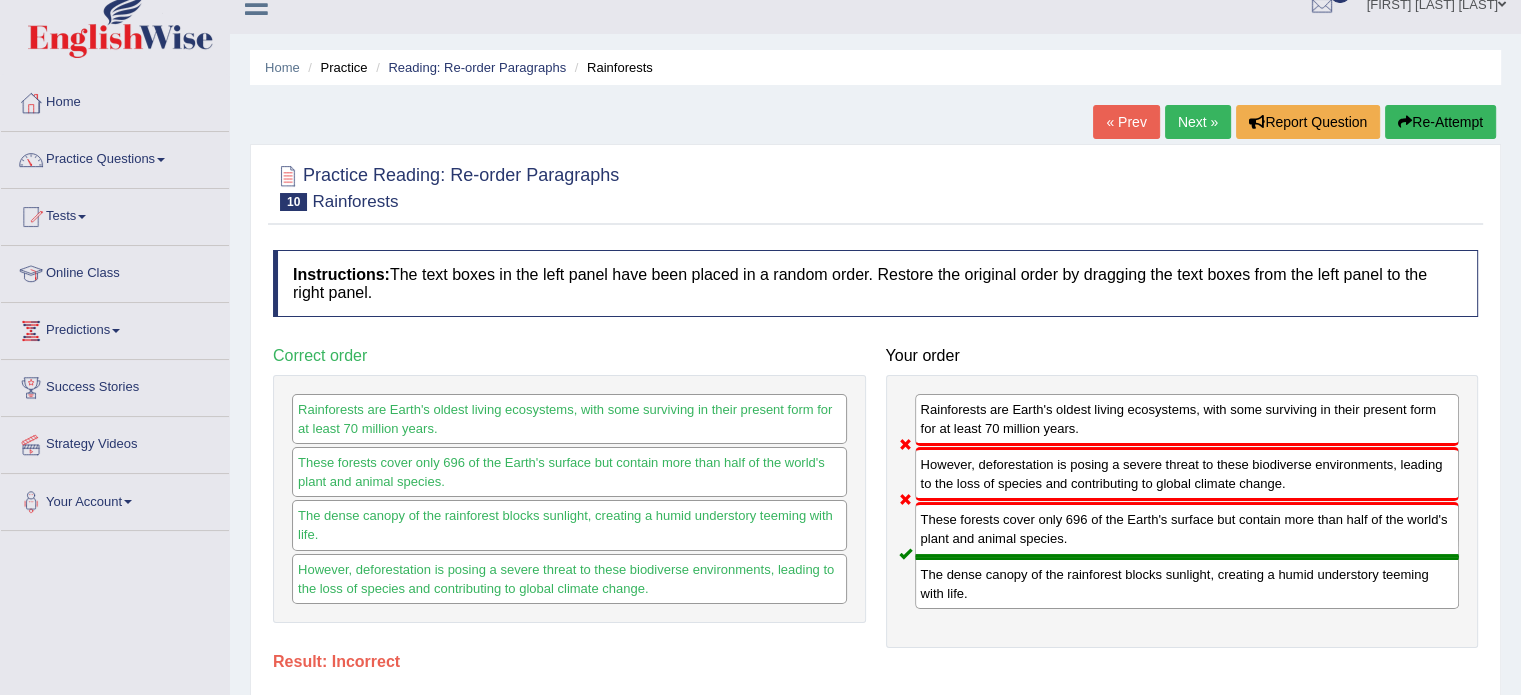 click on "Re-Attempt" at bounding box center (1440, 122) 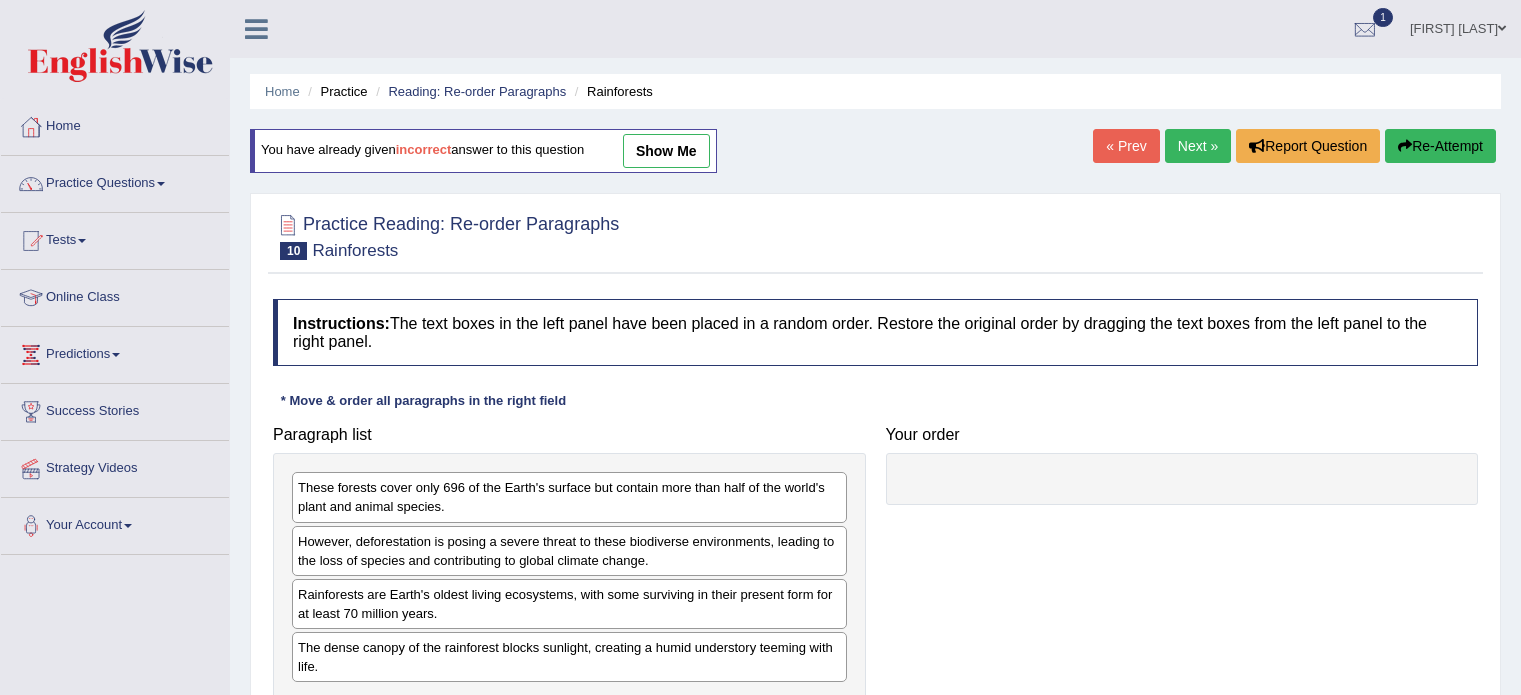 scroll, scrollTop: 24, scrollLeft: 0, axis: vertical 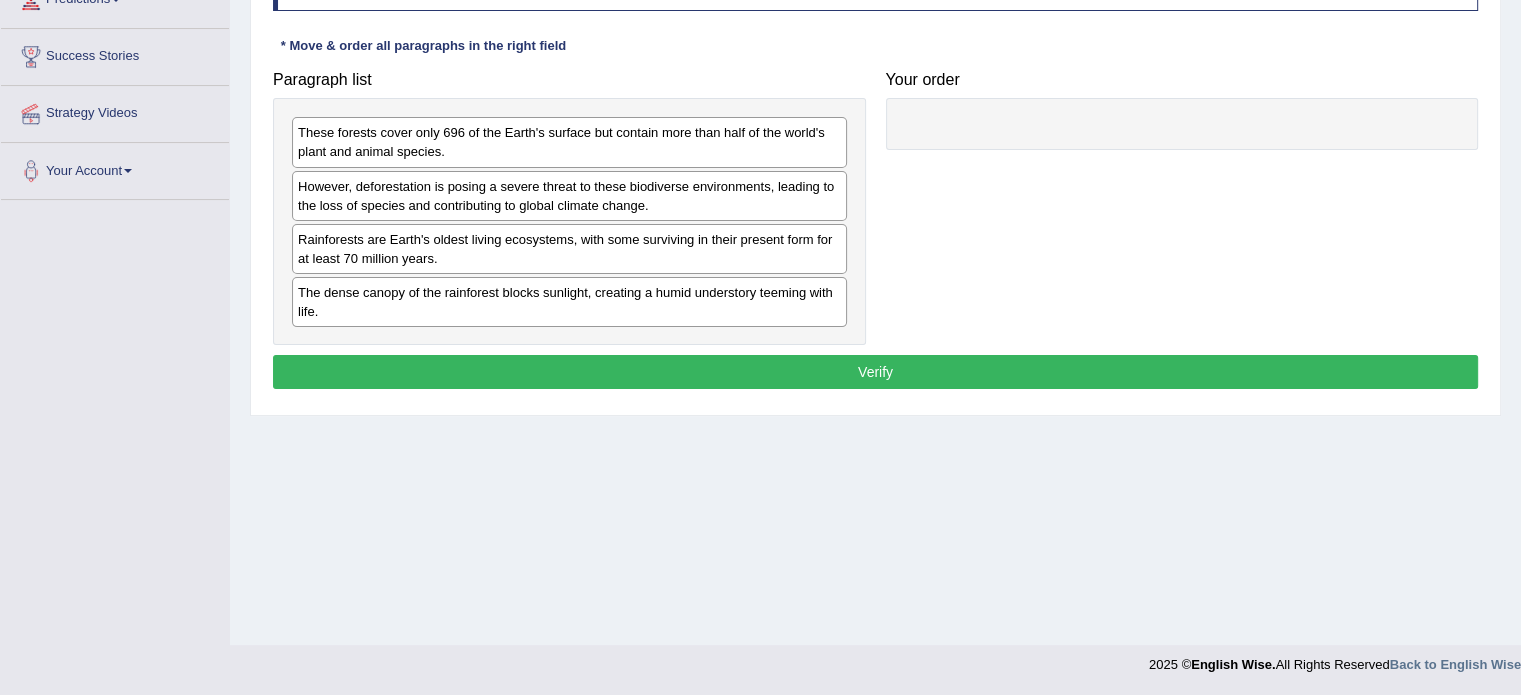 drag, startPoint x: 1514, startPoint y: 111, endPoint x: 1493, endPoint y: 108, distance: 21.213203 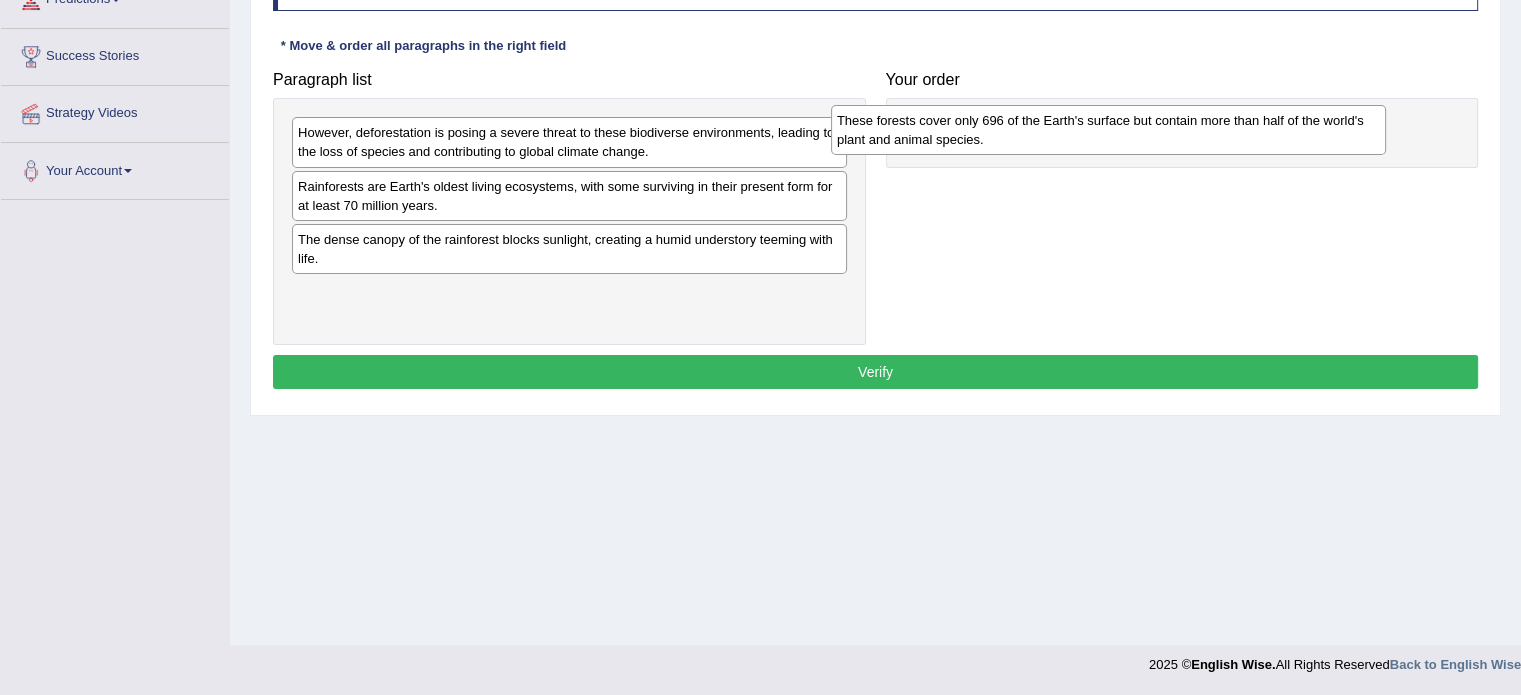 drag, startPoint x: 452, startPoint y: 140, endPoint x: 991, endPoint y: 127, distance: 539.15674 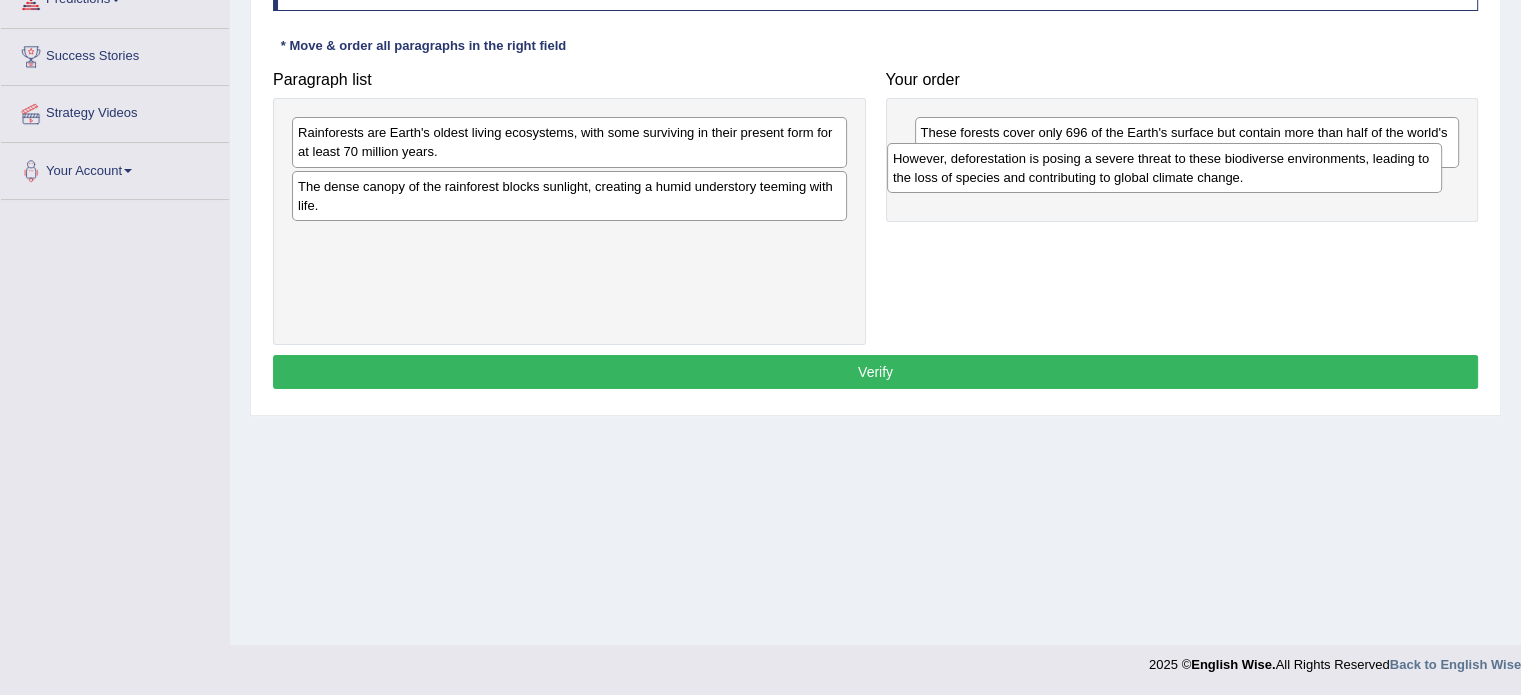drag, startPoint x: 628, startPoint y: 161, endPoint x: 1223, endPoint y: 187, distance: 595.5678 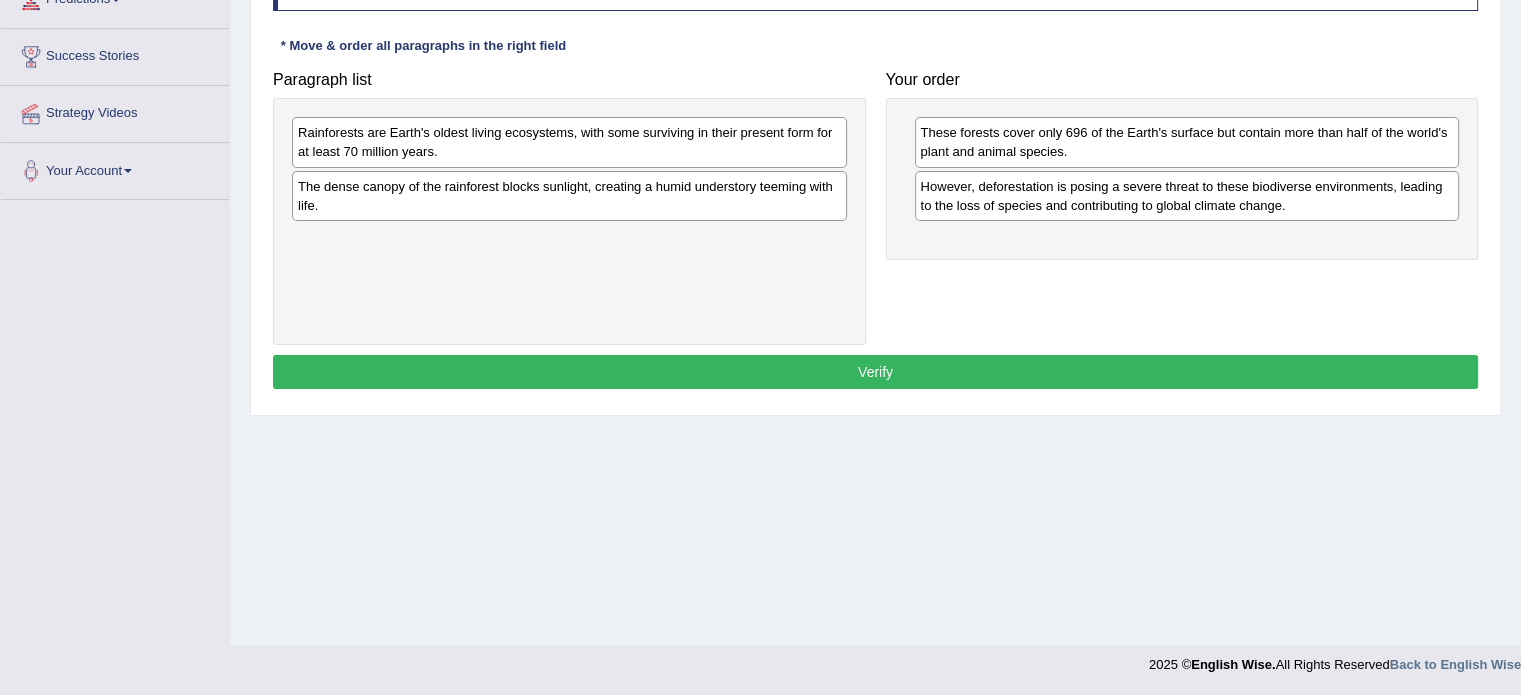 drag, startPoint x: 642, startPoint y: 167, endPoint x: 946, endPoint y: 207, distance: 306.6203 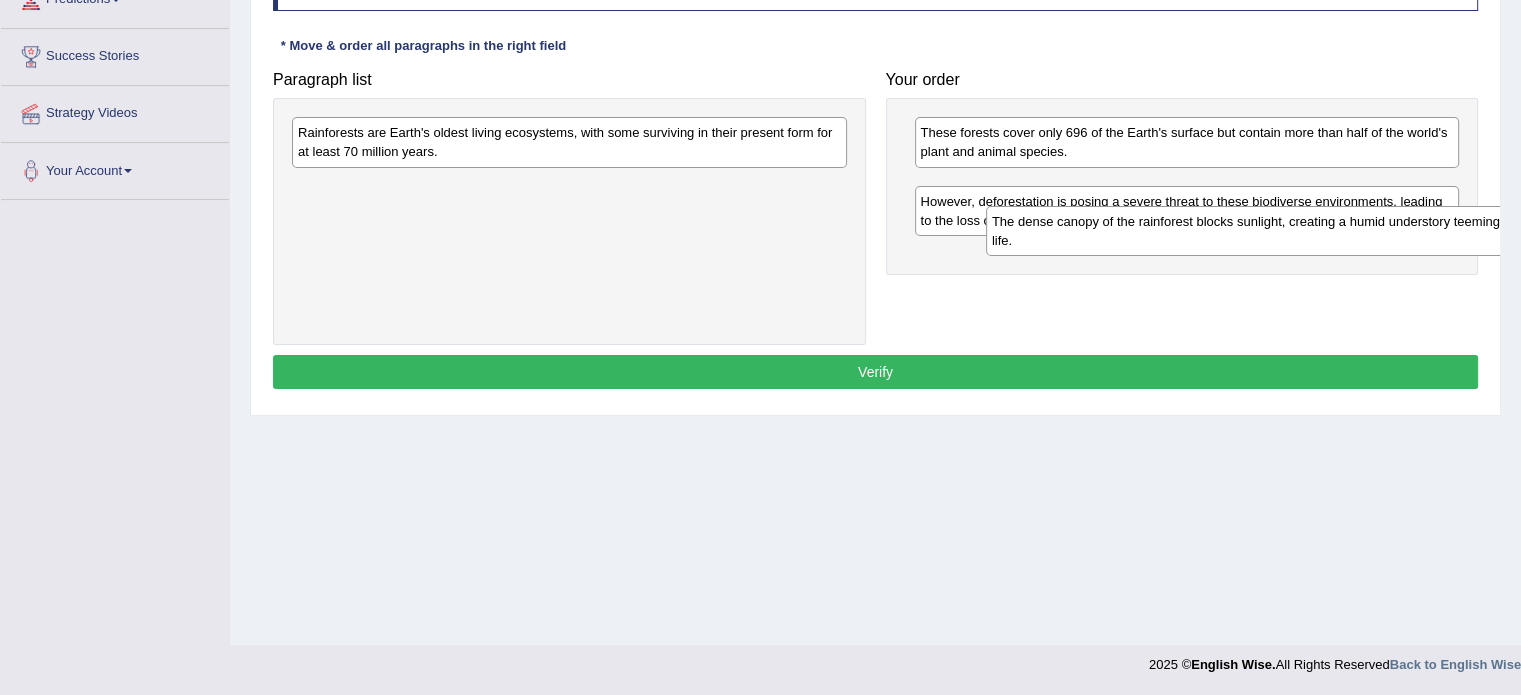 drag, startPoint x: 768, startPoint y: 170, endPoint x: 1462, endPoint y: 206, distance: 694.9331 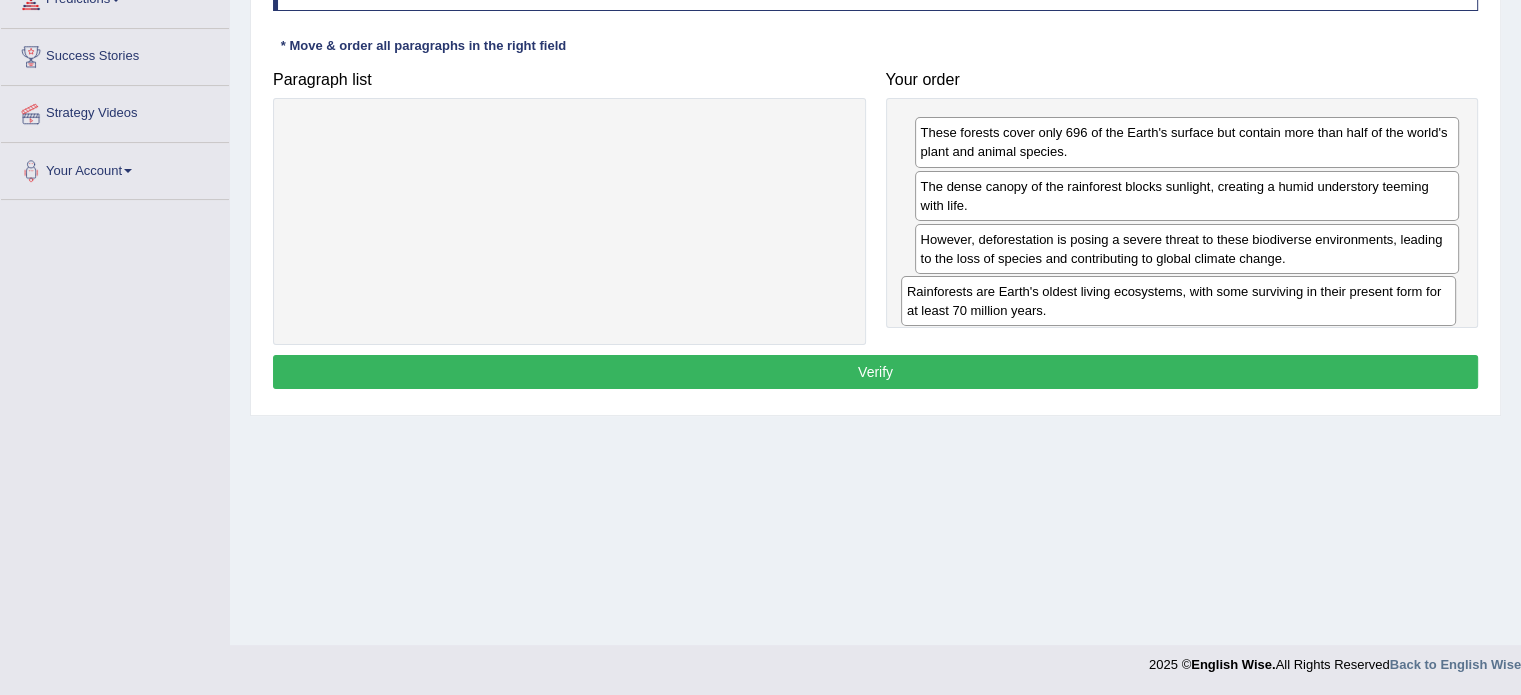 drag, startPoint x: 615, startPoint y: 151, endPoint x: 1222, endPoint y: 309, distance: 627.22644 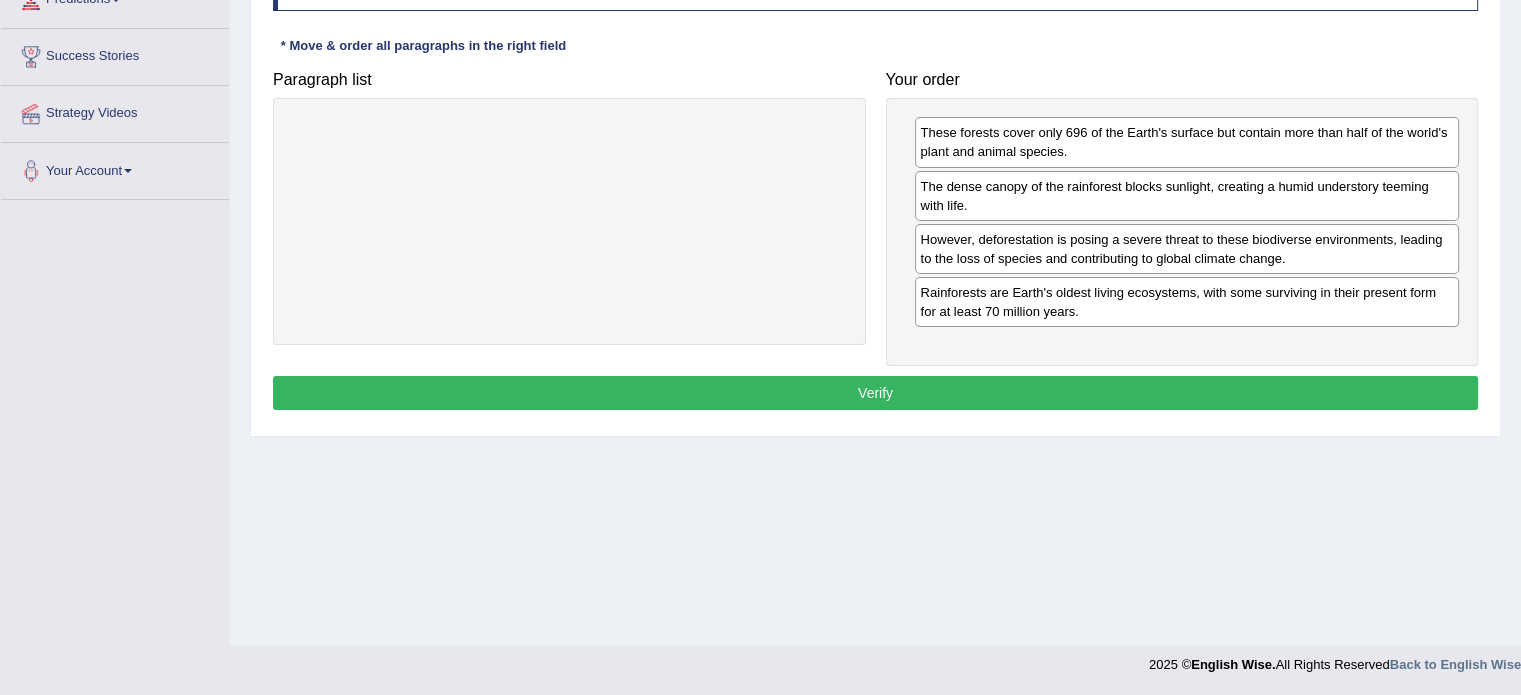 click on "Verify" at bounding box center [875, 393] 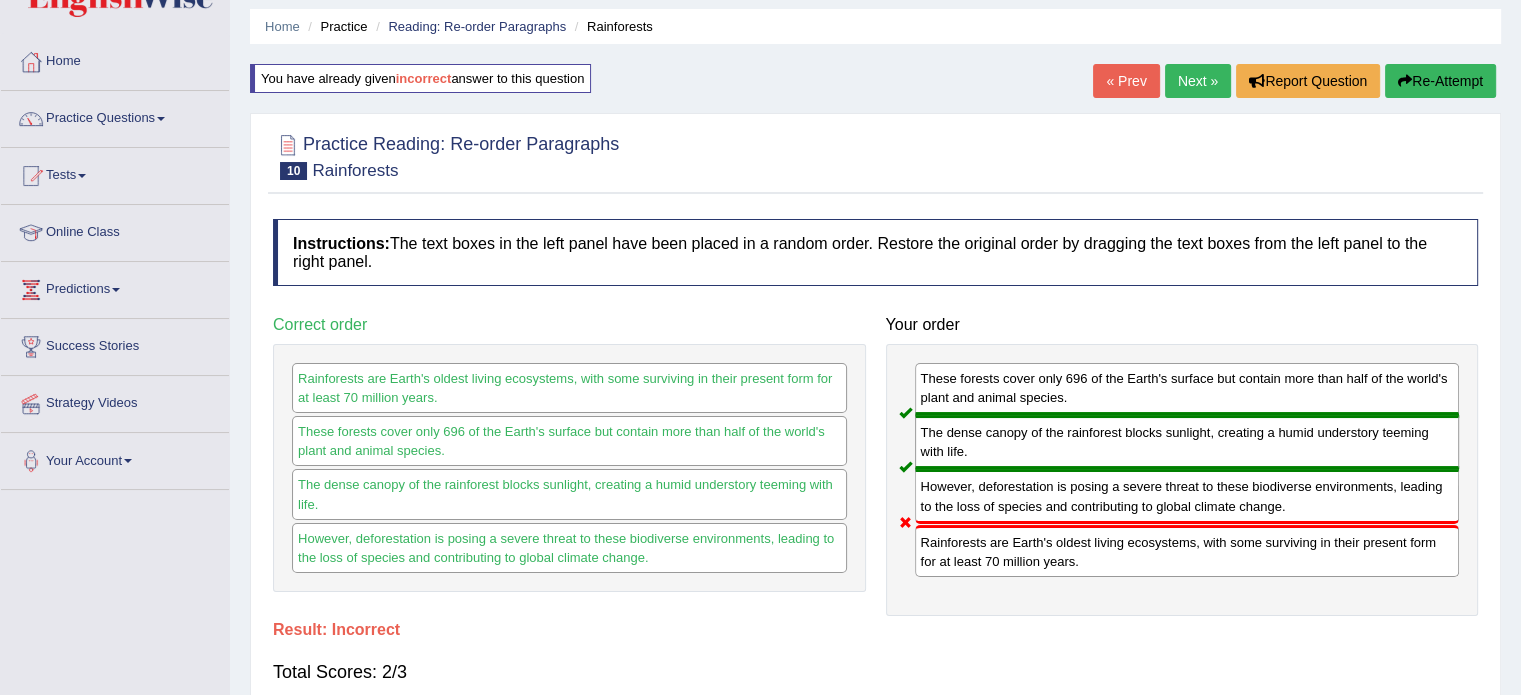 scroll, scrollTop: 0, scrollLeft: 0, axis: both 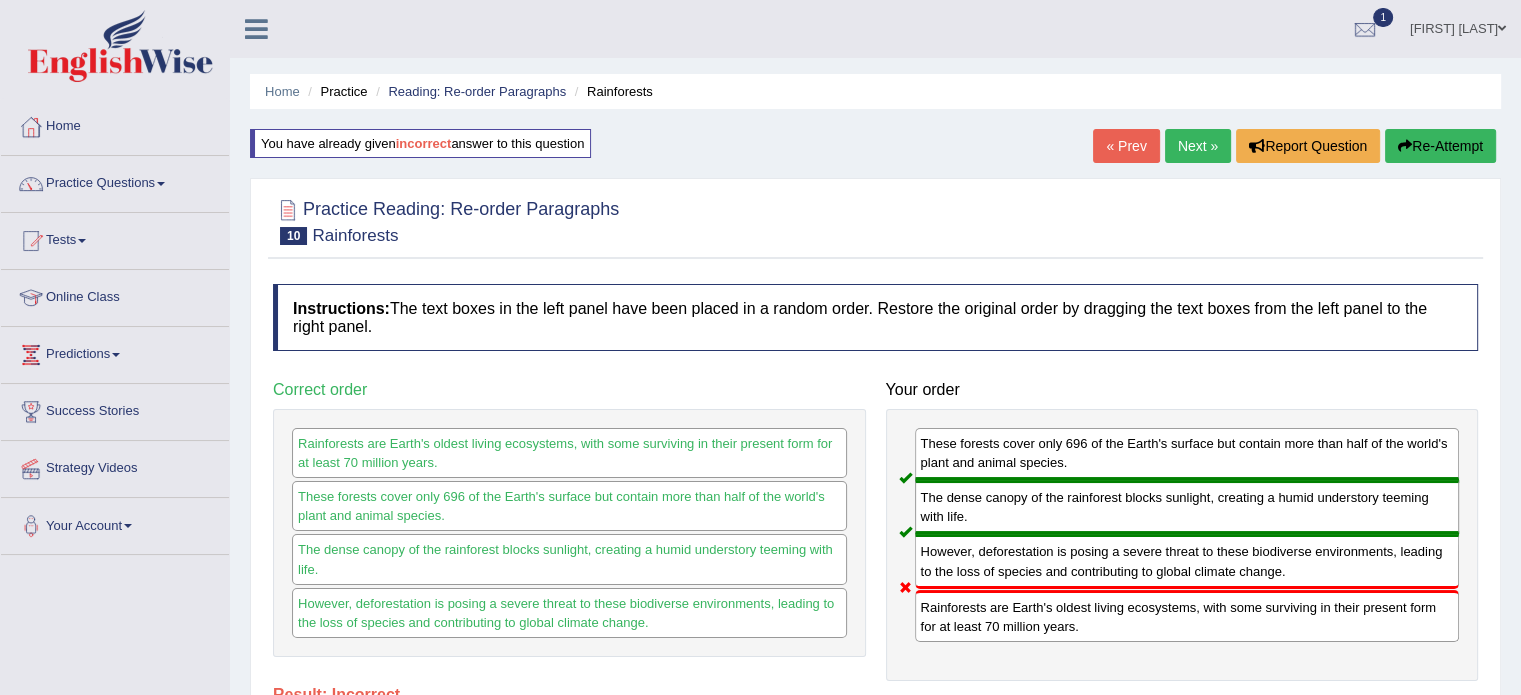 click on "Next »" at bounding box center [1198, 146] 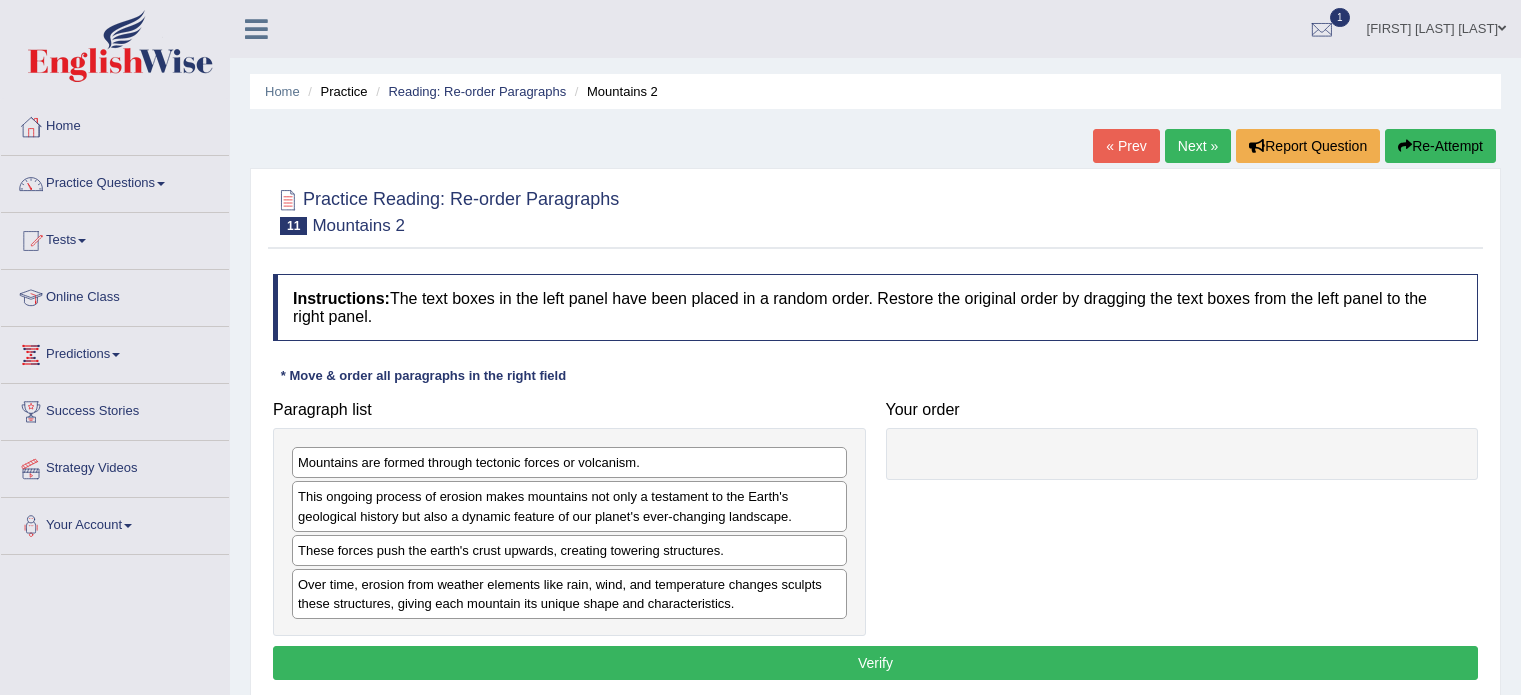 scroll, scrollTop: 0, scrollLeft: 0, axis: both 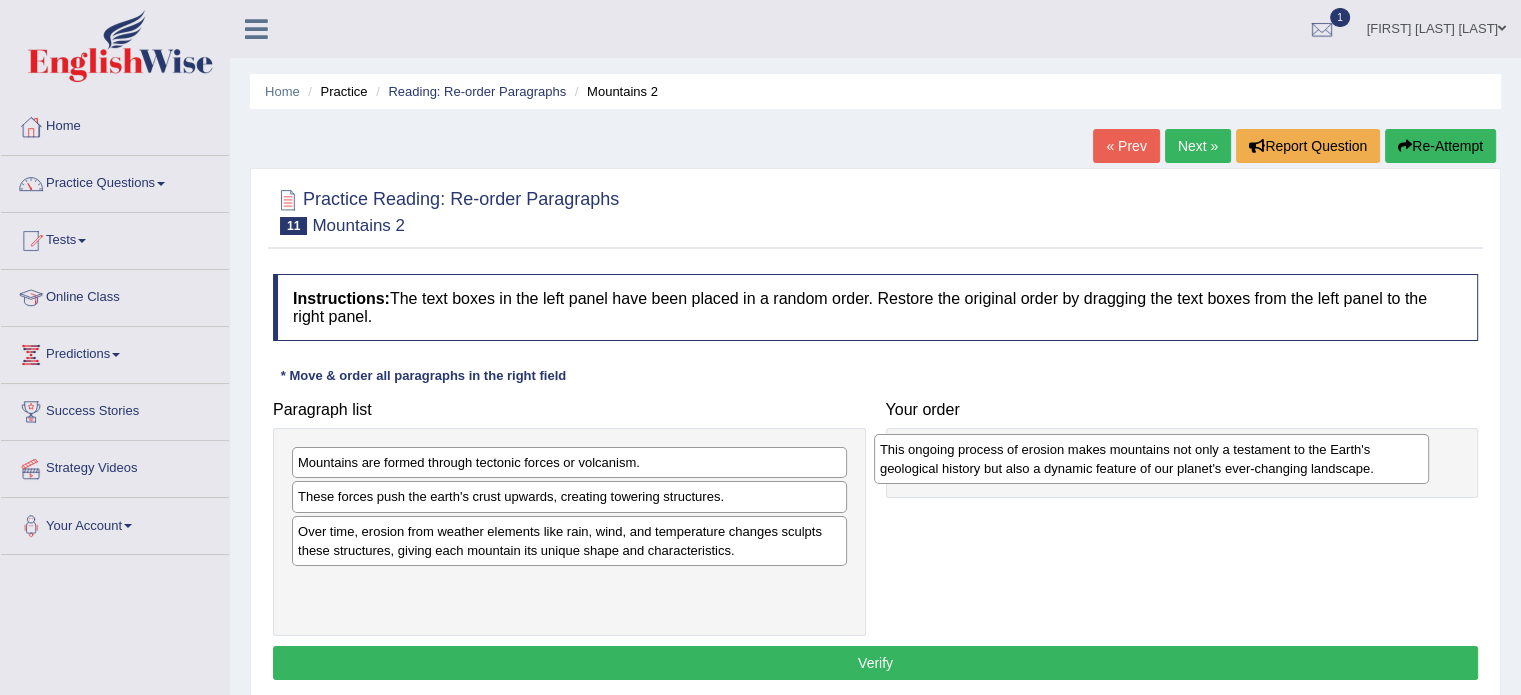 drag, startPoint x: 431, startPoint y: 523, endPoint x: 1013, endPoint y: 476, distance: 583.89465 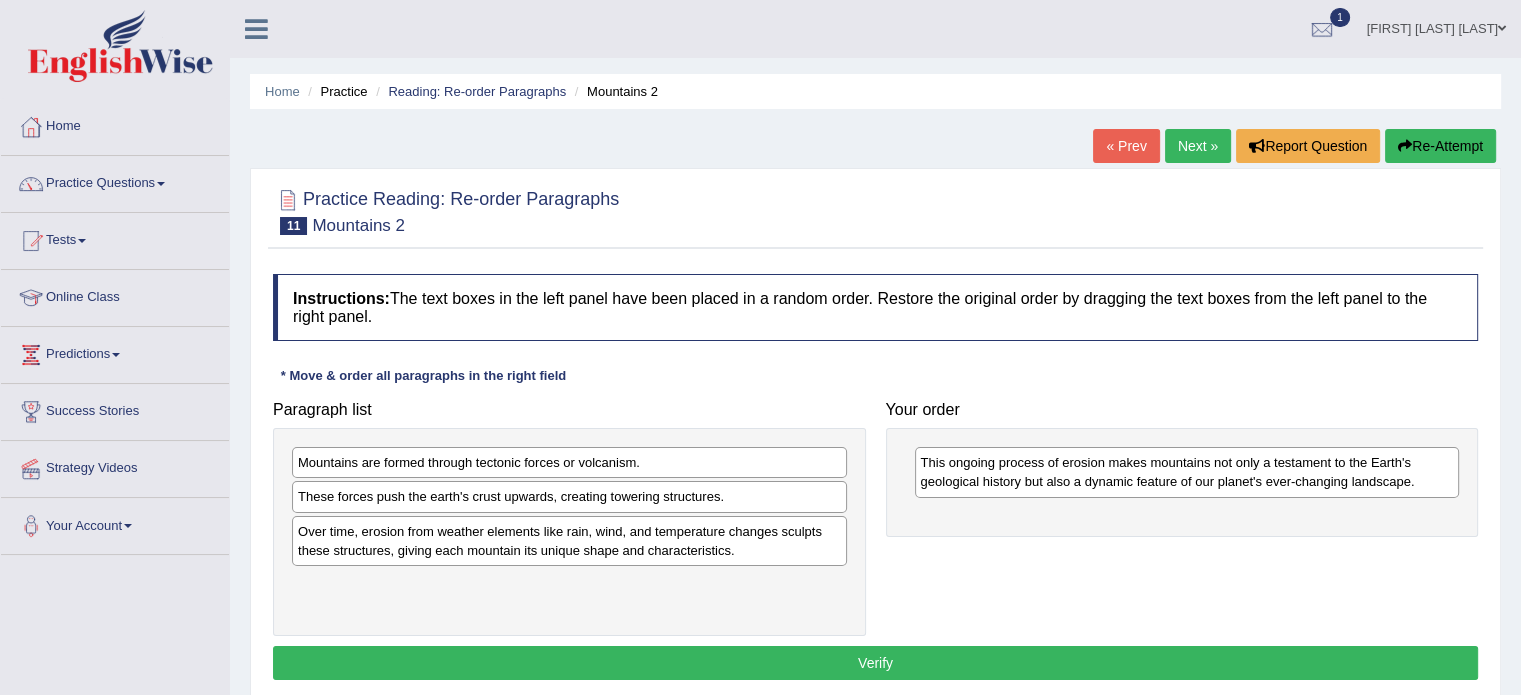 drag, startPoint x: 681, startPoint y: 511, endPoint x: 971, endPoint y: 439, distance: 298.8043 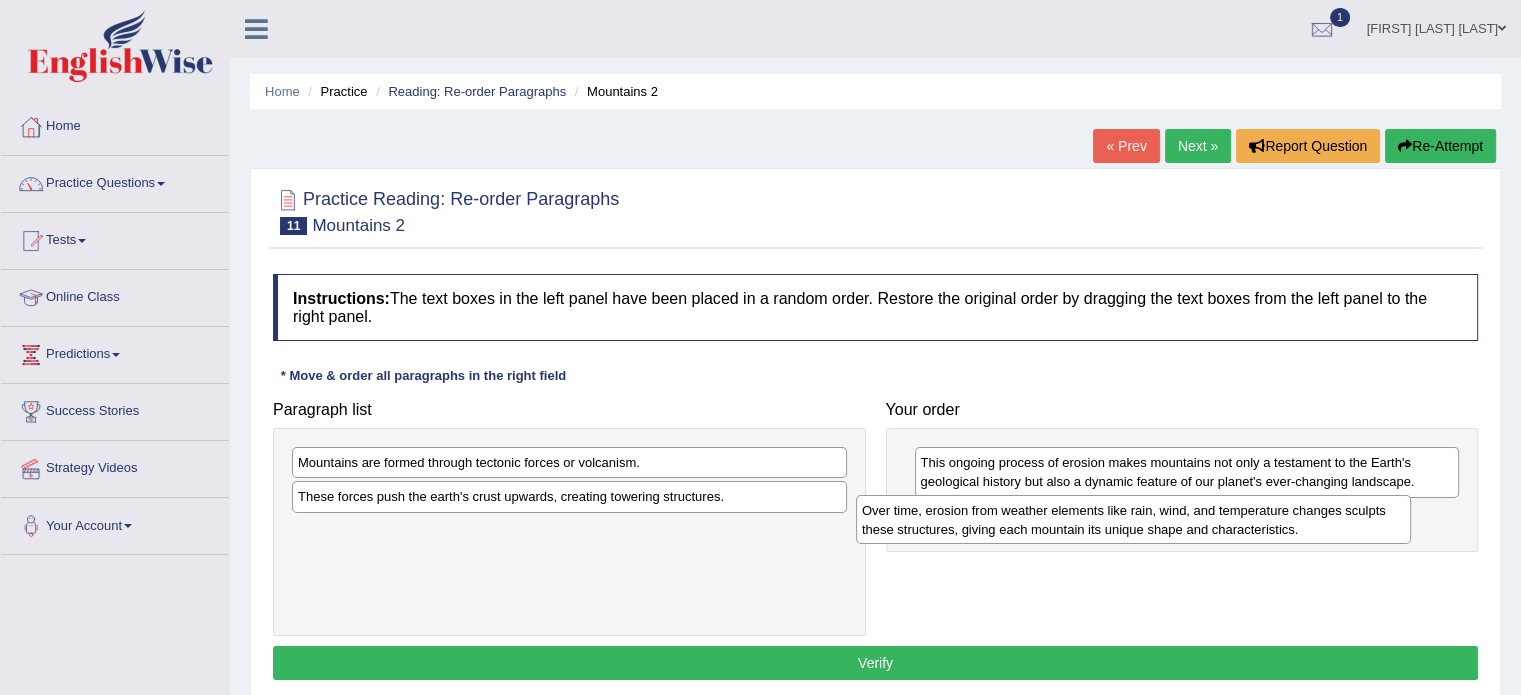 drag, startPoint x: 696, startPoint y: 518, endPoint x: 1259, endPoint y: 499, distance: 563.3205 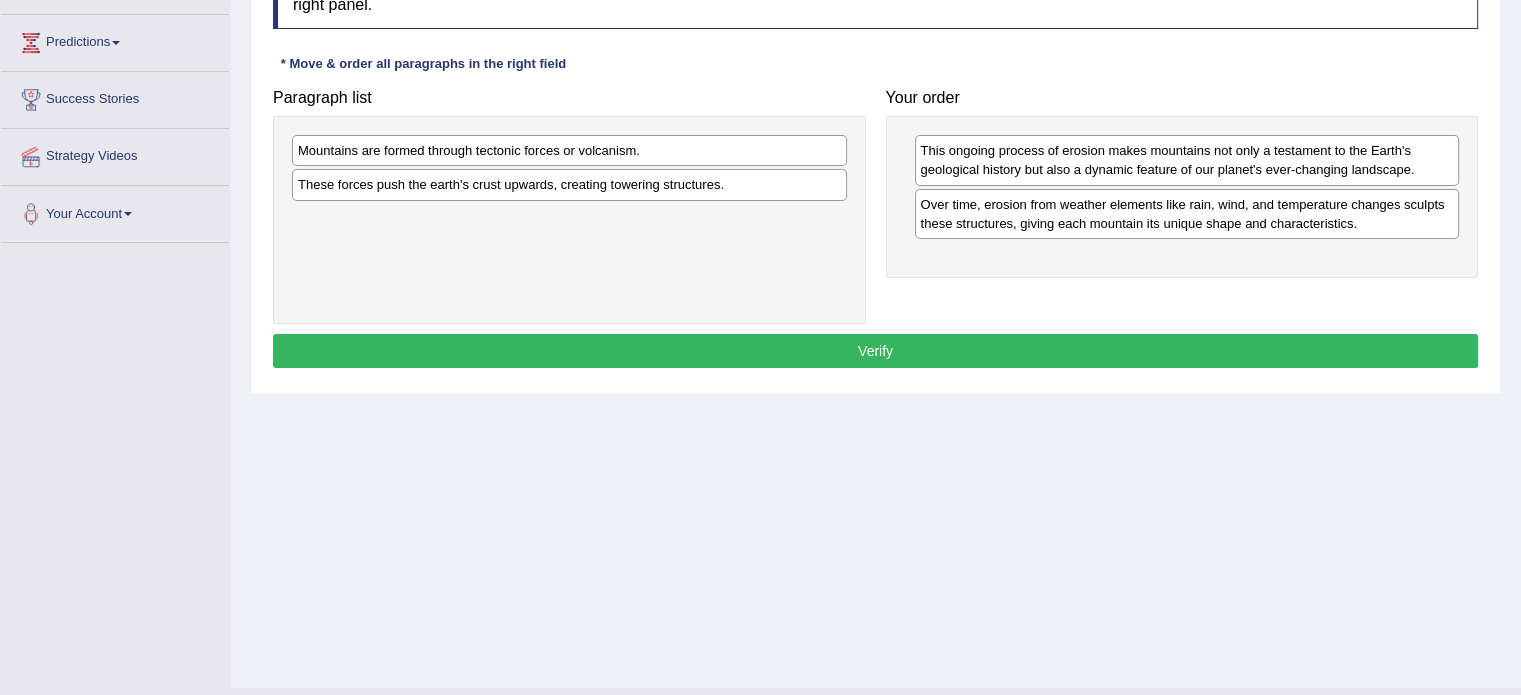 scroll, scrollTop: 355, scrollLeft: 0, axis: vertical 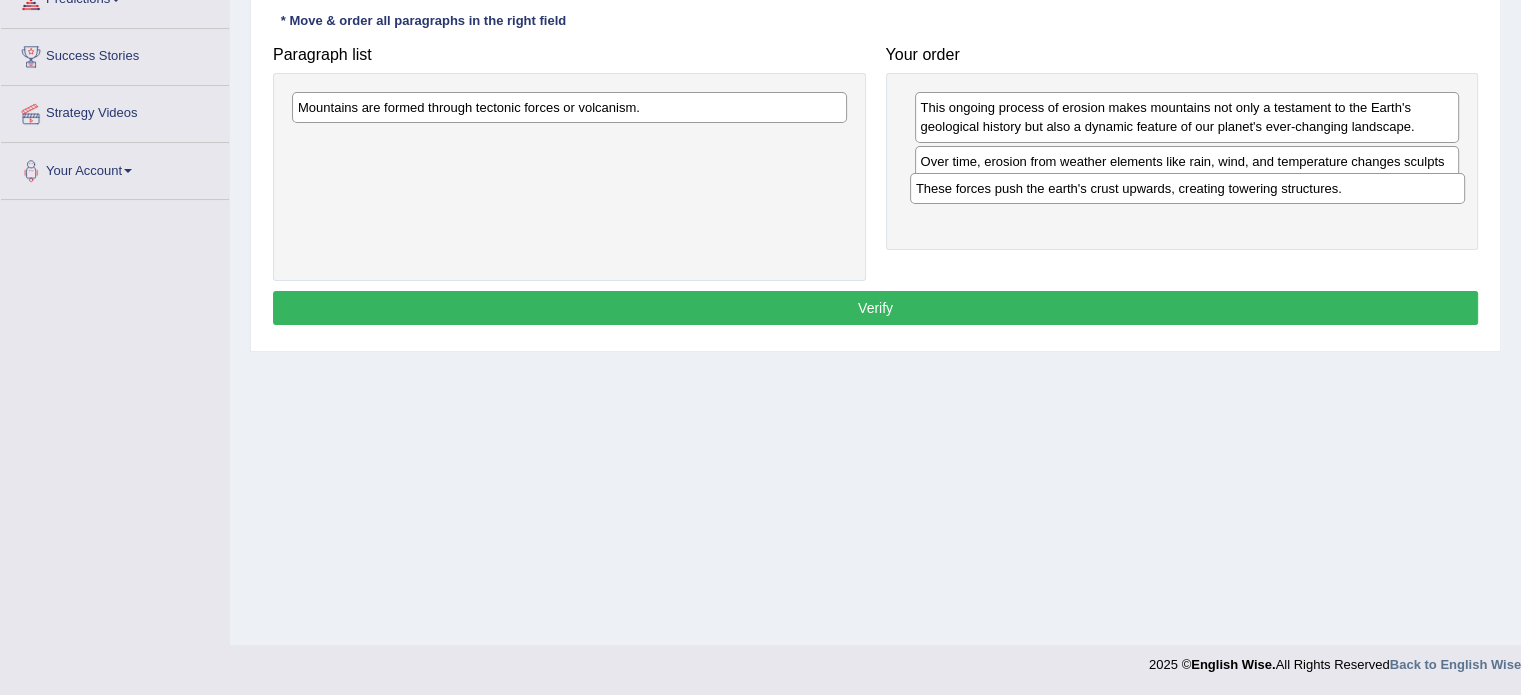 drag, startPoint x: 529, startPoint y: 139, endPoint x: 1147, endPoint y: 187, distance: 619.86127 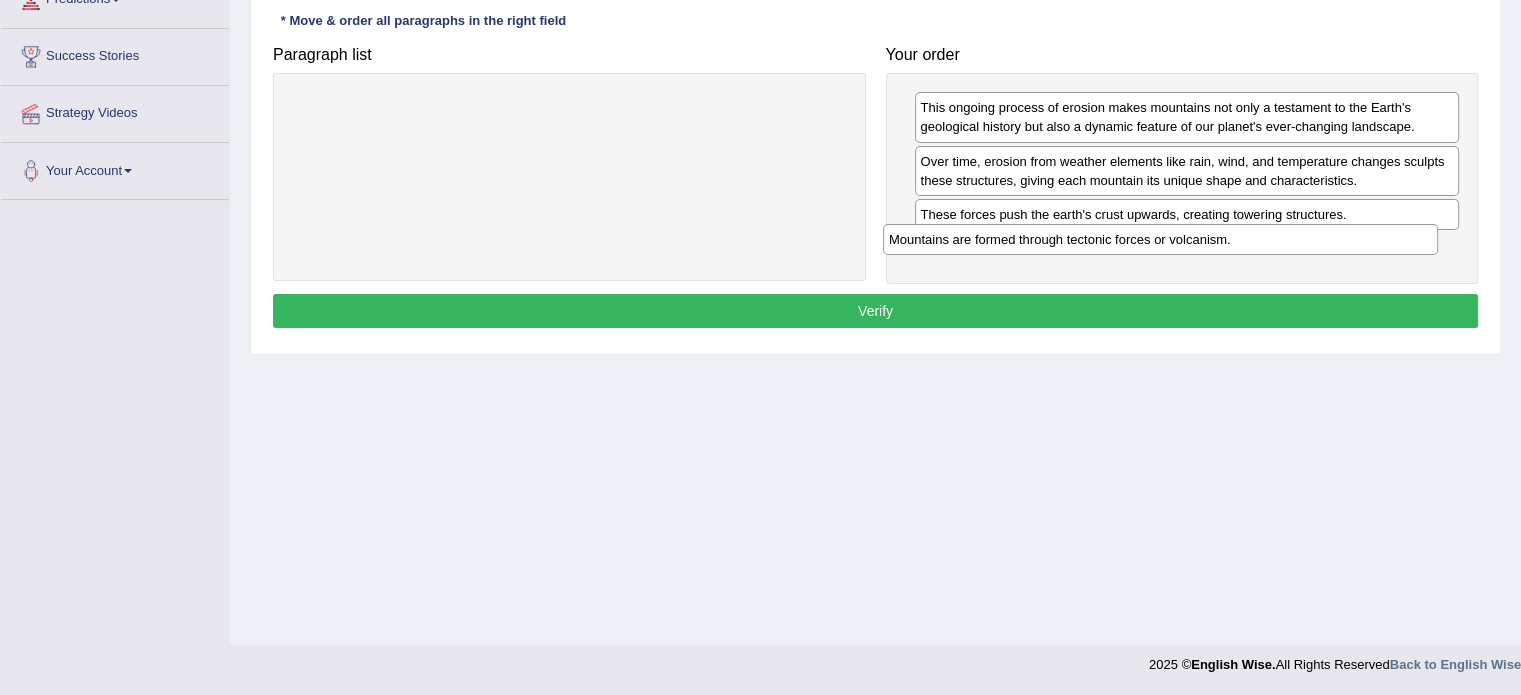 drag, startPoint x: 584, startPoint y: 106, endPoint x: 1175, endPoint y: 238, distance: 605.5617 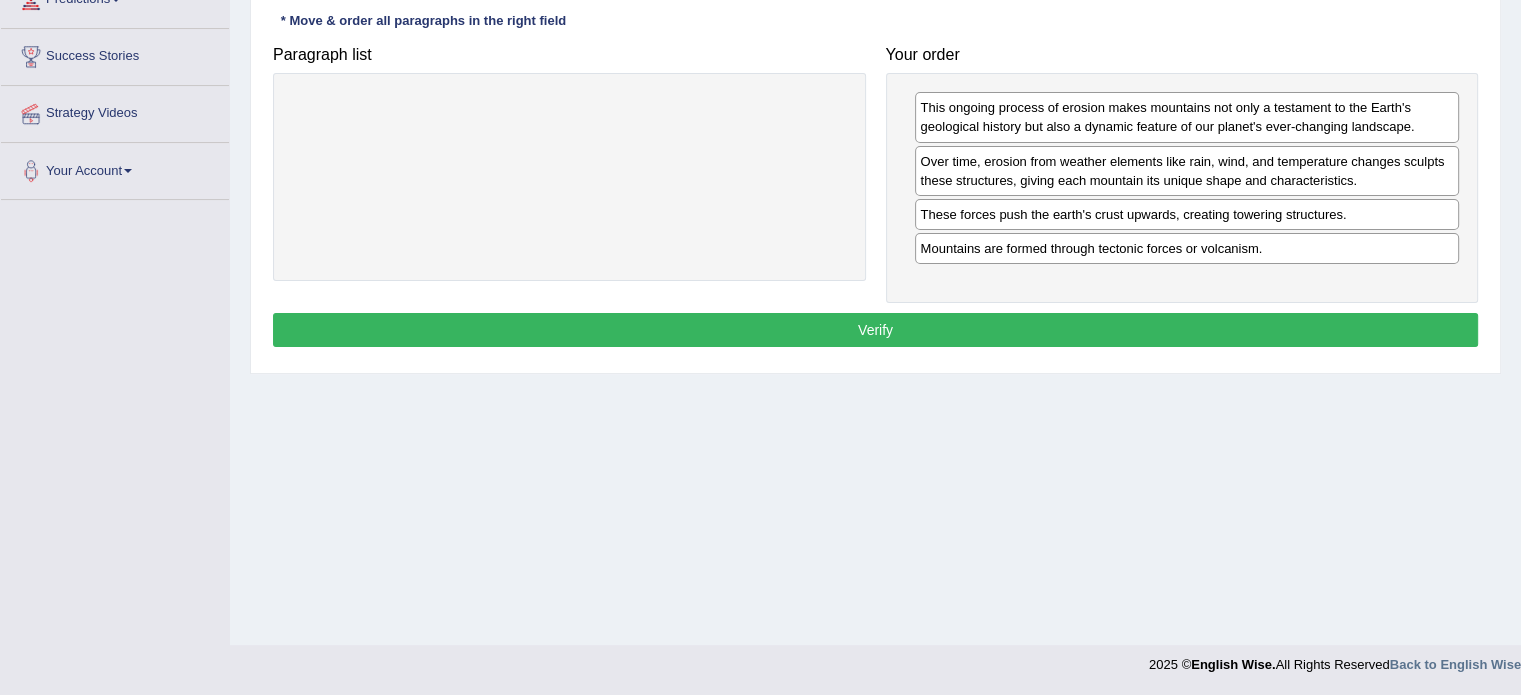 click on "Verify" at bounding box center [875, 330] 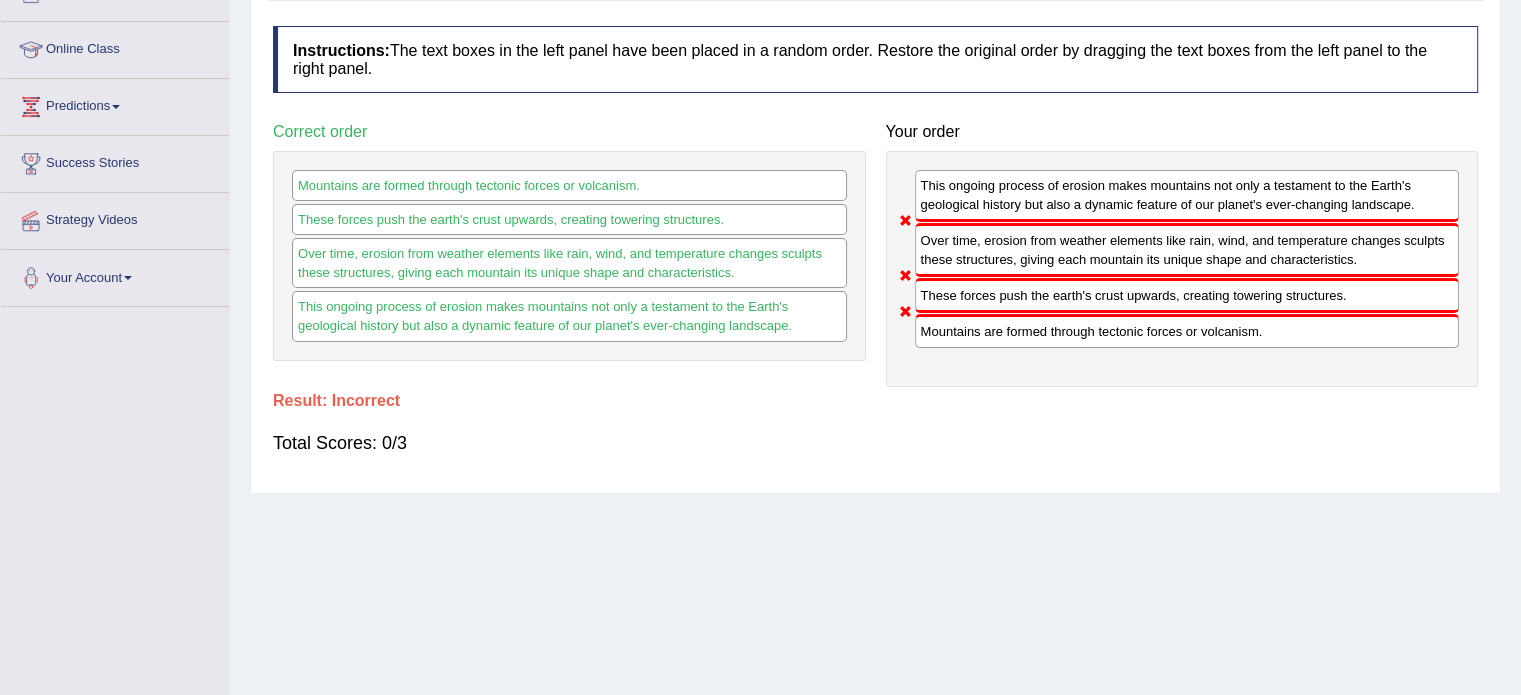 scroll, scrollTop: 221, scrollLeft: 0, axis: vertical 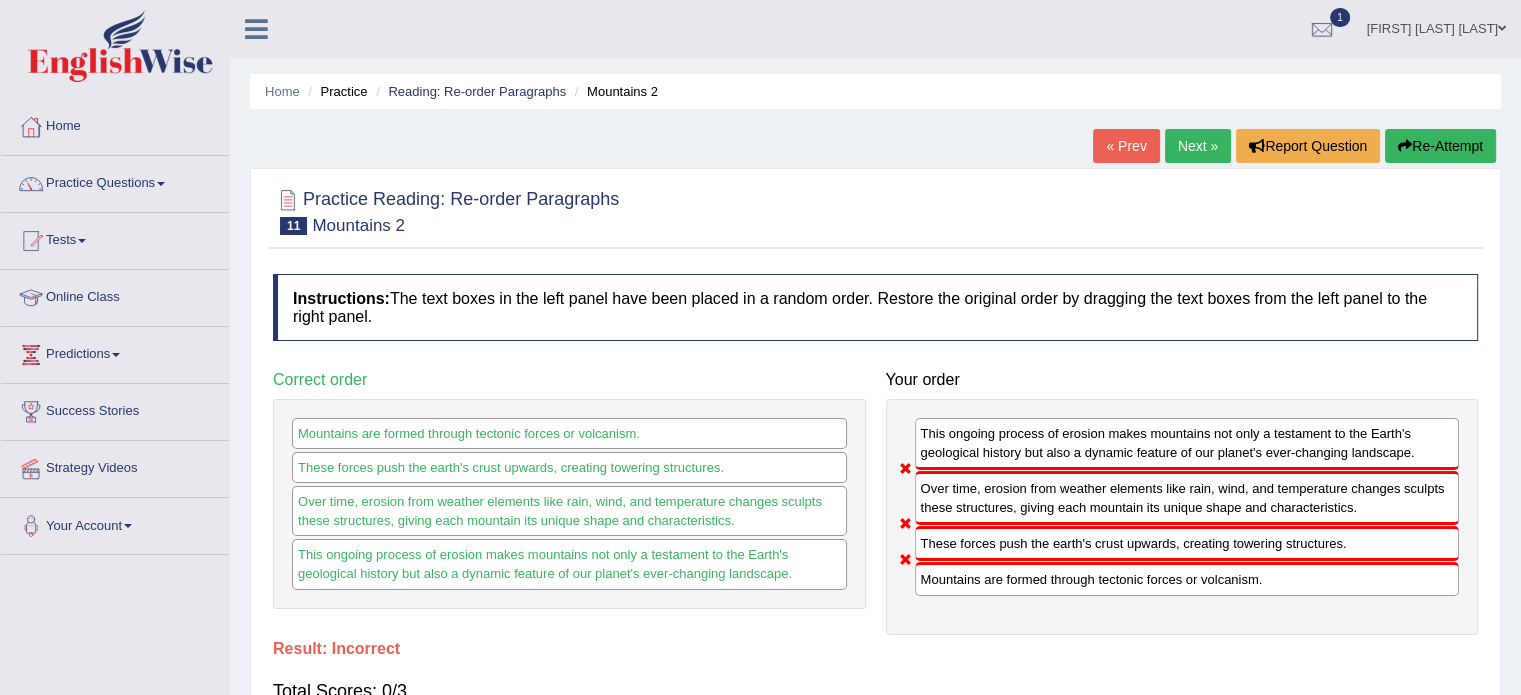 click on "Re-Attempt" at bounding box center (1440, 146) 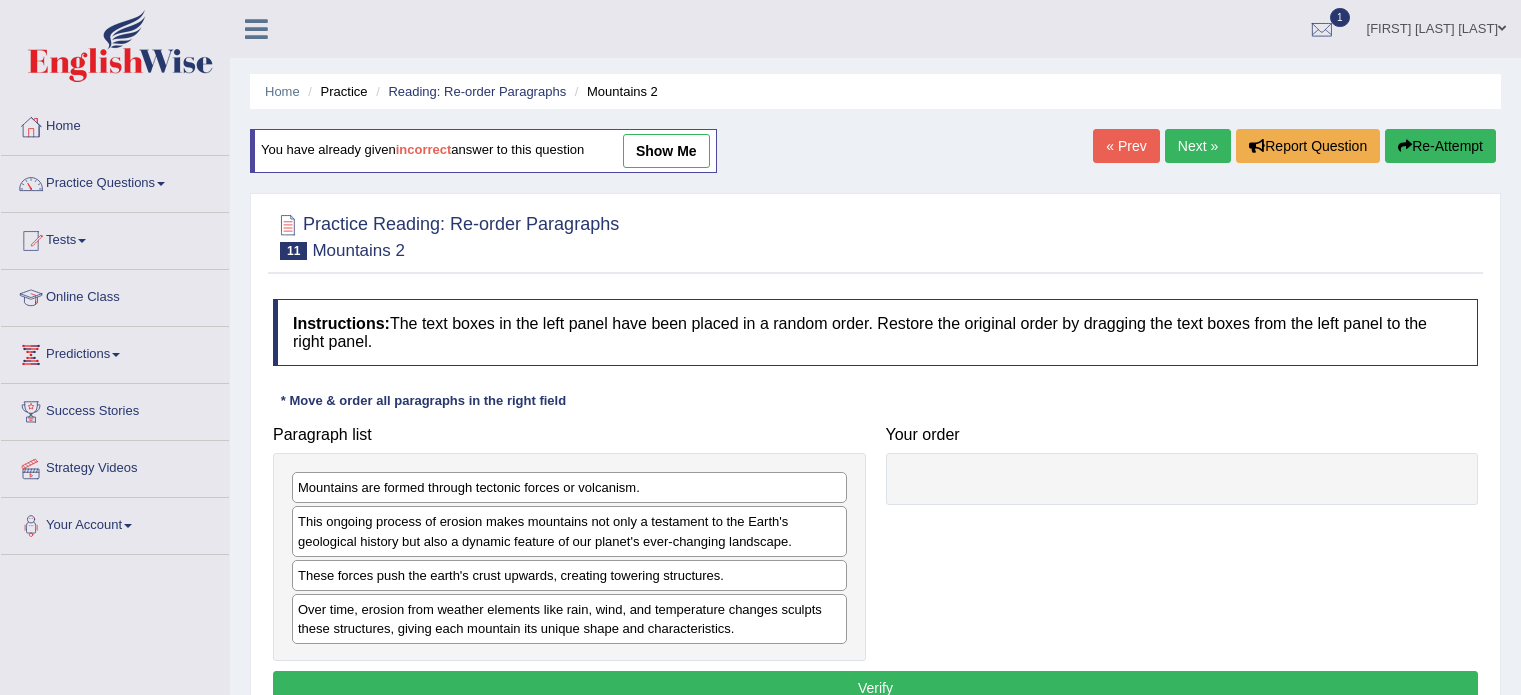 scroll, scrollTop: 0, scrollLeft: 0, axis: both 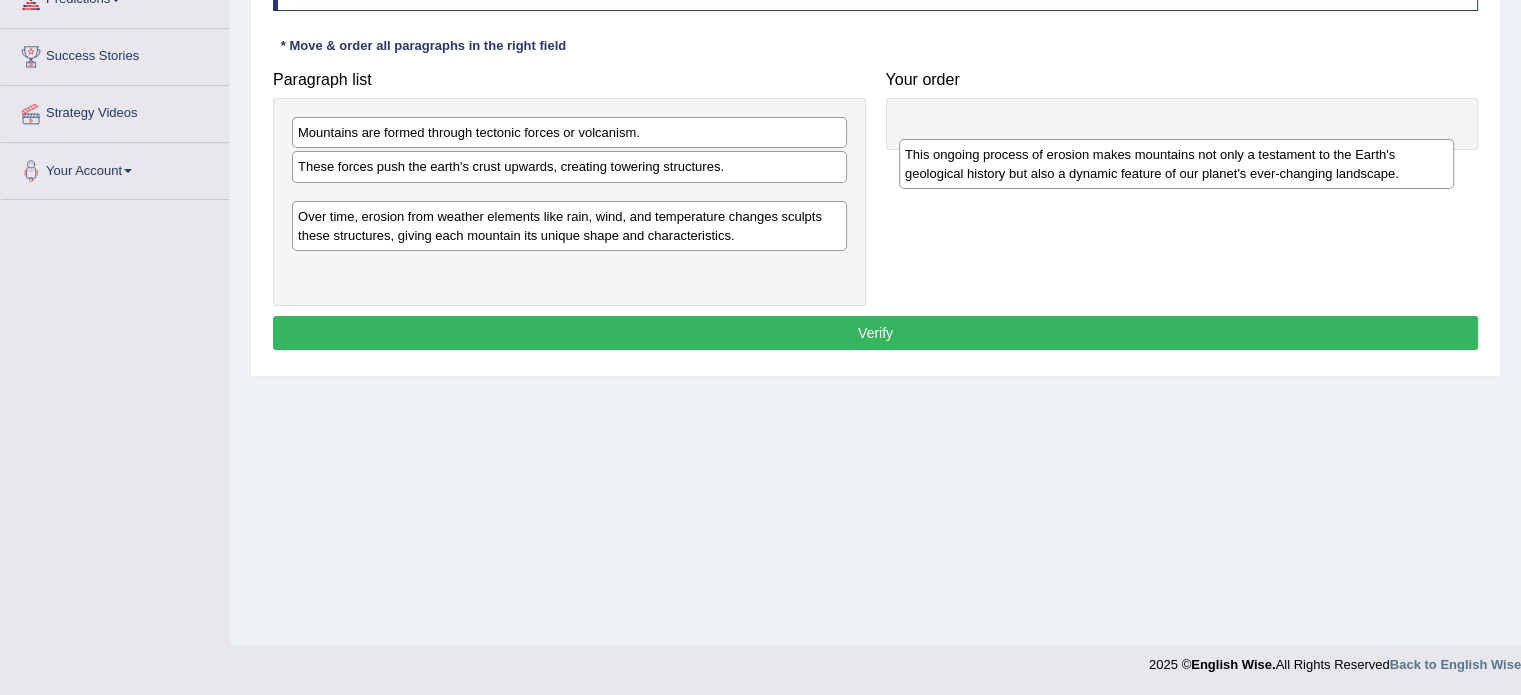 drag, startPoint x: 350, startPoint y: 171, endPoint x: 954, endPoint y: 159, distance: 604.1192 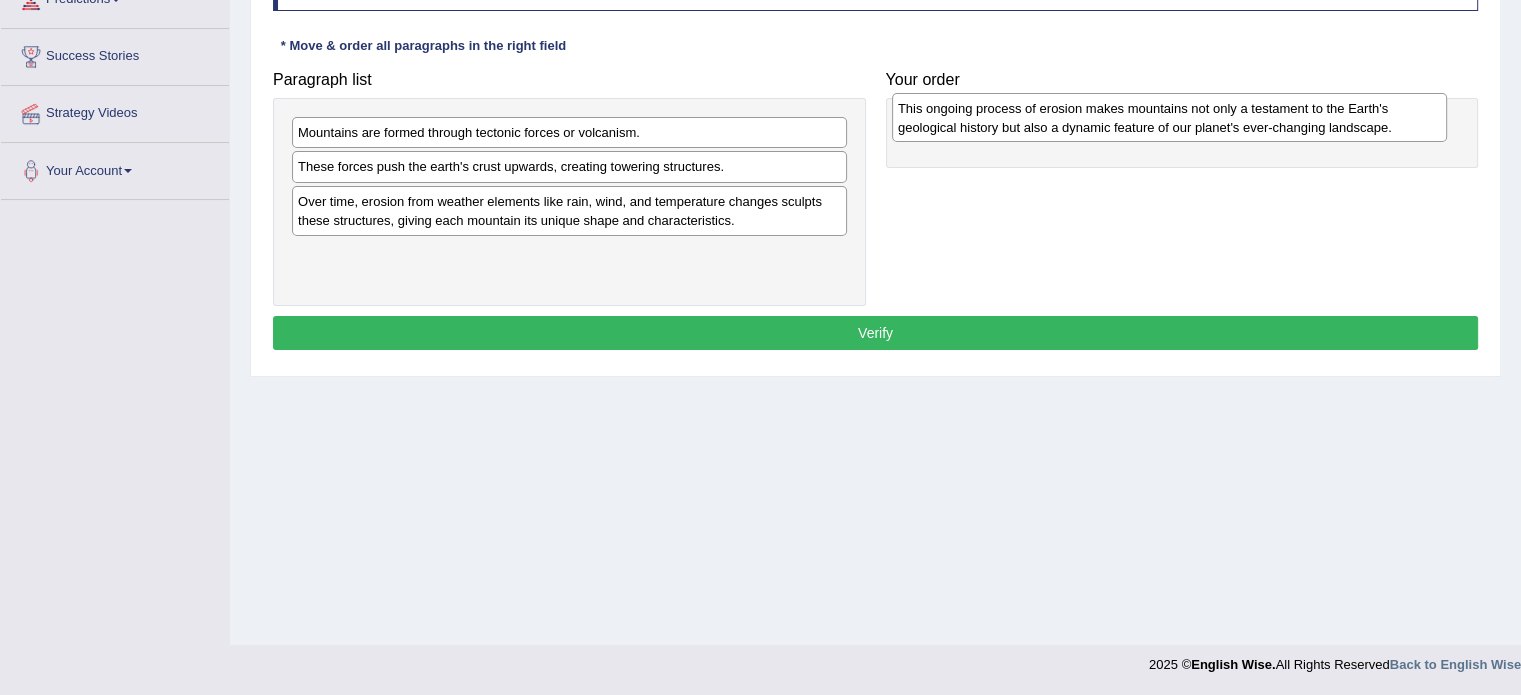 drag, startPoint x: 652, startPoint y: 208, endPoint x: 1252, endPoint y: 116, distance: 607.0123 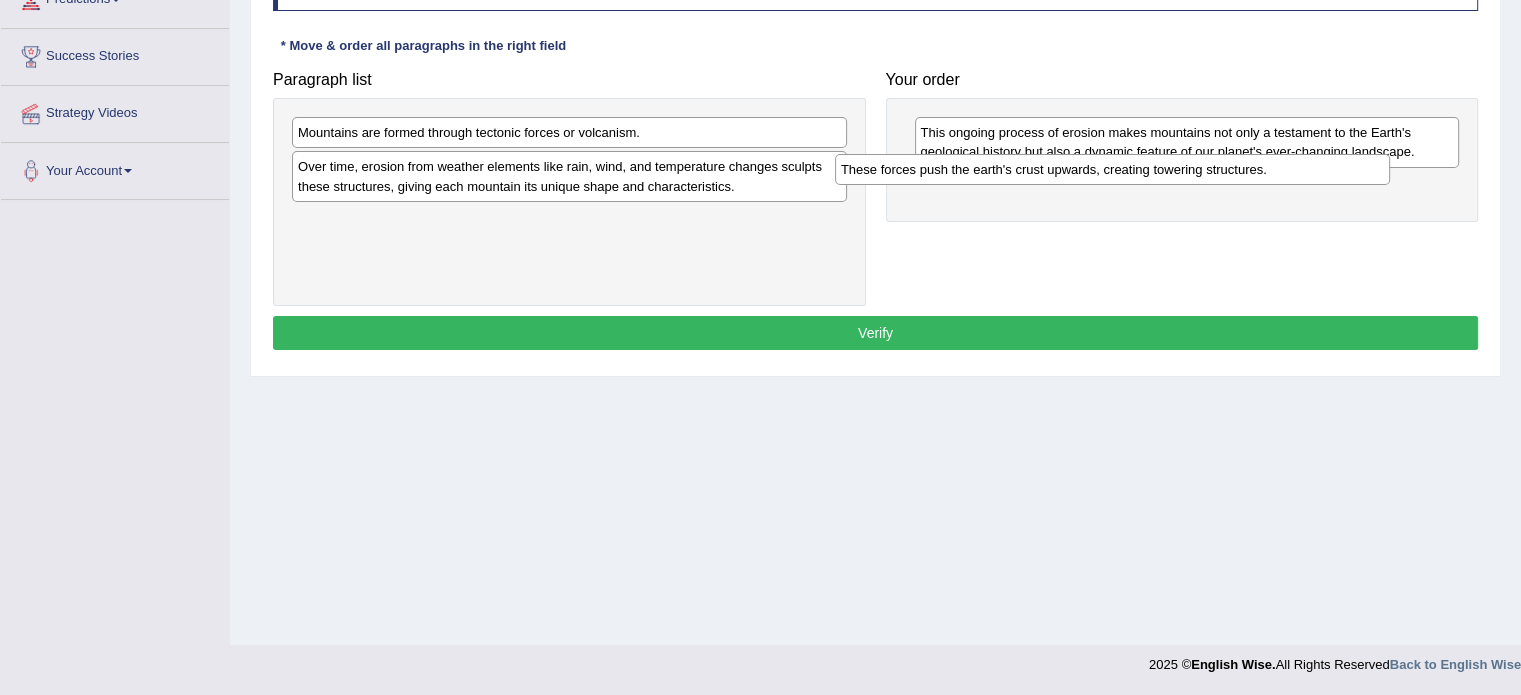 drag, startPoint x: 503, startPoint y: 167, endPoint x: 1046, endPoint y: 171, distance: 543.0147 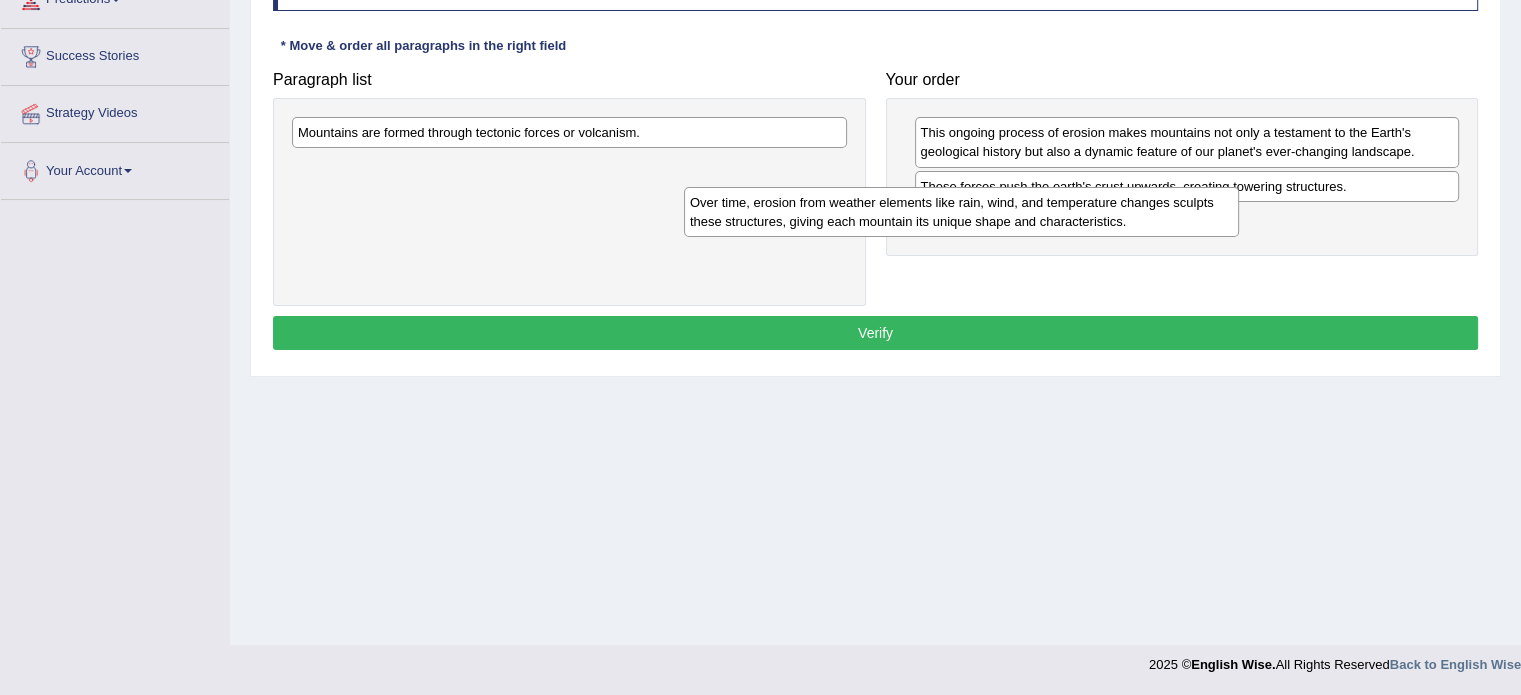 drag, startPoint x: 543, startPoint y: 157, endPoint x: 948, endPoint y: 206, distance: 407.95343 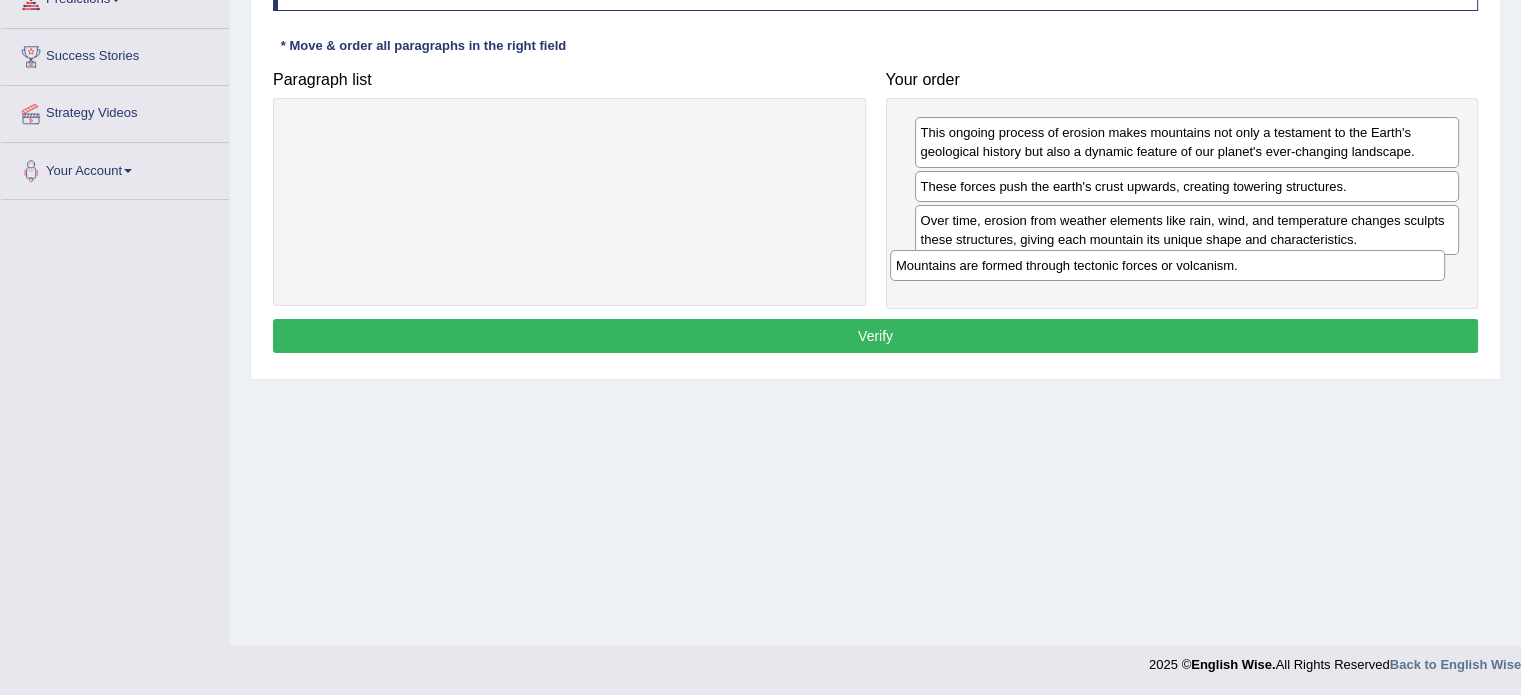 drag, startPoint x: 690, startPoint y: 125, endPoint x: 1286, endPoint y: 257, distance: 610.44244 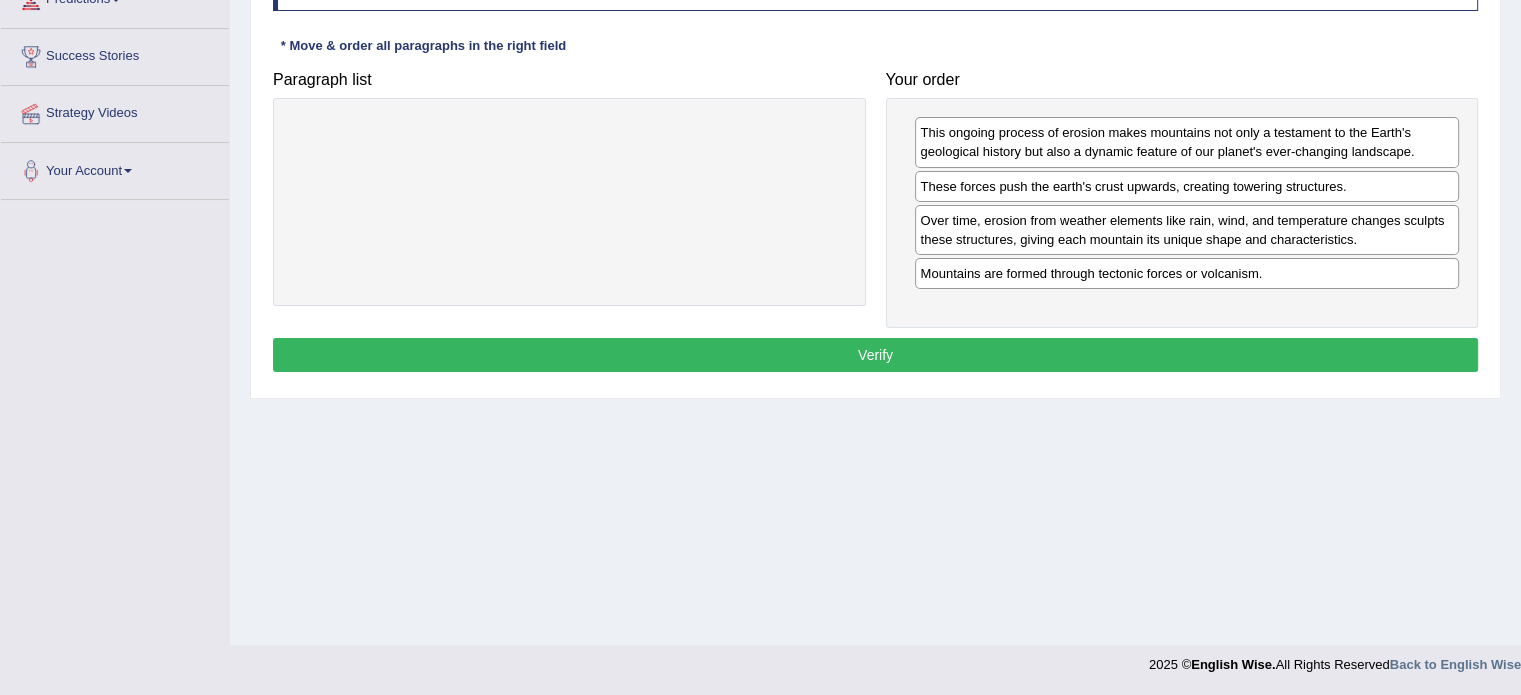 click on "Over time, erosion from weather elements like rain, wind, and temperature changes sculpts these structures,
giving each mountain its unique shape and characteristics." at bounding box center (1187, 230) 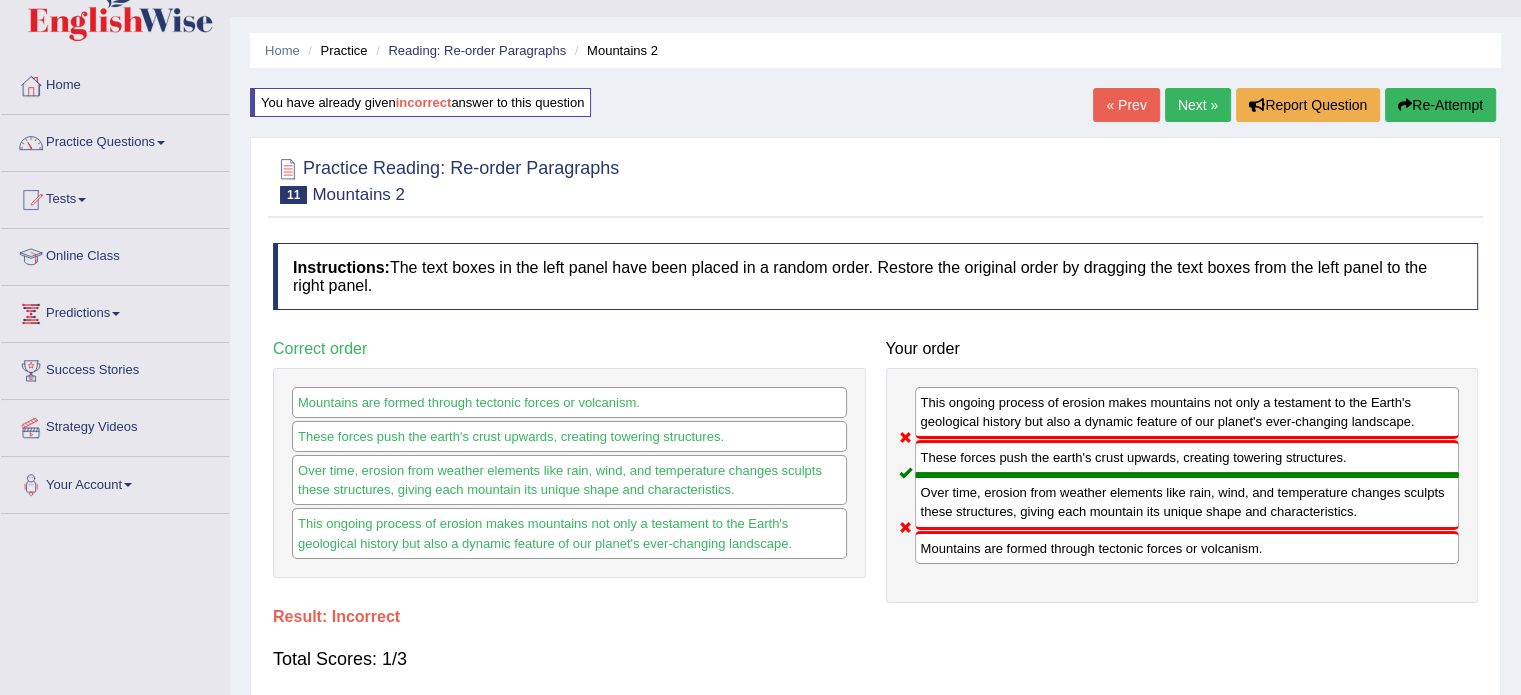 scroll, scrollTop: 0, scrollLeft: 0, axis: both 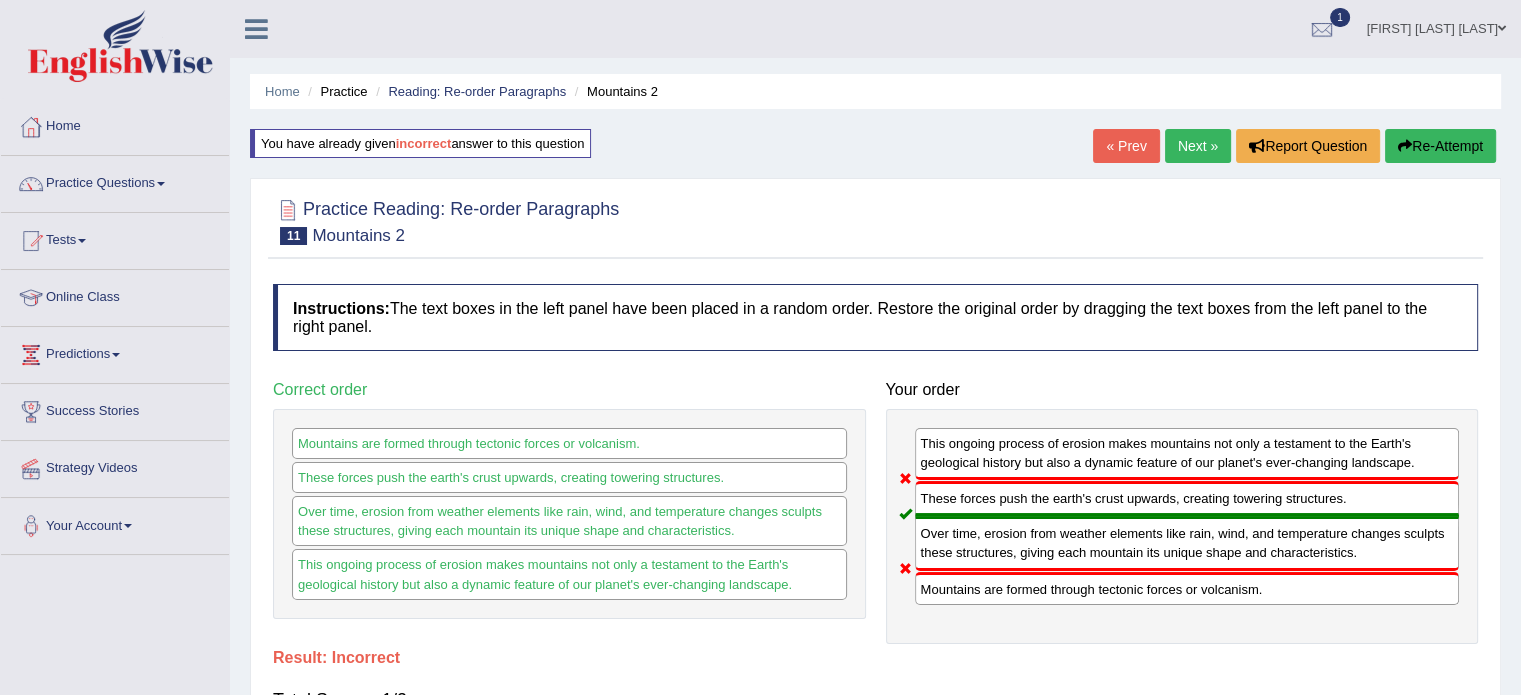 click on "Re-Attempt" at bounding box center [1440, 146] 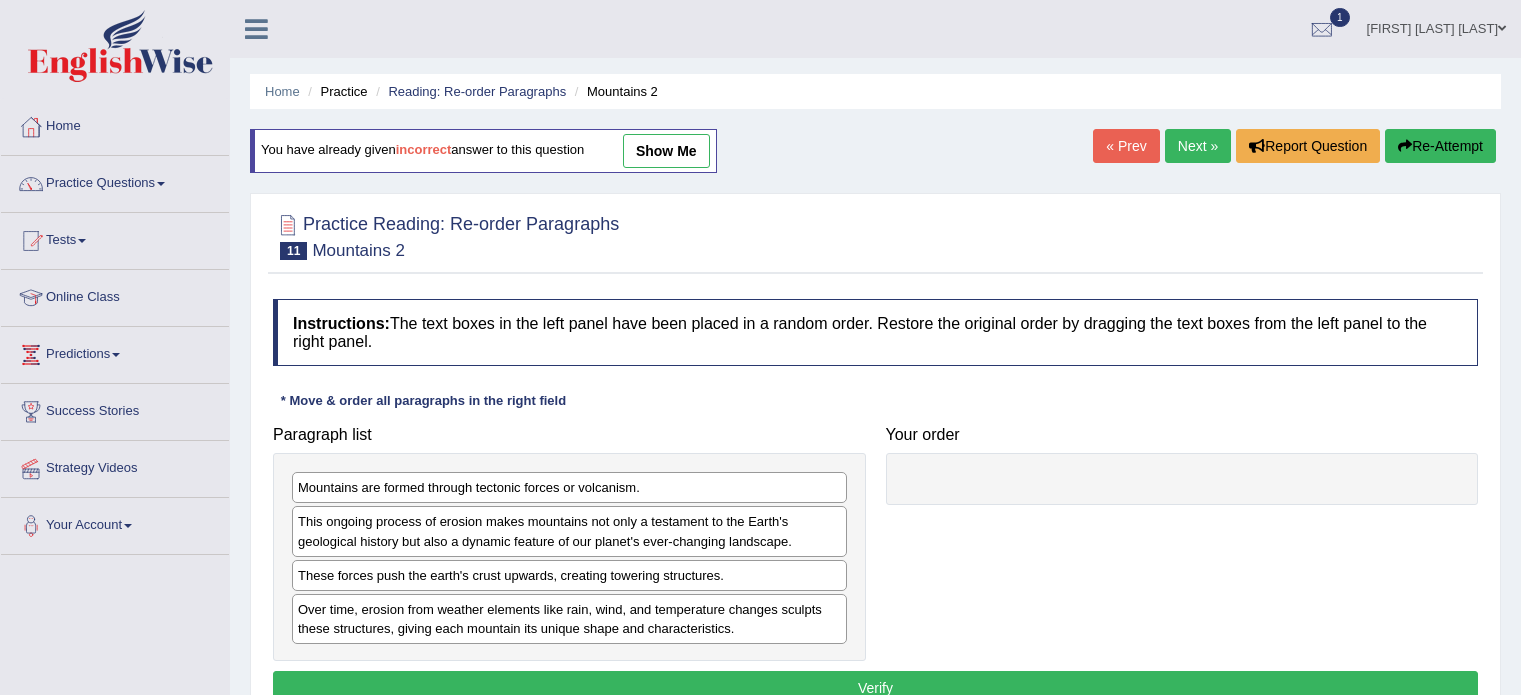 scroll, scrollTop: 0, scrollLeft: 0, axis: both 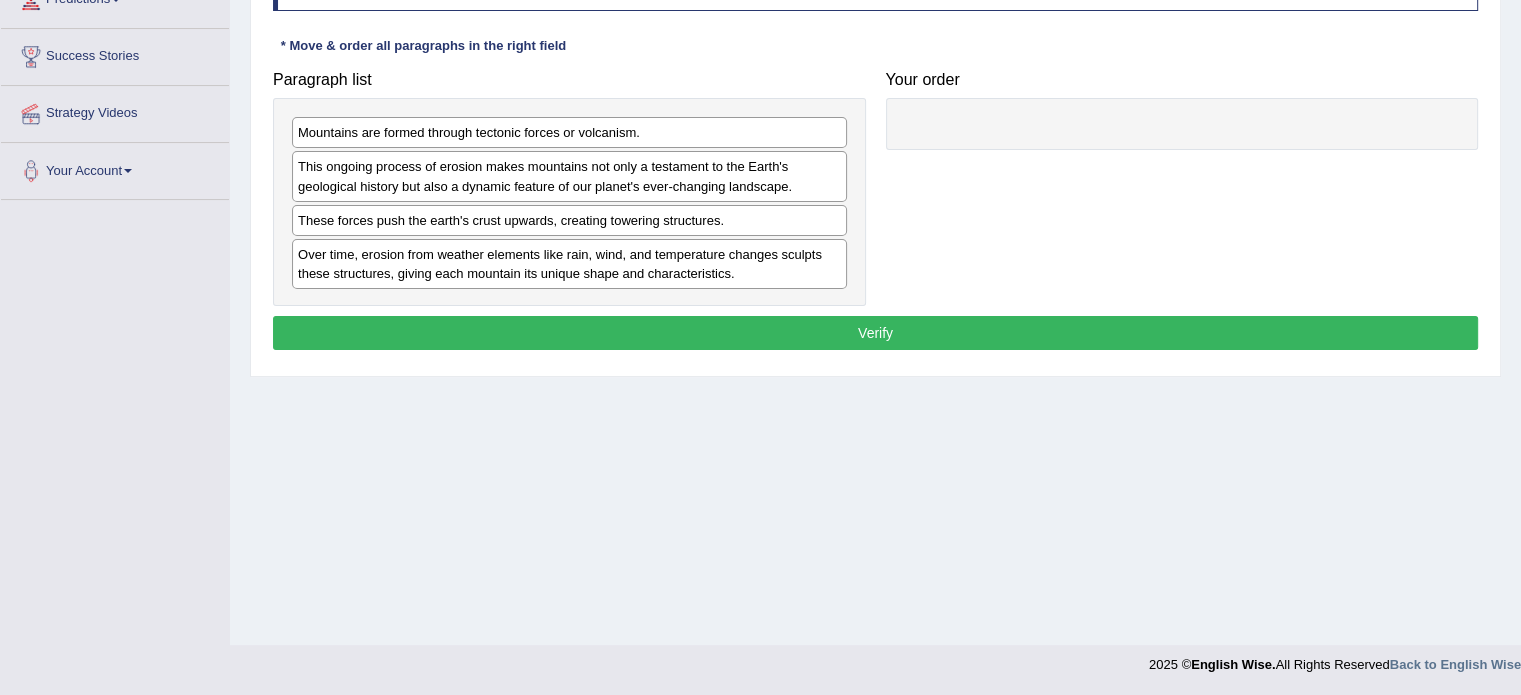 click on "Verify" at bounding box center [875, 333] 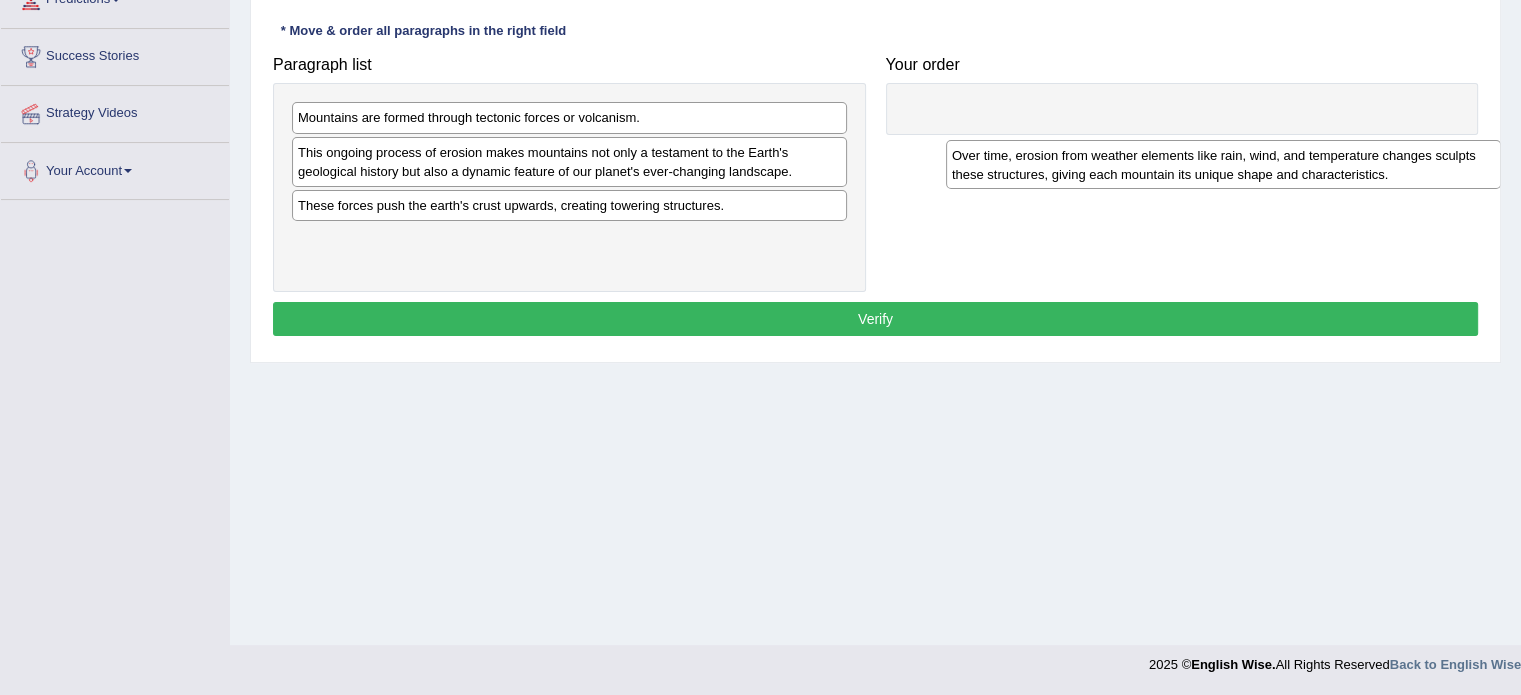 drag, startPoint x: 519, startPoint y: 261, endPoint x: 1173, endPoint y: 178, distance: 659.2458 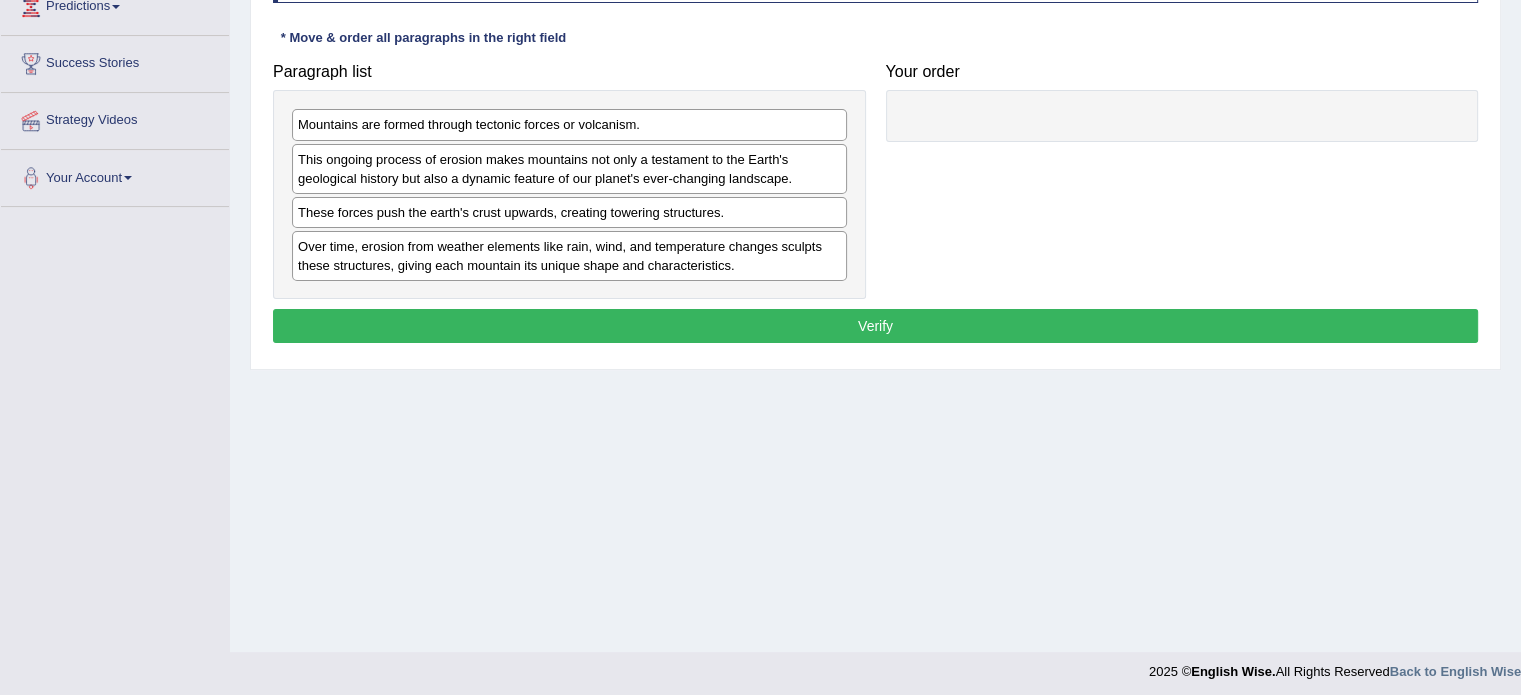 scroll, scrollTop: 347, scrollLeft: 0, axis: vertical 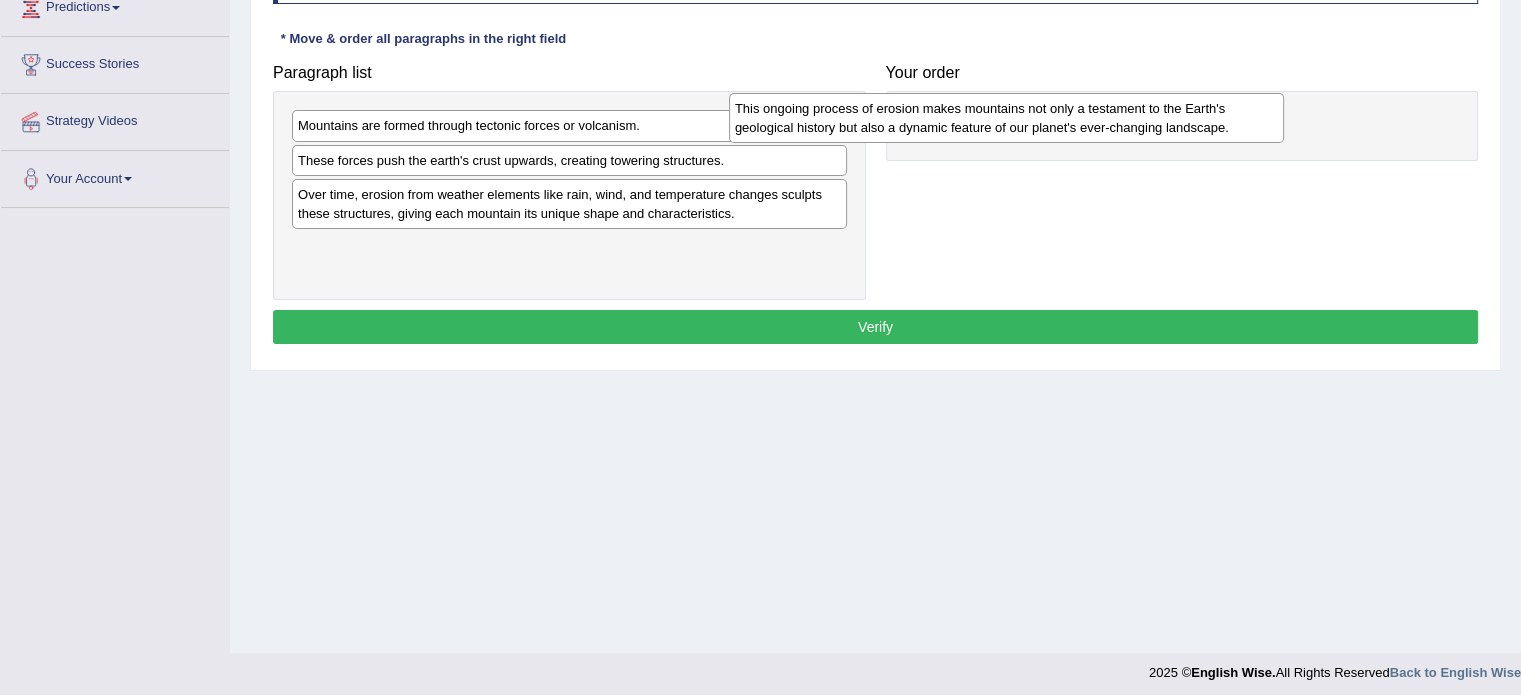 drag, startPoint x: 563, startPoint y: 163, endPoint x: 1001, endPoint y: 113, distance: 440.84464 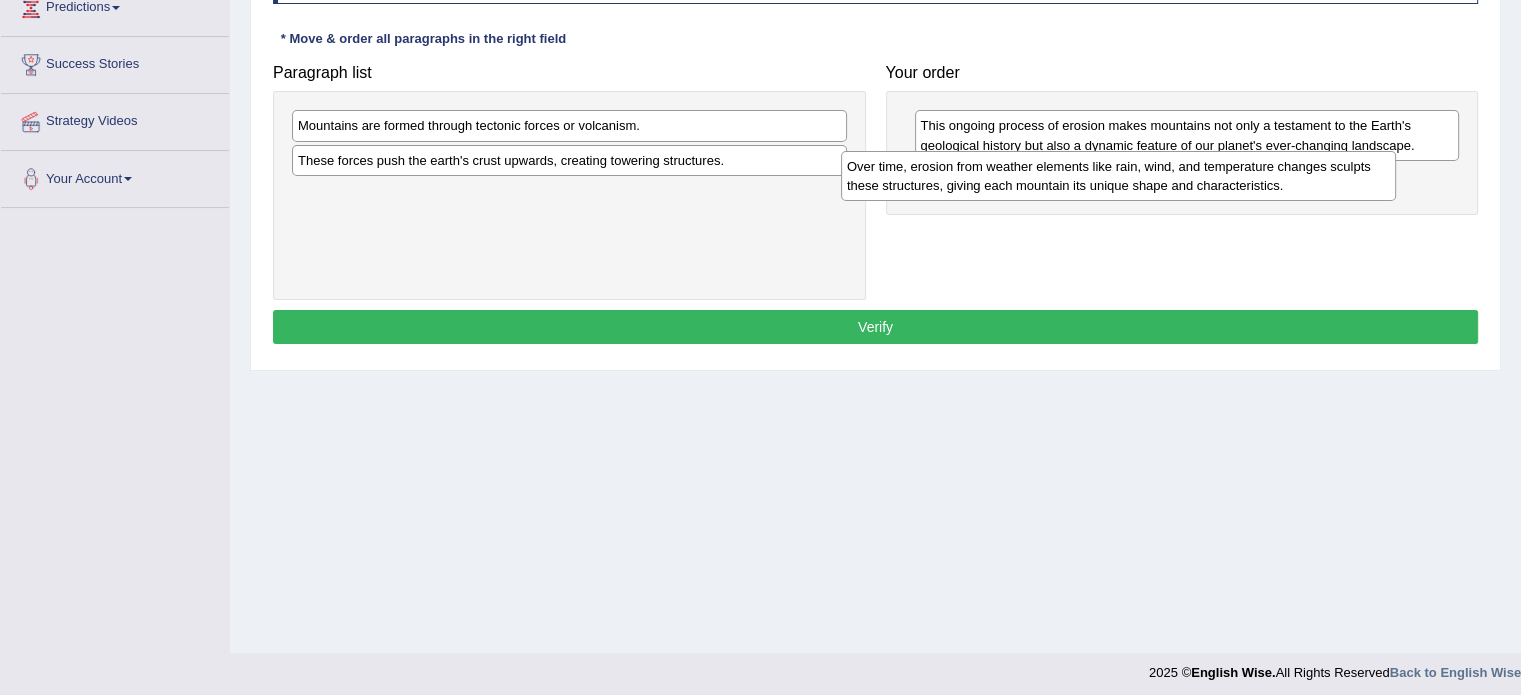 drag, startPoint x: 637, startPoint y: 191, endPoint x: 1196, endPoint y: 170, distance: 559.3943 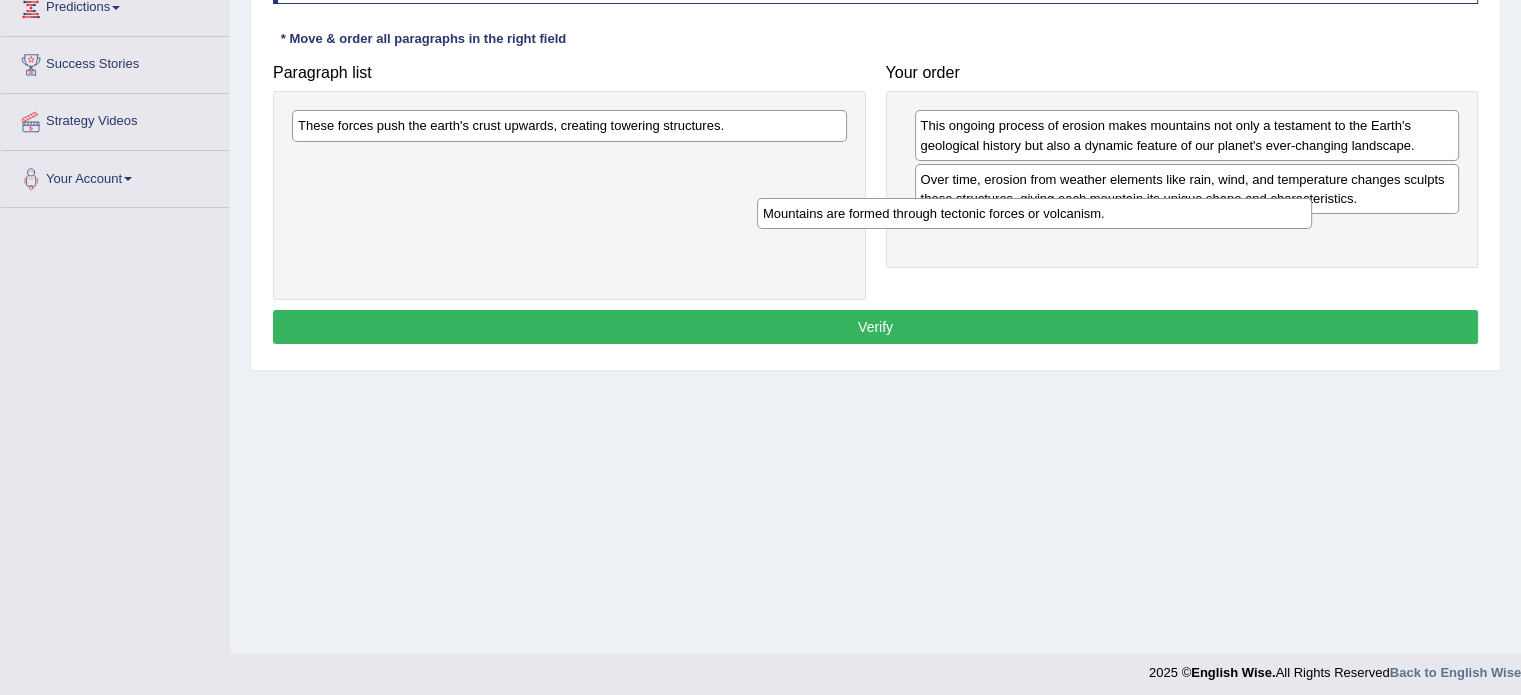 drag, startPoint x: 609, startPoint y: 124, endPoint x: 1109, endPoint y: 216, distance: 508.39355 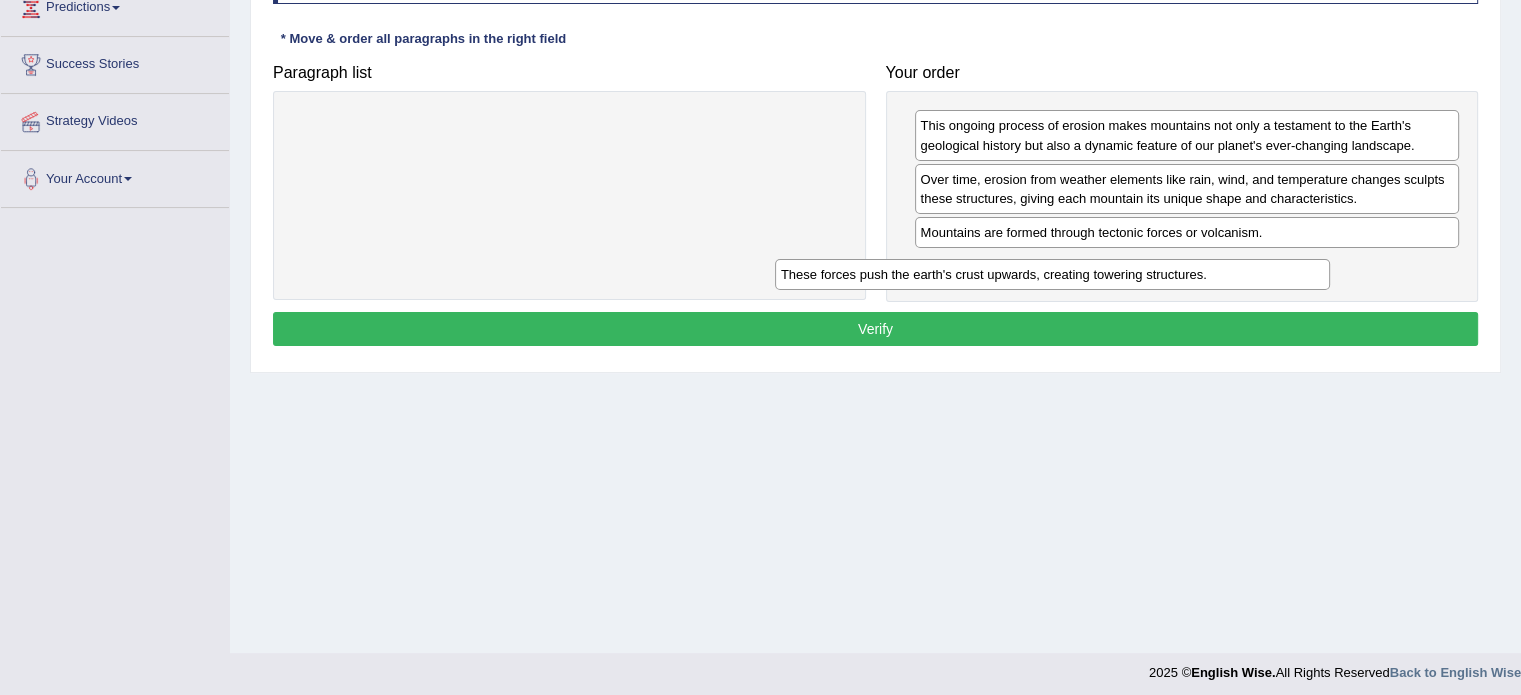 drag, startPoint x: 717, startPoint y: 128, endPoint x: 1200, endPoint y: 276, distance: 505.16632 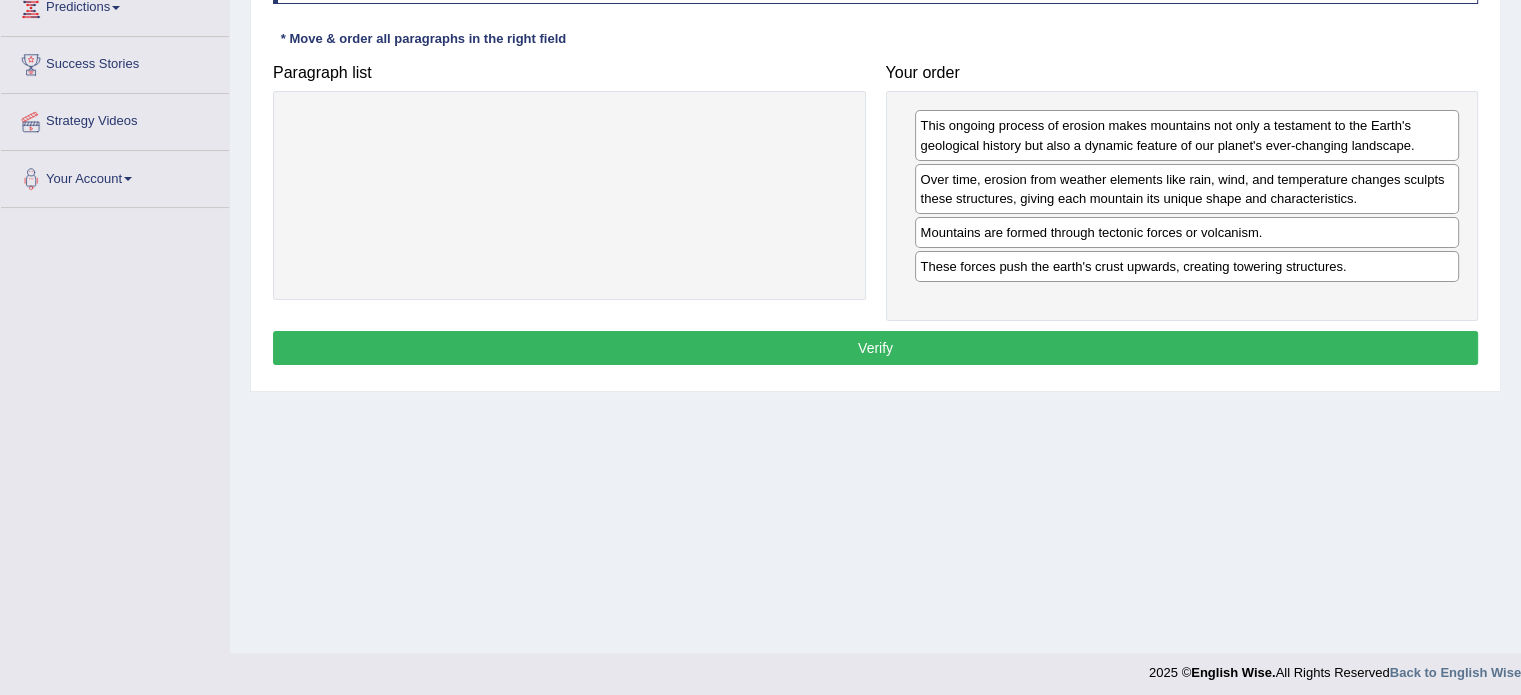 click on "Verify" at bounding box center (875, 348) 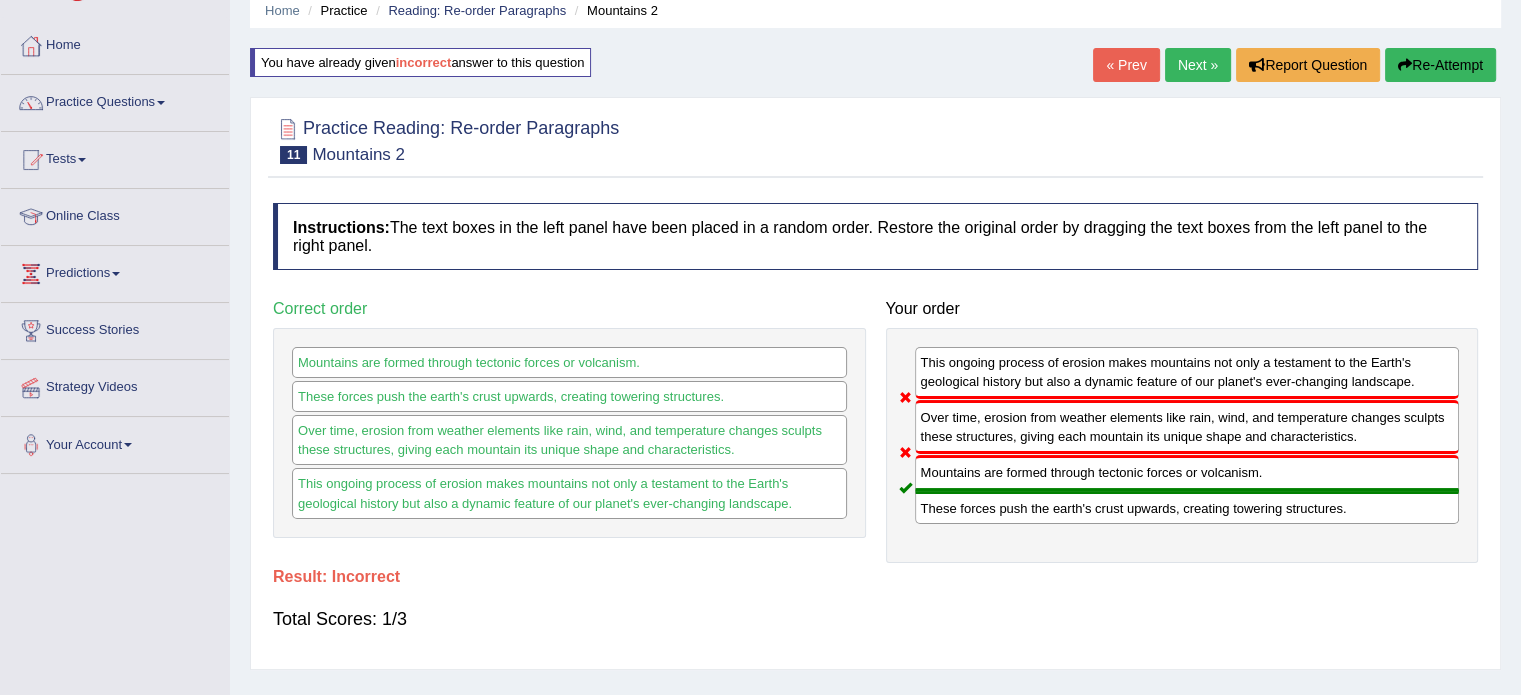 scroll, scrollTop: 64, scrollLeft: 0, axis: vertical 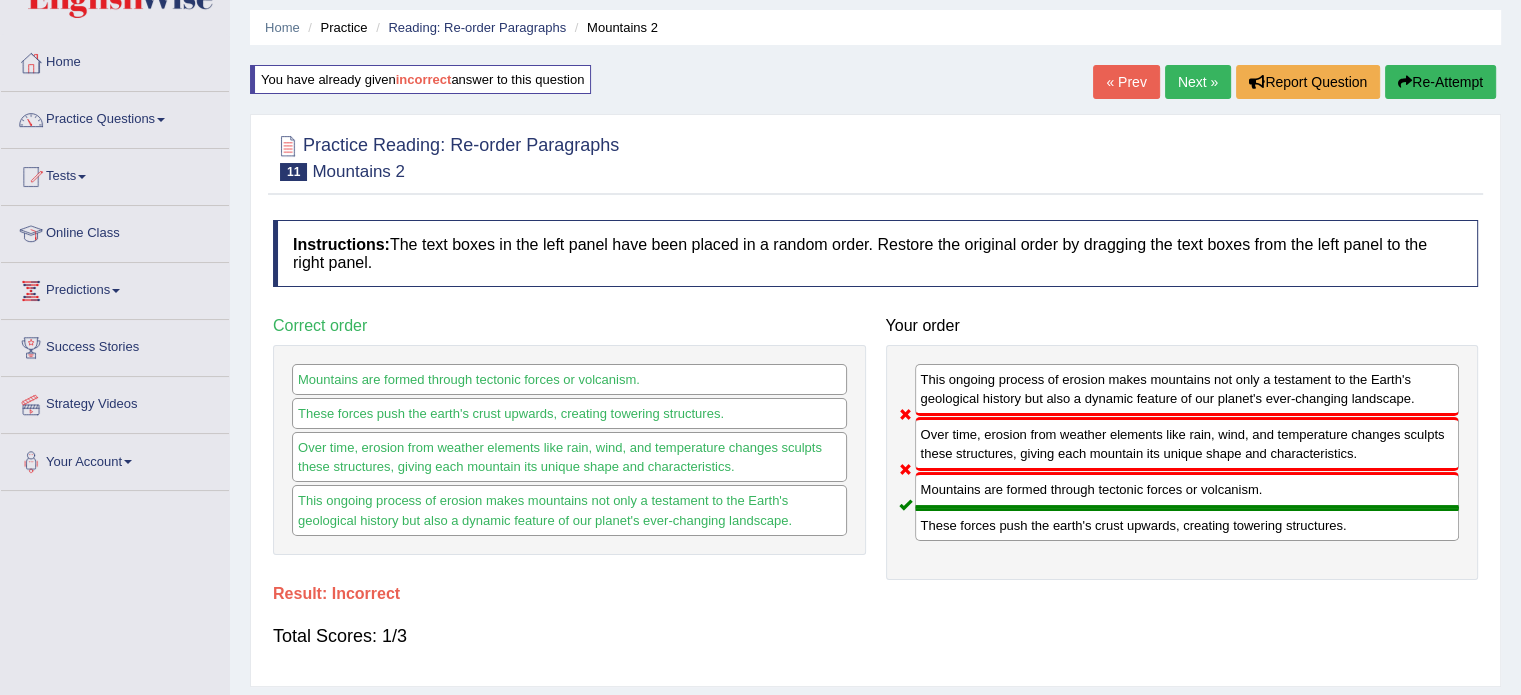 click on "Re-Attempt" at bounding box center [1440, 82] 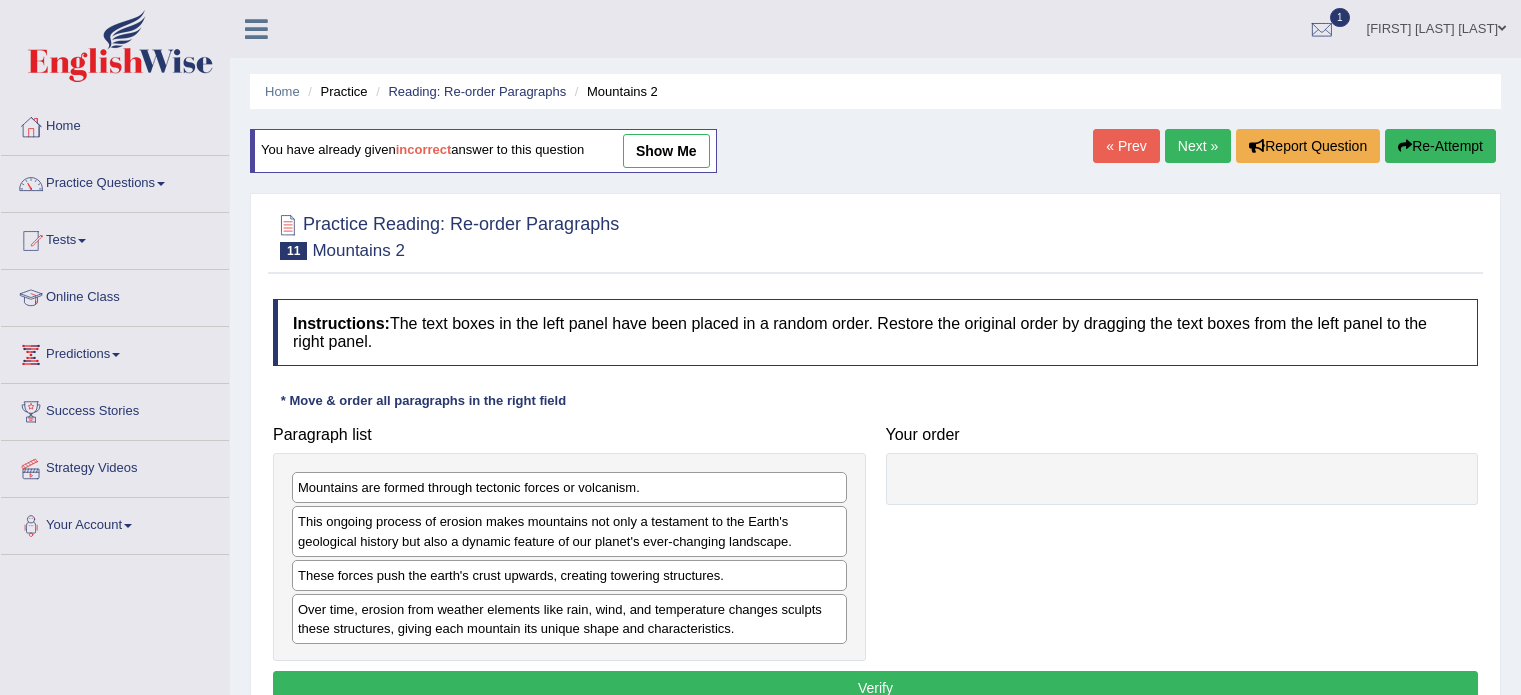 scroll, scrollTop: 64, scrollLeft: 0, axis: vertical 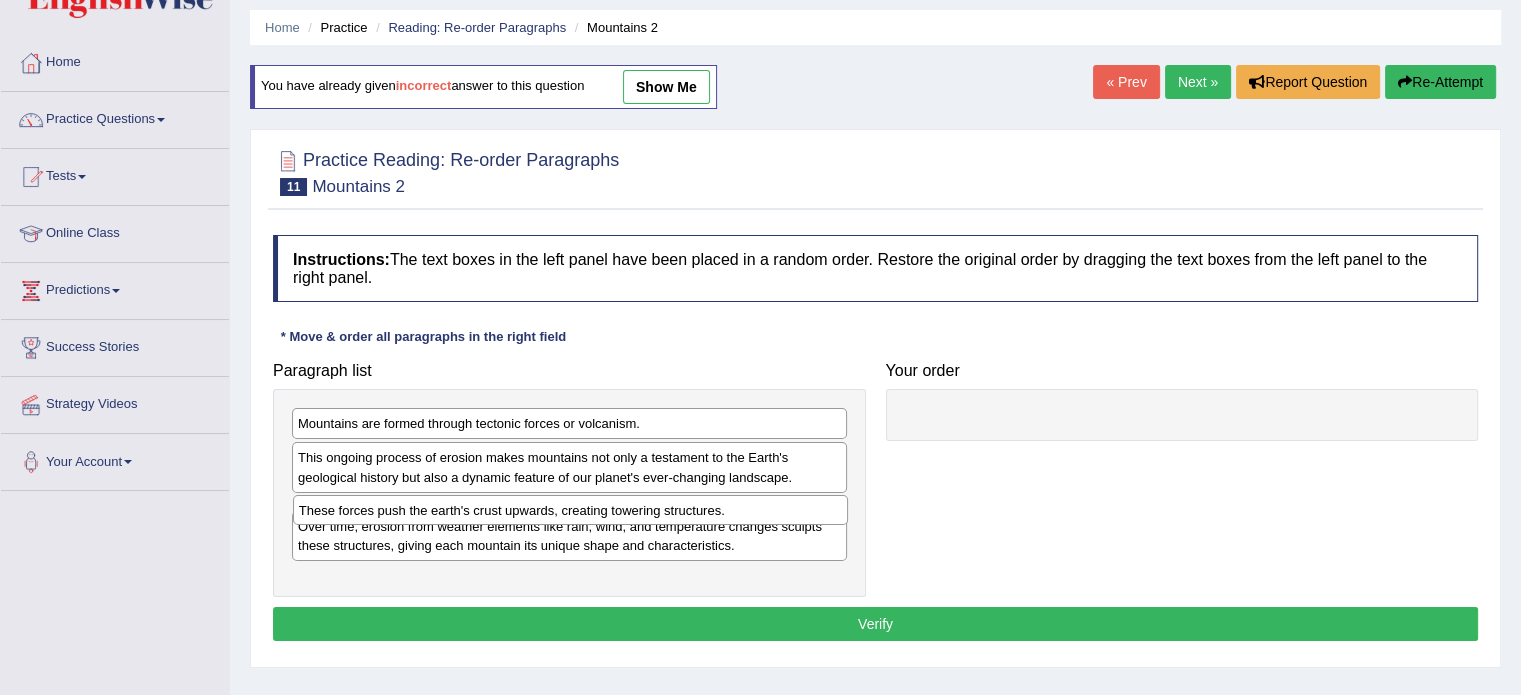click on "These forces push the earth's crust upwards, creating towering structures." at bounding box center [570, 510] 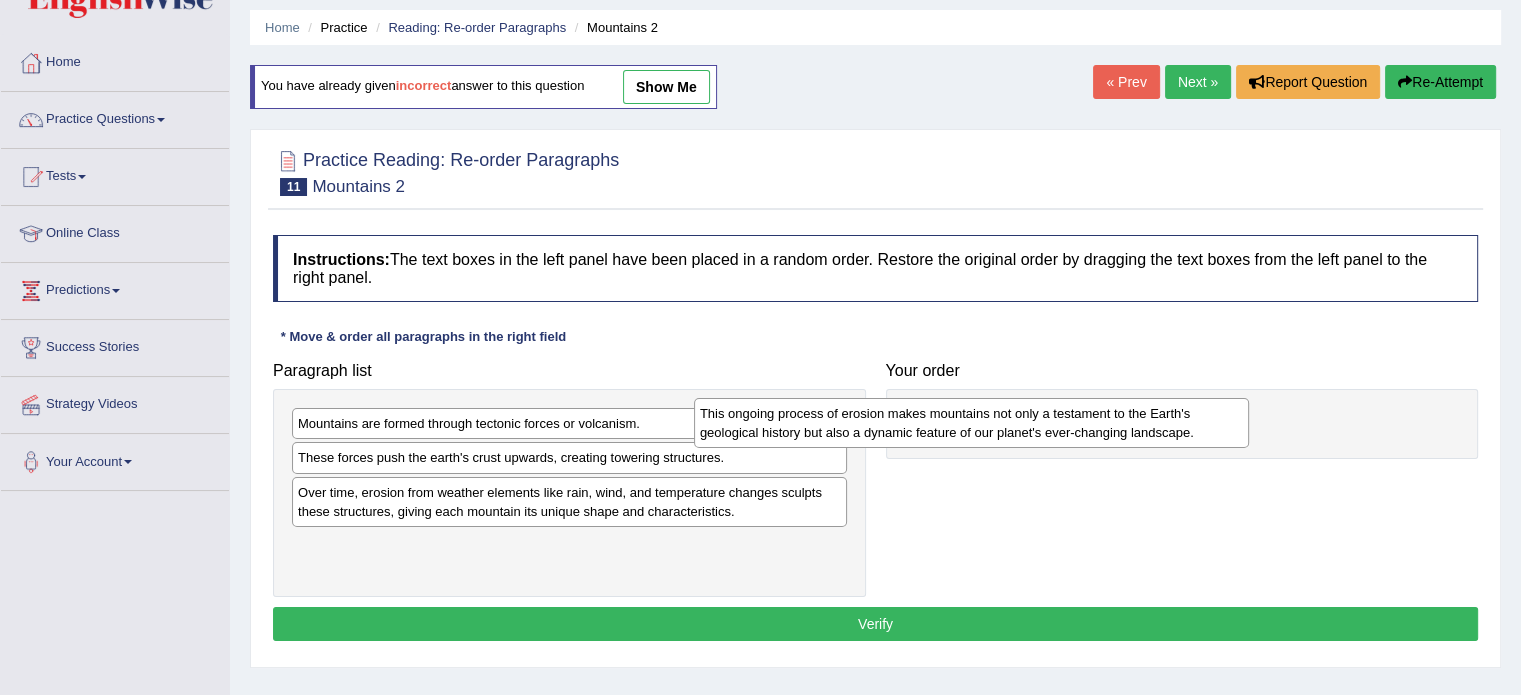 drag, startPoint x: 744, startPoint y: 463, endPoint x: 1146, endPoint y: 419, distance: 404.4008 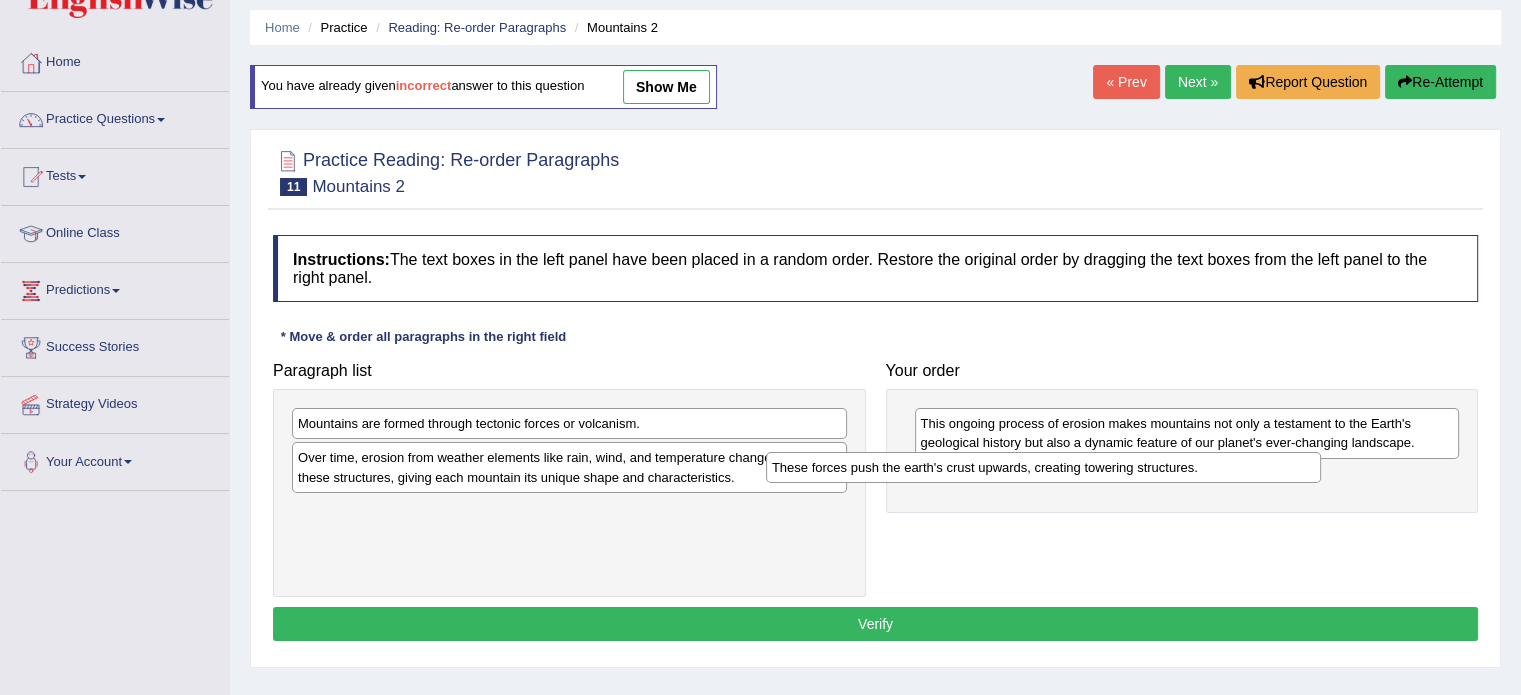 drag, startPoint x: 618, startPoint y: 452, endPoint x: 1092, endPoint y: 462, distance: 474.10547 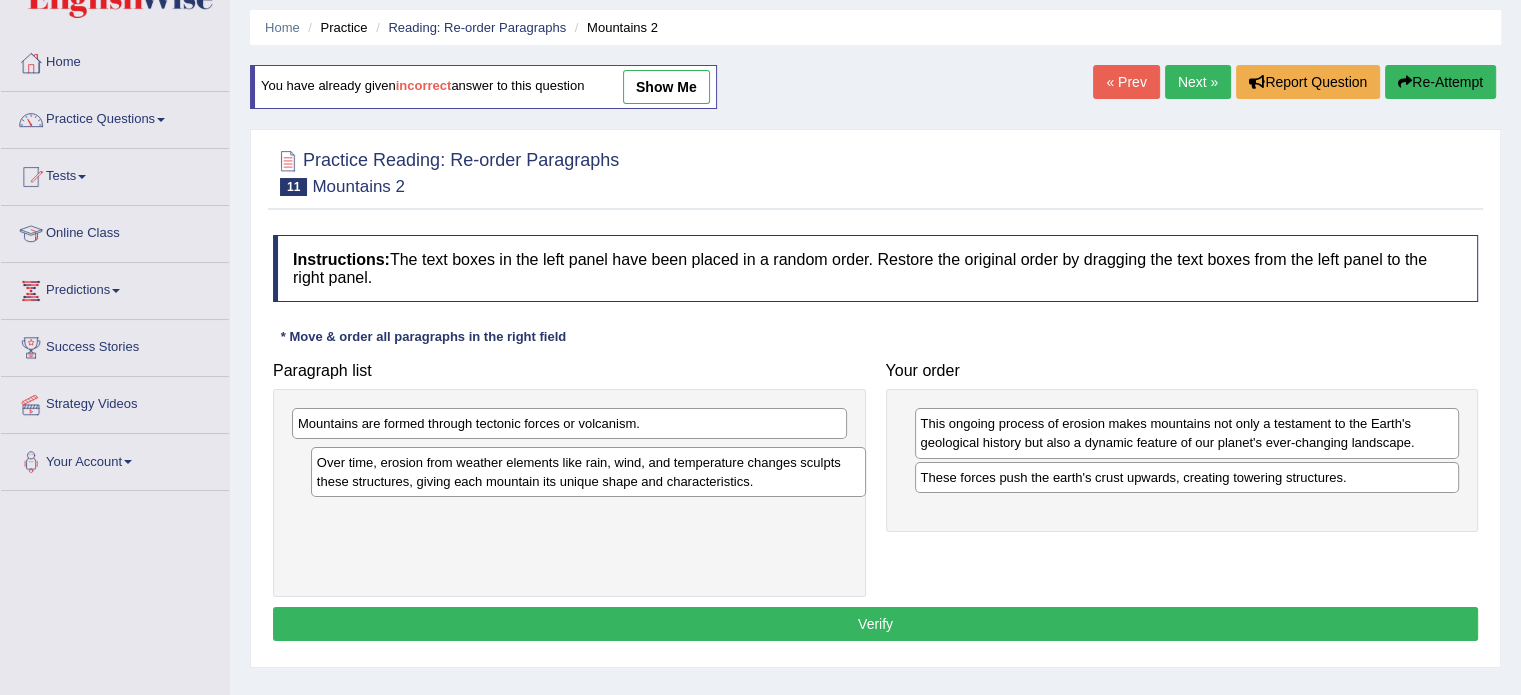 drag, startPoint x: 554, startPoint y: 458, endPoint x: 1117, endPoint y: 597, distance: 579.90515 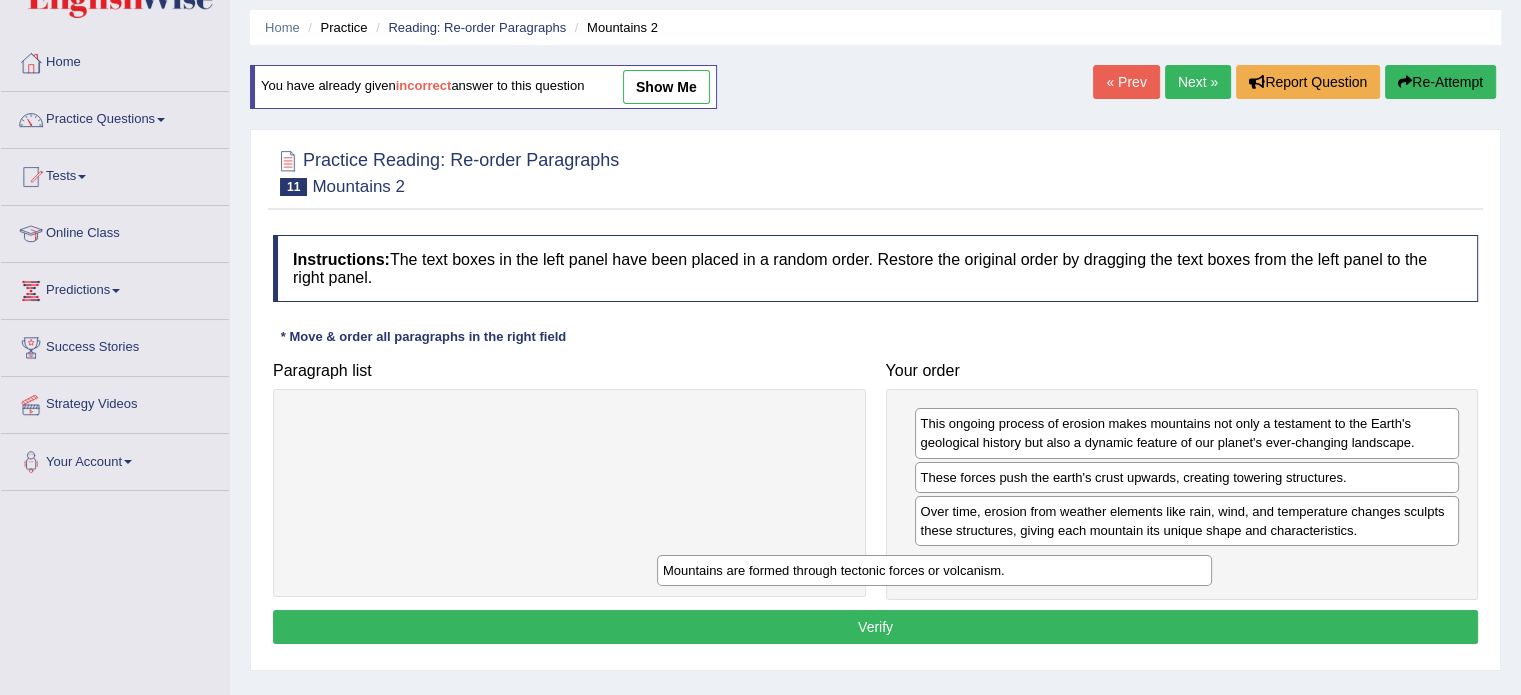 drag, startPoint x: 658, startPoint y: 416, endPoint x: 1024, endPoint y: 563, distance: 394.4173 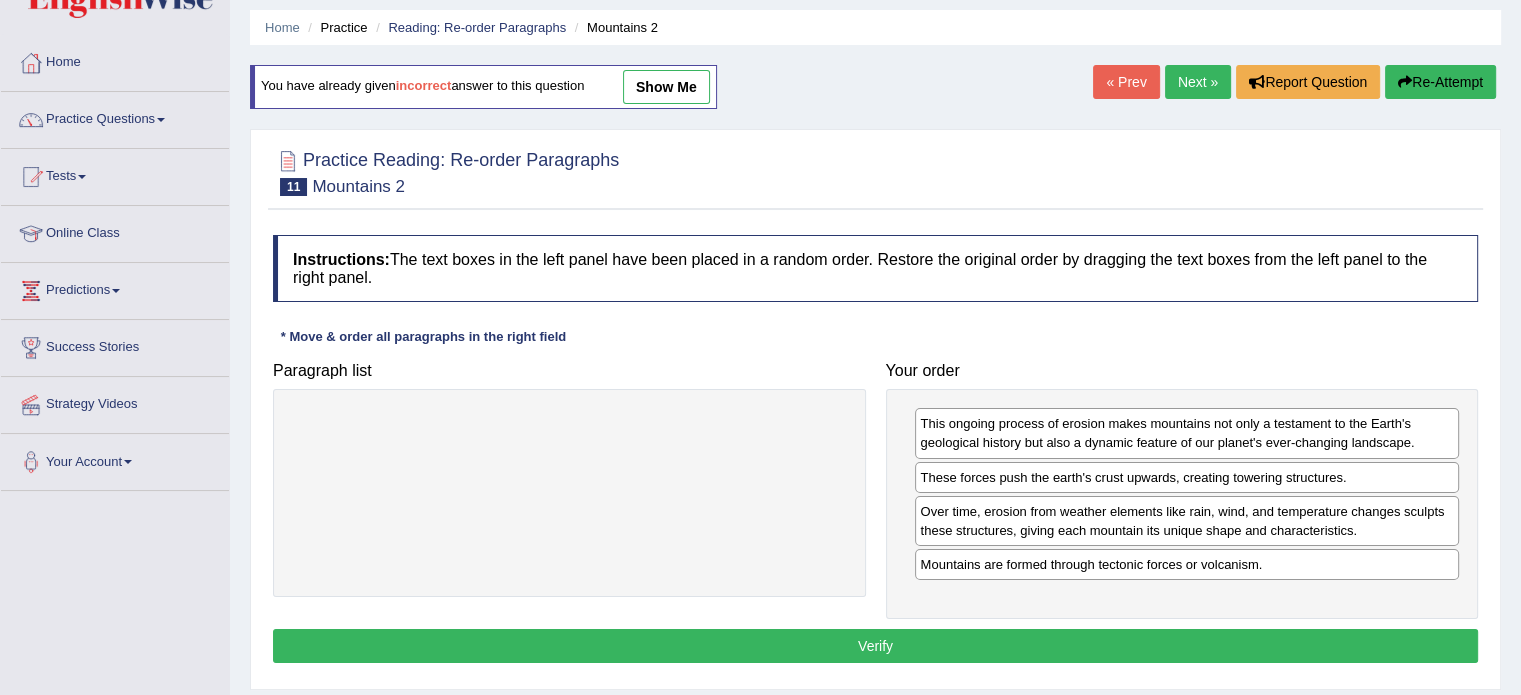 click on "Verify" at bounding box center [875, 646] 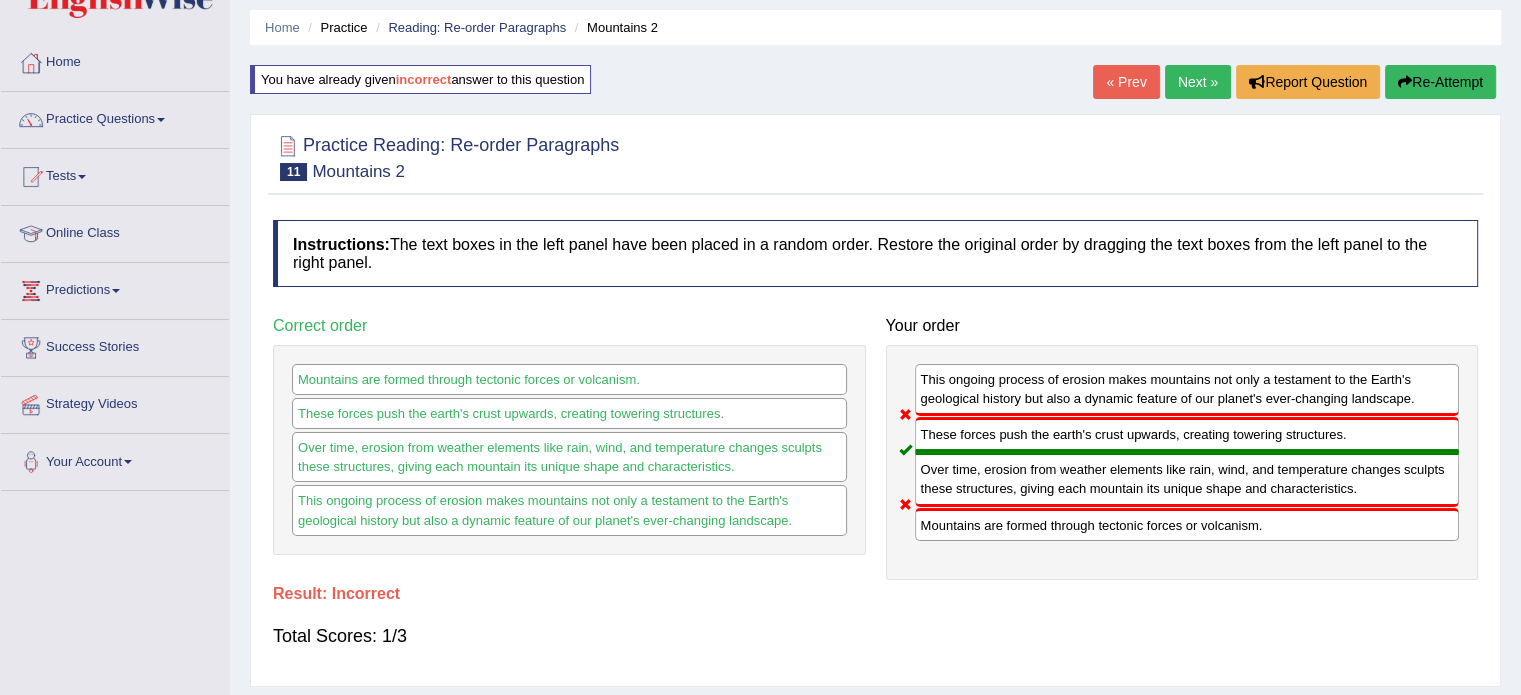 click on "« Prev Next »  Report Question  Re-Attempt" at bounding box center (1297, 84) 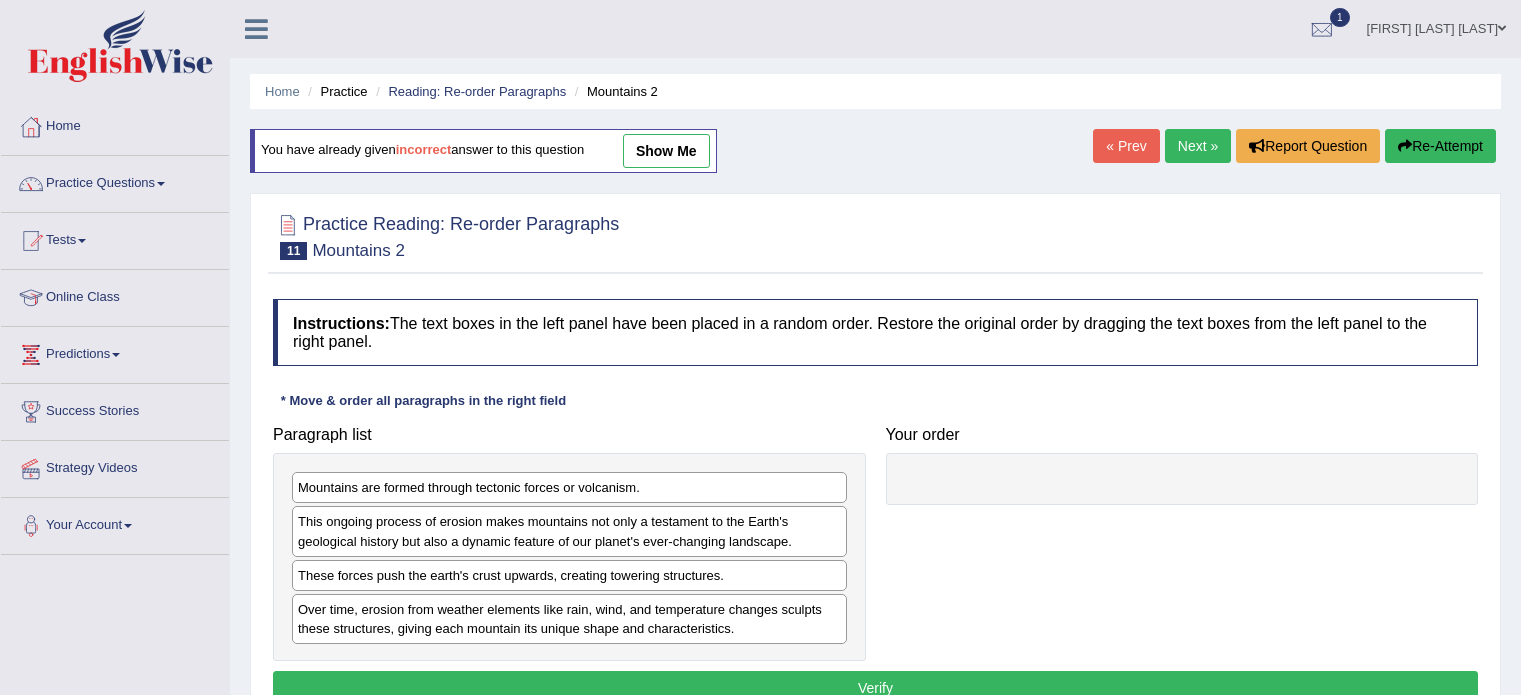 scroll, scrollTop: 64, scrollLeft: 0, axis: vertical 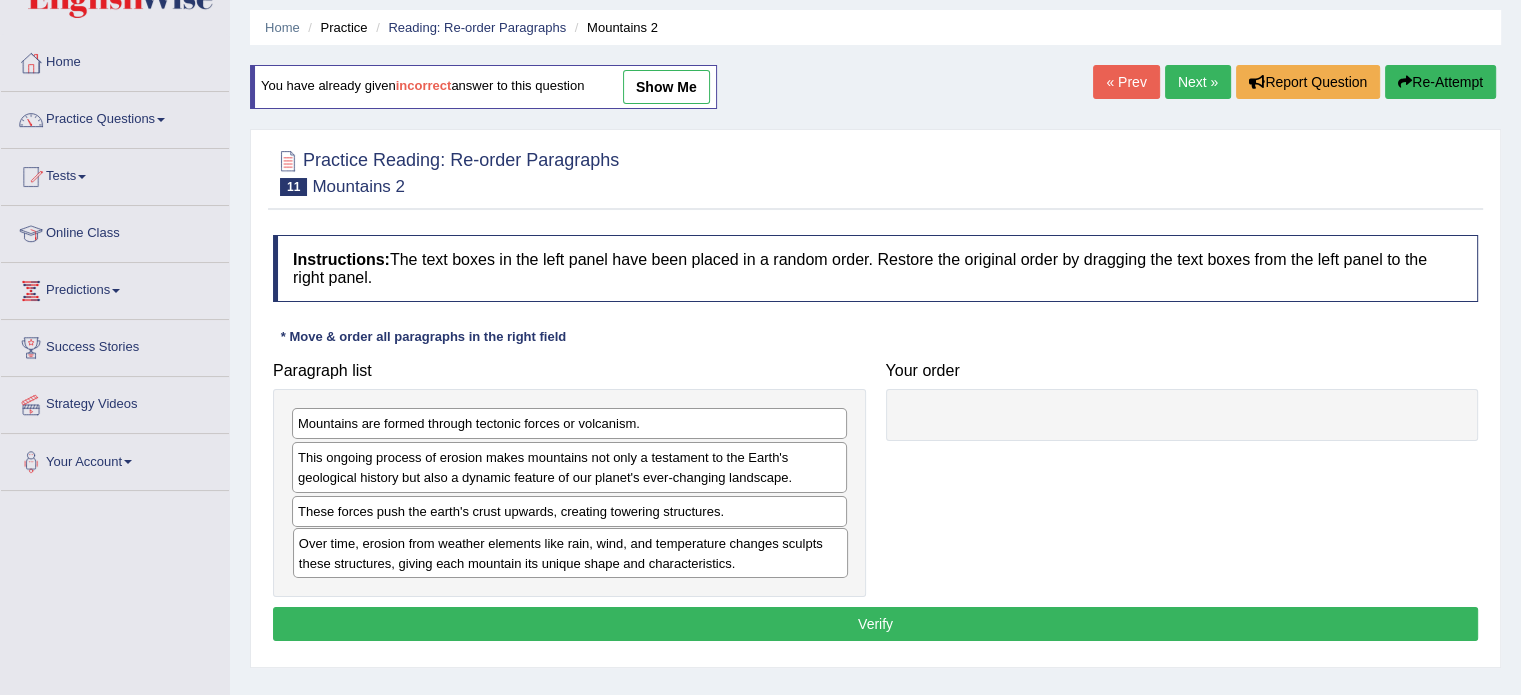 click on "Over time, erosion from weather elements like rain, wind, and temperature changes sculpts these structures,
giving each mountain its unique shape and characteristics." at bounding box center [570, 553] 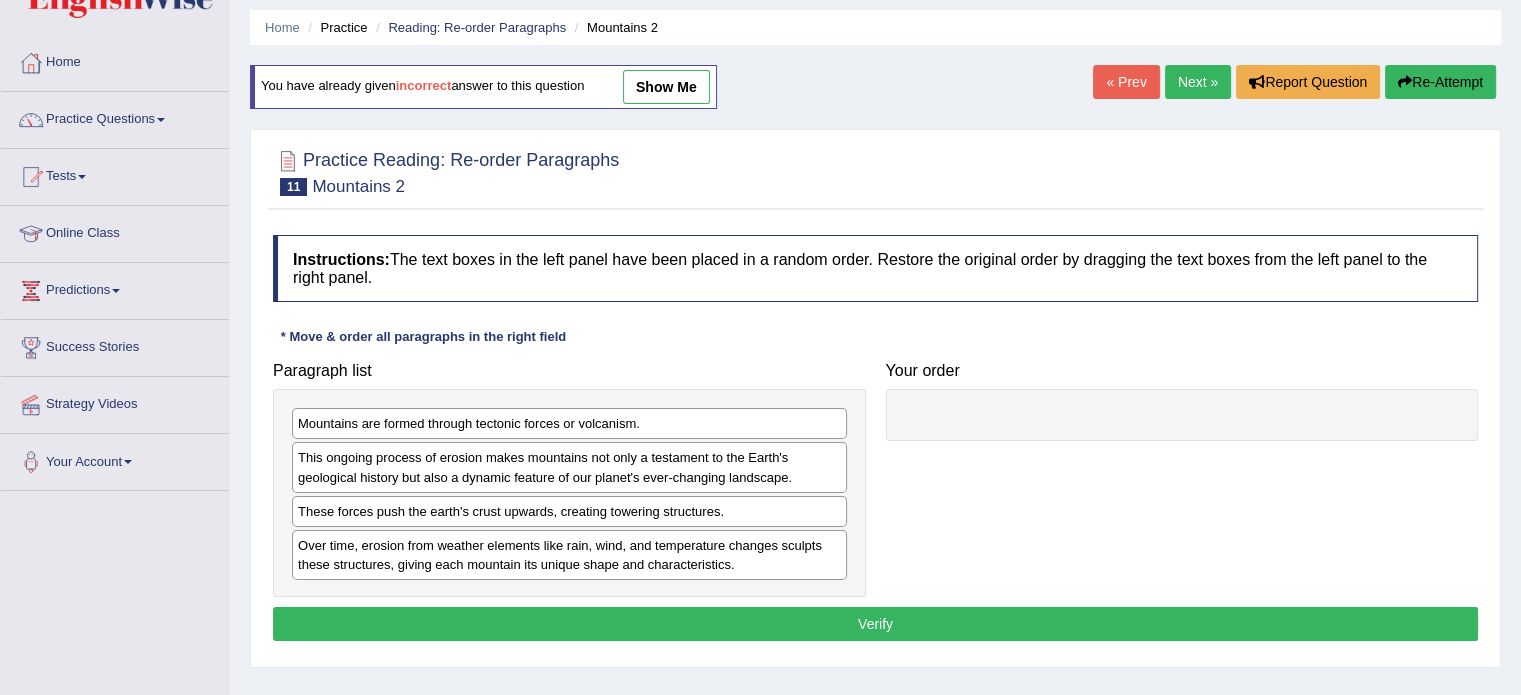 click on "Over time, erosion from weather elements like rain, wind, and temperature changes sculpts these structures,
giving each mountain its unique shape and characteristics." at bounding box center [569, 555] 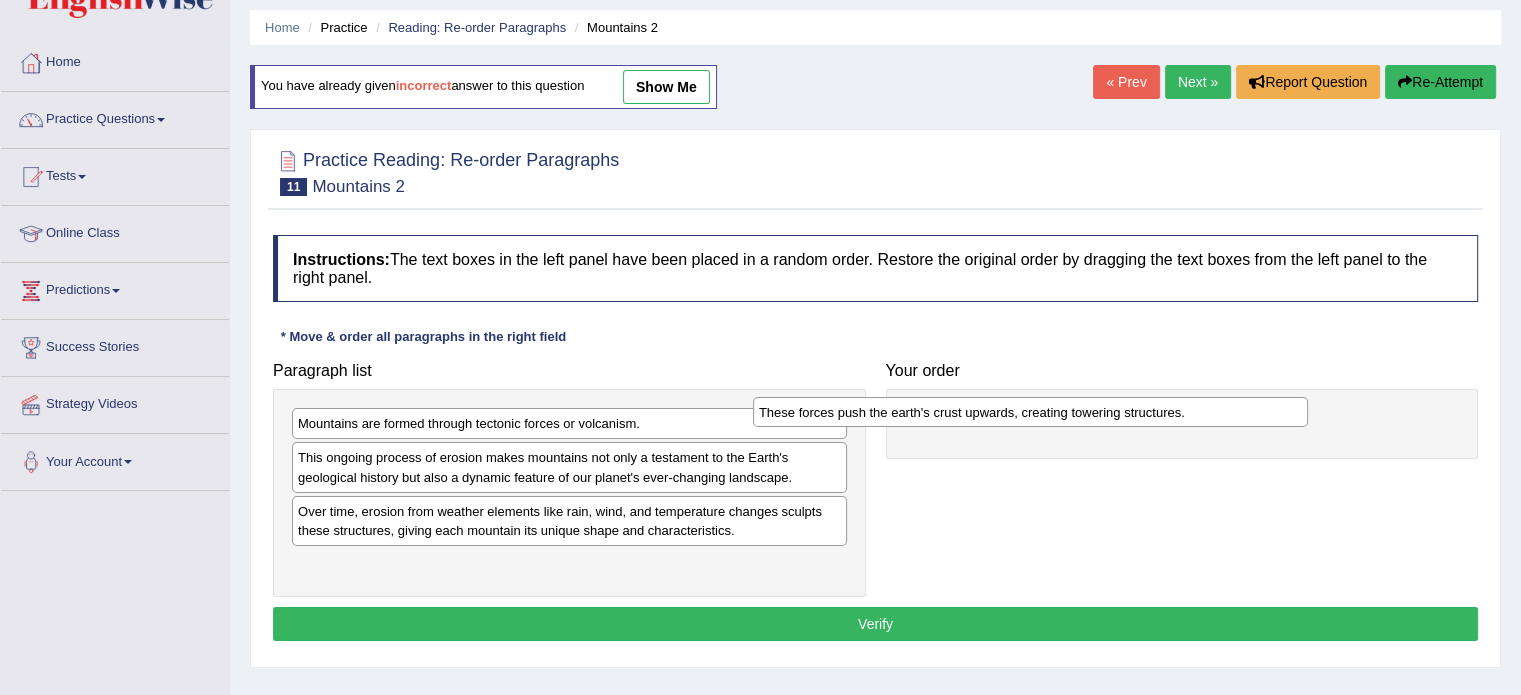 drag, startPoint x: 341, startPoint y: 521, endPoint x: 802, endPoint y: 423, distance: 471.3014 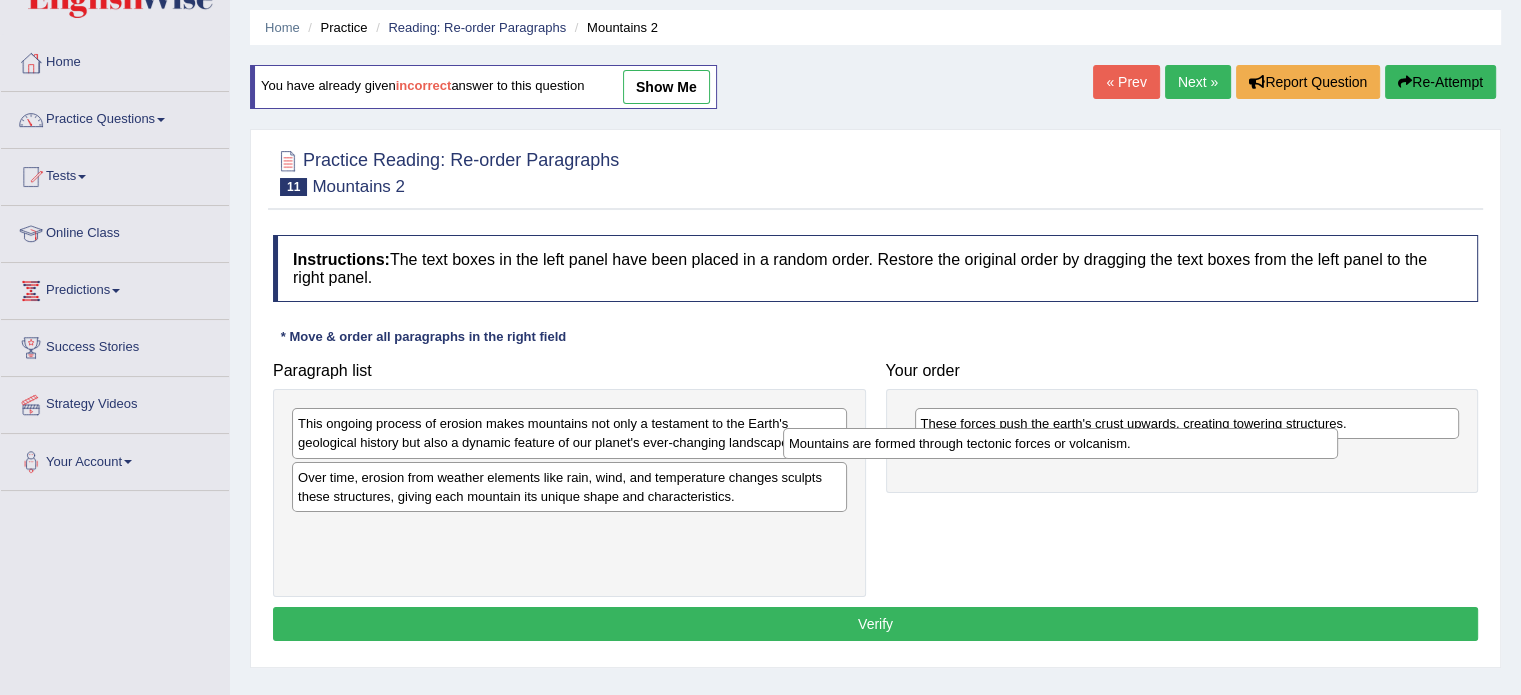 drag, startPoint x: 428, startPoint y: 427, endPoint x: 919, endPoint y: 447, distance: 491.40717 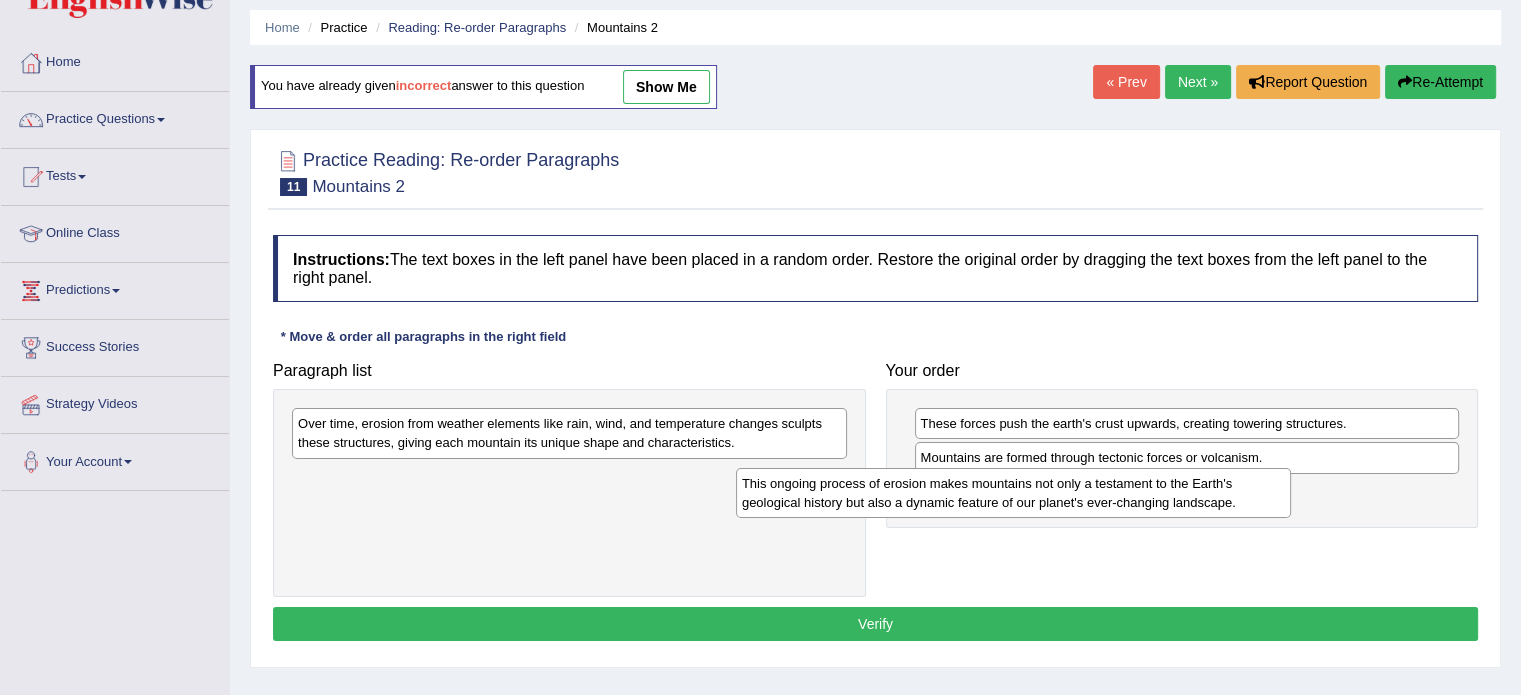 drag, startPoint x: 656, startPoint y: 434, endPoint x: 1100, endPoint y: 494, distance: 448.0357 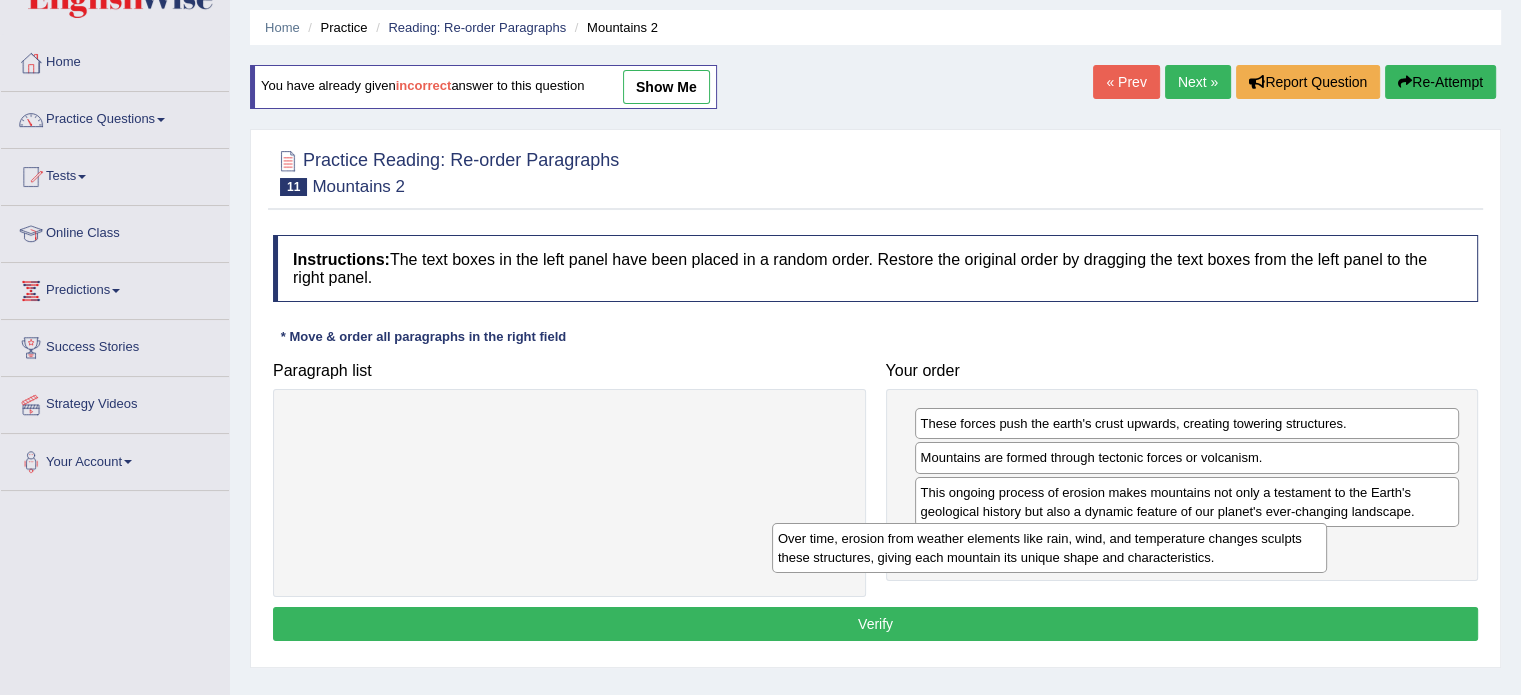 drag, startPoint x: 648, startPoint y: 418, endPoint x: 1197, endPoint y: 525, distance: 559.32996 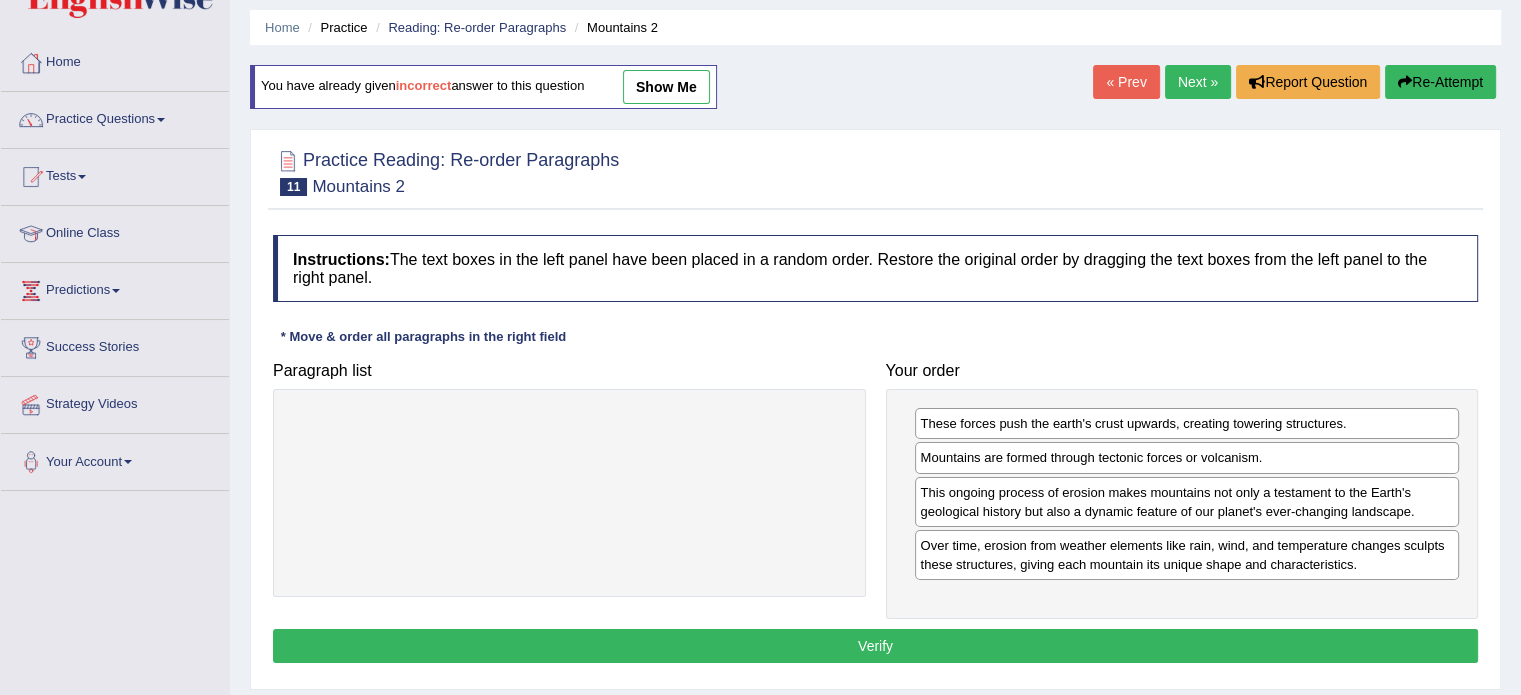 click on "Verify" at bounding box center [875, 646] 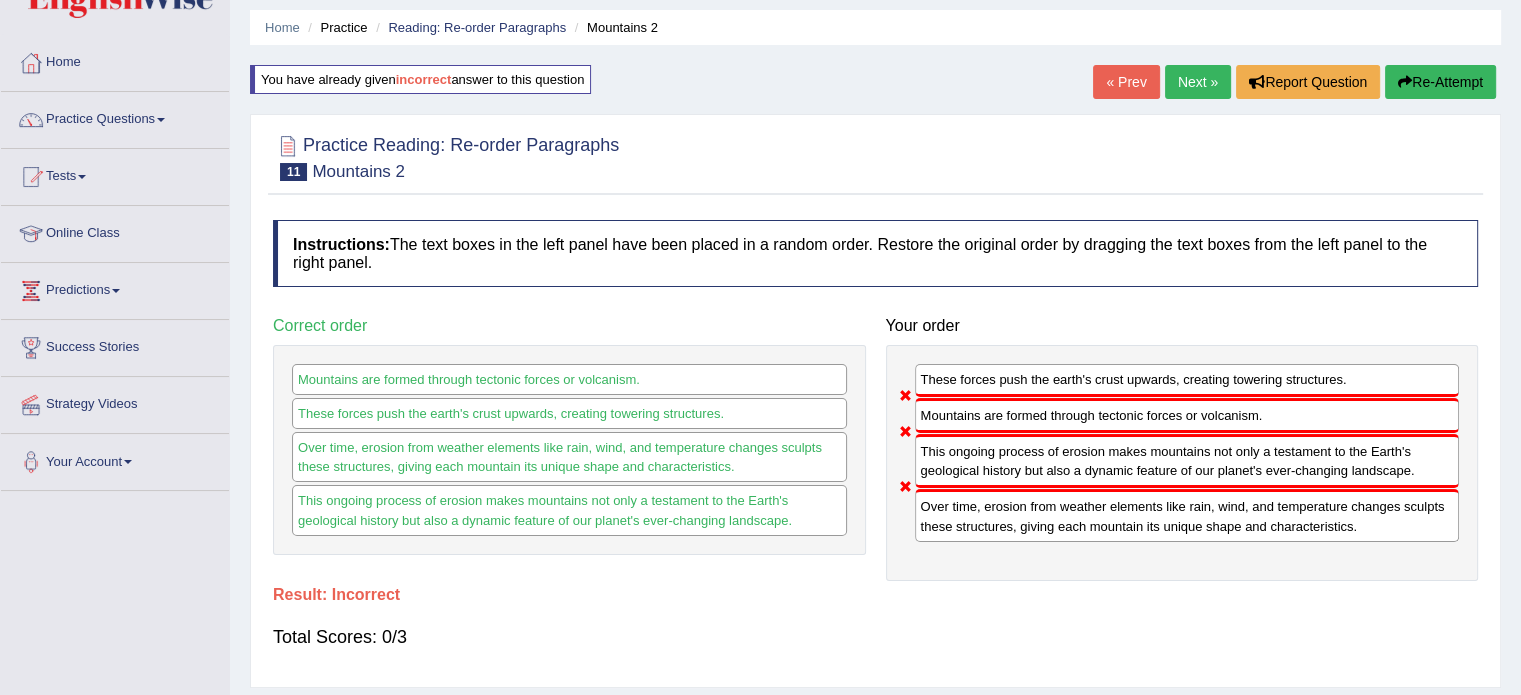 click on "Re-Attempt" at bounding box center (1440, 82) 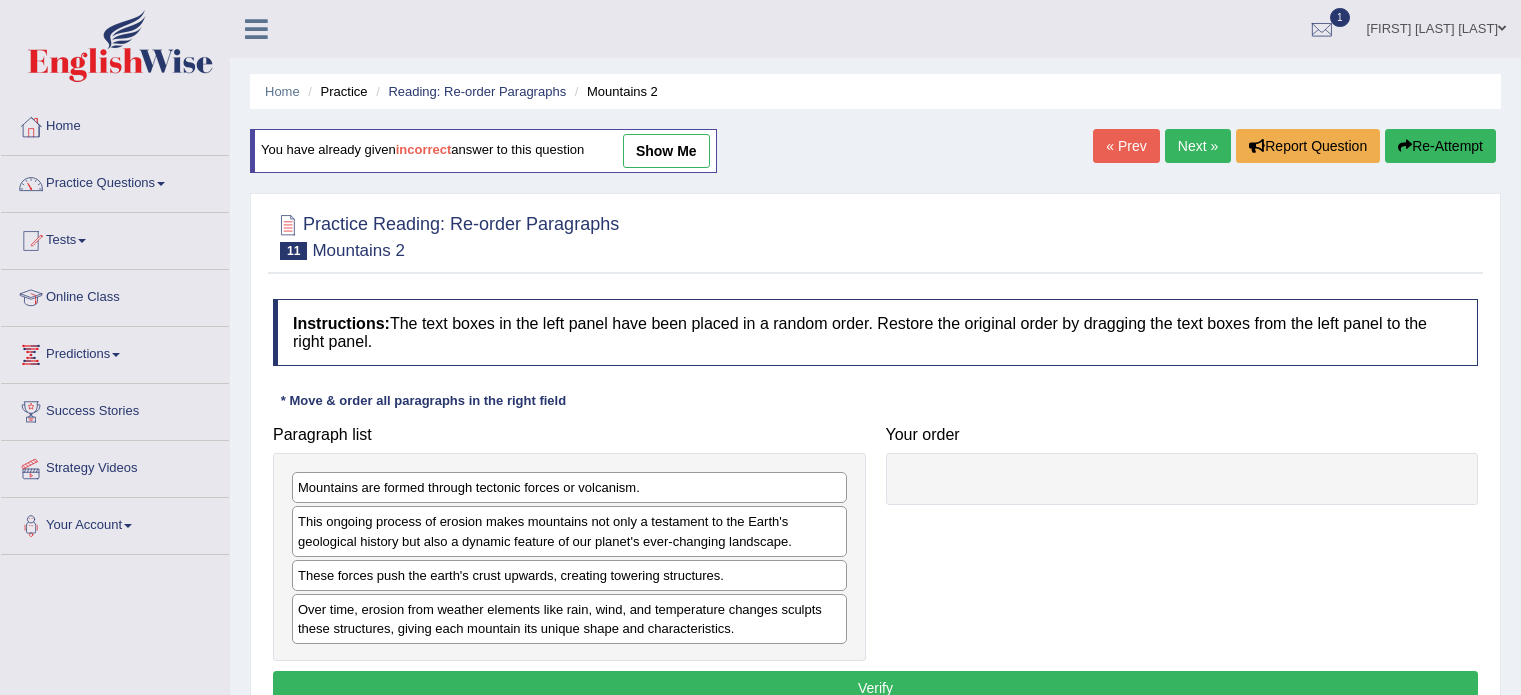 scroll, scrollTop: 64, scrollLeft: 0, axis: vertical 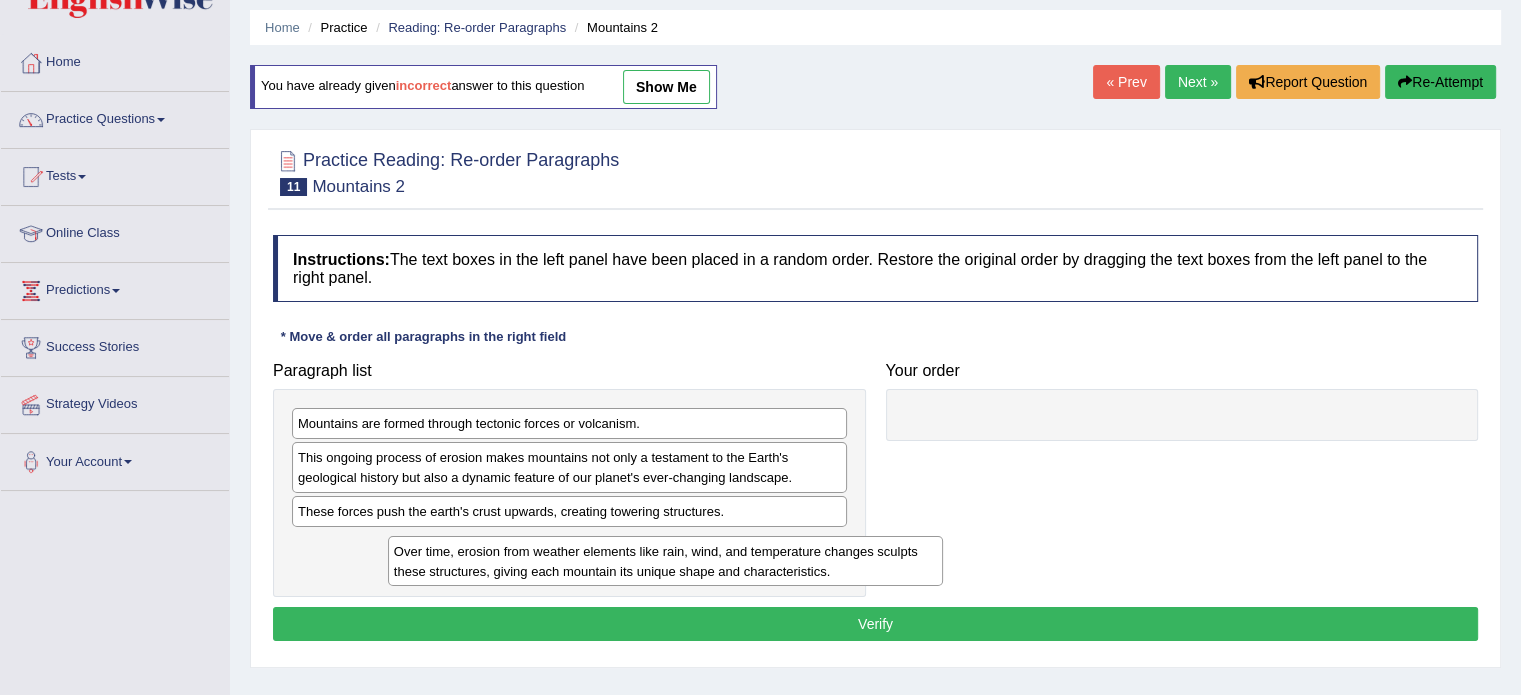 drag, startPoint x: 404, startPoint y: 567, endPoint x: 500, endPoint y: 575, distance: 96.332756 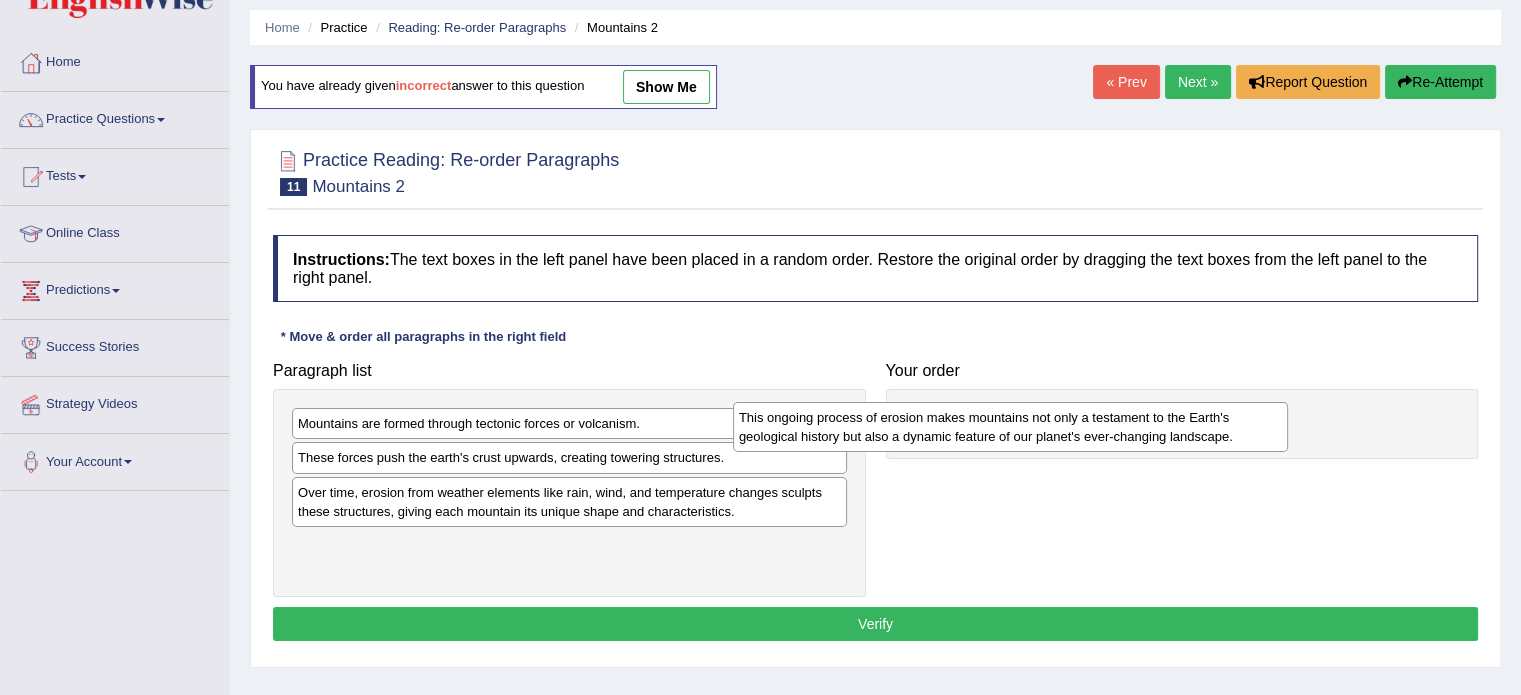 drag, startPoint x: 434, startPoint y: 482, endPoint x: 899, endPoint y: 439, distance: 466.98395 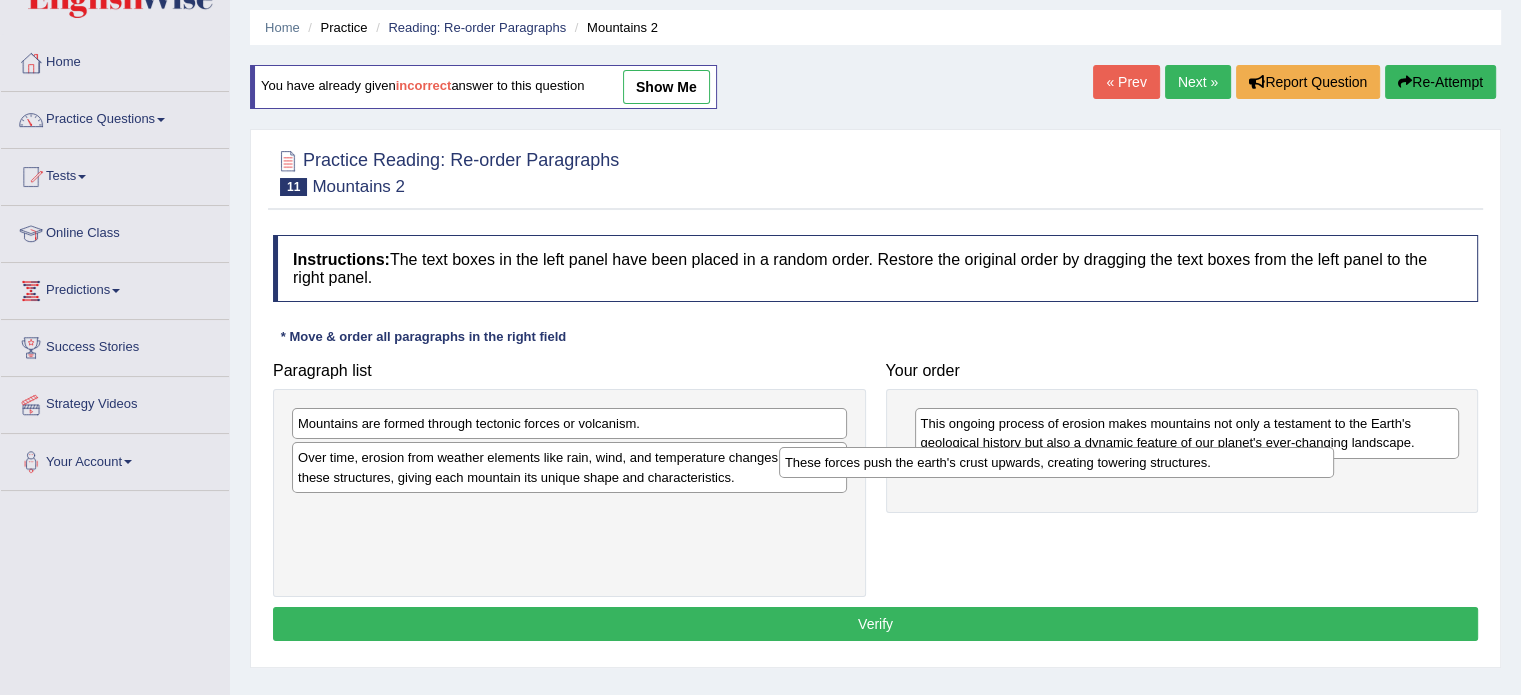 drag, startPoint x: 735, startPoint y: 445, endPoint x: 1222, endPoint y: 450, distance: 487.02567 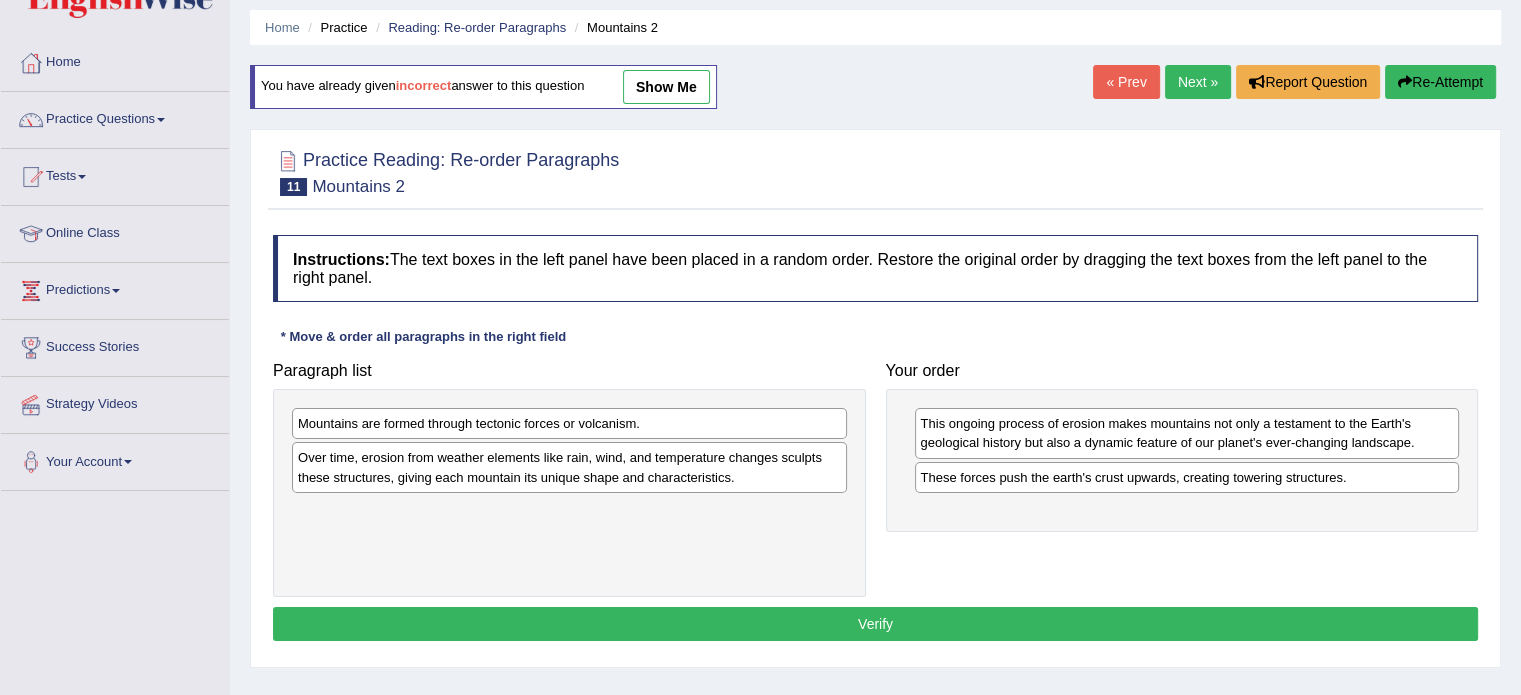 click on "Over time, erosion from weather elements like rain, wind, and temperature changes sculpts these structures,
giving each mountain its unique shape and characteristics." at bounding box center (569, 467) 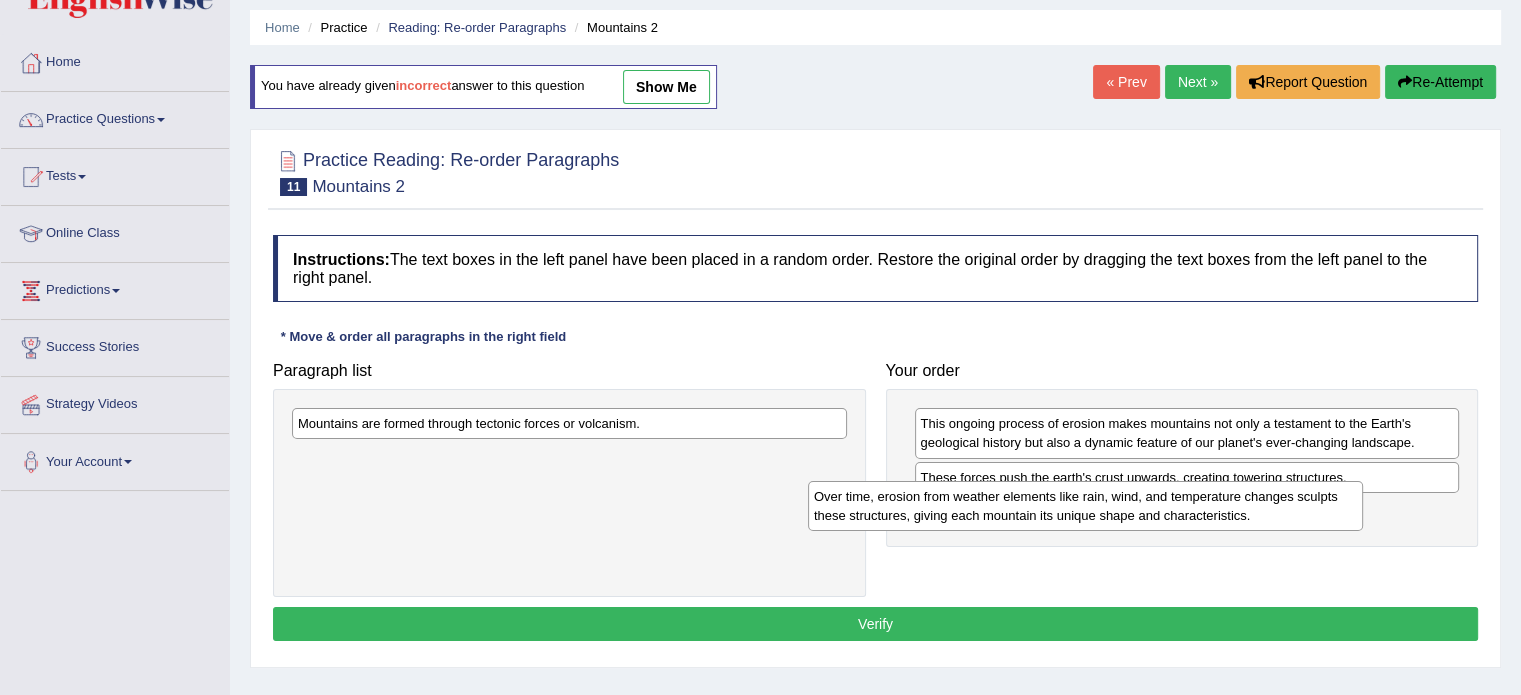 drag, startPoint x: 722, startPoint y: 458, endPoint x: 1240, endPoint y: 497, distance: 519.46606 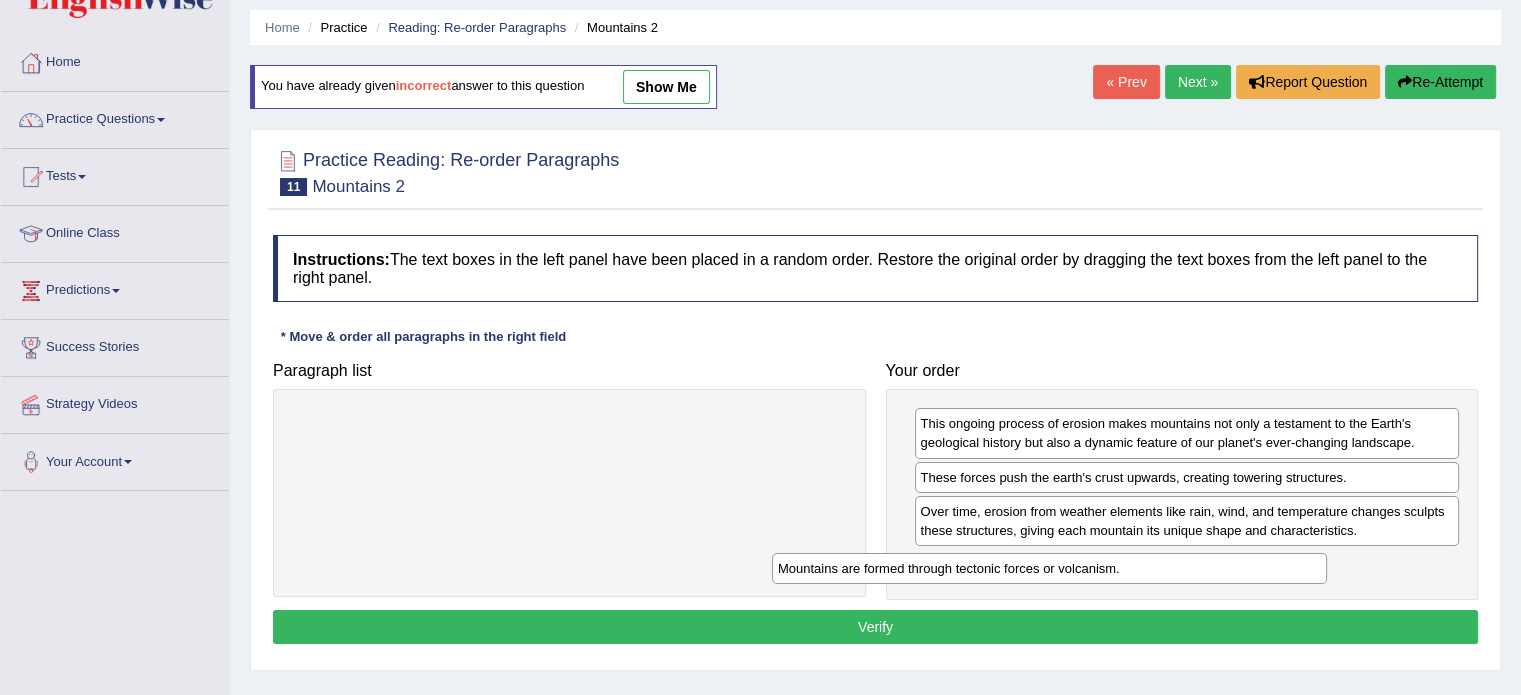 drag, startPoint x: 716, startPoint y: 433, endPoint x: 1197, endPoint y: 578, distance: 502.38034 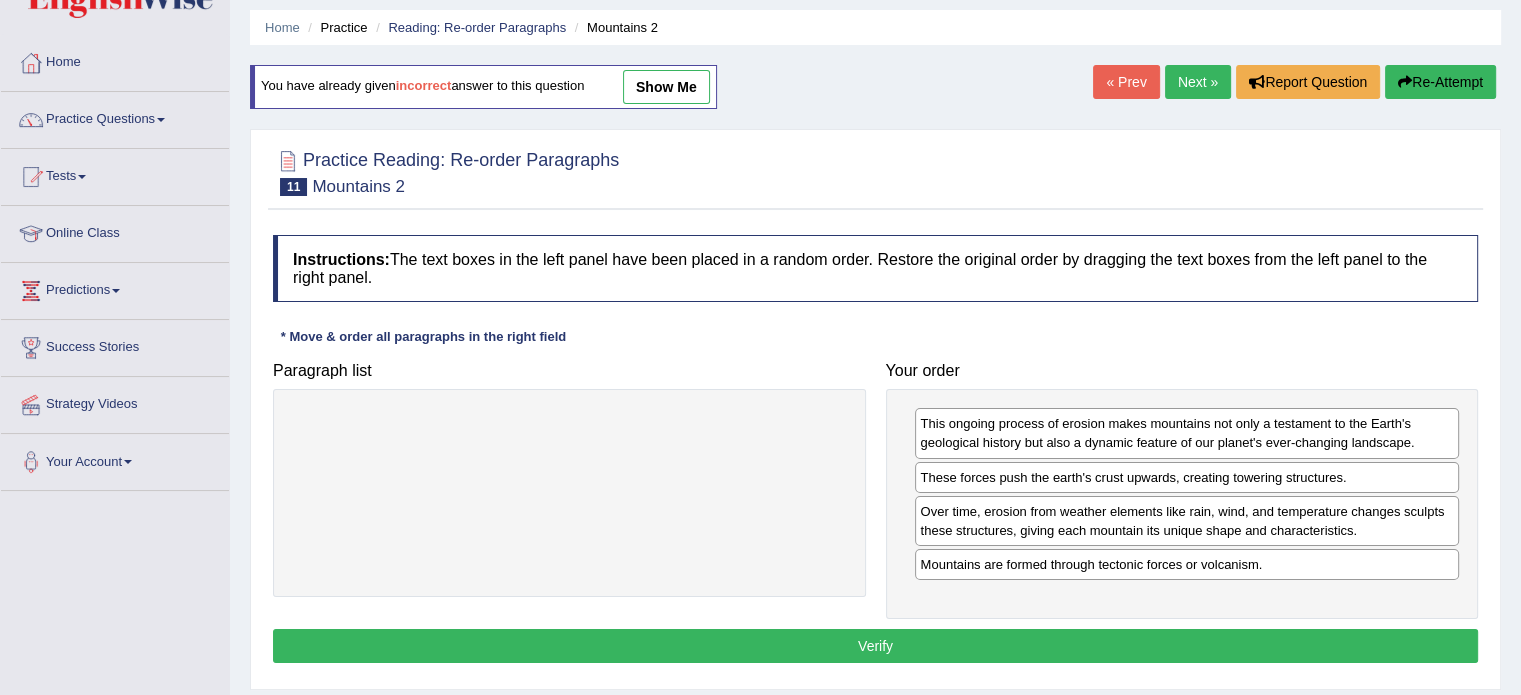 click on "Verify" at bounding box center [875, 646] 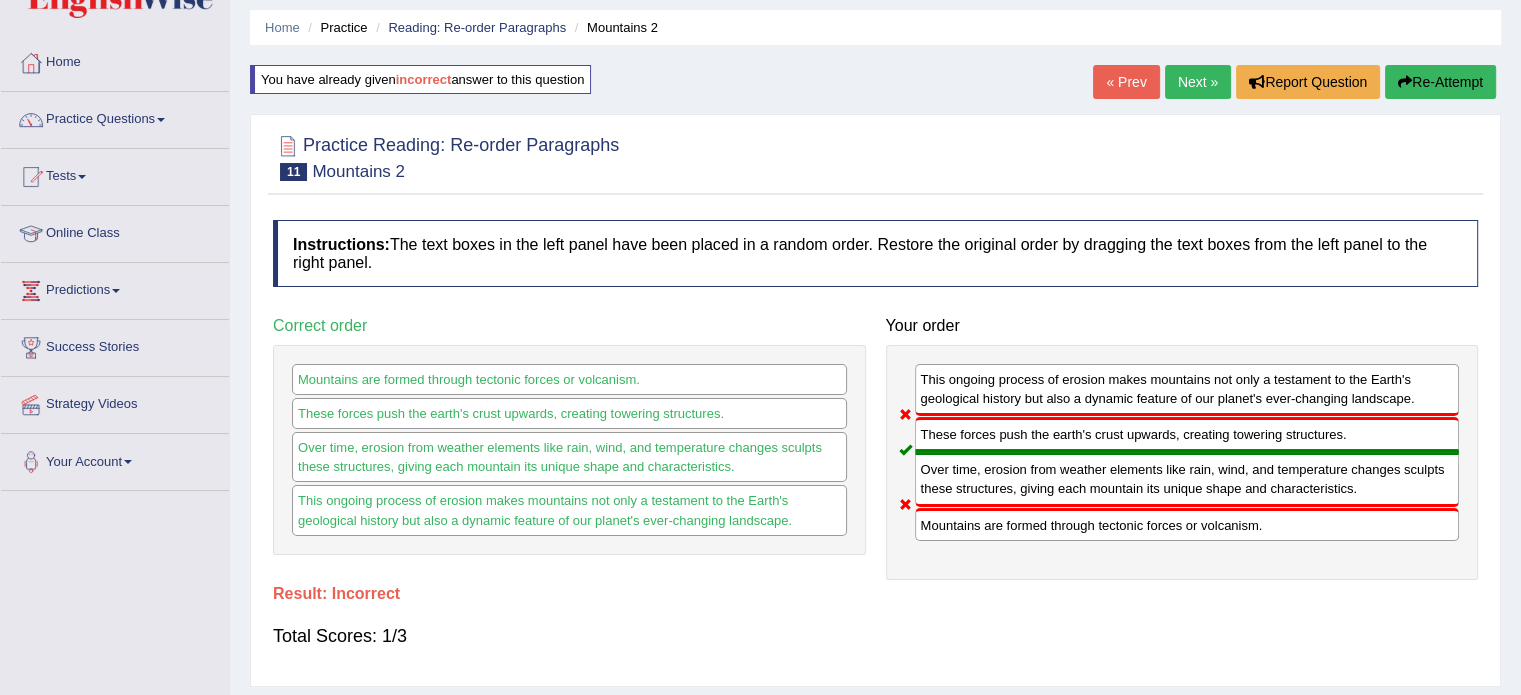 click on "Re-Attempt" at bounding box center [1440, 82] 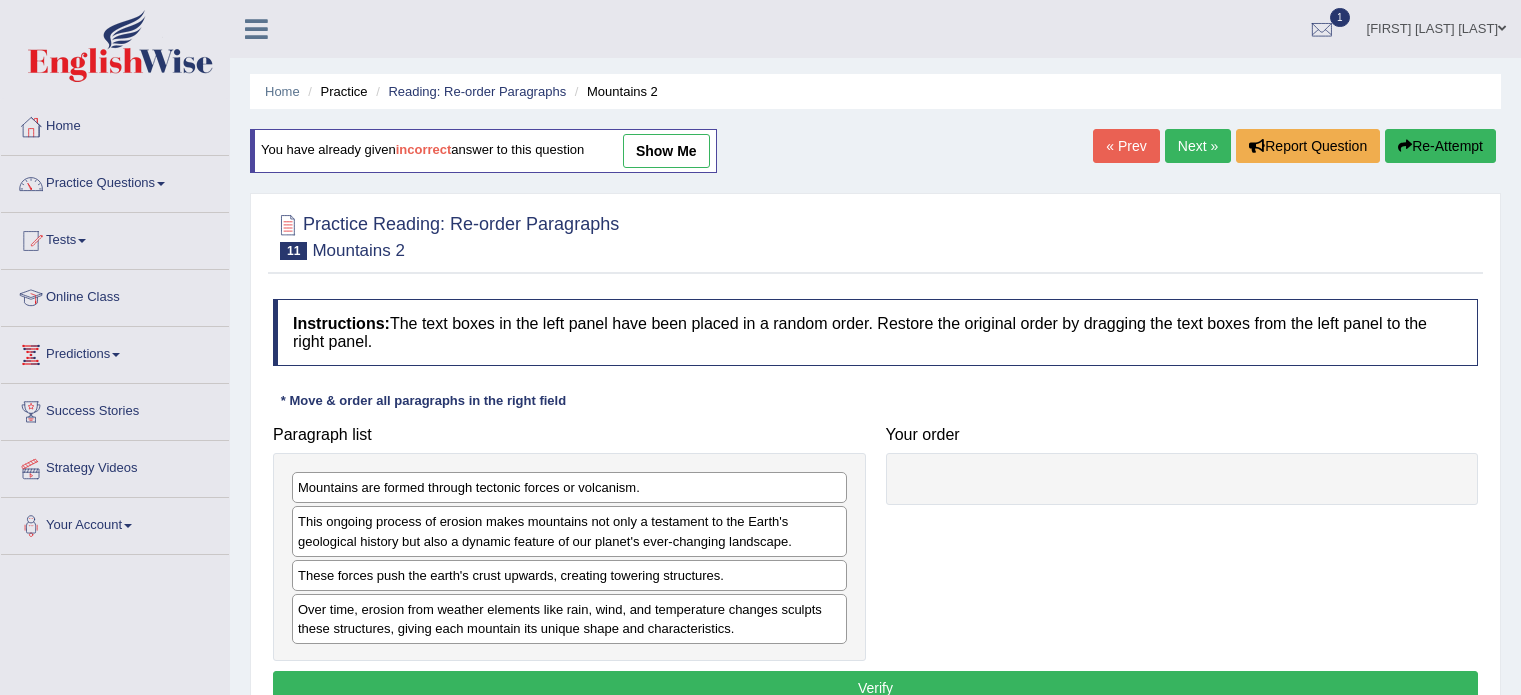 scroll, scrollTop: 64, scrollLeft: 0, axis: vertical 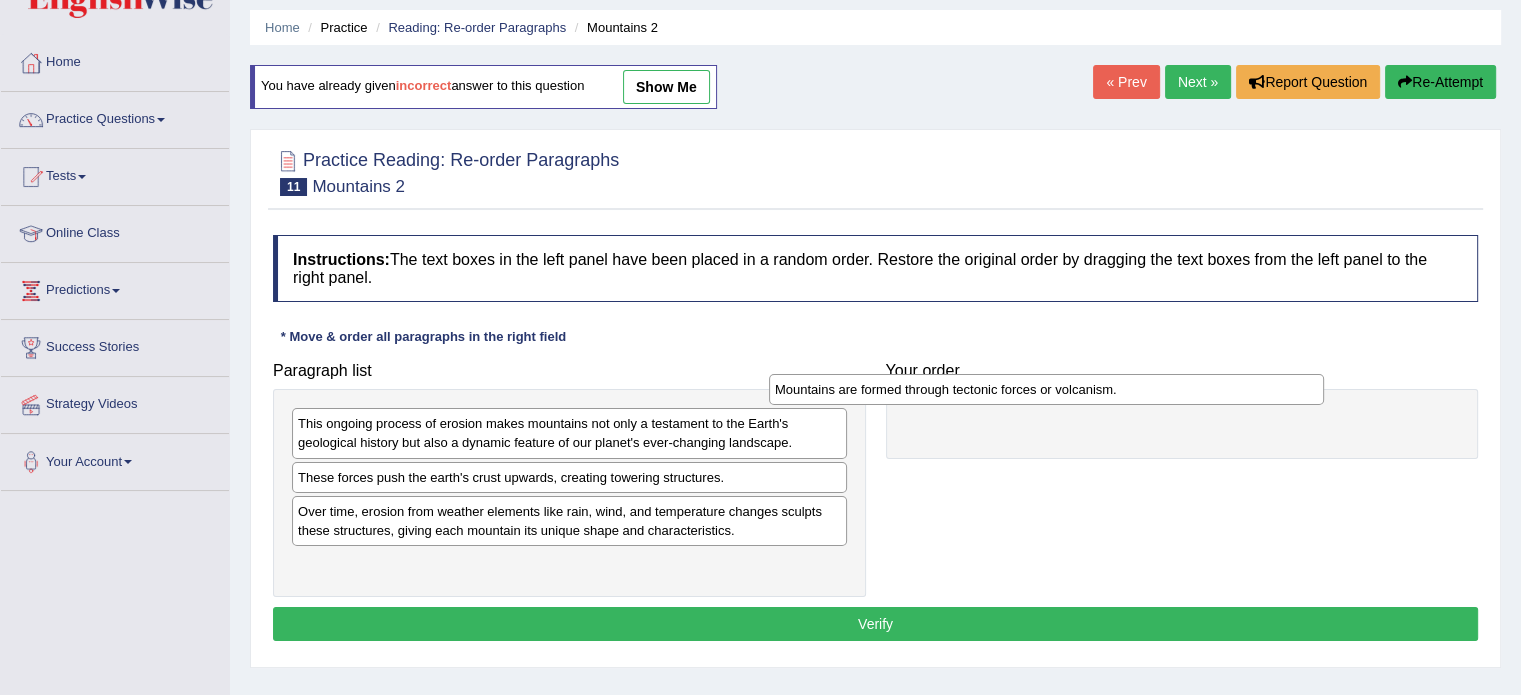 drag, startPoint x: 363, startPoint y: 425, endPoint x: 840, endPoint y: 391, distance: 478.2102 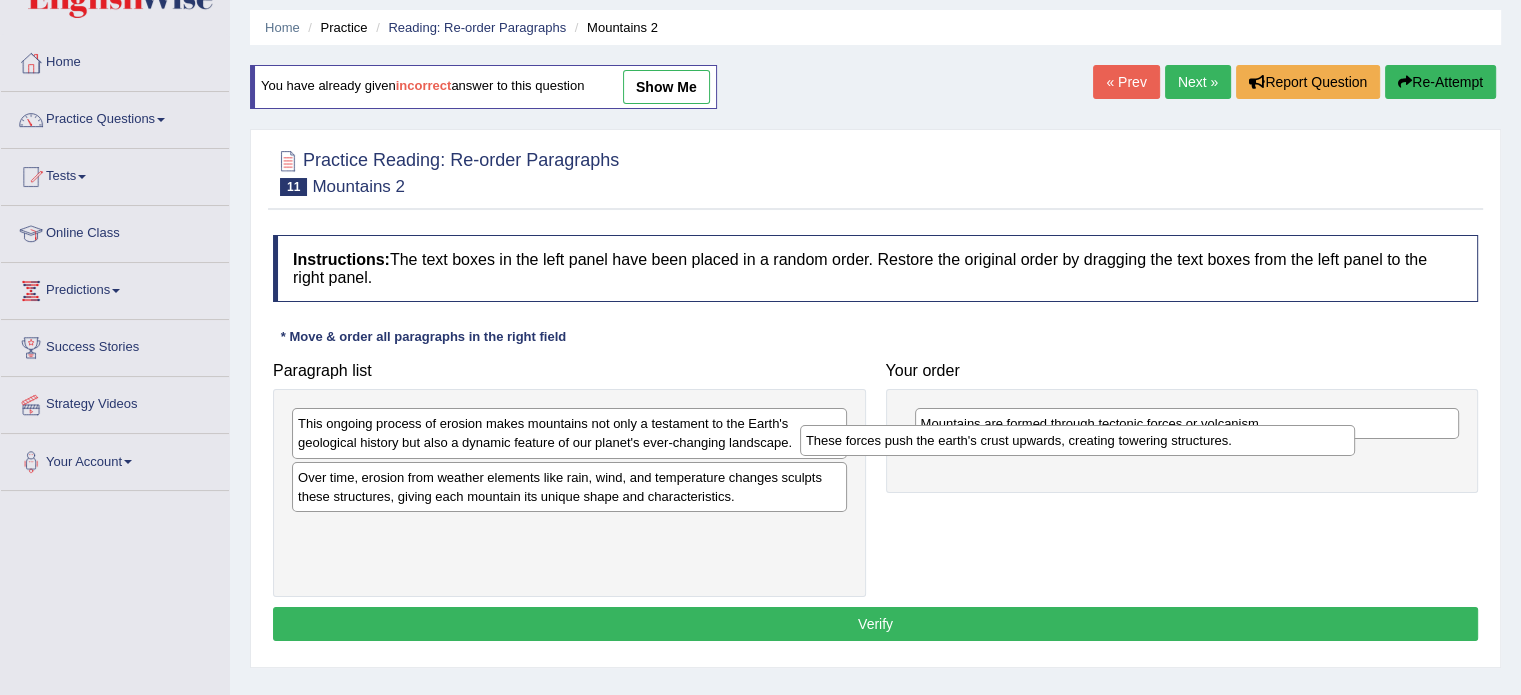 drag, startPoint x: 484, startPoint y: 475, endPoint x: 993, endPoint y: 439, distance: 510.27148 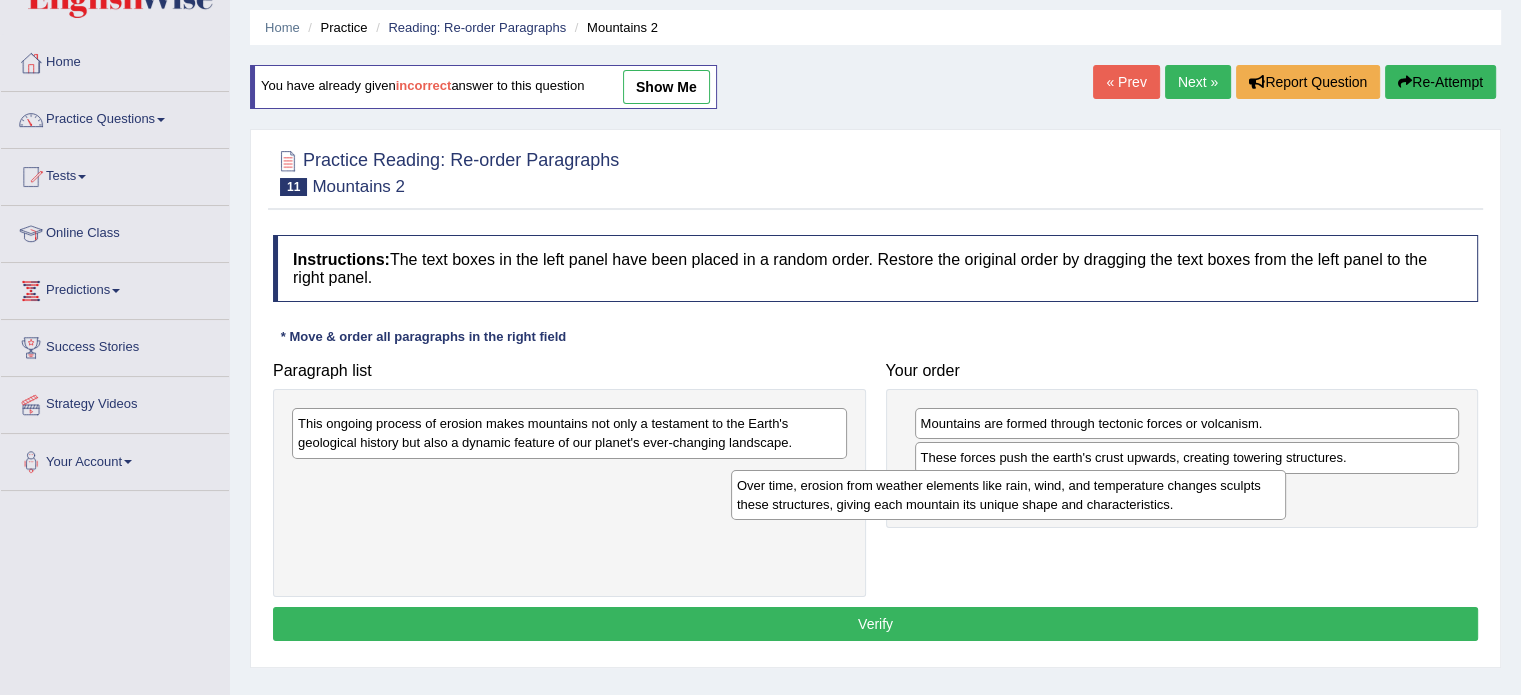 drag, startPoint x: 760, startPoint y: 468, endPoint x: 1263, endPoint y: 471, distance: 503.00894 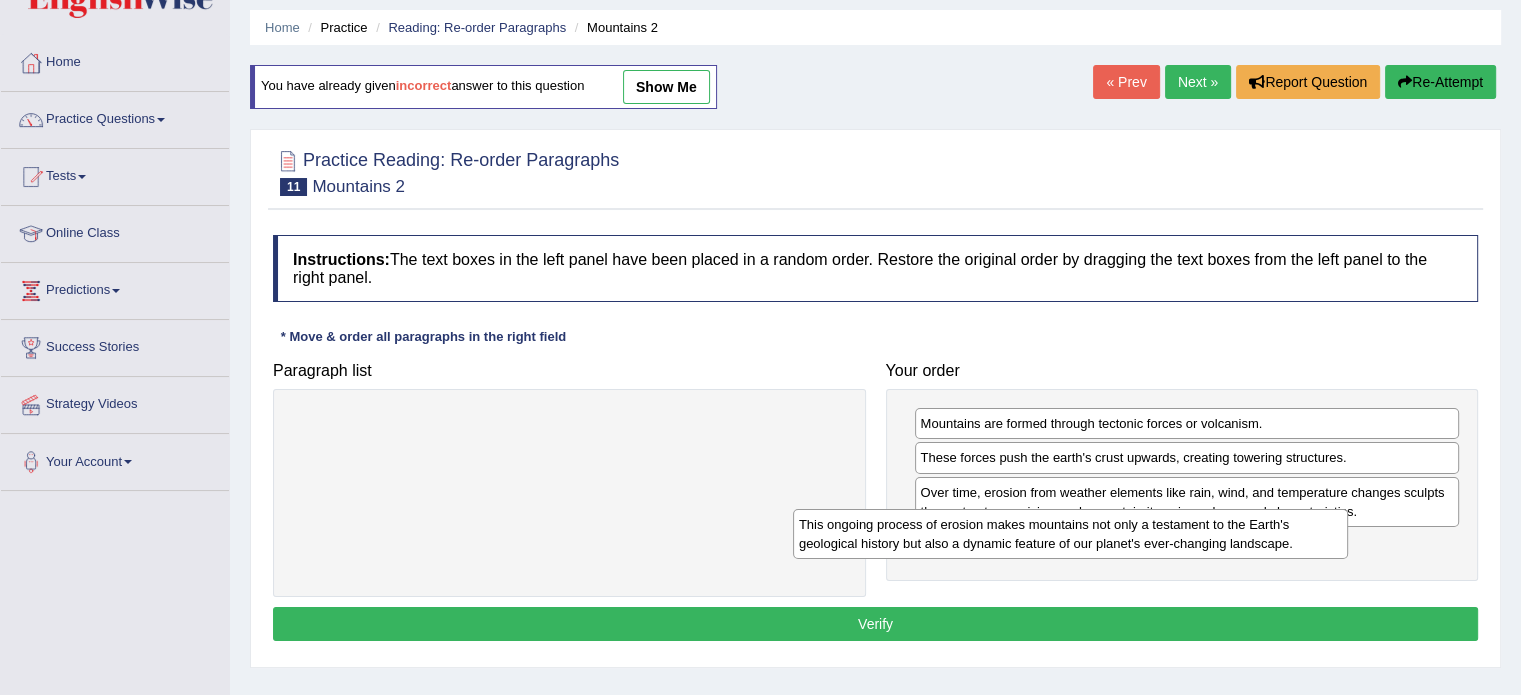 drag, startPoint x: 737, startPoint y: 433, endPoint x: 1244, endPoint y: 538, distance: 517.7586 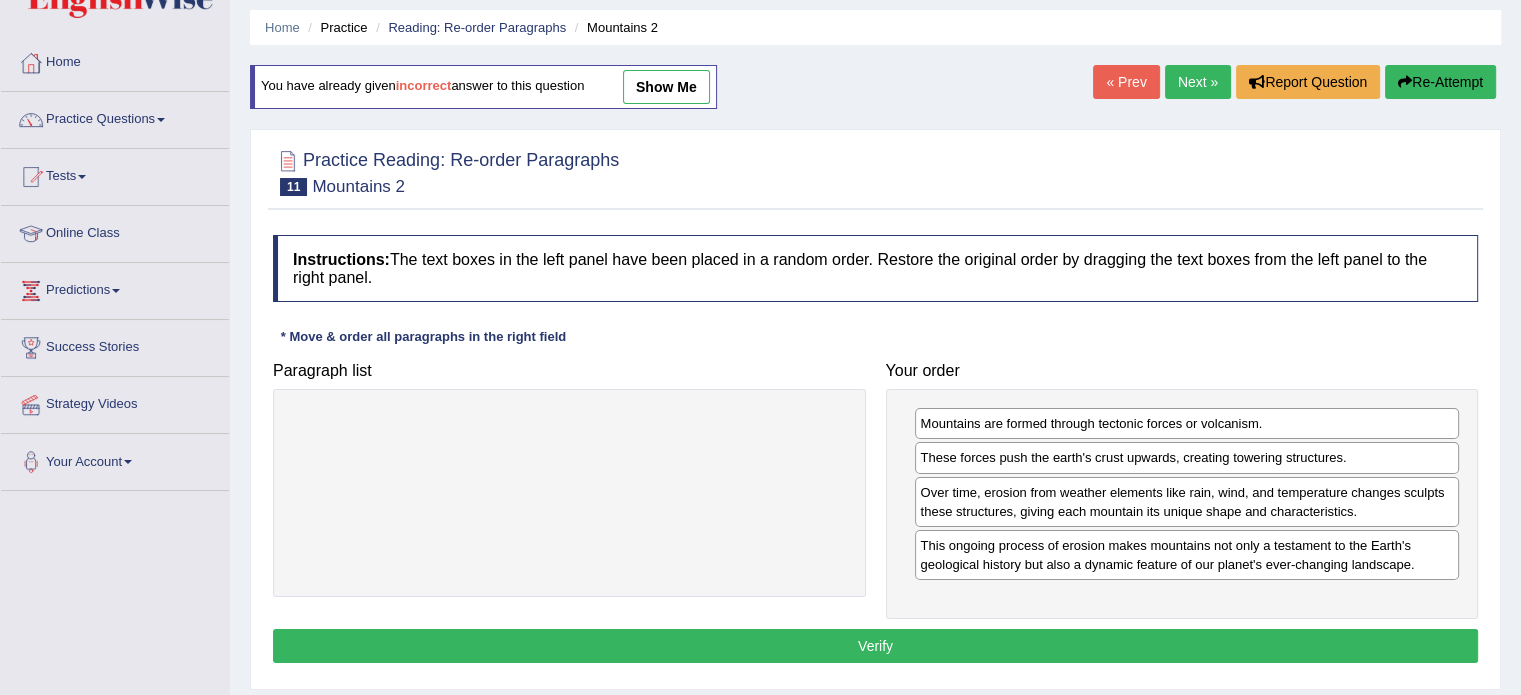 click on "Verify" at bounding box center [875, 646] 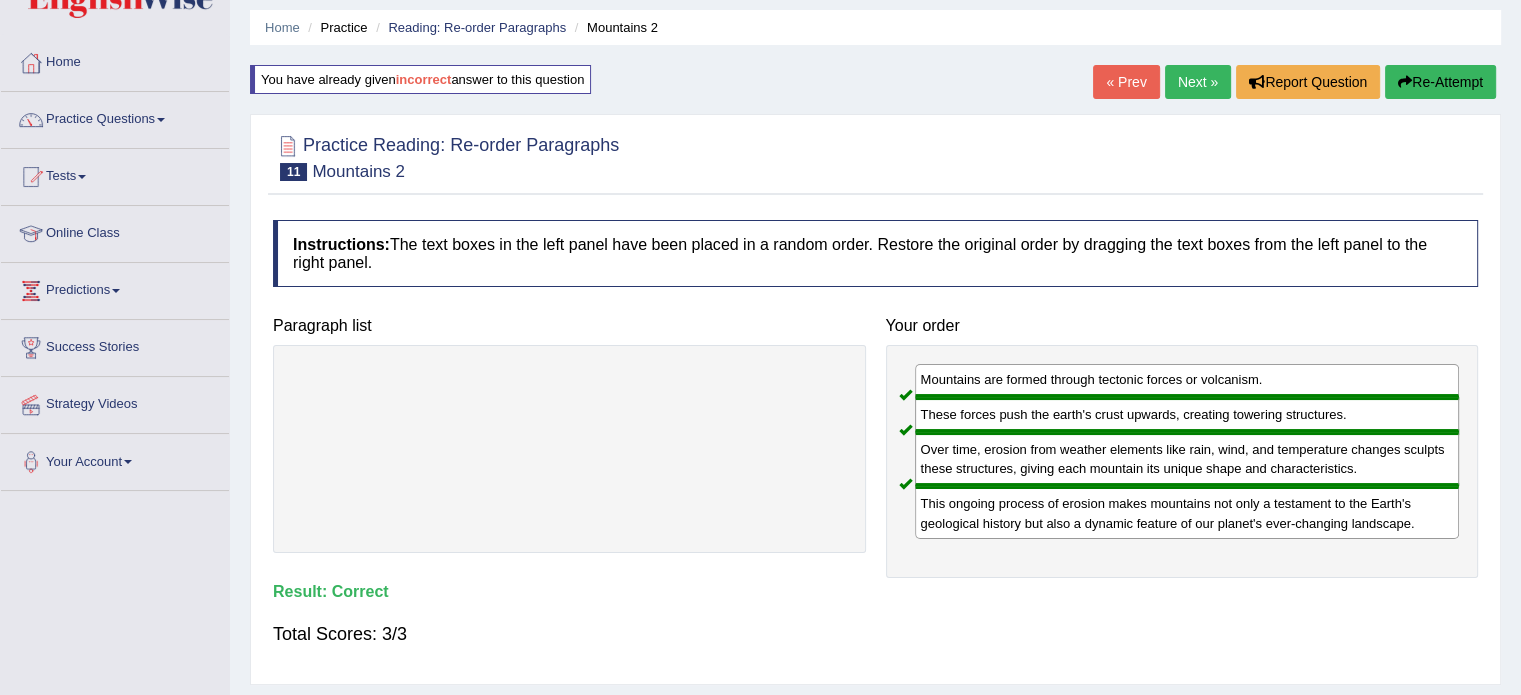 click on "Next »" at bounding box center [1198, 82] 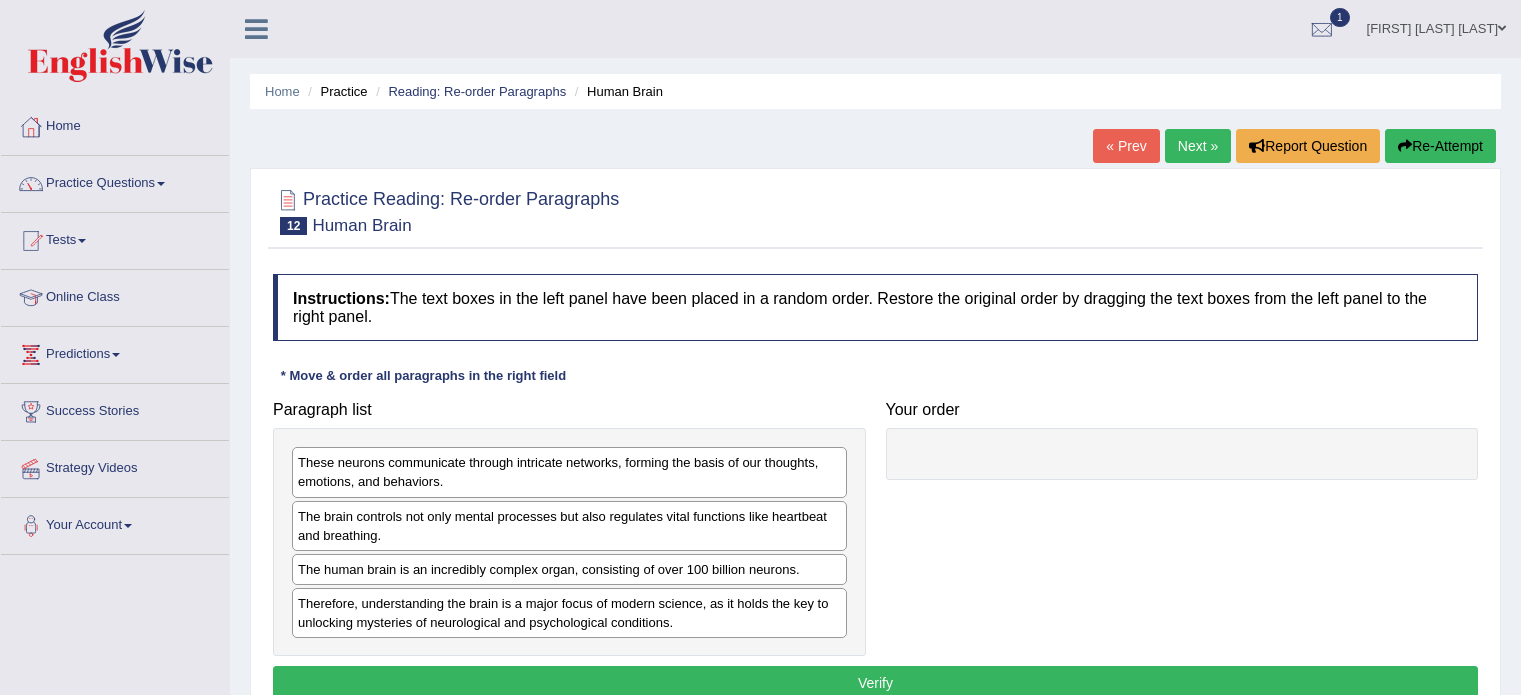 scroll, scrollTop: 0, scrollLeft: 0, axis: both 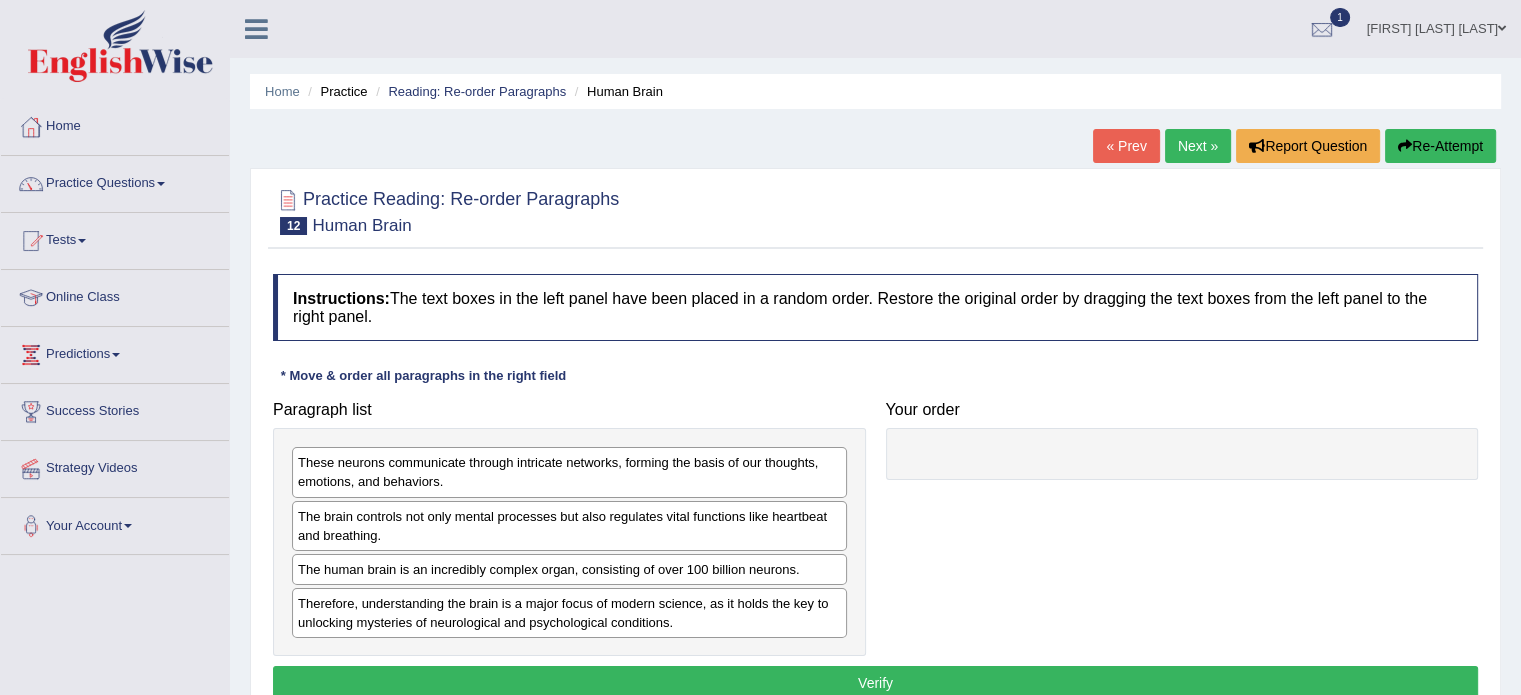 drag, startPoint x: 1512, startPoint y: 250, endPoint x: 1535, endPoint y: 316, distance: 69.89278 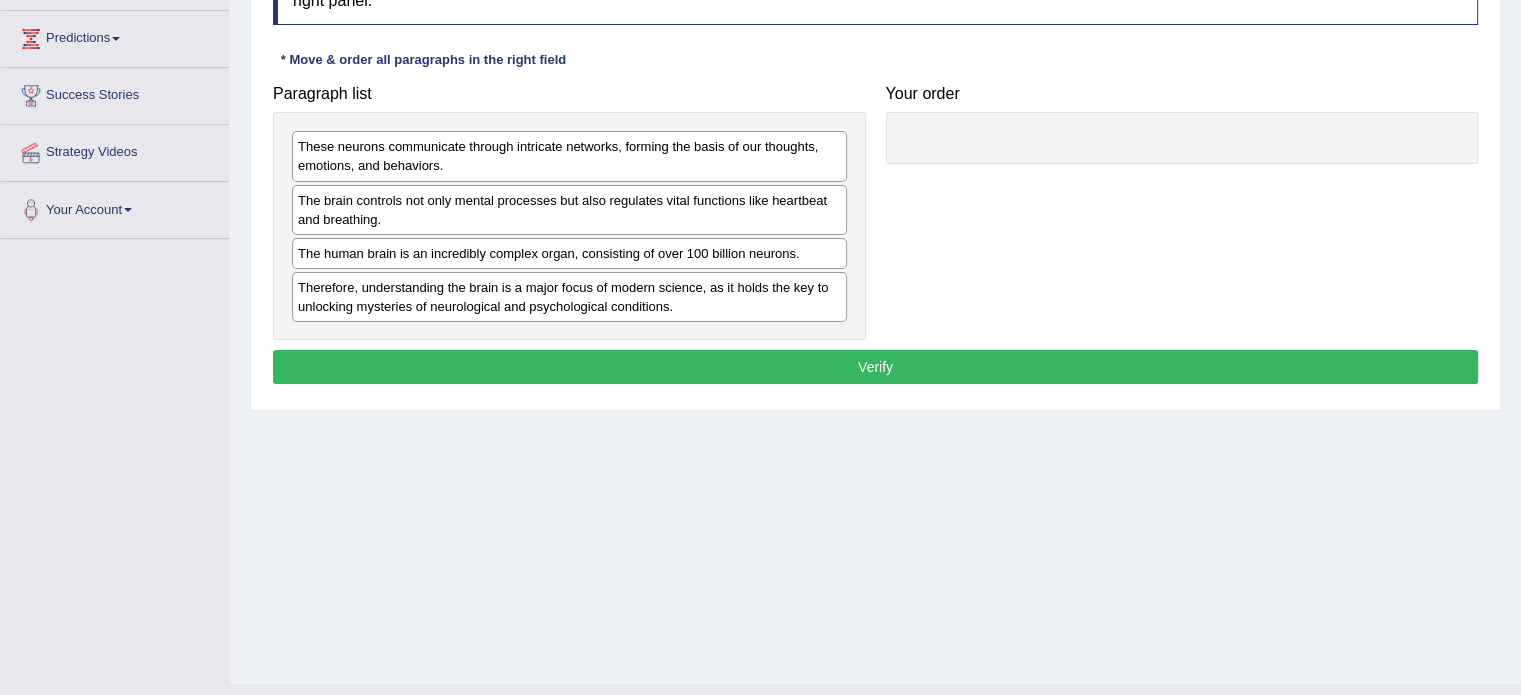 scroll, scrollTop: 320, scrollLeft: 0, axis: vertical 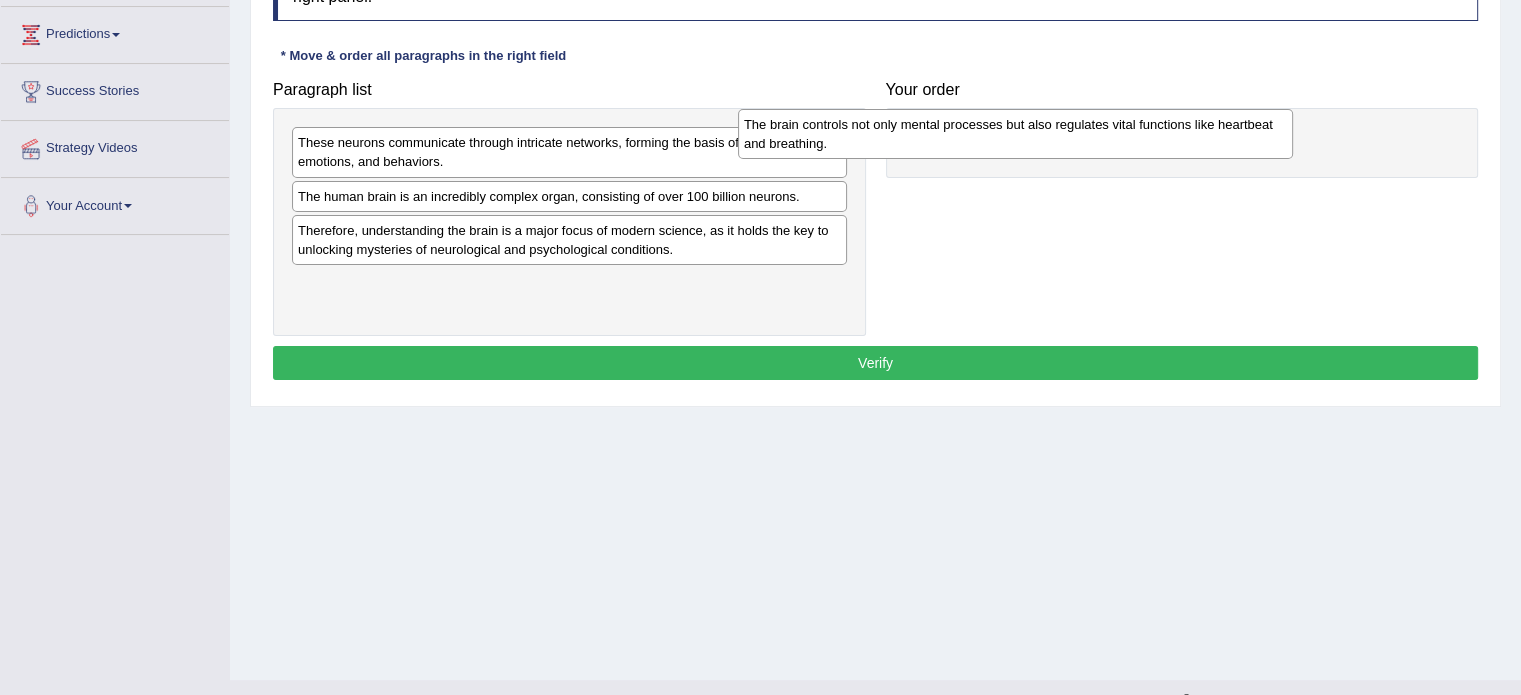 drag, startPoint x: 340, startPoint y: 214, endPoint x: 786, endPoint y: 143, distance: 451.616 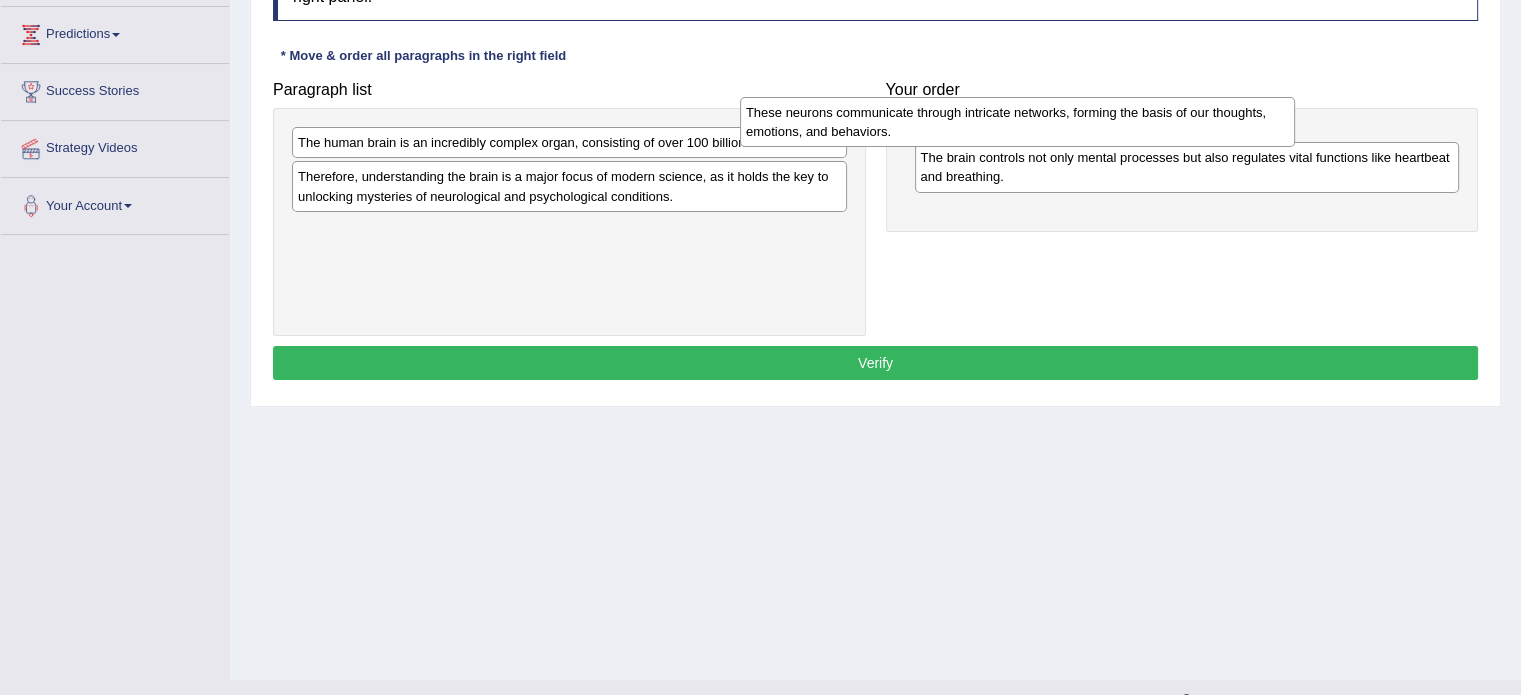 drag, startPoint x: 756, startPoint y: 141, endPoint x: 1204, endPoint y: 111, distance: 449.00333 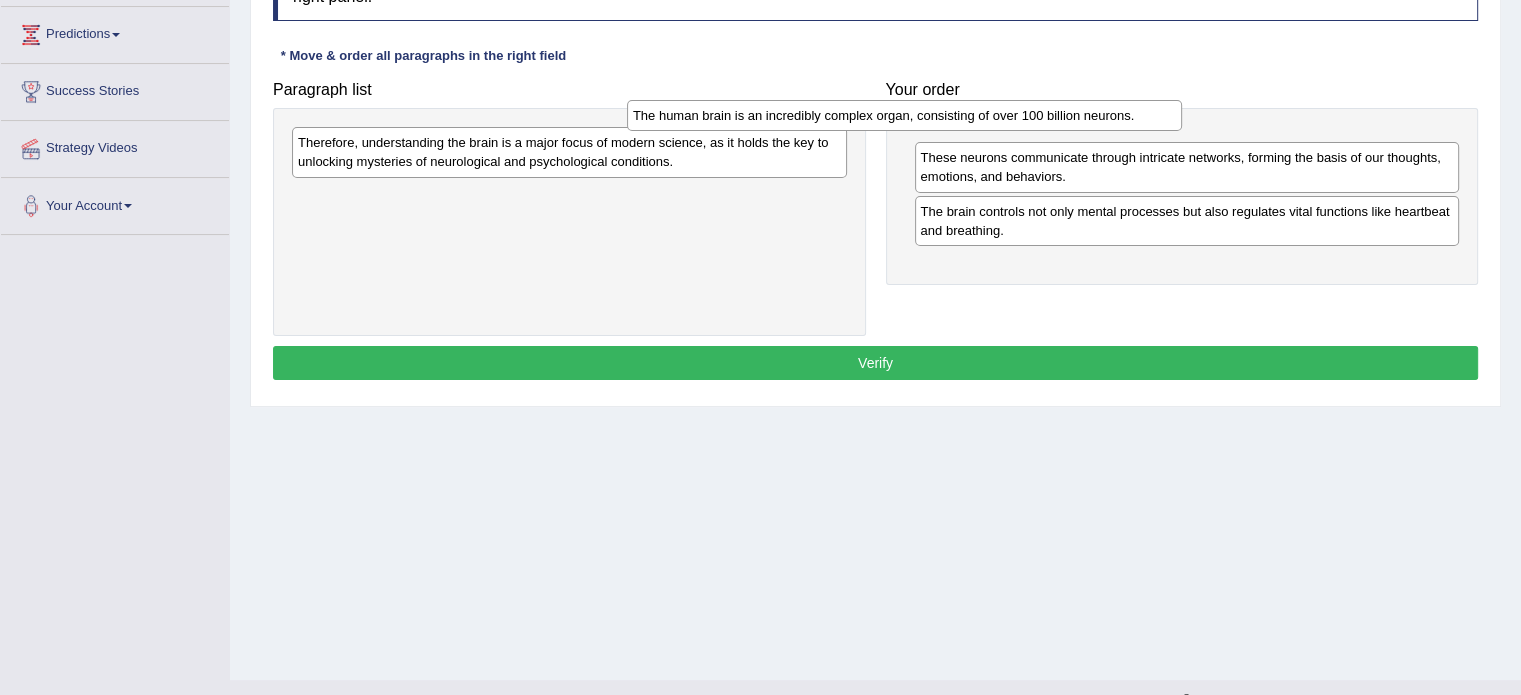 drag, startPoint x: 672, startPoint y: 141, endPoint x: 1008, endPoint y: 115, distance: 337.00446 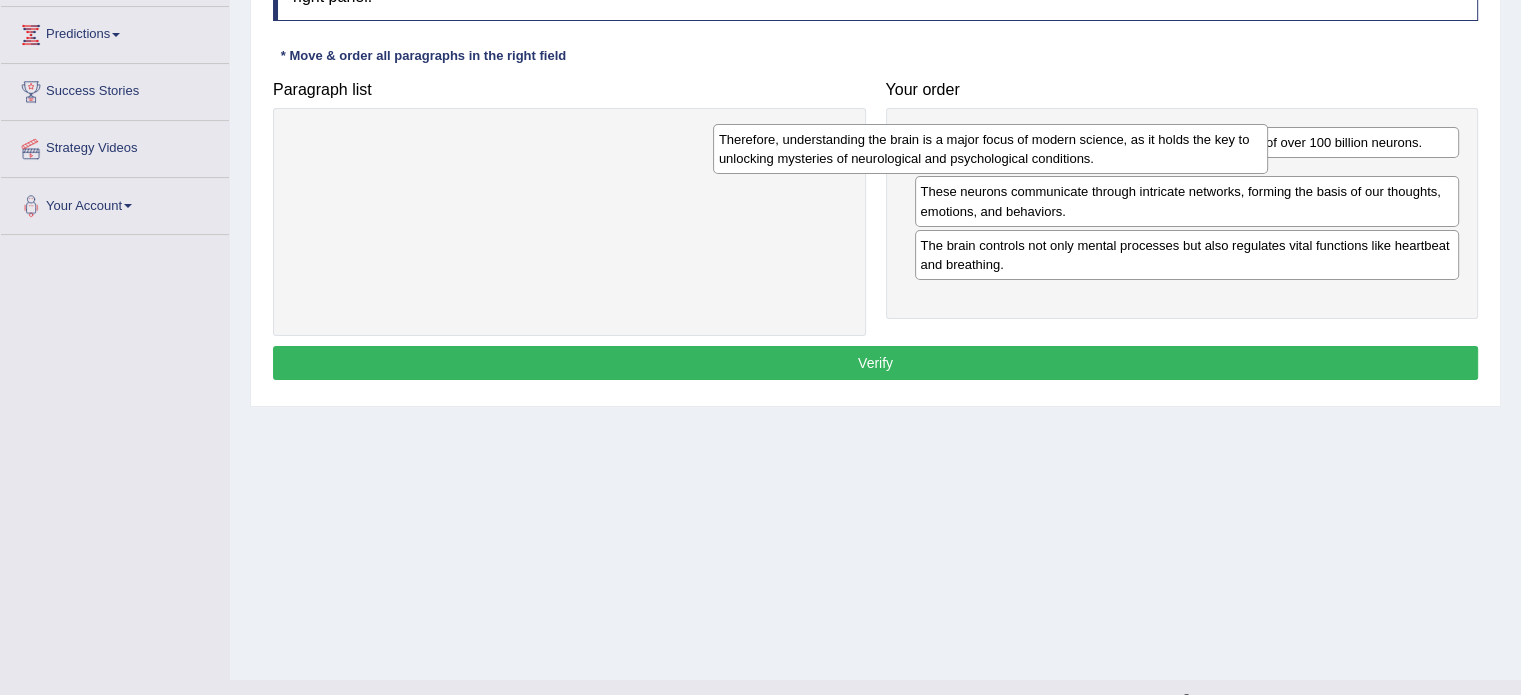 drag, startPoint x: 652, startPoint y: 165, endPoint x: 1073, endPoint y: 163, distance: 421.00476 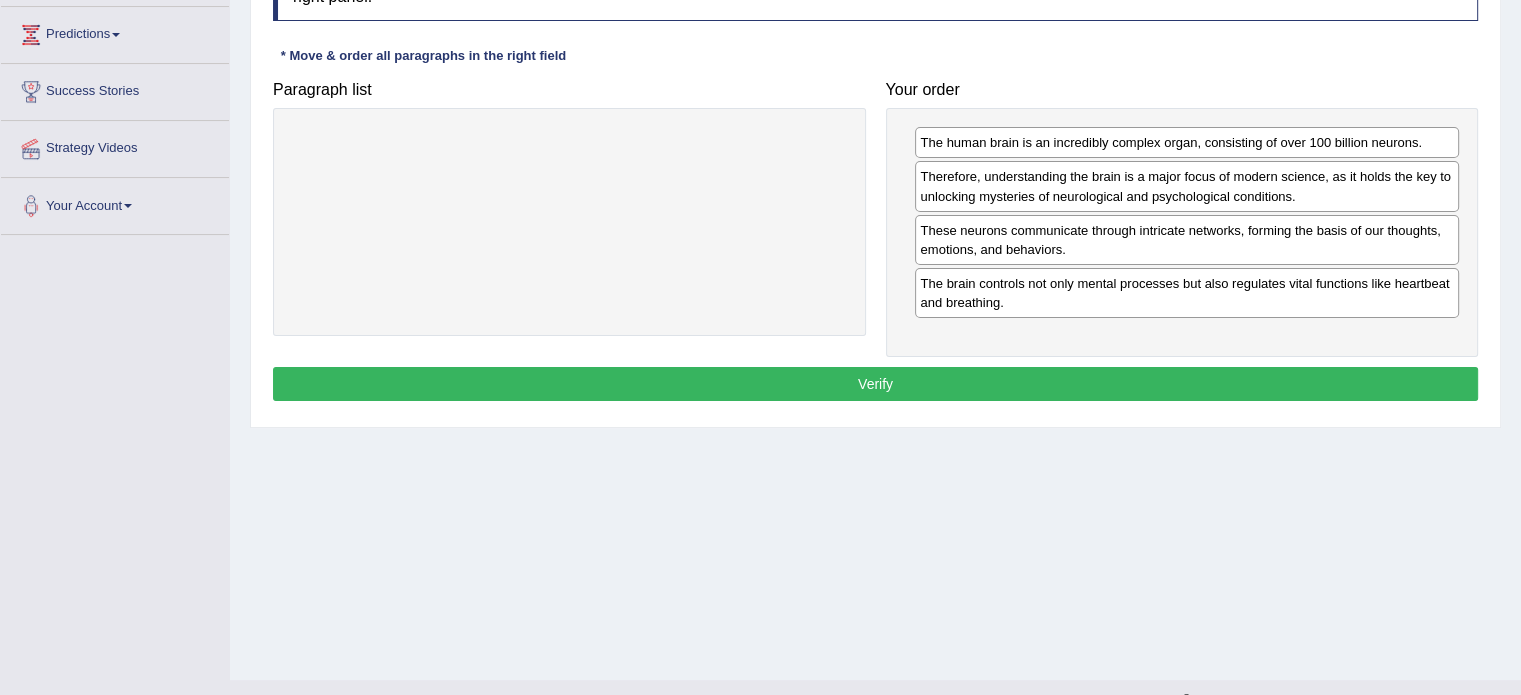 click on "Instructions:  The text boxes in the left panel have been placed in a random order. Restore the original order by dragging the text boxes from the left panel to the right panel.
* Move & order all paragraphs in the right field
Paragraph list
Correct order
The human brain is an incredibly complex organ, consisting of over 100 billion neurons. These neurons communicate through intricate networks, forming the basis of our thoughts, emotions, and
behaviors. The brain controls not only mental processes but also regulates vital functions like heartbeat and breathing. Therefore, understanding the brain is a major focus of modern science, as it holds the key to unlocking mysteries
of neurological and psychological conditions.
Your order
The human brain is an incredibly complex organ, consisting of over 100 billion neurons. These neurons communicate through intricate networks, forming the basis of our thoughts, emotions, and
behaviors." at bounding box center (875, 180) 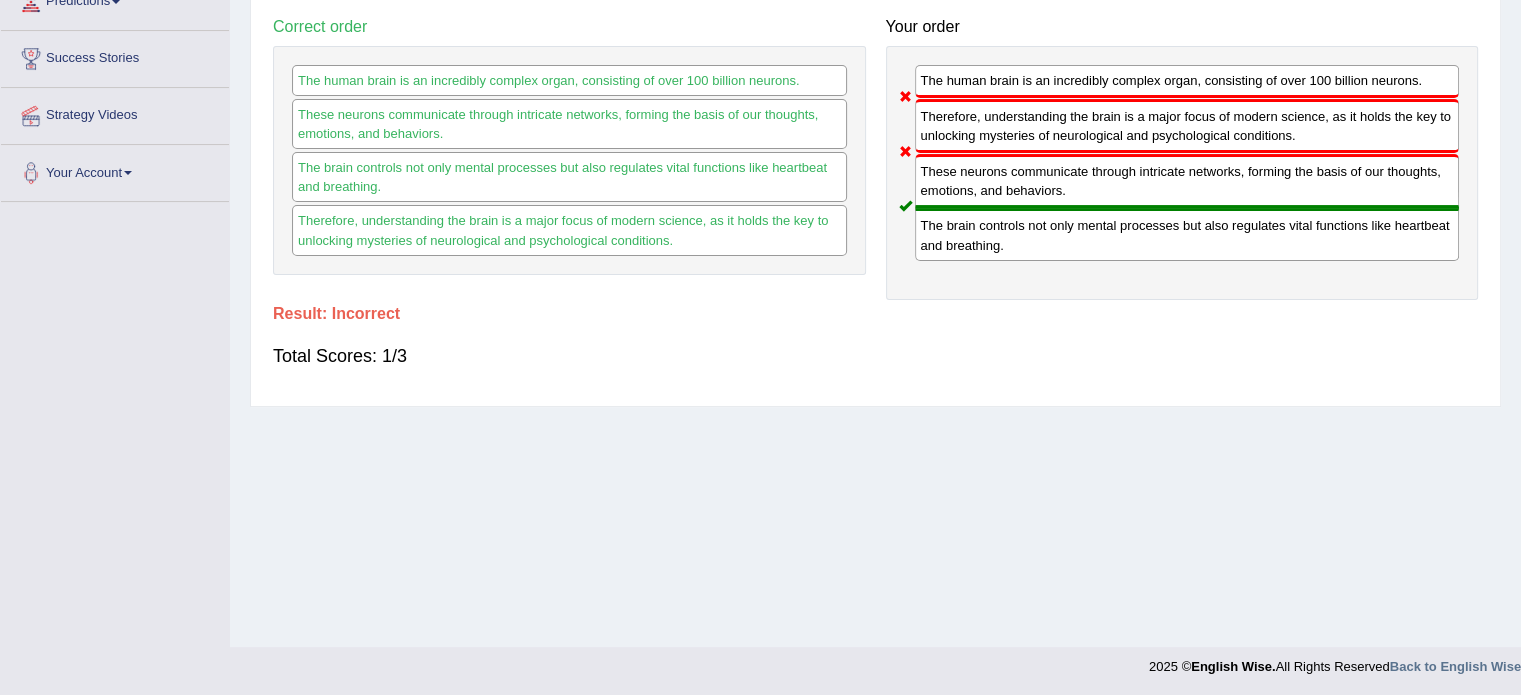 scroll, scrollTop: 355, scrollLeft: 0, axis: vertical 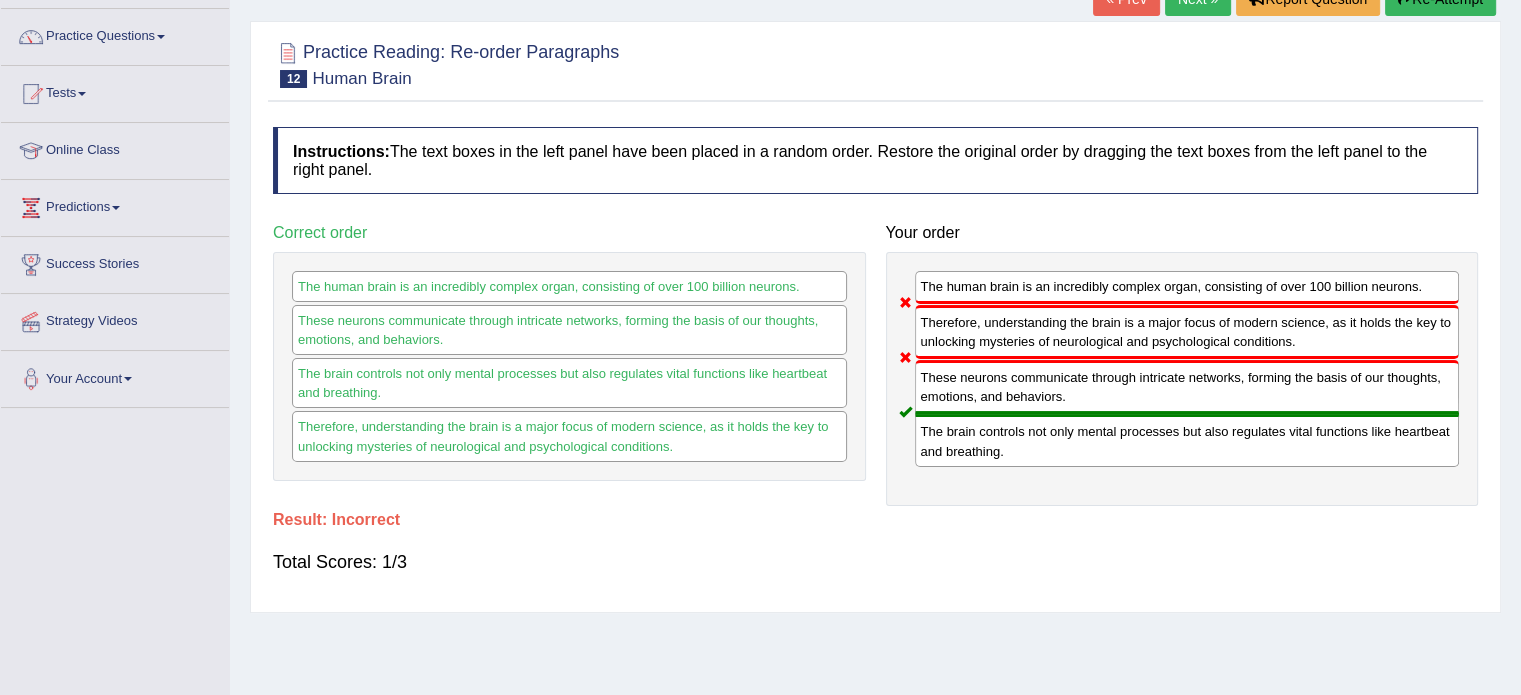 click on "Re-Attempt" at bounding box center [1440, -1] 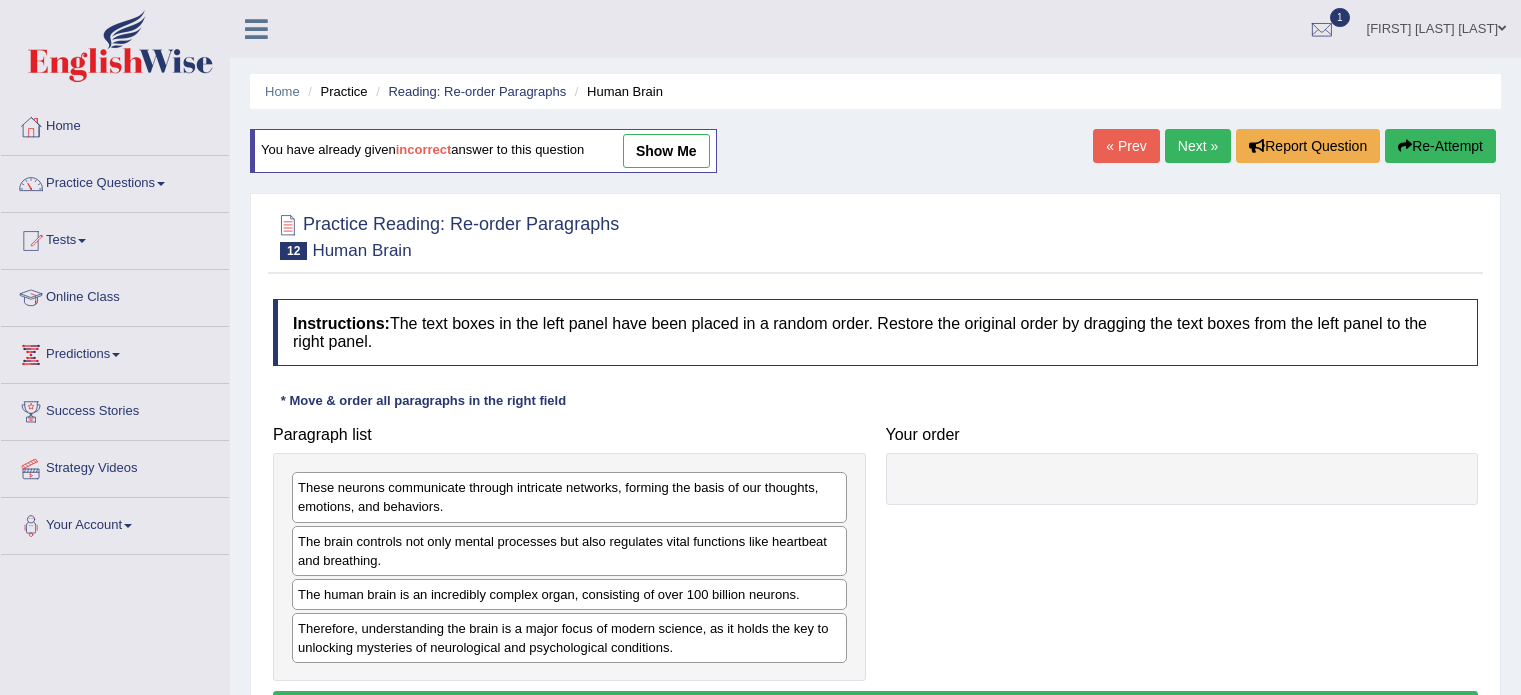 scroll, scrollTop: 163, scrollLeft: 0, axis: vertical 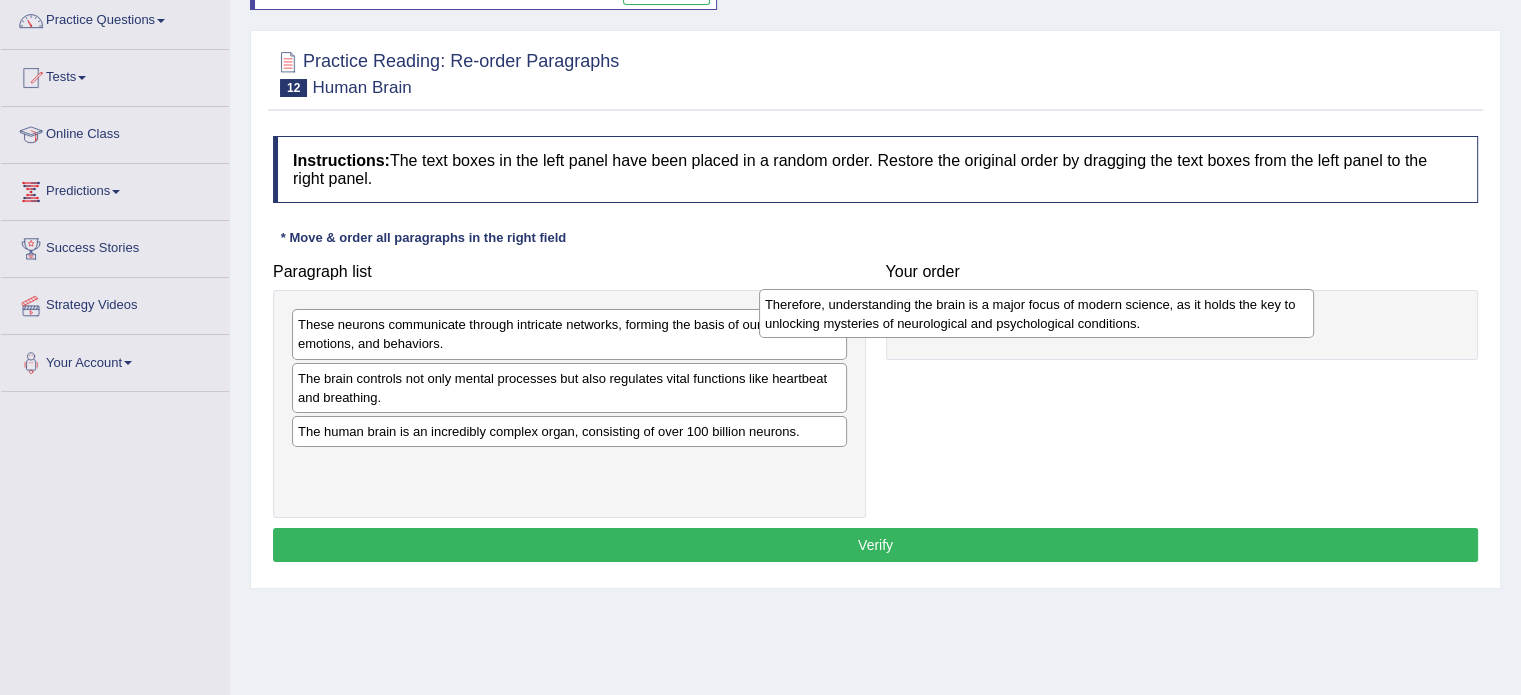 drag, startPoint x: 383, startPoint y: 475, endPoint x: 850, endPoint y: 316, distance: 493.32544 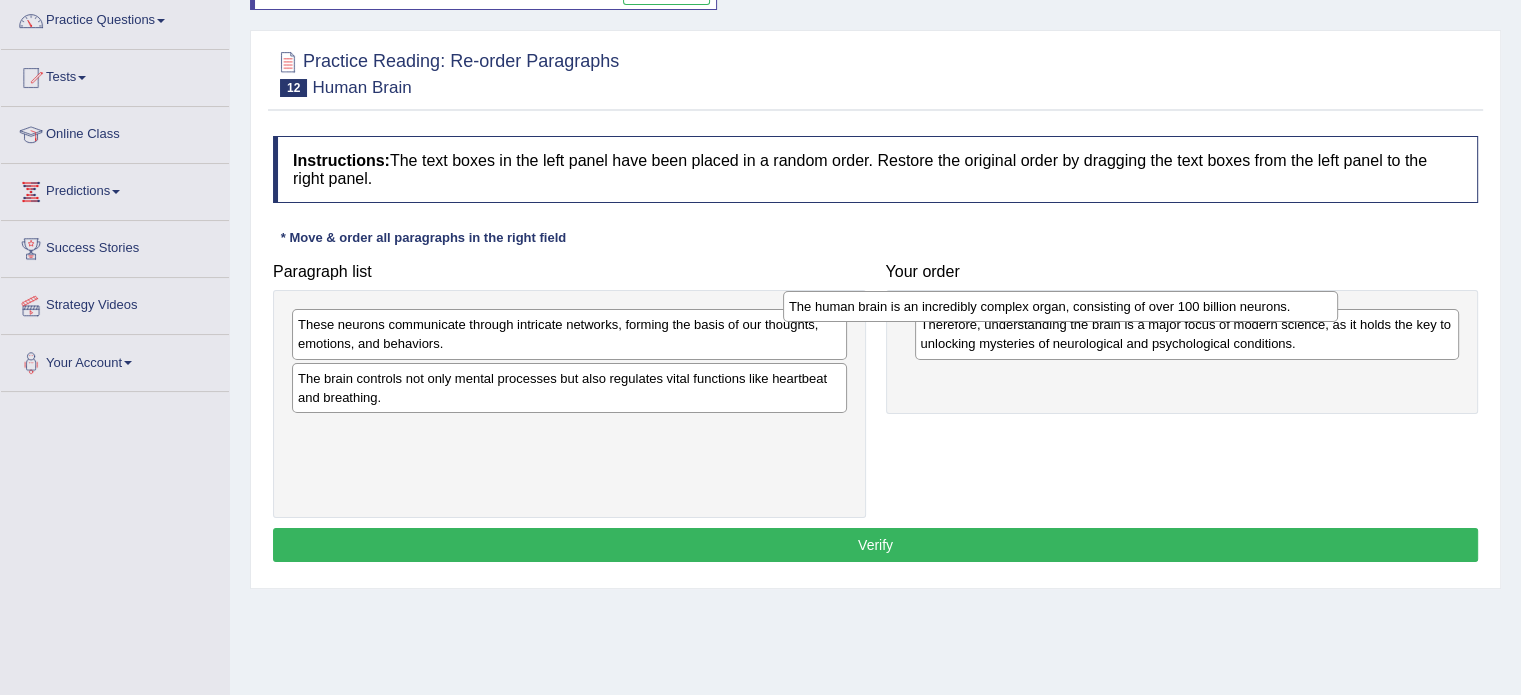 drag, startPoint x: 492, startPoint y: 424, endPoint x: 986, endPoint y: 300, distance: 509.32504 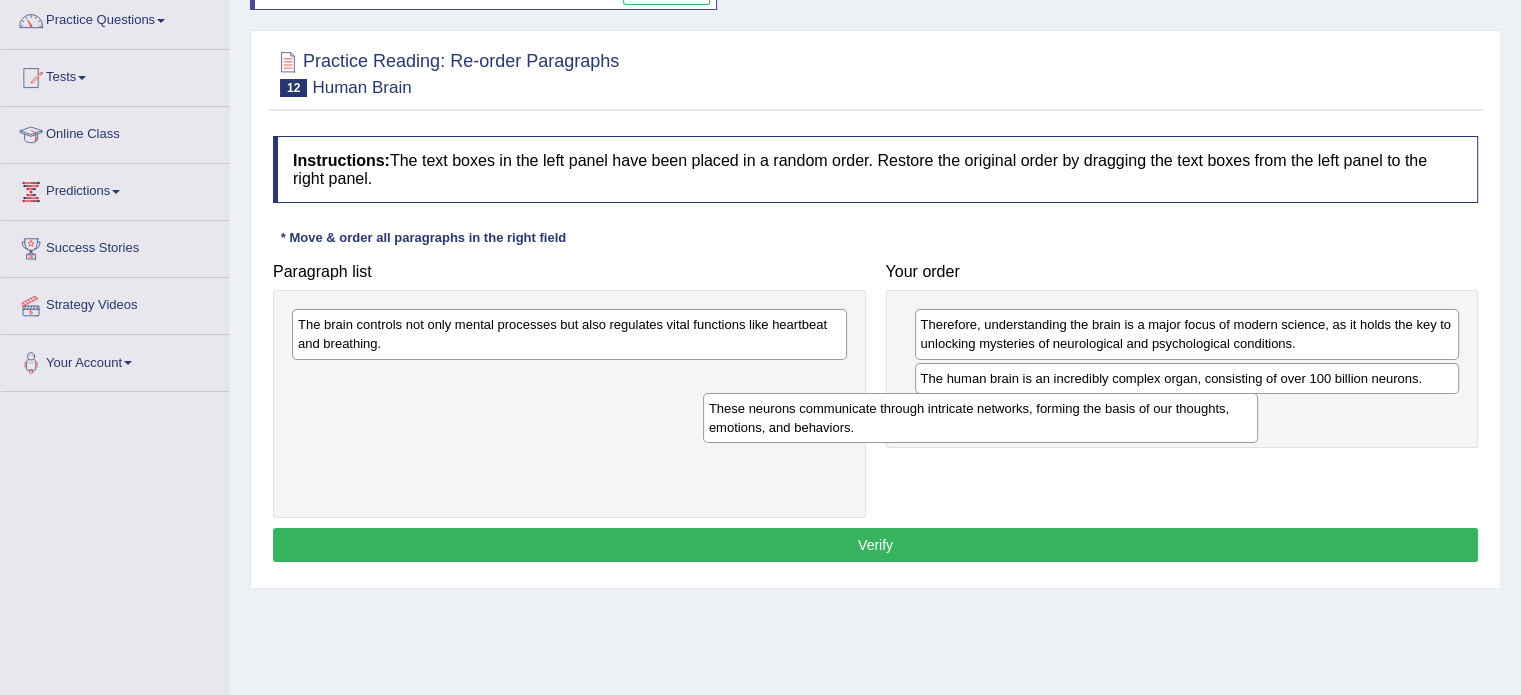 drag, startPoint x: 525, startPoint y: 327, endPoint x: 938, endPoint y: 409, distance: 421.06177 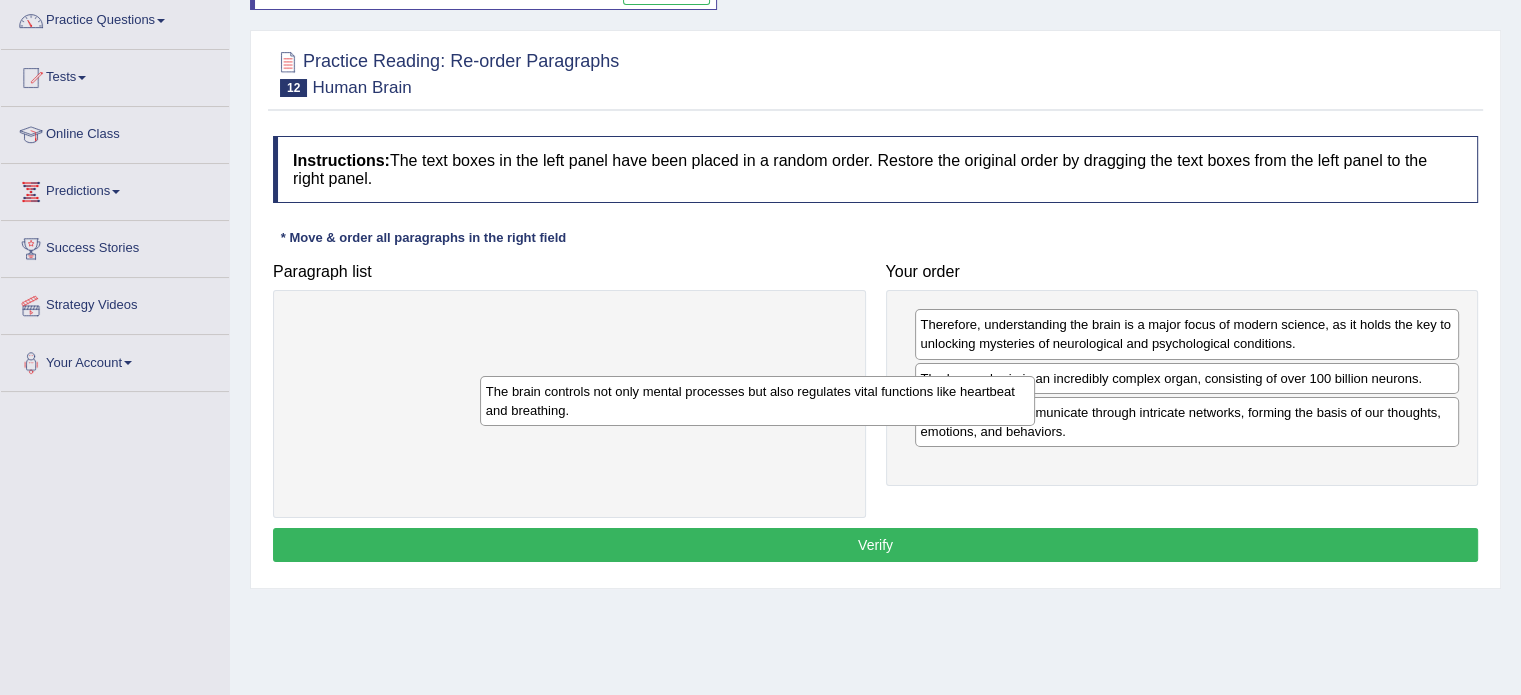 drag, startPoint x: 681, startPoint y: 350, endPoint x: 869, endPoint y: 417, distance: 199.58206 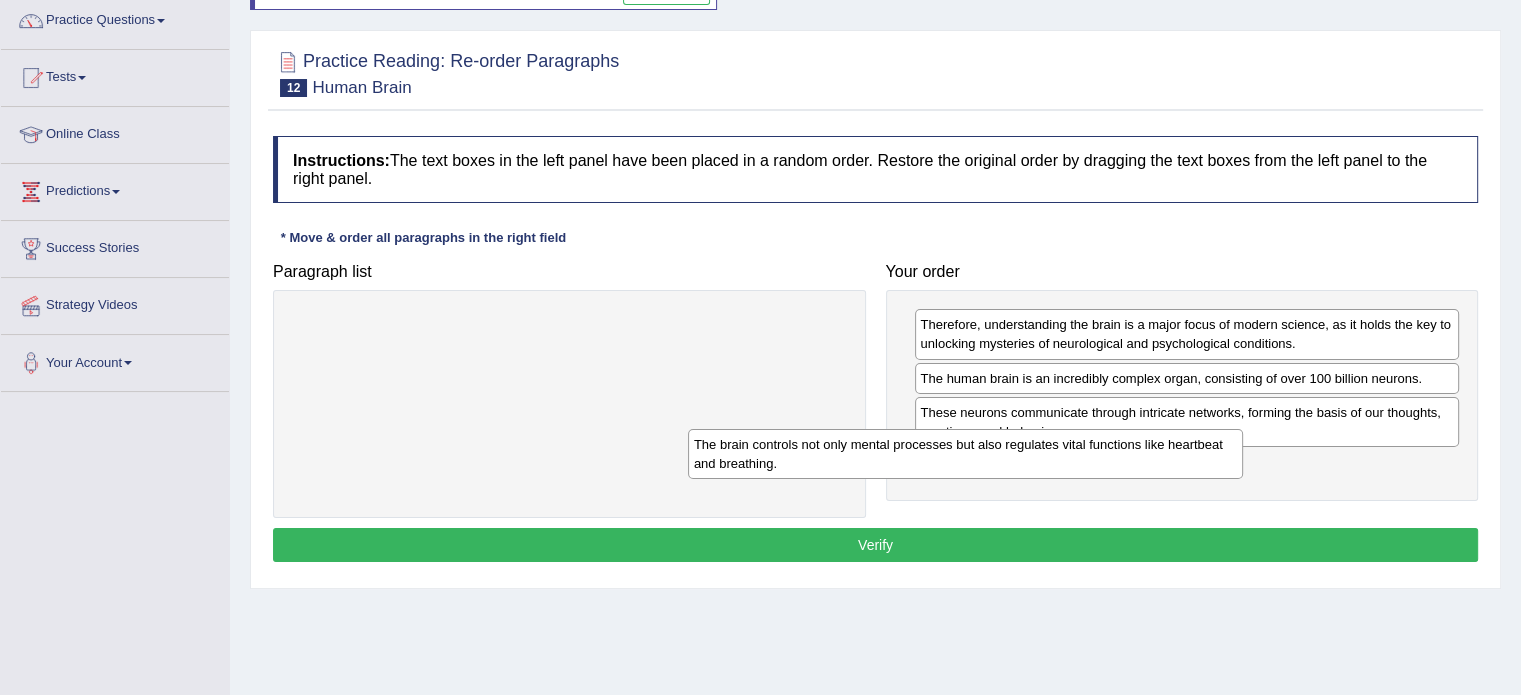drag, startPoint x: 593, startPoint y: 331, endPoint x: 989, endPoint y: 451, distance: 413.78256 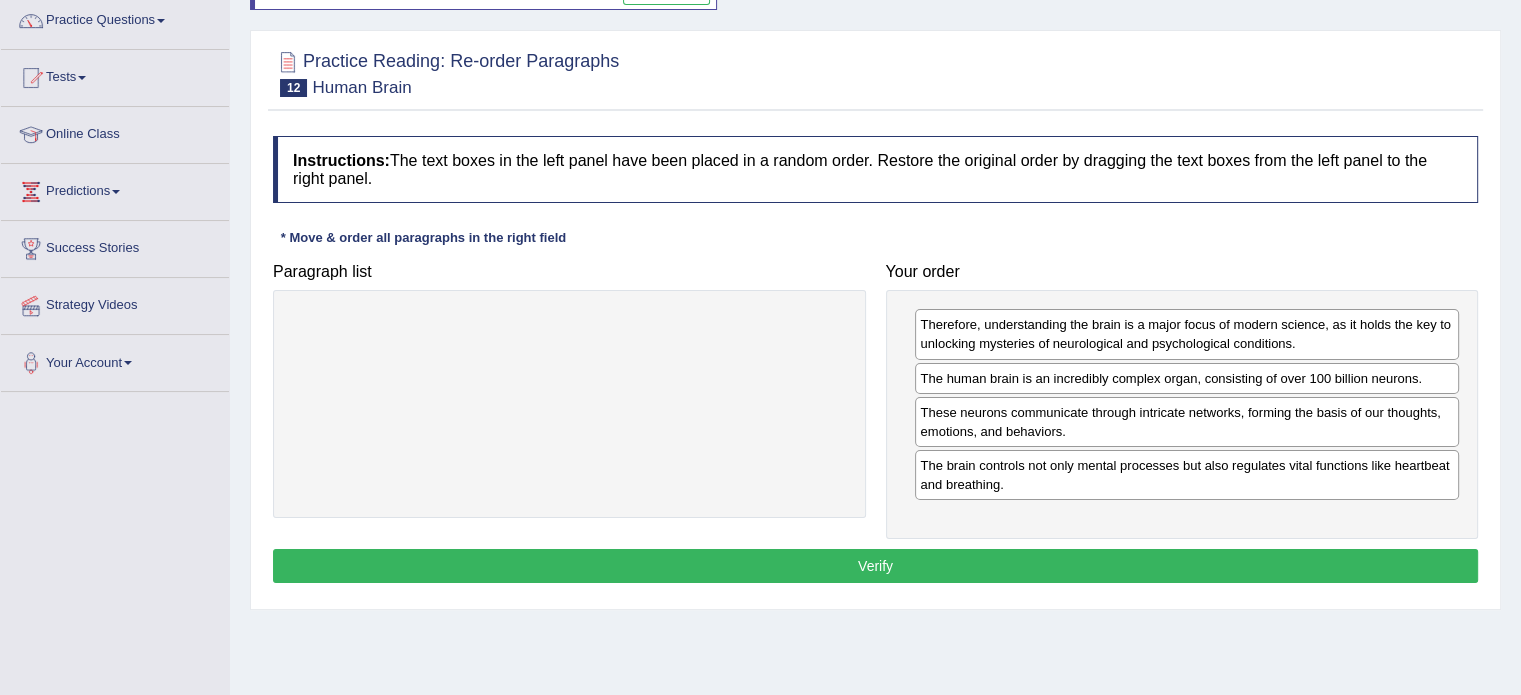 click on "Verify" at bounding box center (875, 566) 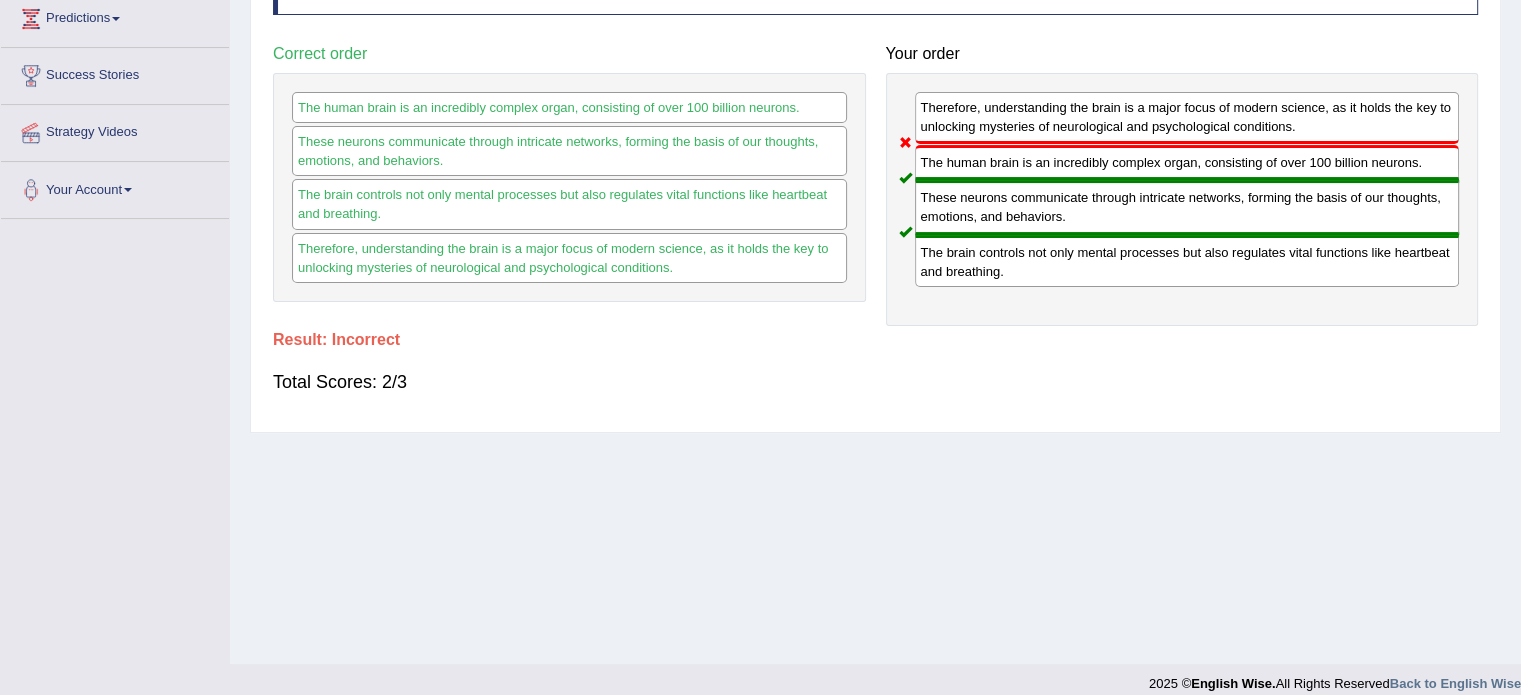 scroll, scrollTop: 355, scrollLeft: 0, axis: vertical 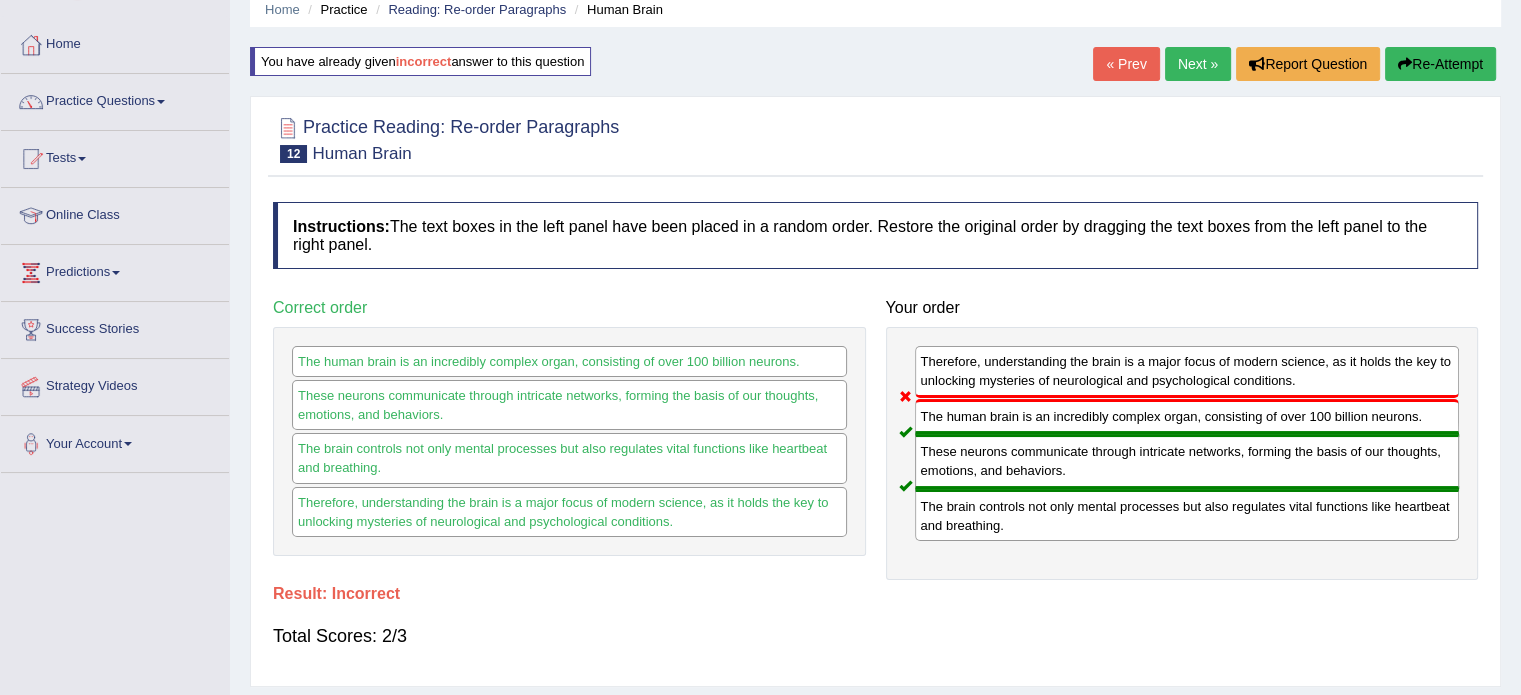 click on "Home
Practice
Reading: Re-order Paragraphs
Human Brain
You have already given  incorrect  answer to this question
« Prev Next »  Report Question  Re-Attempt
Practice Reading: Re-order Paragraphs
12
Human Brain
Instructions:  The text boxes in the left panel have been placed in a random order. Restore the original order by dragging the text boxes from the left panel to the right panel.
* Move & order all paragraphs in the right field
Paragraph list
Correct order
The human brain is an incredibly complex organ, consisting of over 100 billion neurons. These neurons communicate through intricate networks, forming the basis of our thoughts, emotions, and
behaviors.
Your order
Result:  Total Scores: 2/3 Verify" at bounding box center [875, 418] 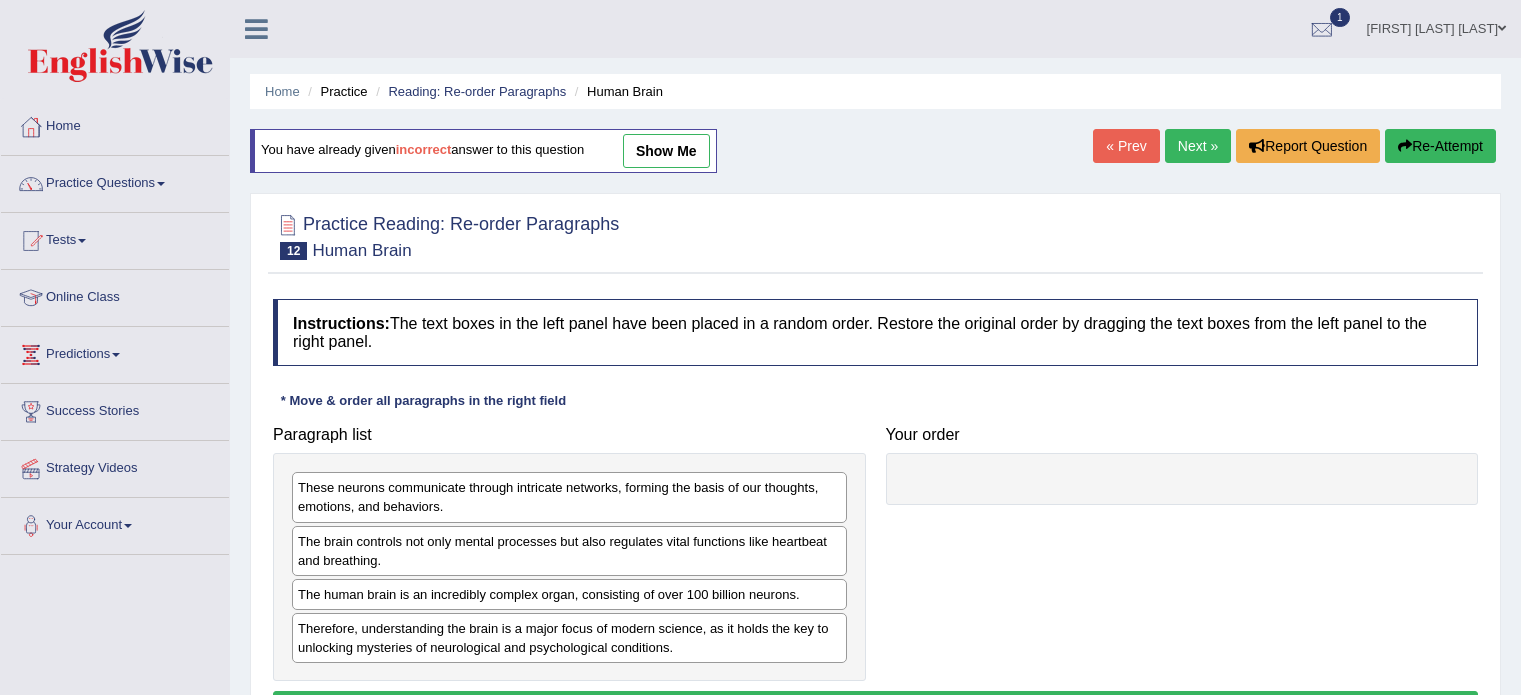 scroll, scrollTop: 82, scrollLeft: 0, axis: vertical 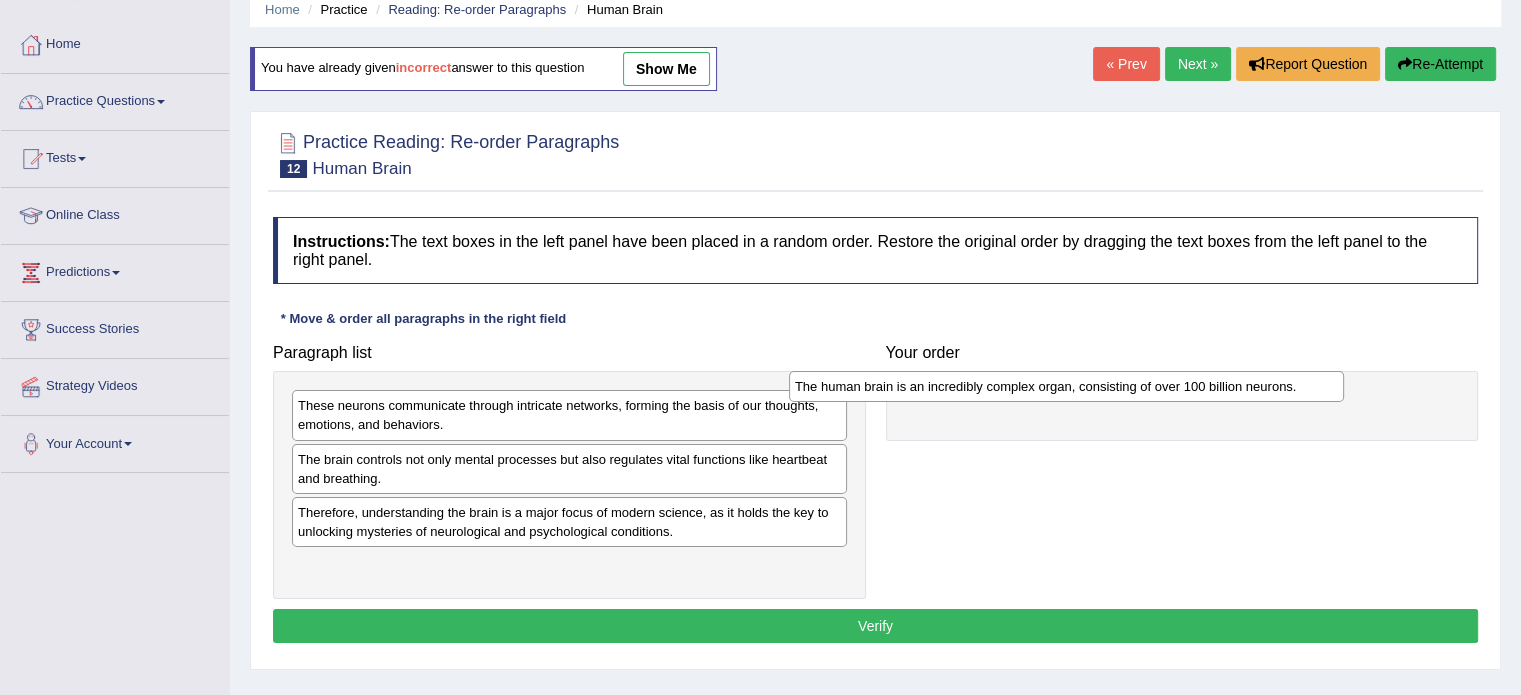 drag, startPoint x: 337, startPoint y: 508, endPoint x: 836, endPoint y: 383, distance: 514.4181 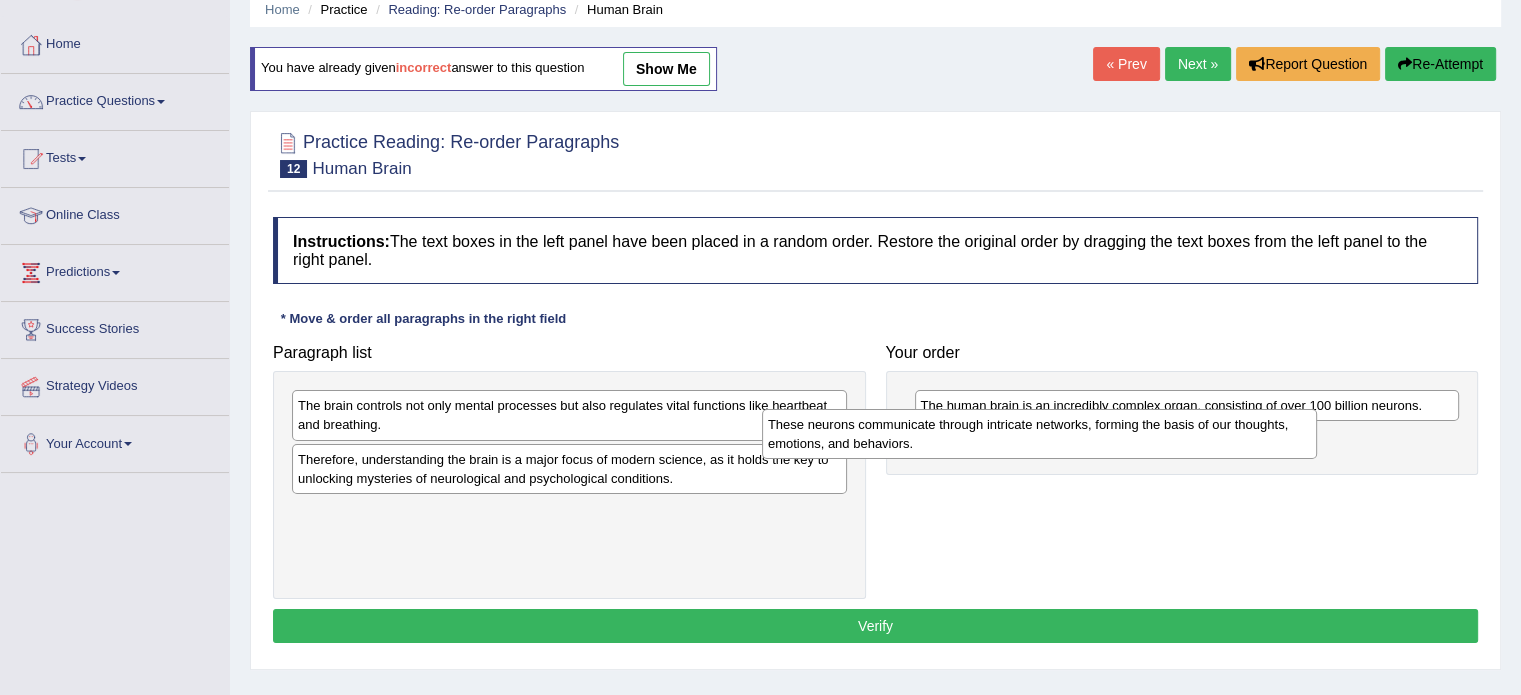 drag, startPoint x: 346, startPoint y: 429, endPoint x: 818, endPoint y: 449, distance: 472.42355 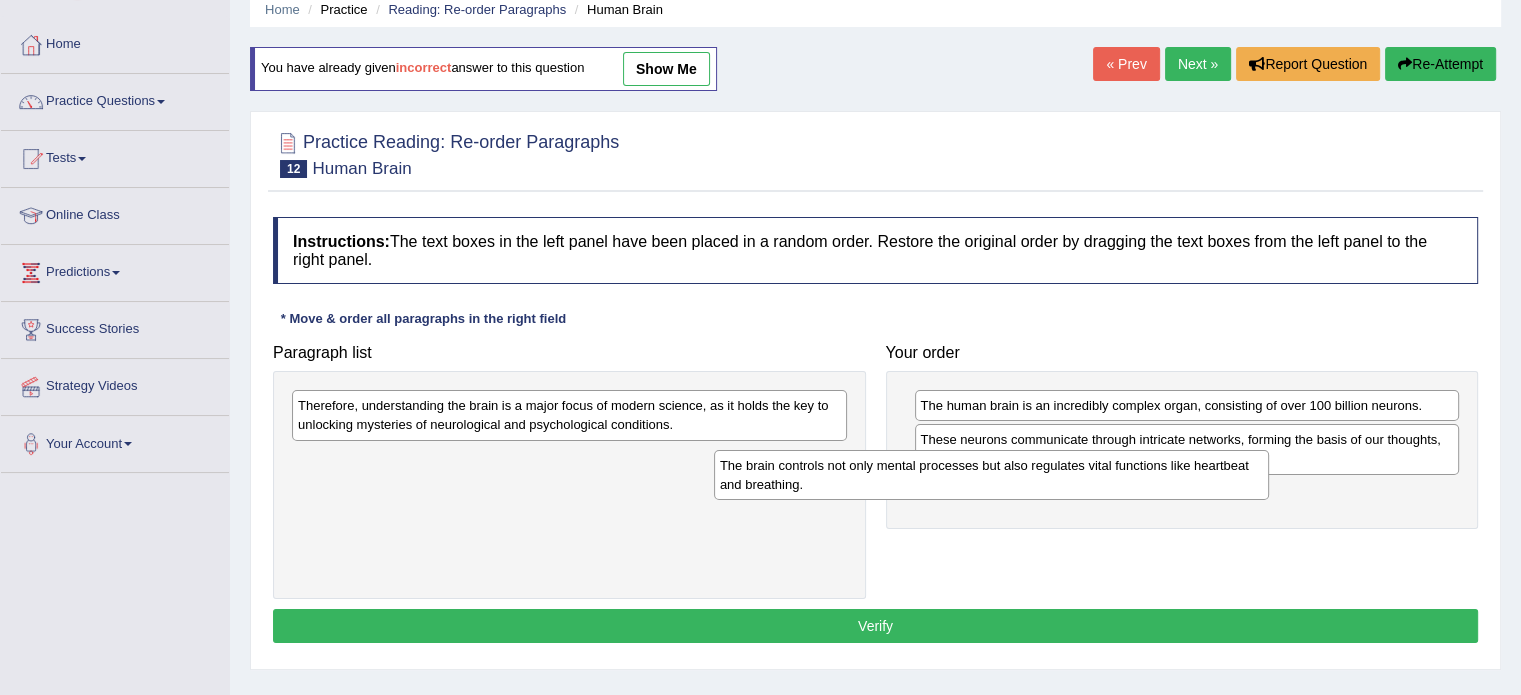 drag, startPoint x: 640, startPoint y: 421, endPoint x: 1099, endPoint y: 486, distance: 463.57956 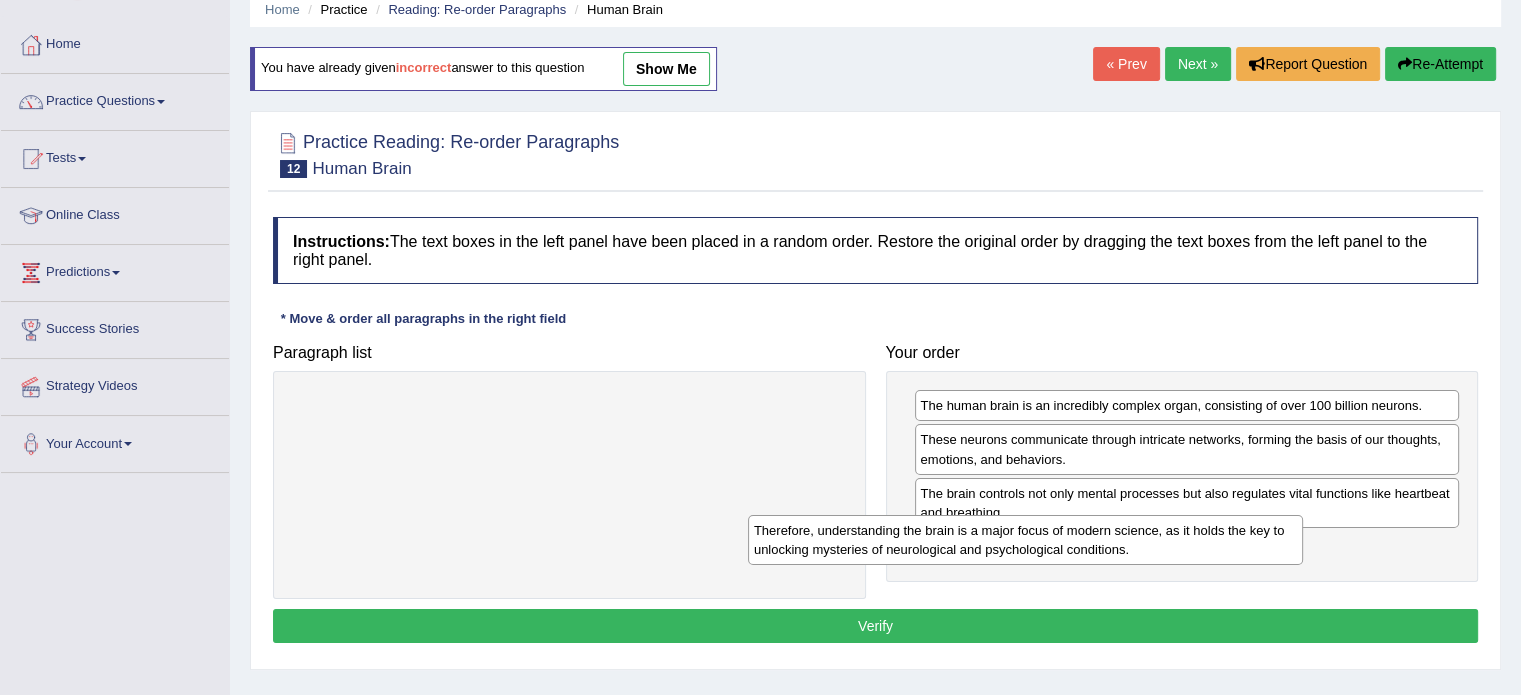 drag, startPoint x: 723, startPoint y: 406, endPoint x: 1180, endPoint y: 533, distance: 474.31845 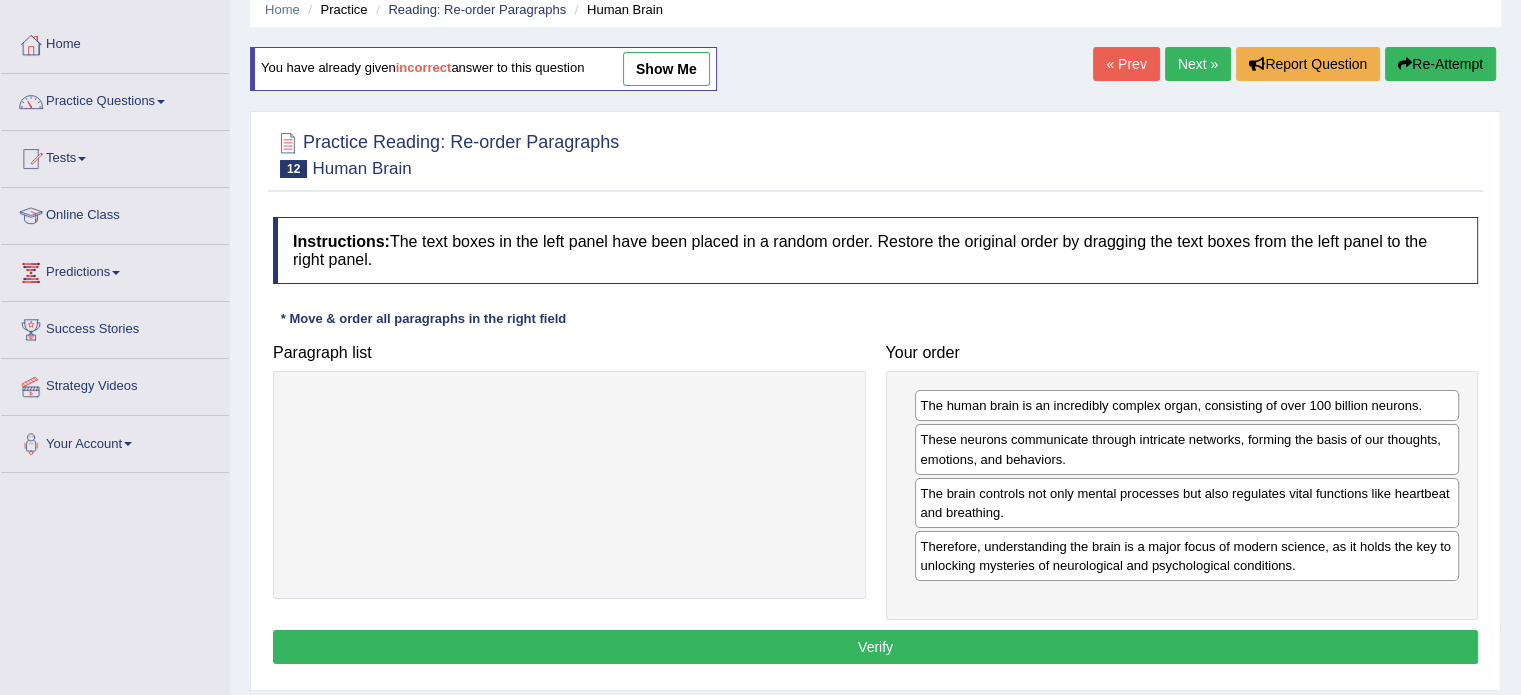 click on "Verify" at bounding box center [875, 647] 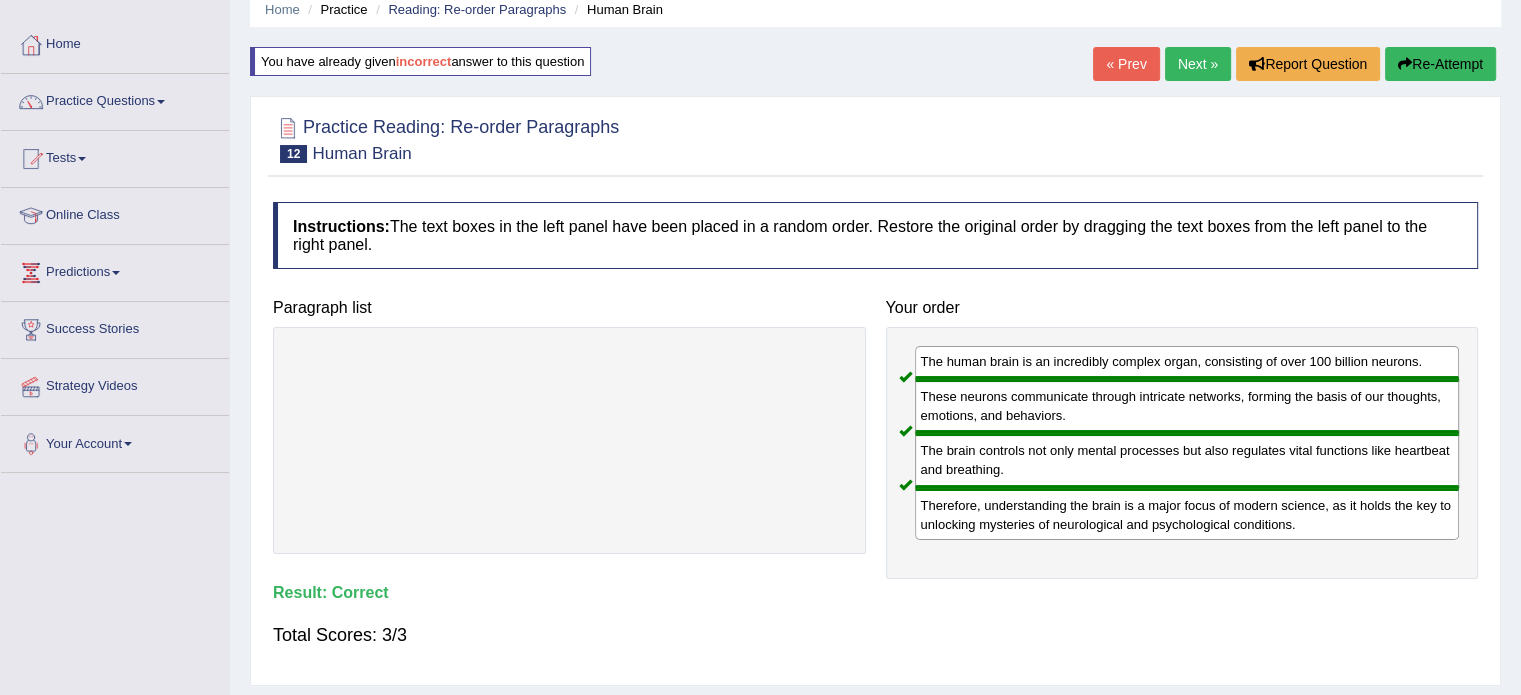 click on "Re-Attempt" at bounding box center (1440, 64) 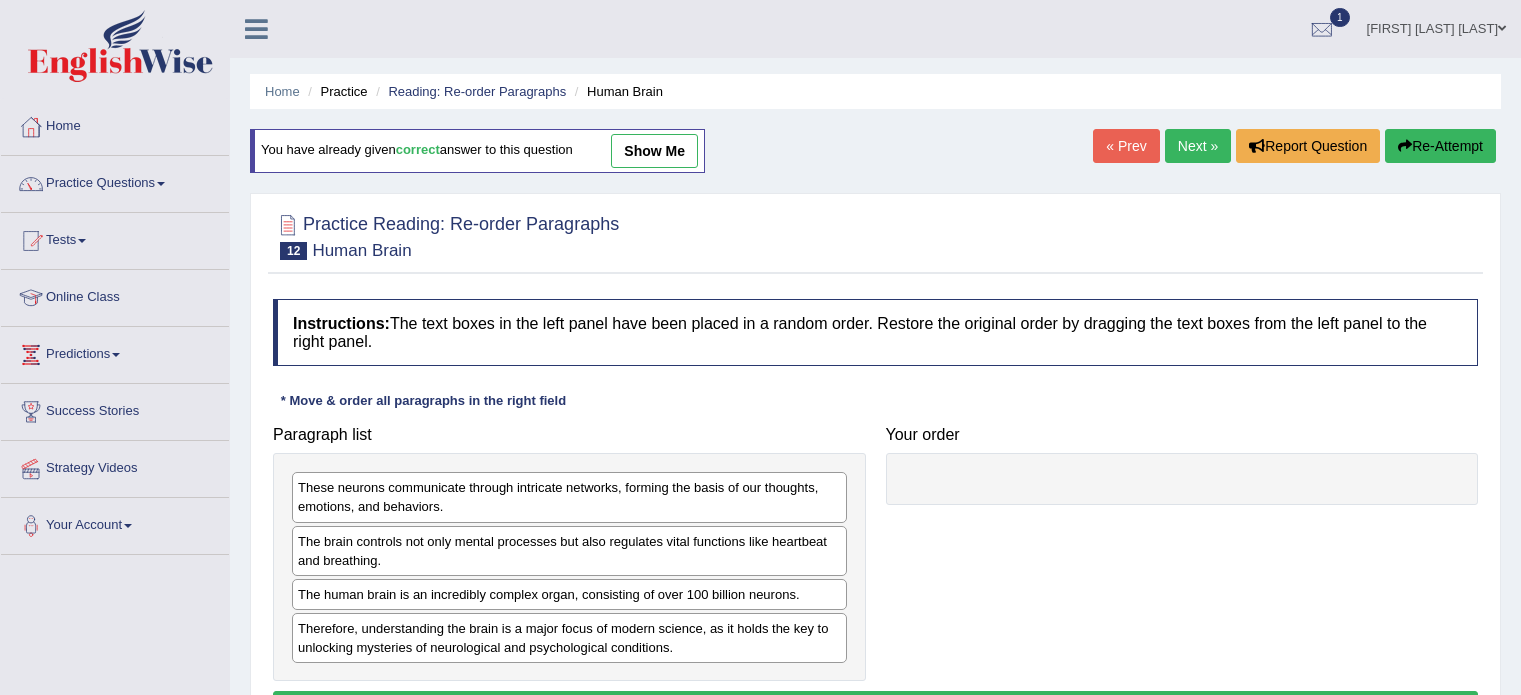 scroll, scrollTop: 82, scrollLeft: 0, axis: vertical 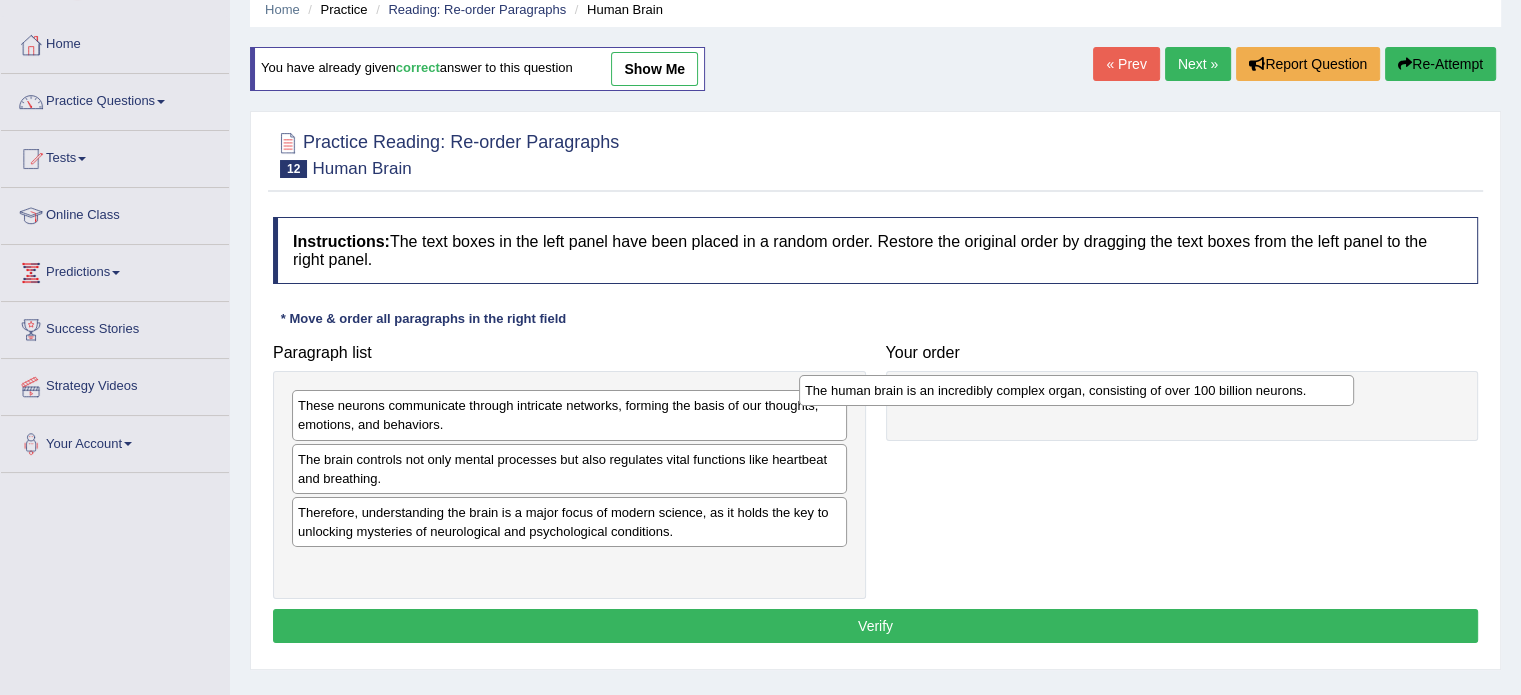 drag, startPoint x: 391, startPoint y: 506, endPoint x: 898, endPoint y: 384, distance: 521.472 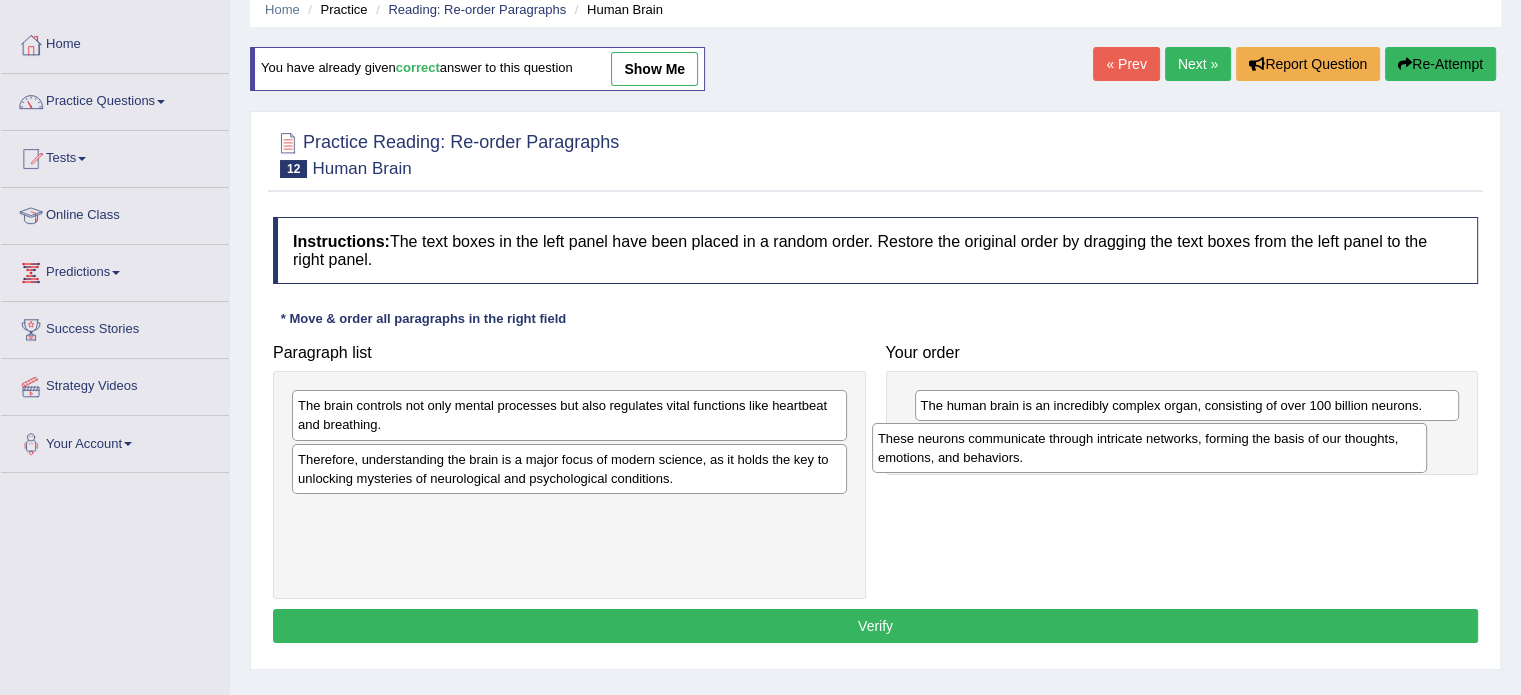 drag, startPoint x: 373, startPoint y: 408, endPoint x: 953, endPoint y: 442, distance: 580.9957 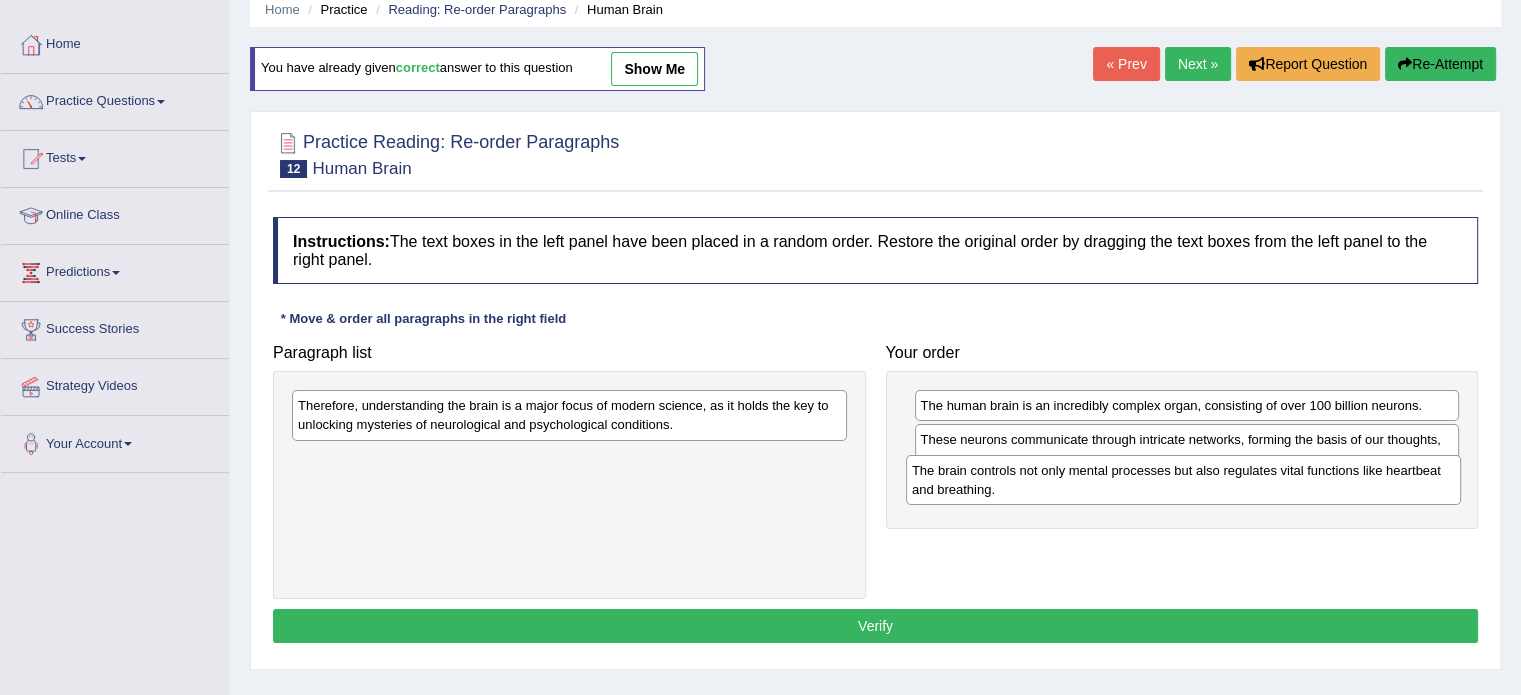 drag, startPoint x: 434, startPoint y: 405, endPoint x: 1048, endPoint y: 470, distance: 617.43097 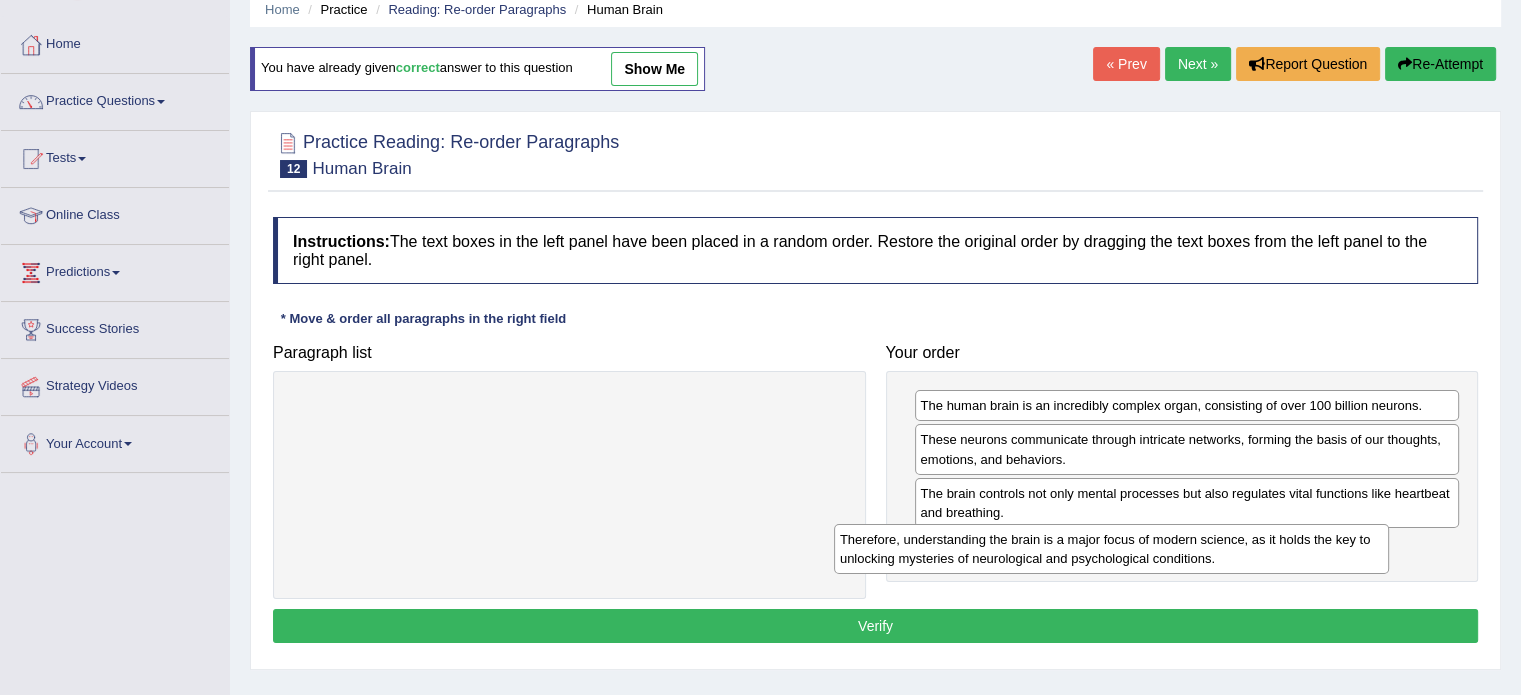 drag, startPoint x: 690, startPoint y: 424, endPoint x: 1240, endPoint y: 557, distance: 565.8525 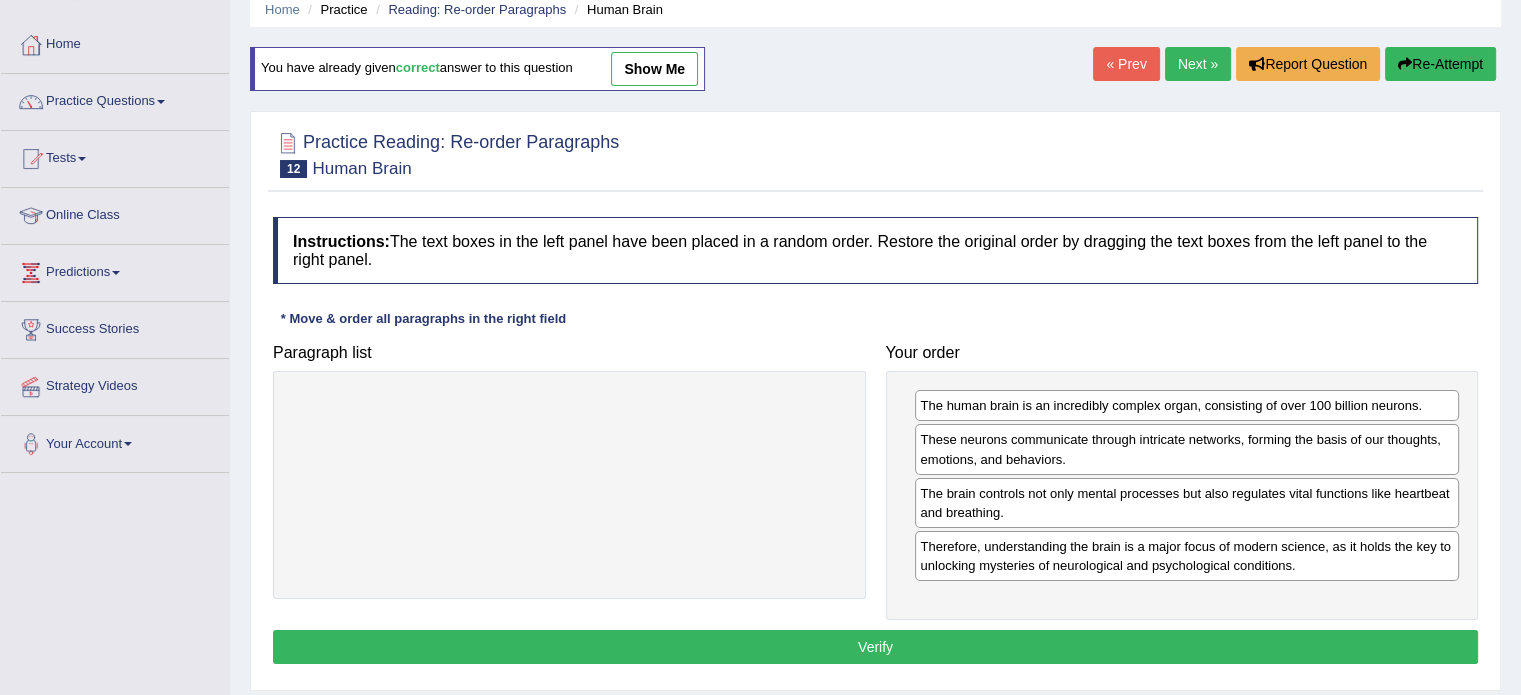 click on "Verify" at bounding box center (875, 647) 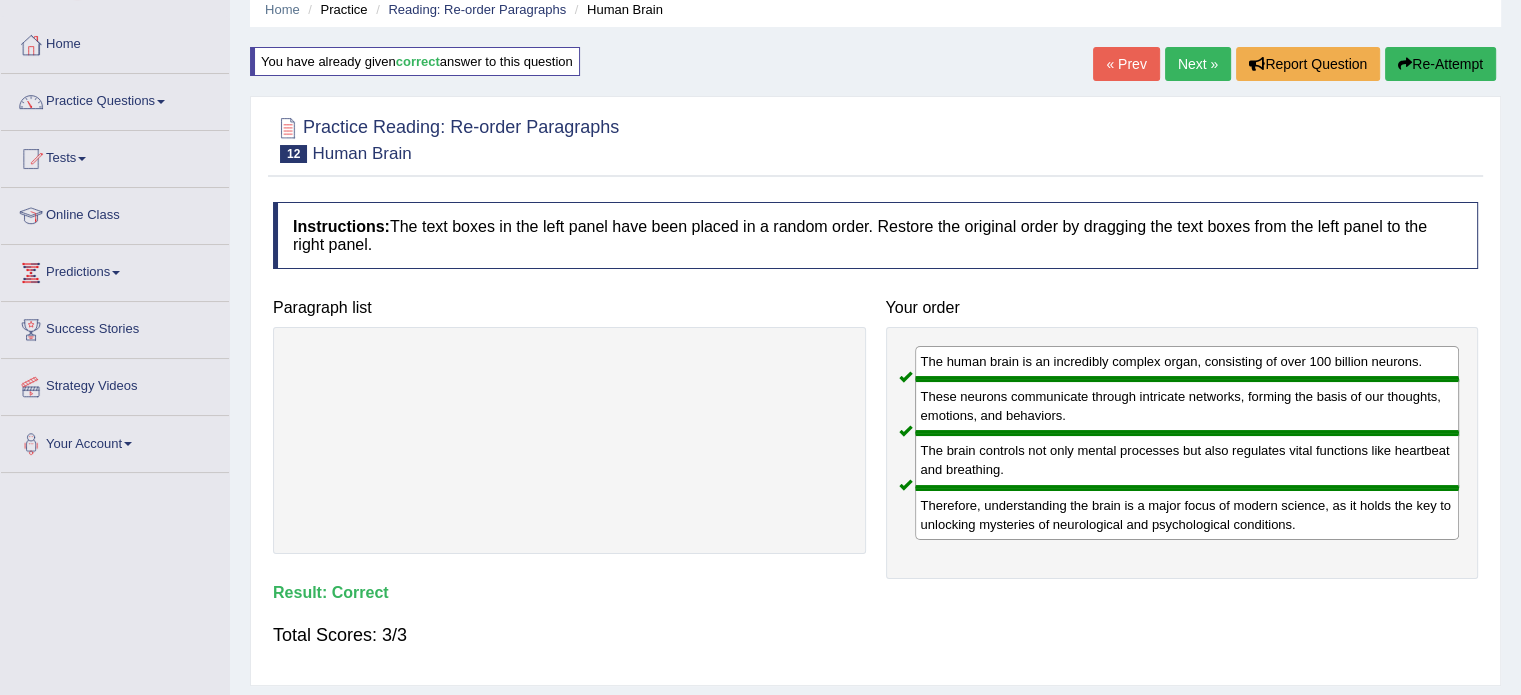 click on "Next »" at bounding box center (1198, 64) 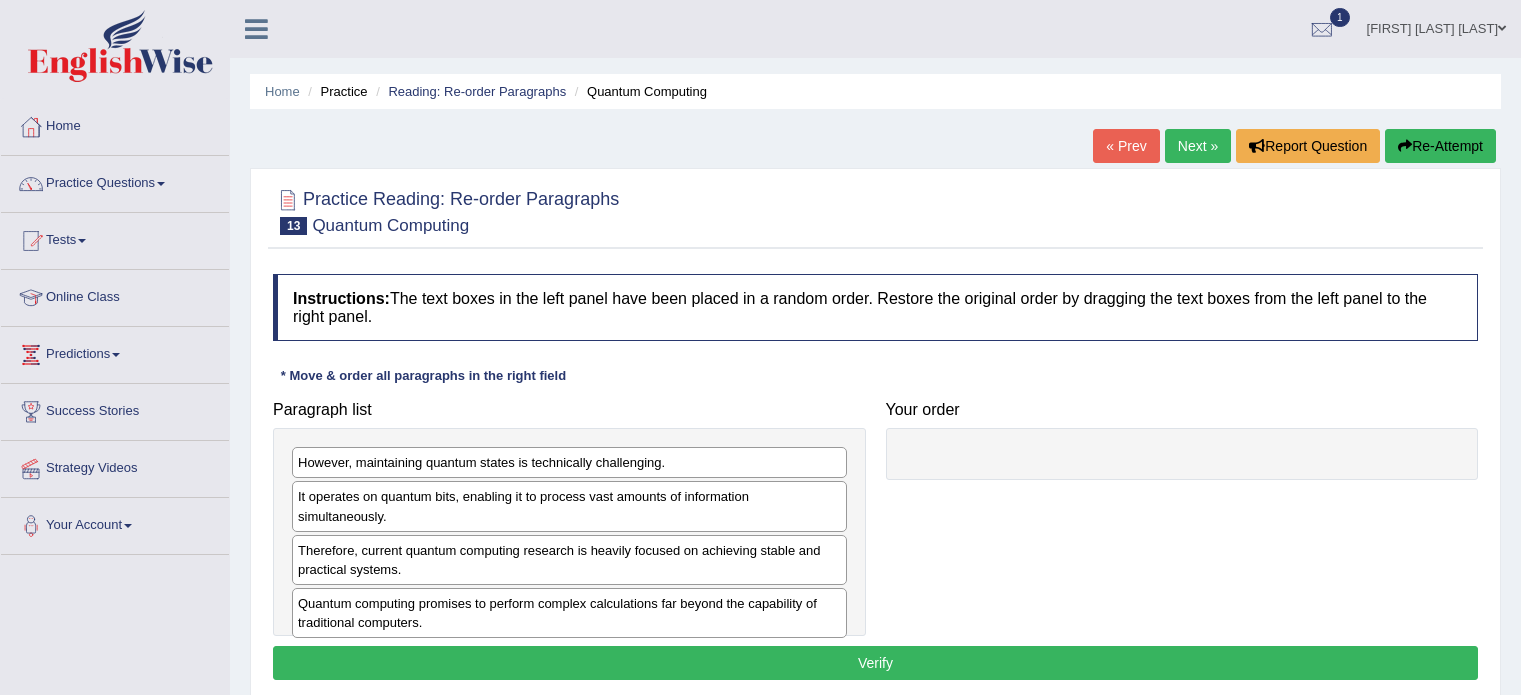 scroll, scrollTop: 0, scrollLeft: 0, axis: both 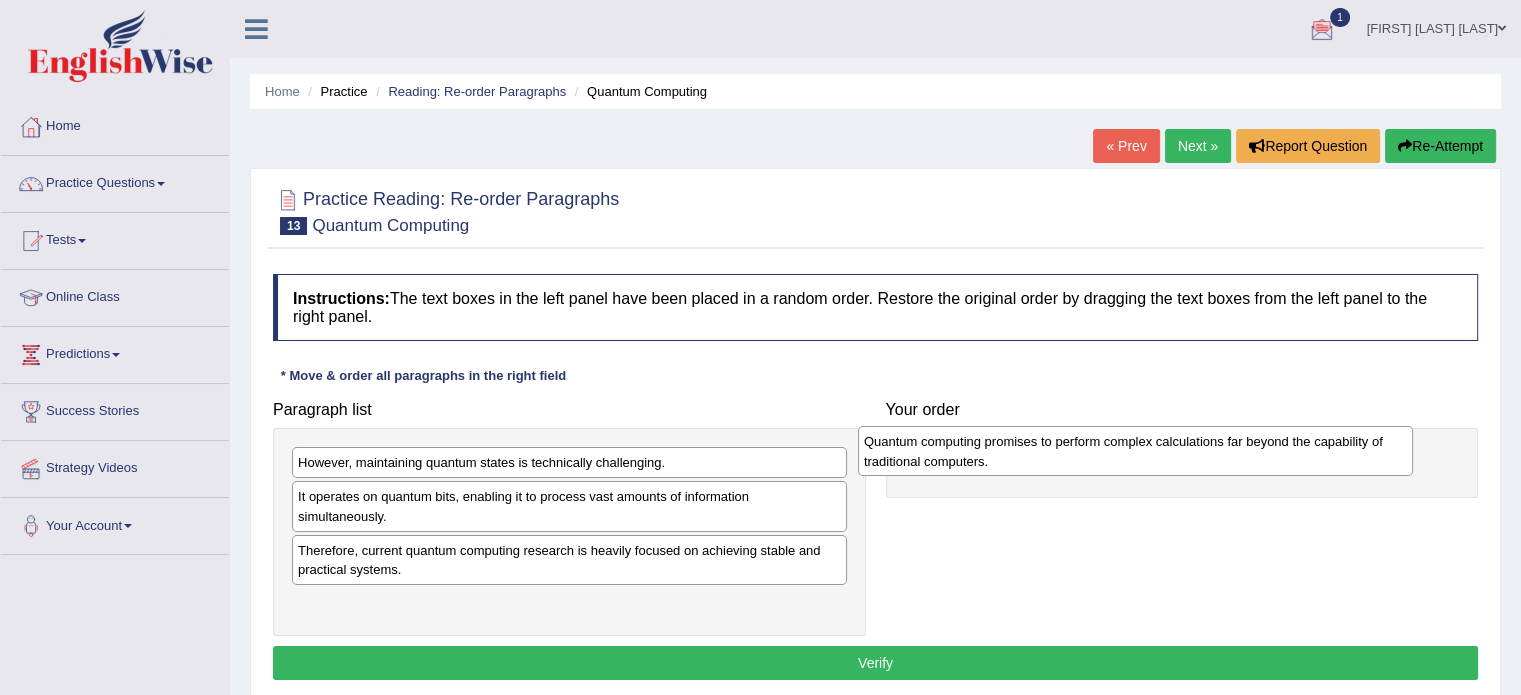drag, startPoint x: 470, startPoint y: 594, endPoint x: 1036, endPoint y: 453, distance: 583.2984 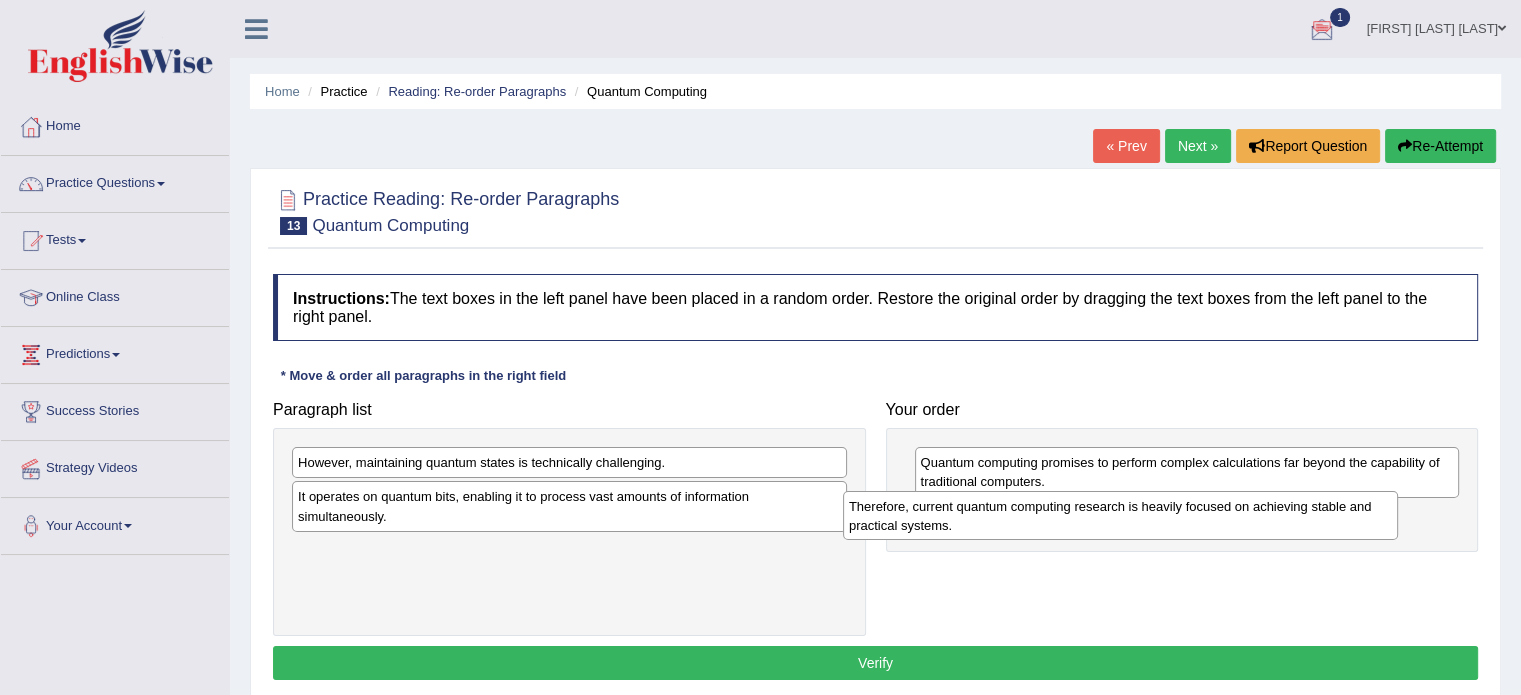 drag, startPoint x: 553, startPoint y: 539, endPoint x: 1104, endPoint y: 515, distance: 551.52246 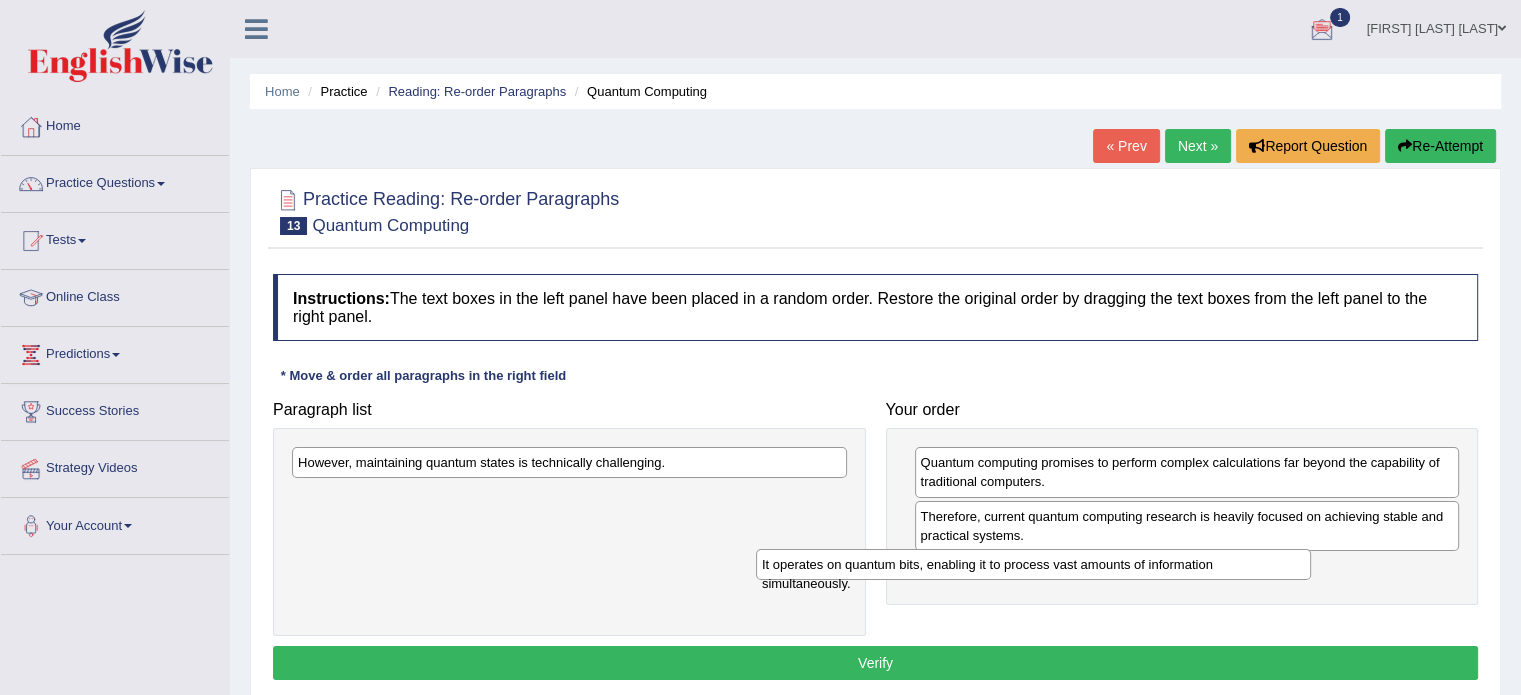 drag, startPoint x: 660, startPoint y: 507, endPoint x: 1124, endPoint y: 575, distance: 468.9563 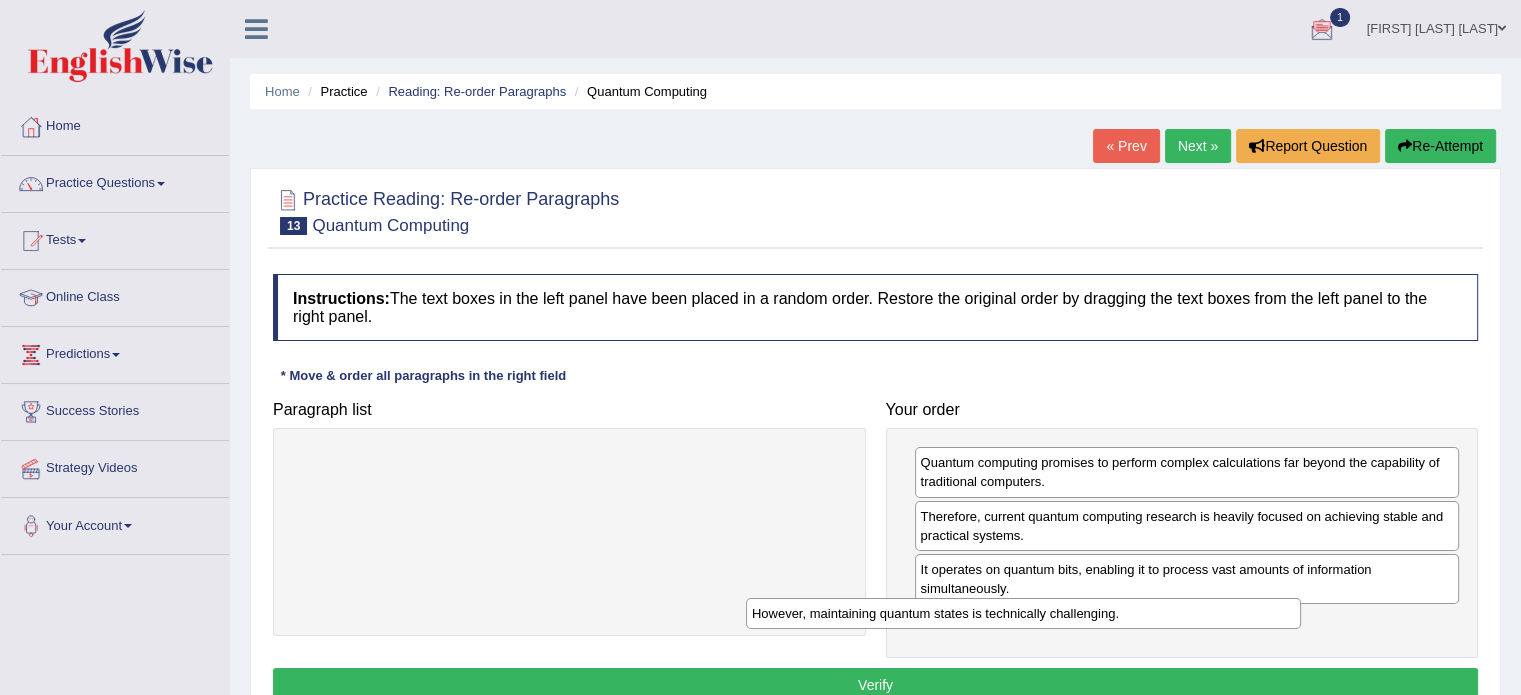 drag, startPoint x: 602, startPoint y: 471, endPoint x: 1063, endPoint y: 623, distance: 485.4122 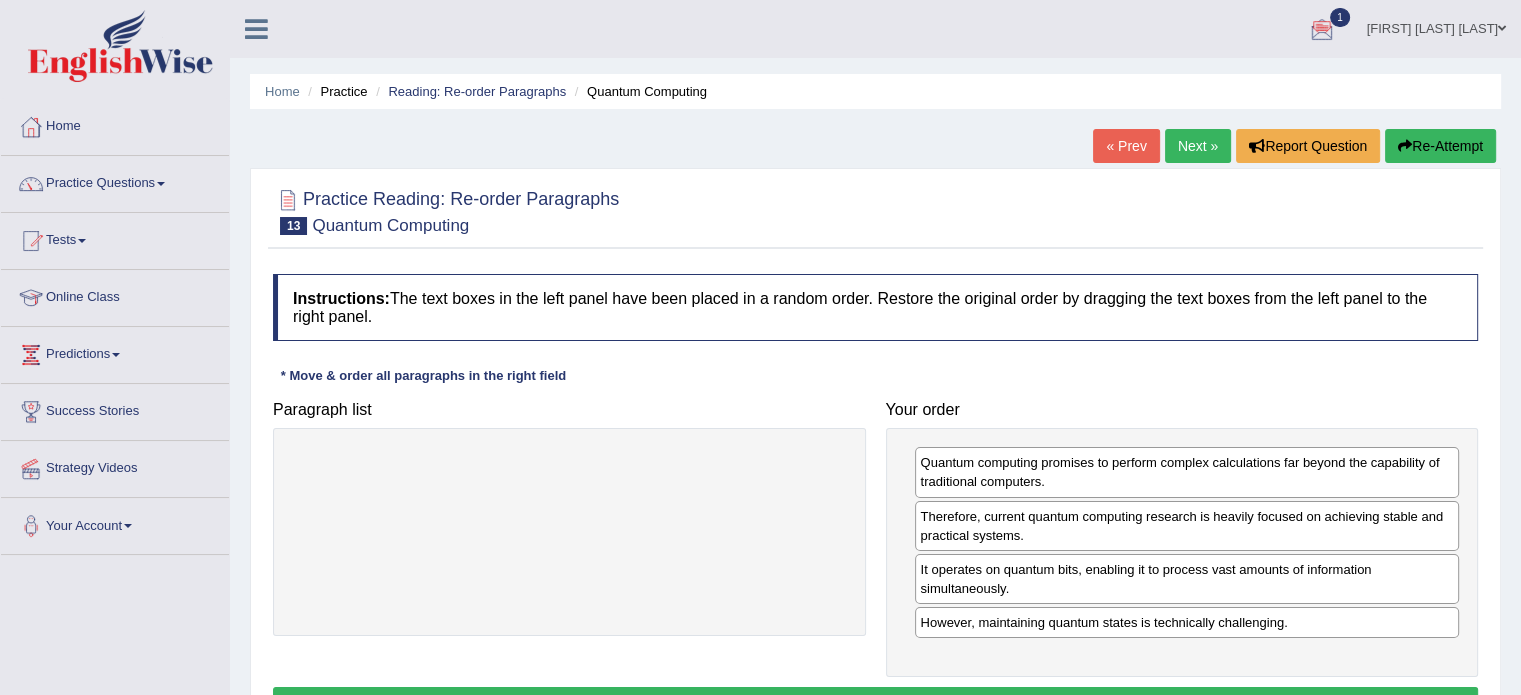 click on "Verify" at bounding box center [875, 704] 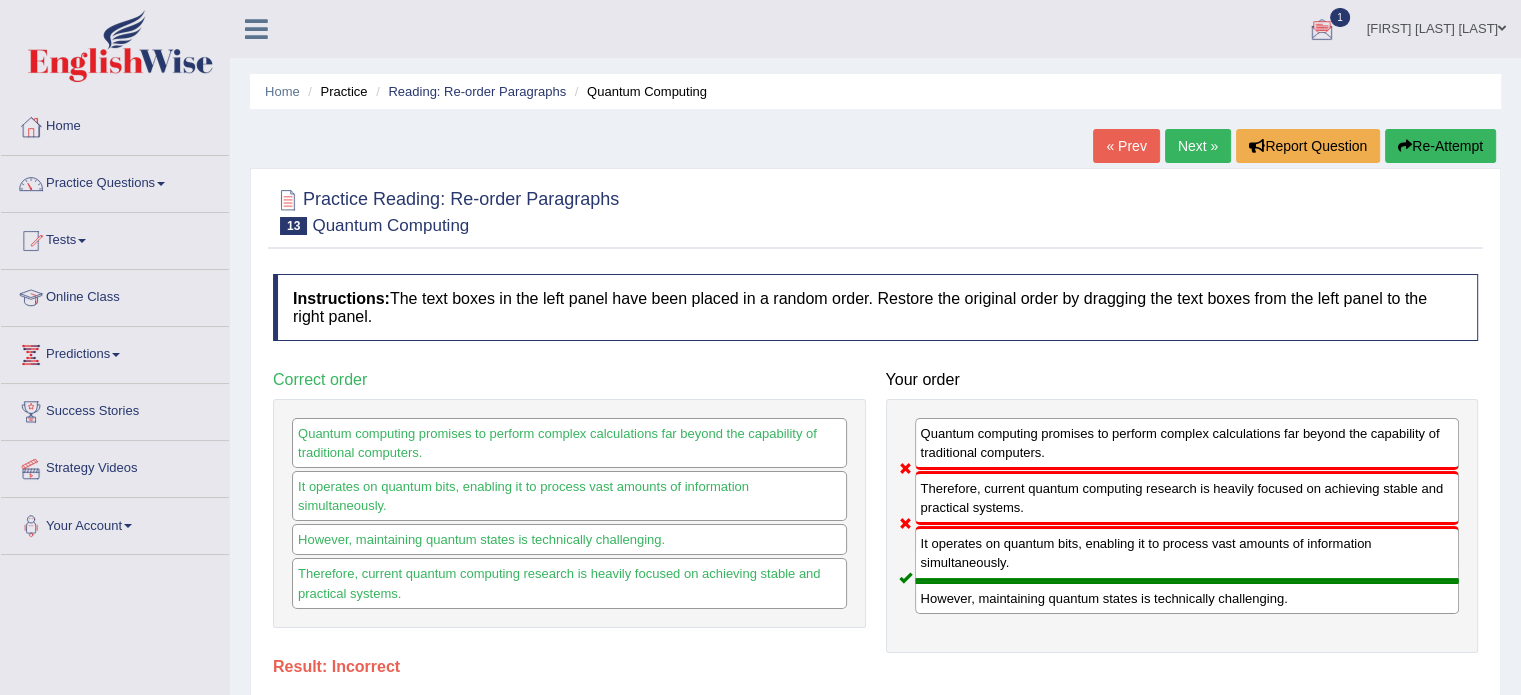 click on "Re-Attempt" at bounding box center [1440, 146] 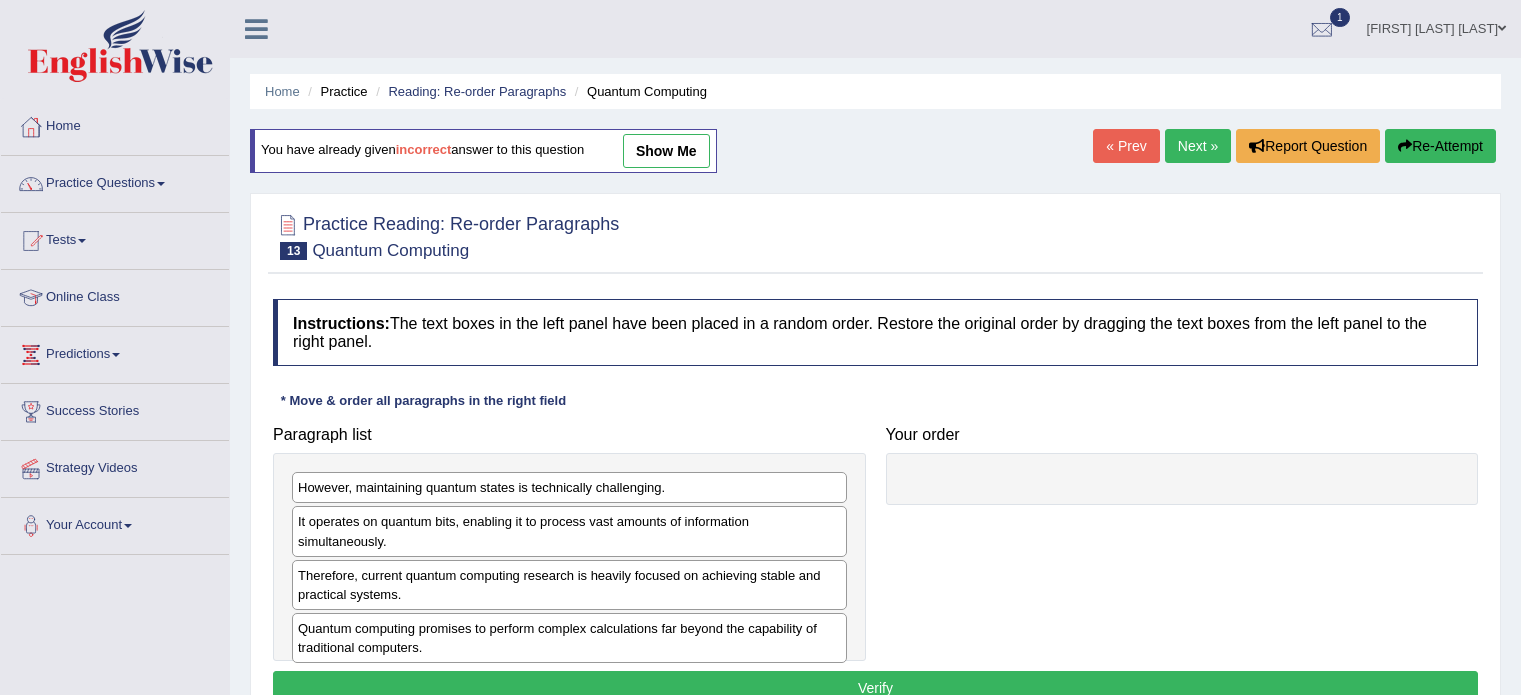 scroll, scrollTop: 0, scrollLeft: 0, axis: both 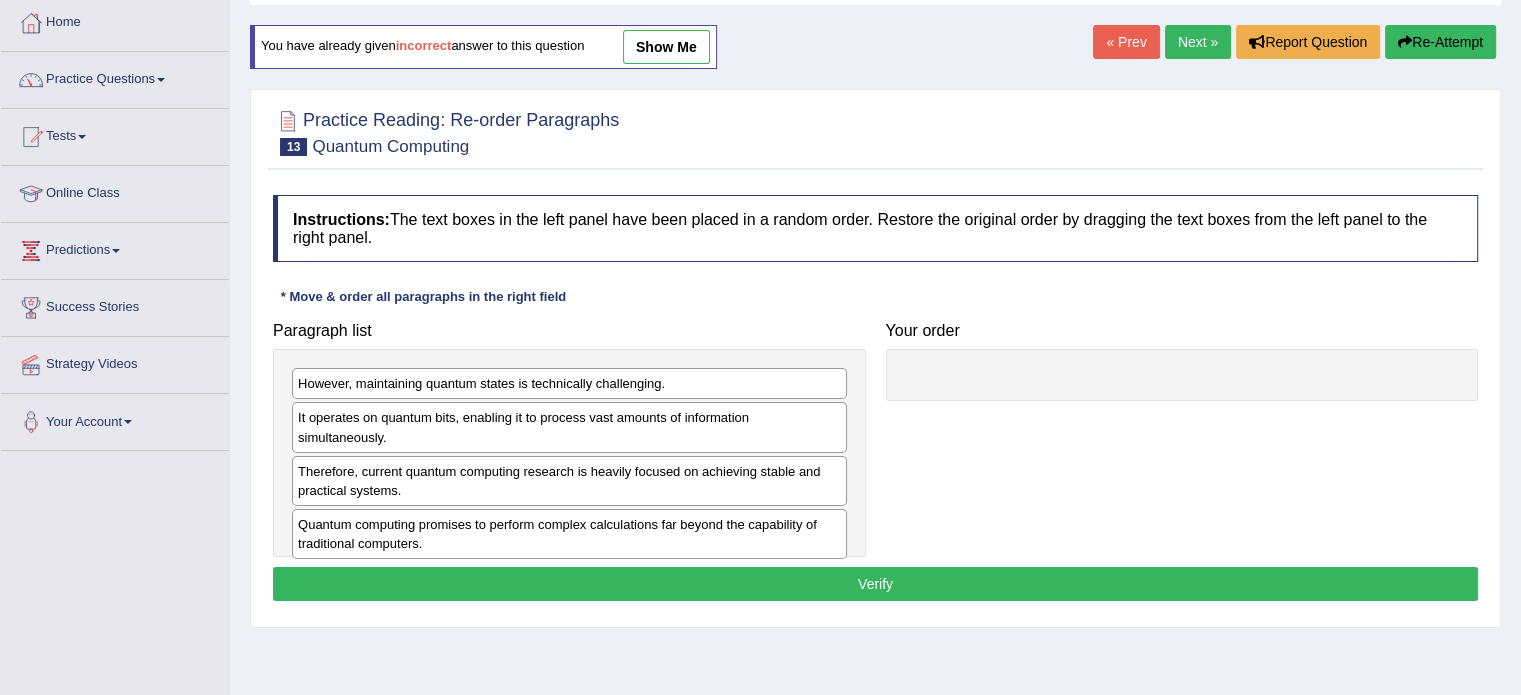 click on "Quantum computing promises to perform complex calculations far beyond the capability of traditional
computers." at bounding box center (569, 534) 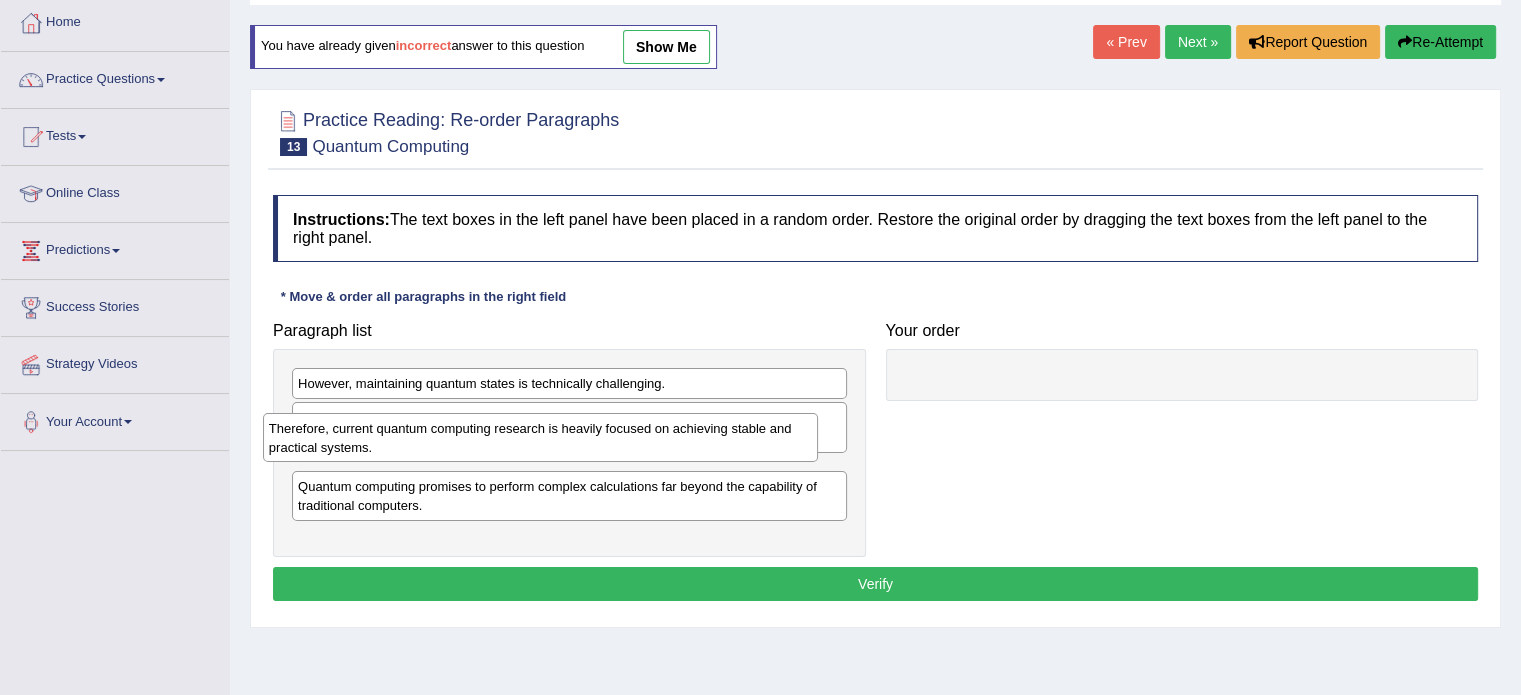 drag, startPoint x: 361, startPoint y: 480, endPoint x: 332, endPoint y: 456, distance: 37.64306 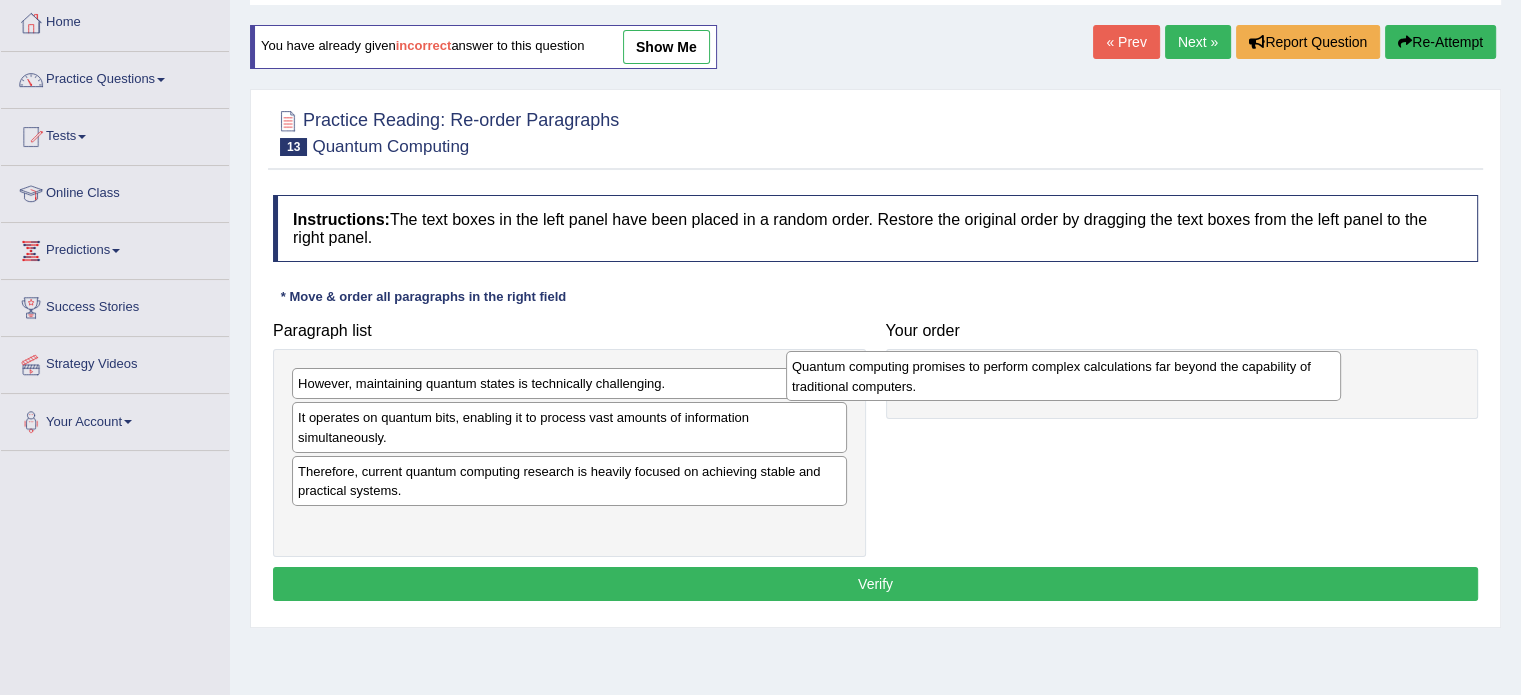 drag, startPoint x: 333, startPoint y: 510, endPoint x: 827, endPoint y: 373, distance: 512.6451 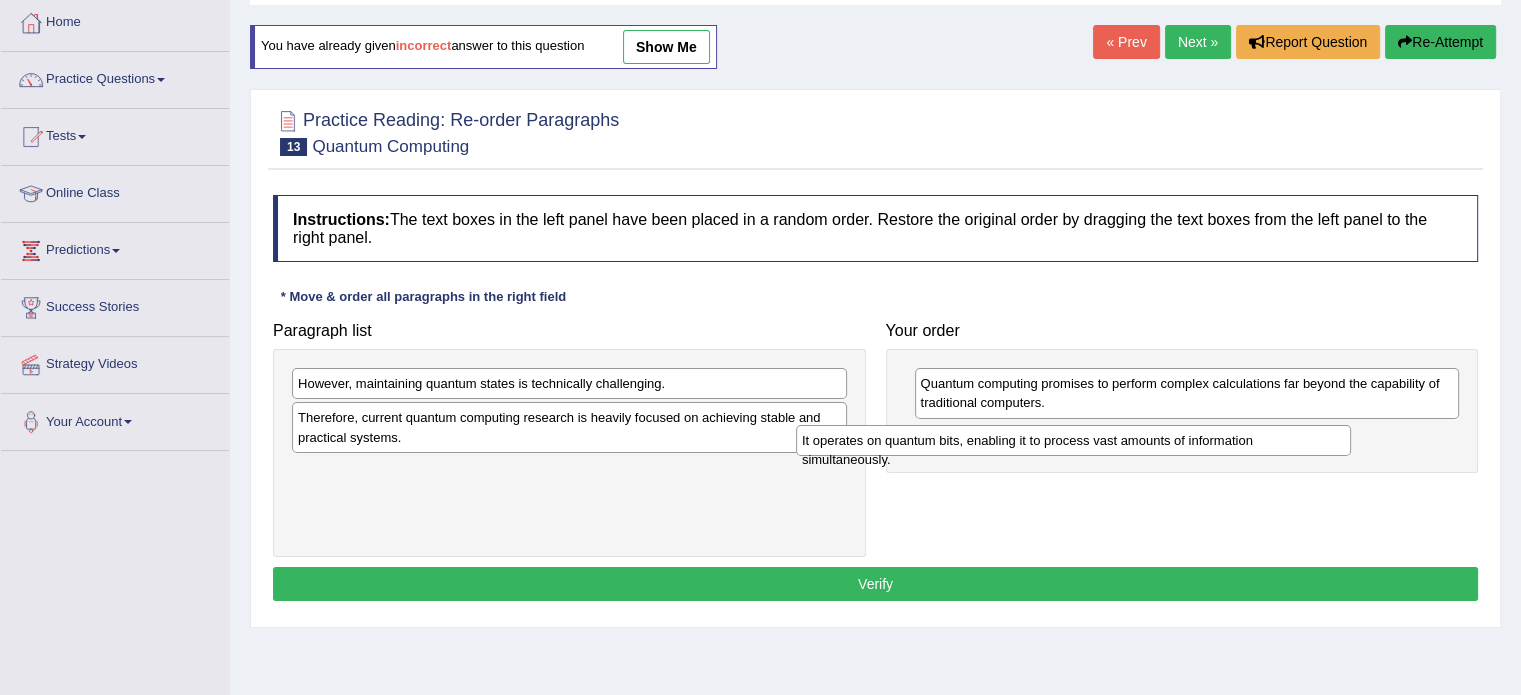 drag, startPoint x: 527, startPoint y: 418, endPoint x: 1031, endPoint y: 441, distance: 504.52454 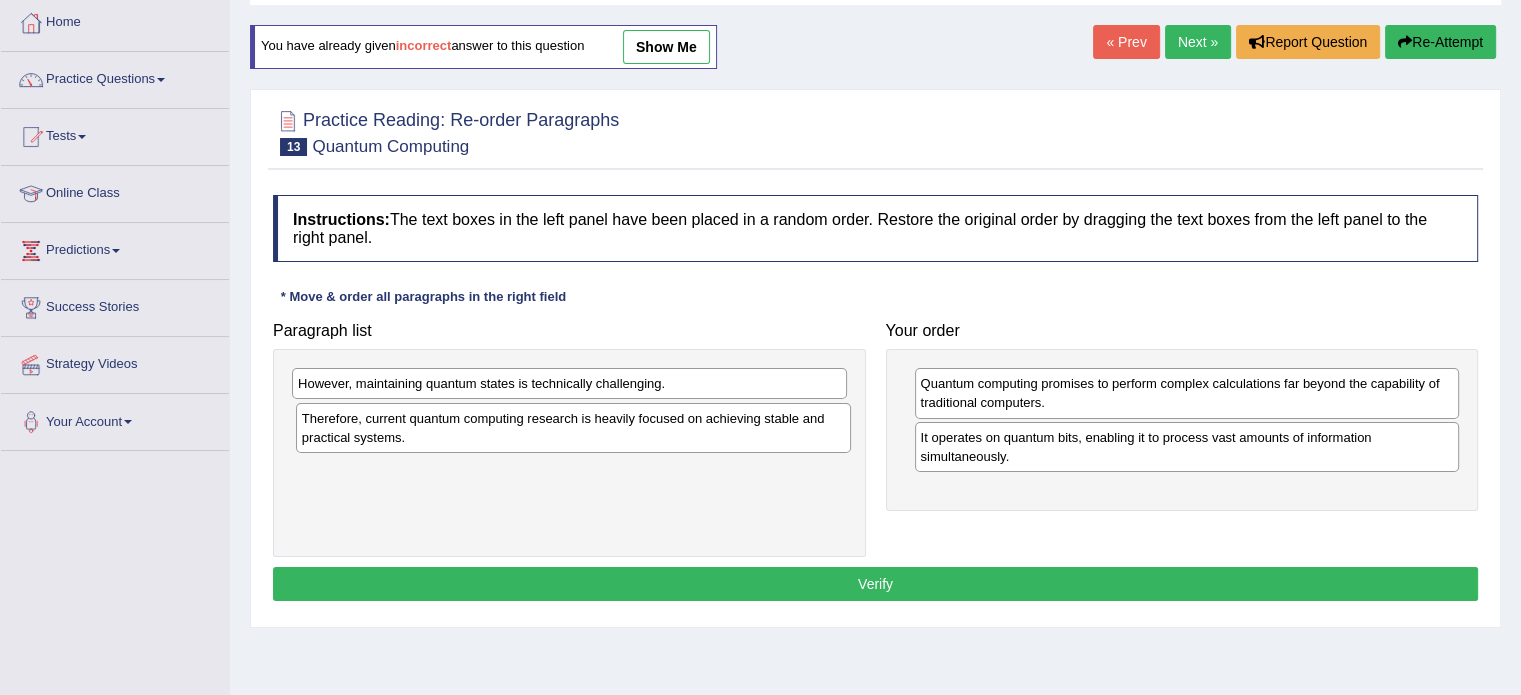 click on "Therefore, current quantum computing research is heavily focused on achieving stable and practical systems." at bounding box center (573, 428) 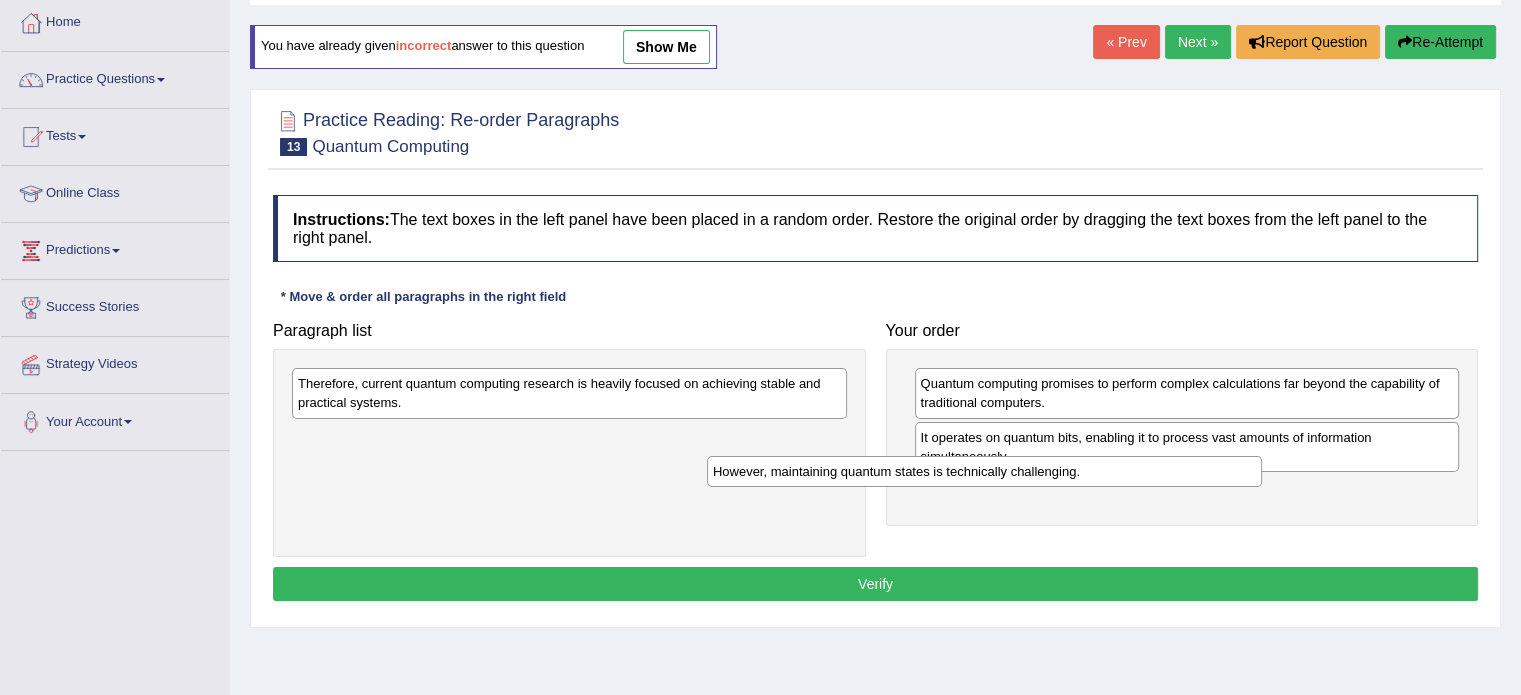 drag, startPoint x: 636, startPoint y: 383, endPoint x: 1061, endPoint y: 472, distance: 434.21884 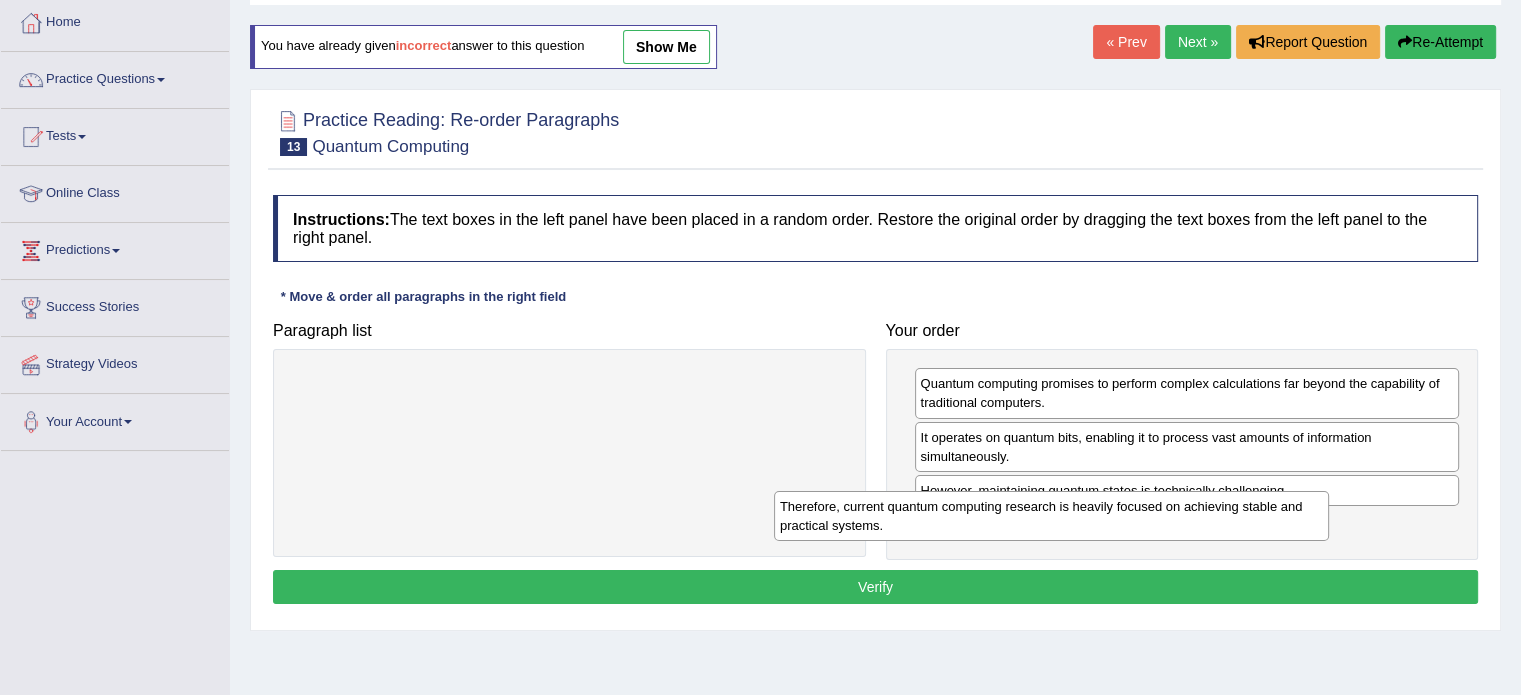 drag, startPoint x: 774, startPoint y: 390, endPoint x: 1256, endPoint y: 514, distance: 497.69467 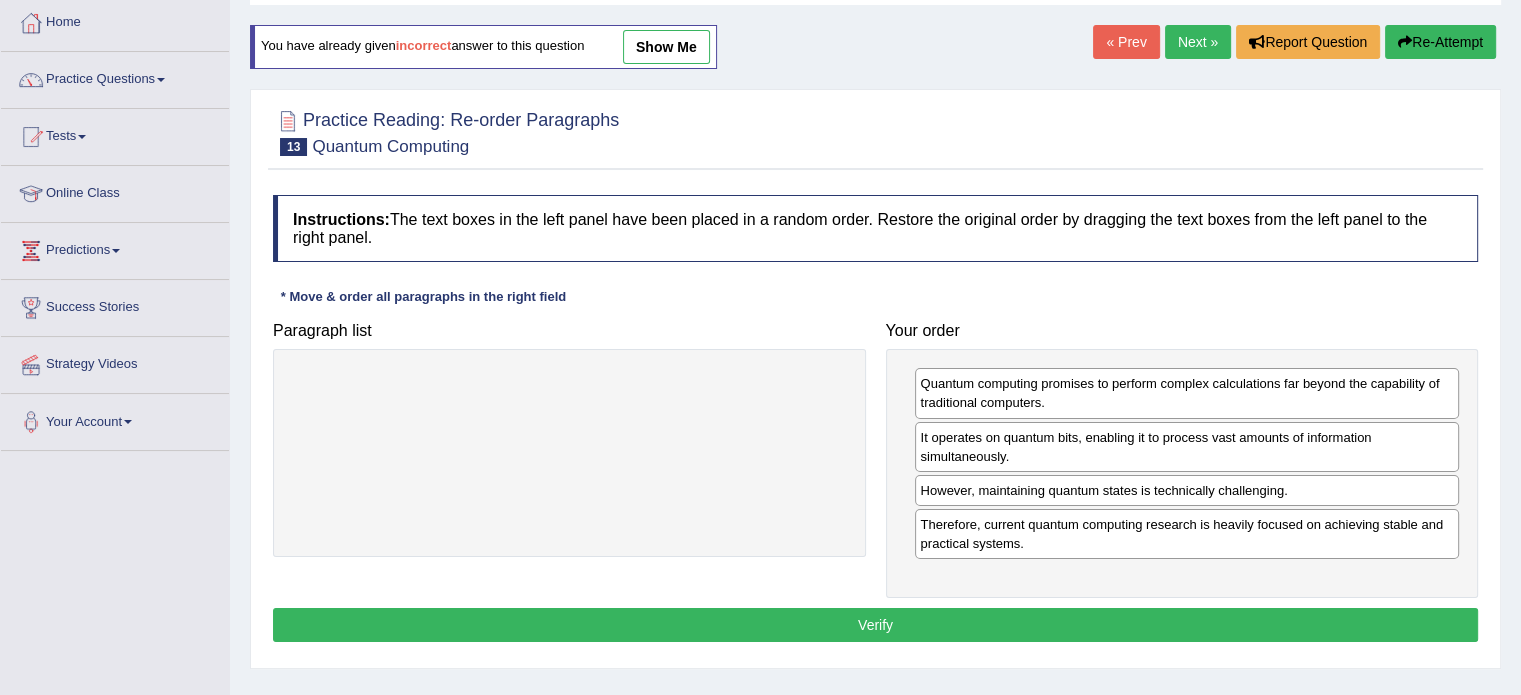 click on "Verify" at bounding box center [875, 625] 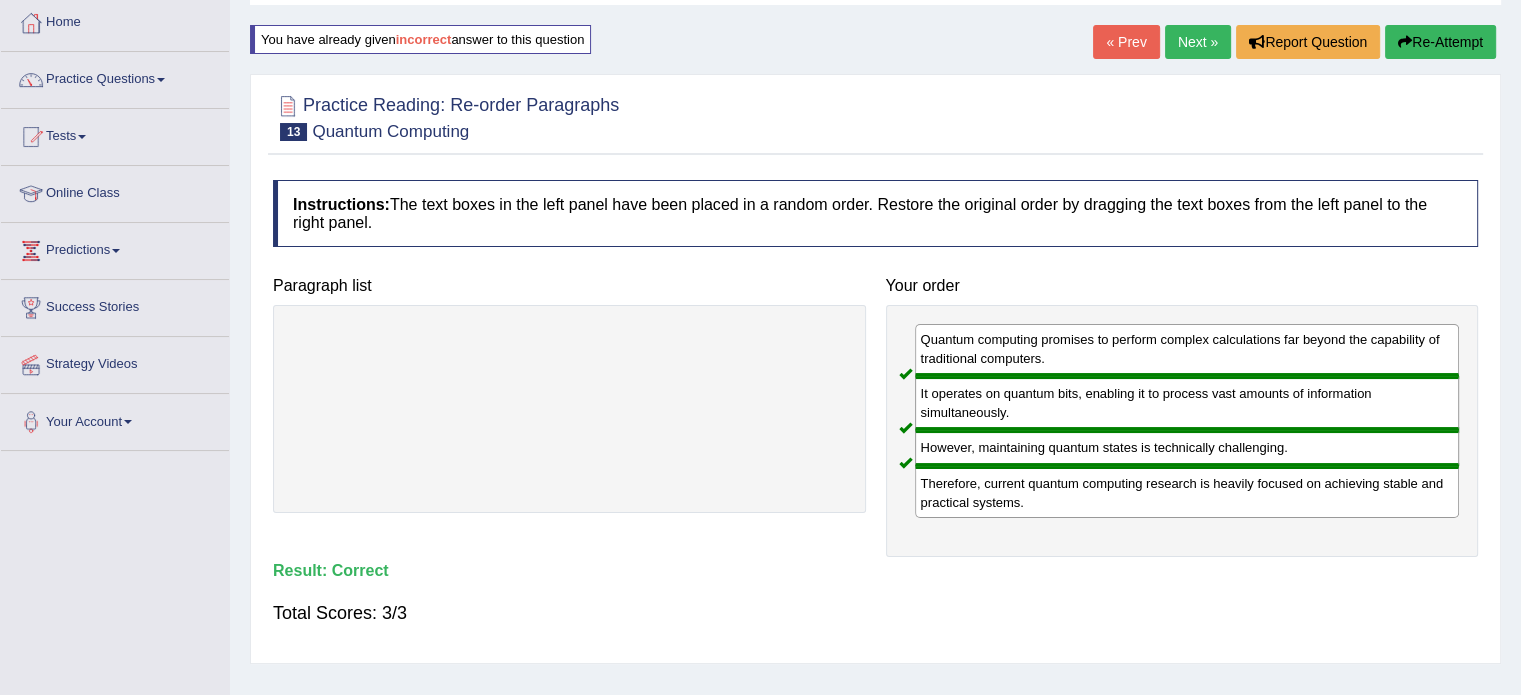 click on "Next »" at bounding box center (1198, 42) 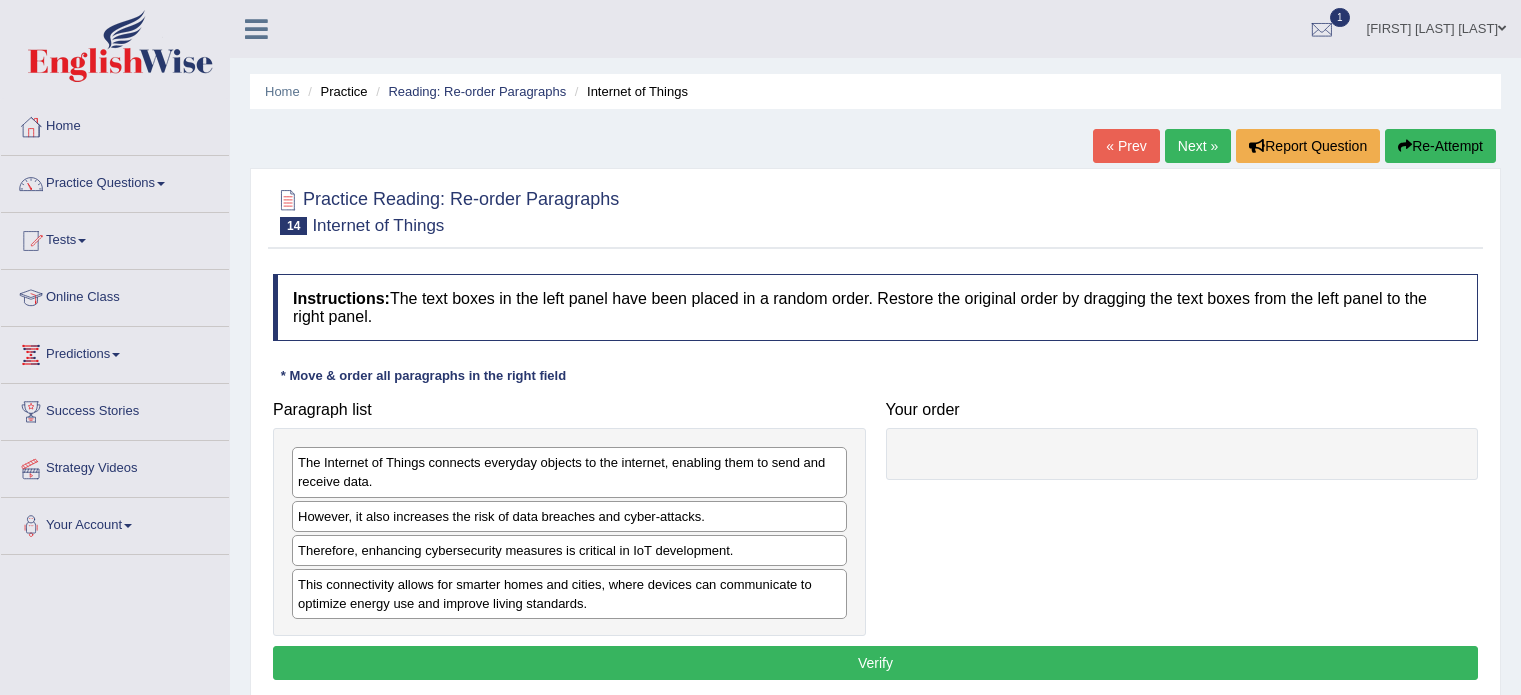 scroll, scrollTop: 0, scrollLeft: 0, axis: both 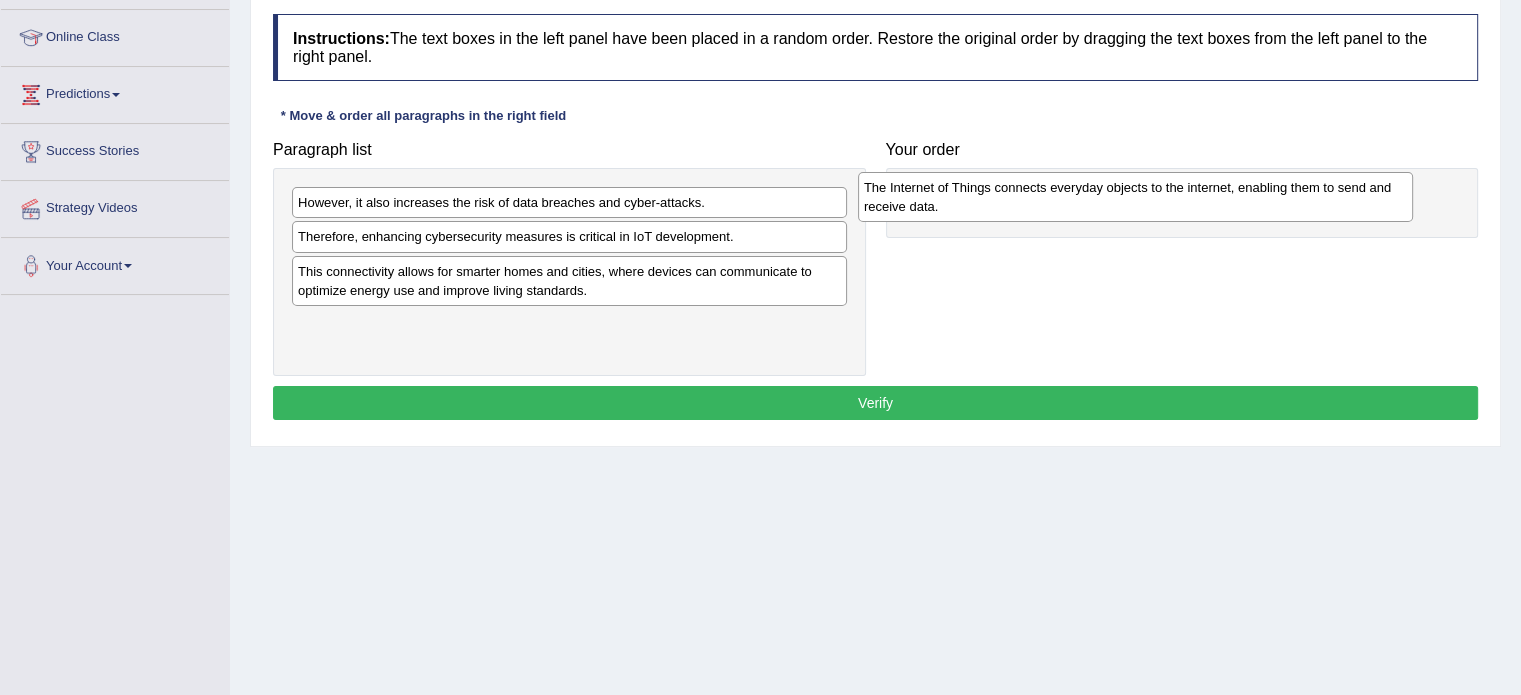 drag, startPoint x: 423, startPoint y: 209, endPoint x: 990, endPoint y: 194, distance: 567.19836 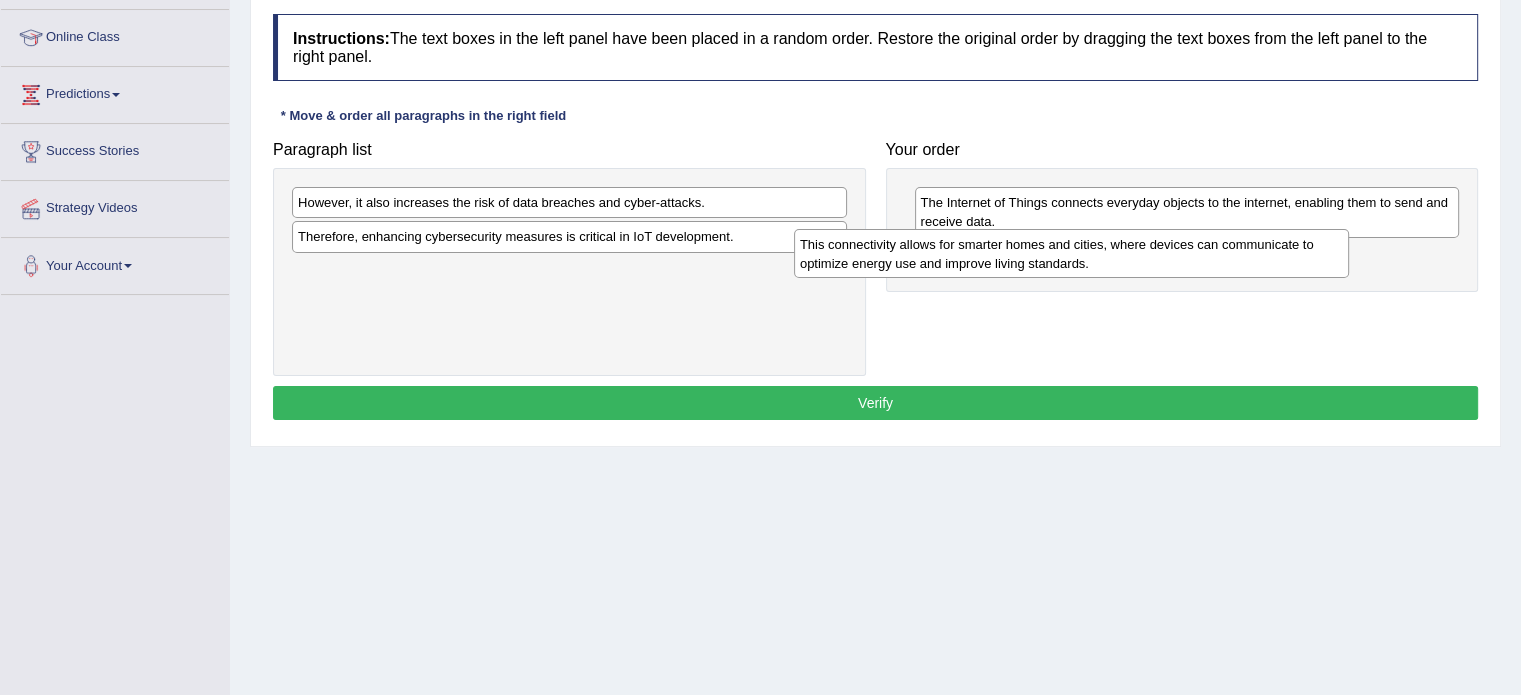 drag, startPoint x: 719, startPoint y: 267, endPoint x: 1221, endPoint y: 241, distance: 502.67285 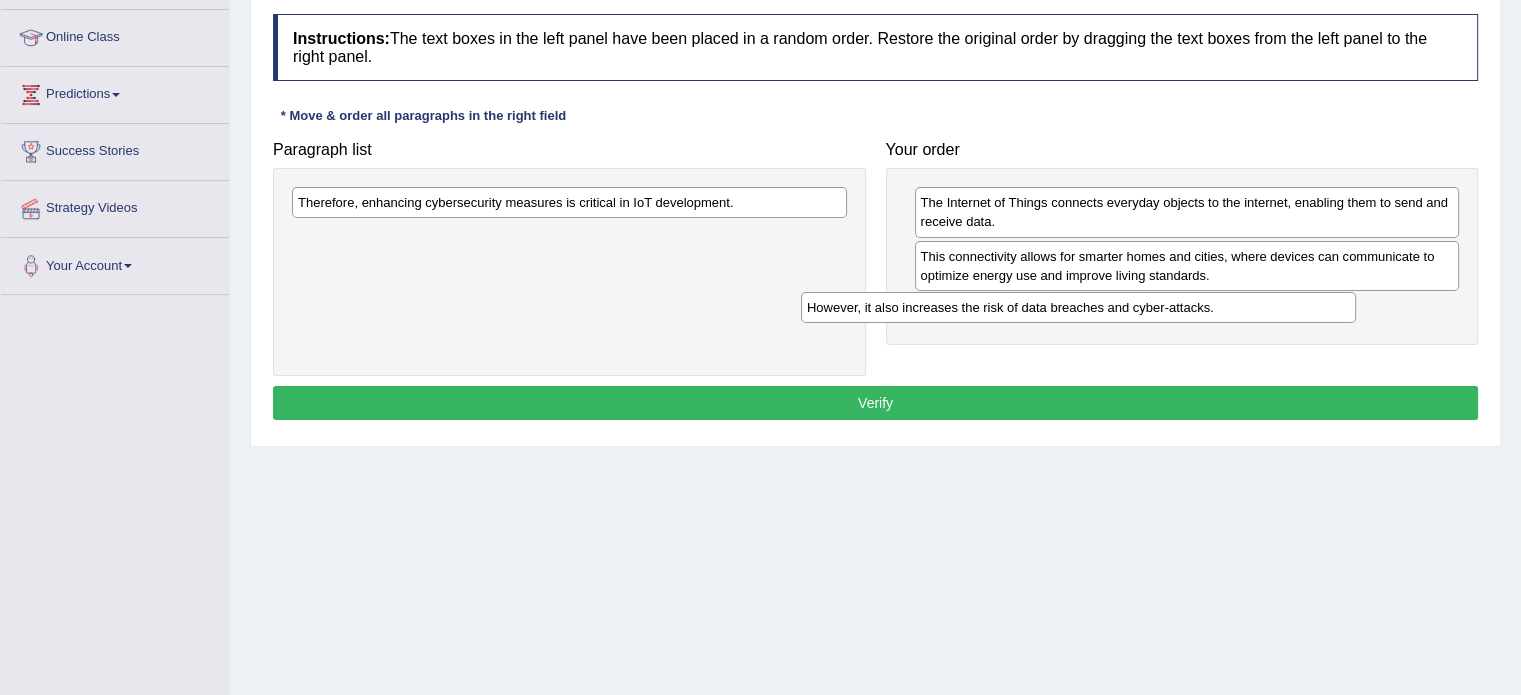 drag, startPoint x: 695, startPoint y: 197, endPoint x: 1229, endPoint y: 293, distance: 542.5606 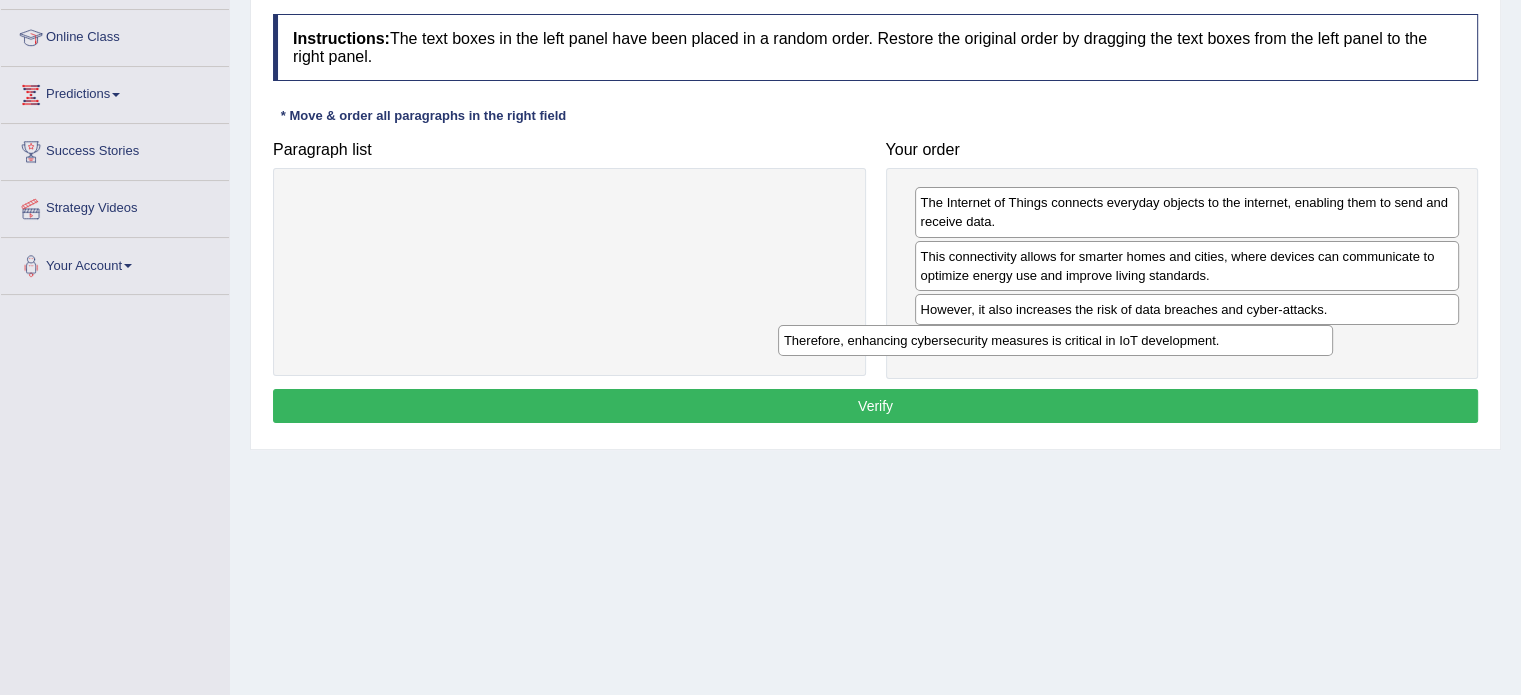 drag, startPoint x: 776, startPoint y: 185, endPoint x: 1268, endPoint y: 325, distance: 511.53104 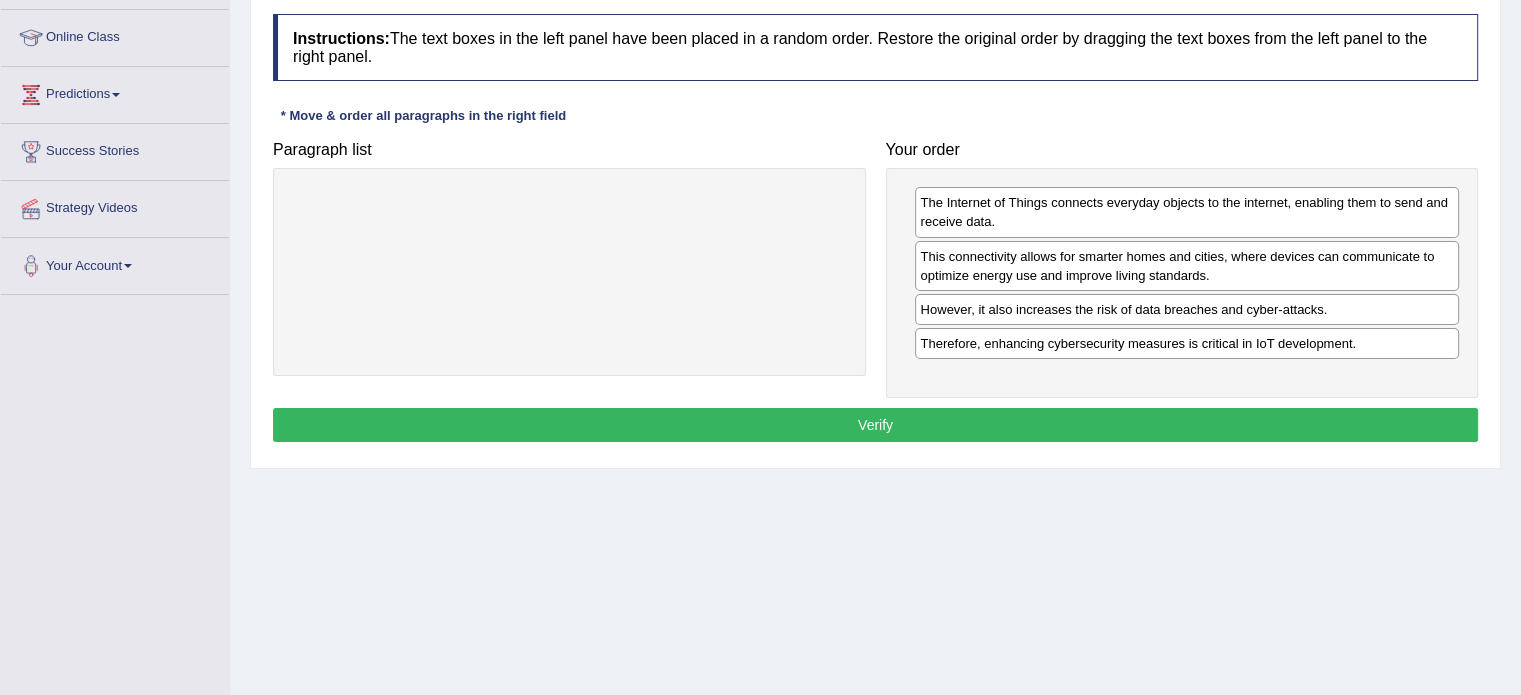 click on "Verify" at bounding box center [875, 425] 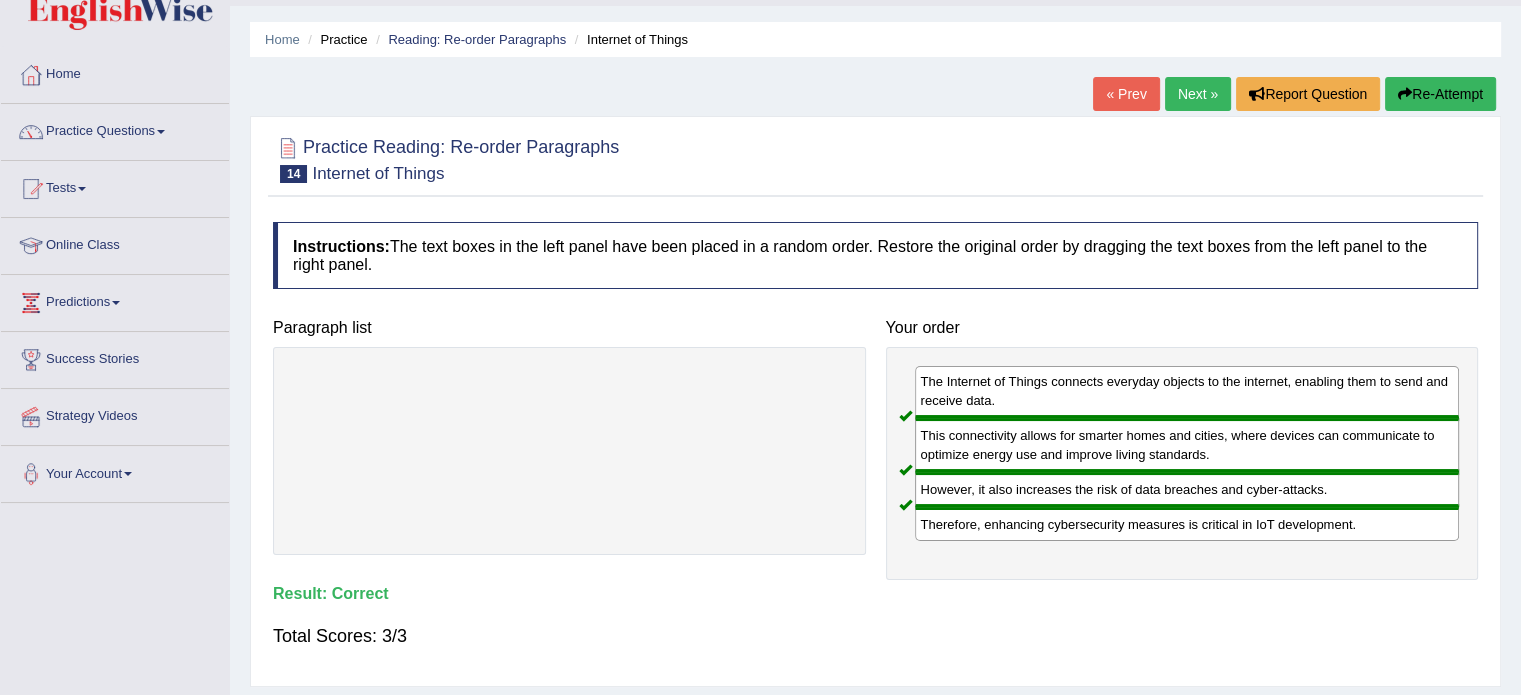 scroll, scrollTop: 48, scrollLeft: 0, axis: vertical 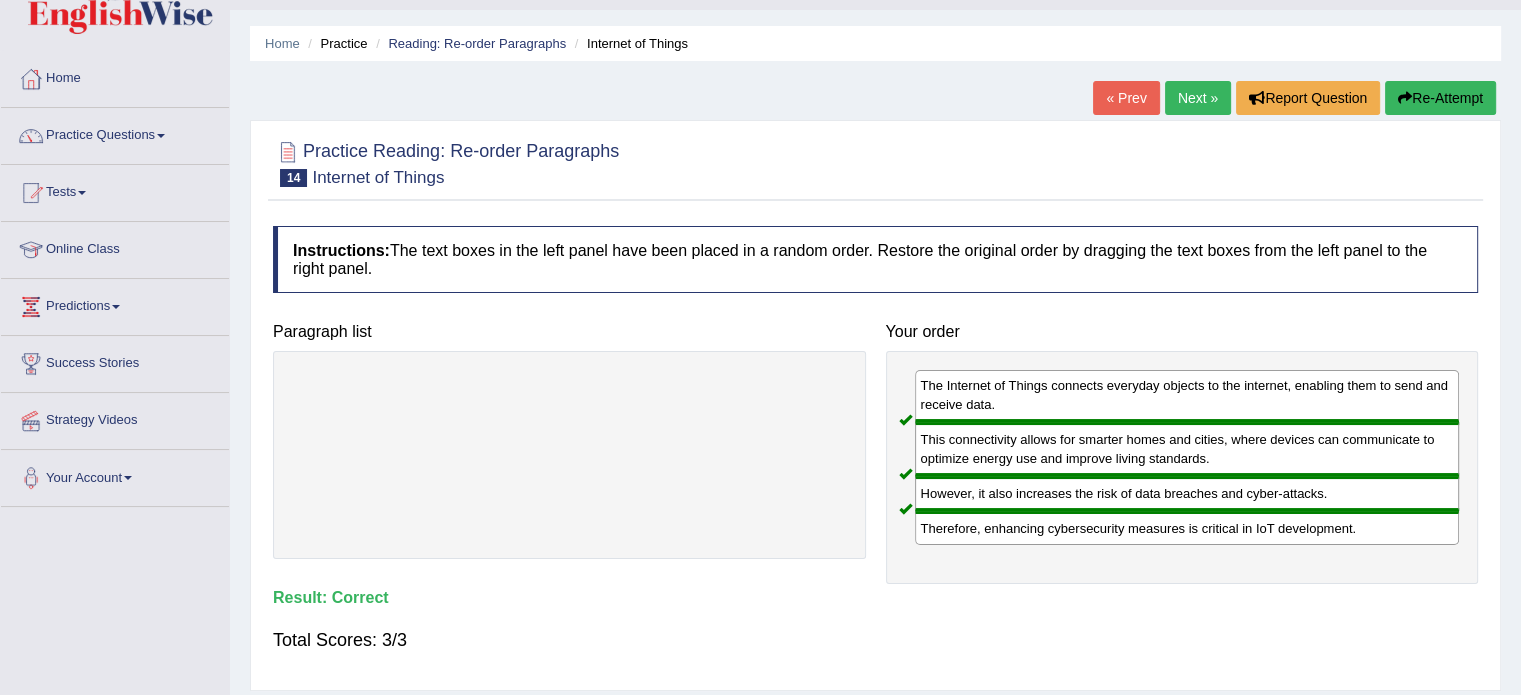 click on "Next »" at bounding box center (1198, 98) 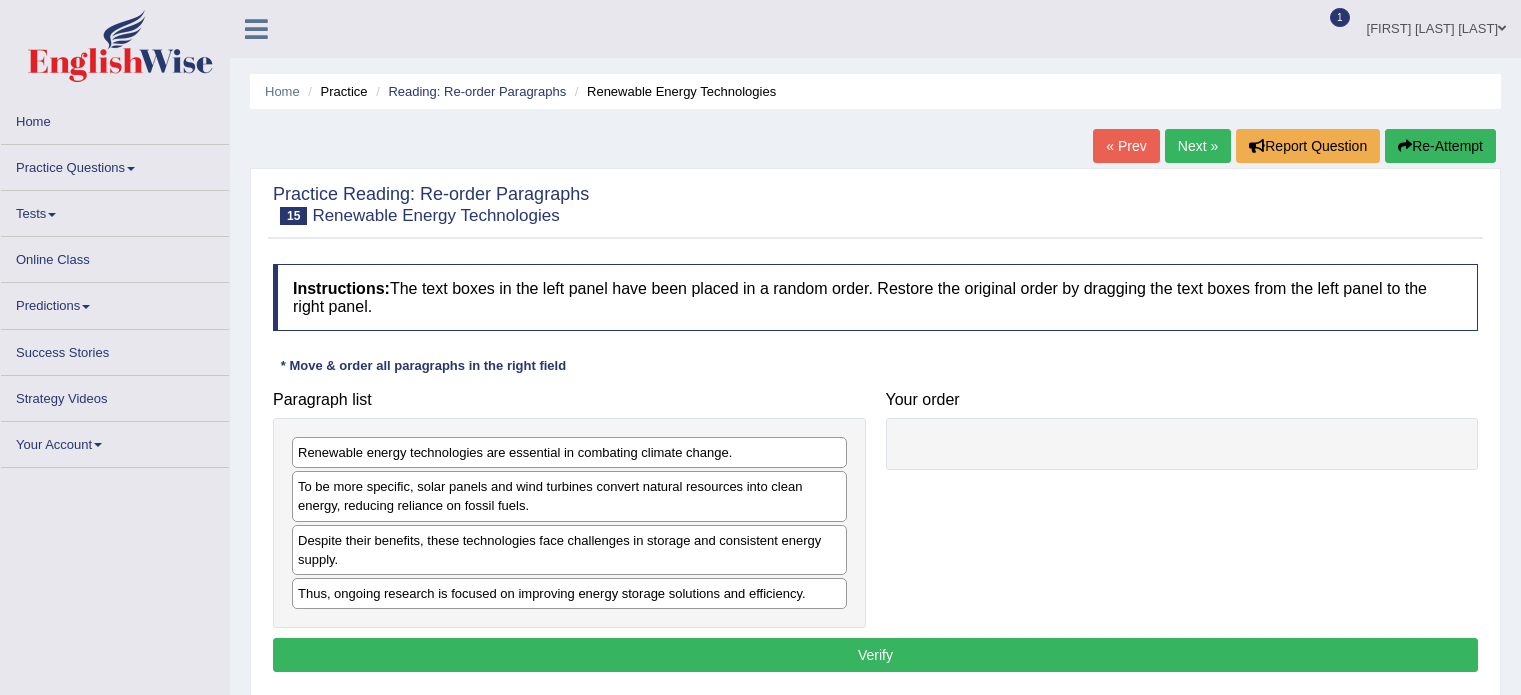 scroll, scrollTop: 0, scrollLeft: 0, axis: both 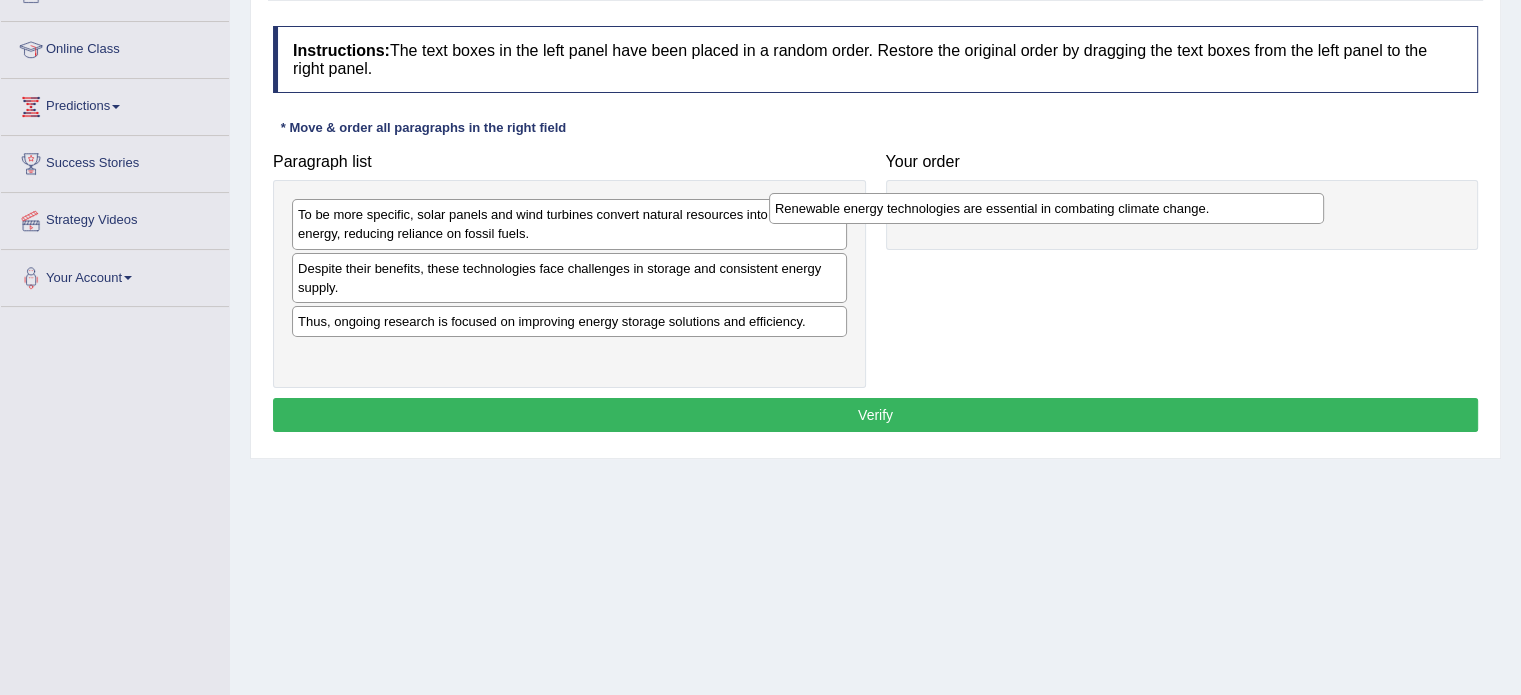 drag, startPoint x: 383, startPoint y: 209, endPoint x: 872, endPoint y: 201, distance: 489.06543 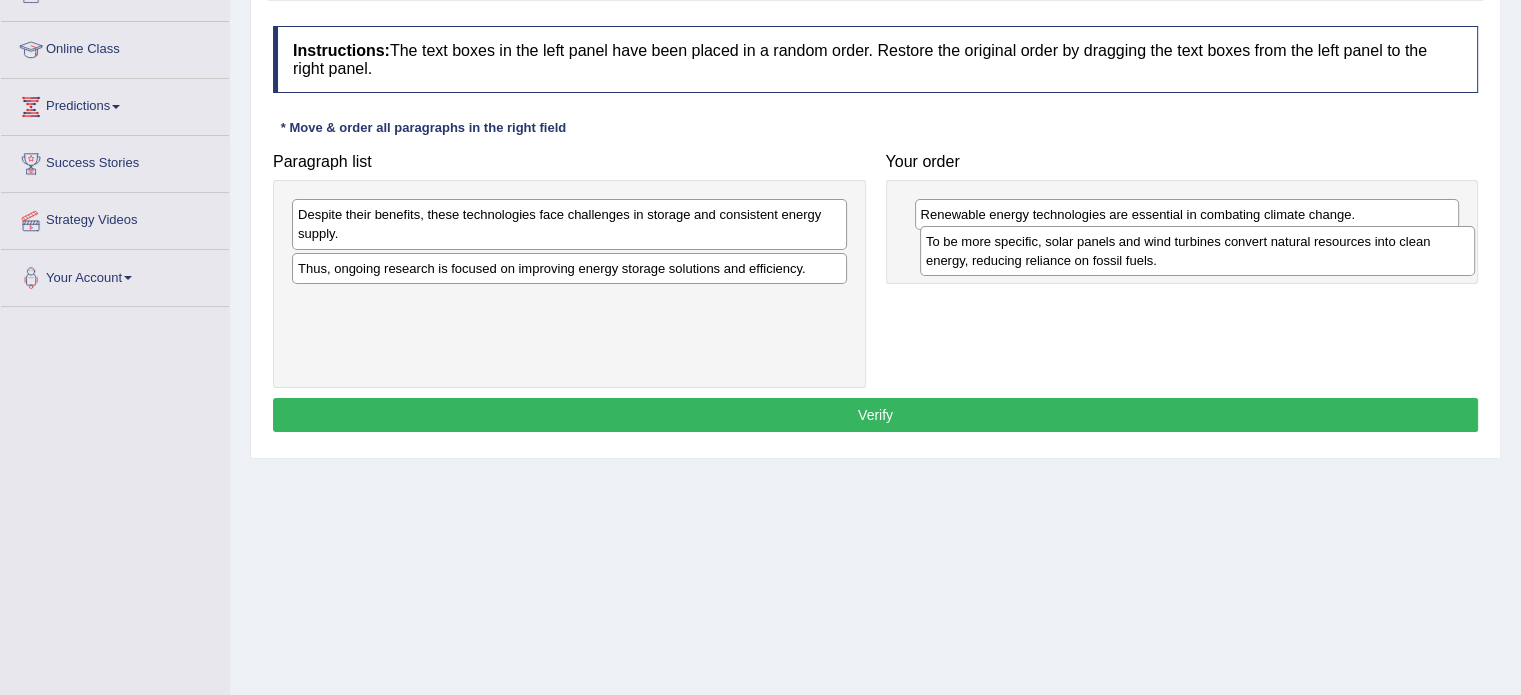 drag, startPoint x: 464, startPoint y: 225, endPoint x: 1092, endPoint y: 252, distance: 628.58014 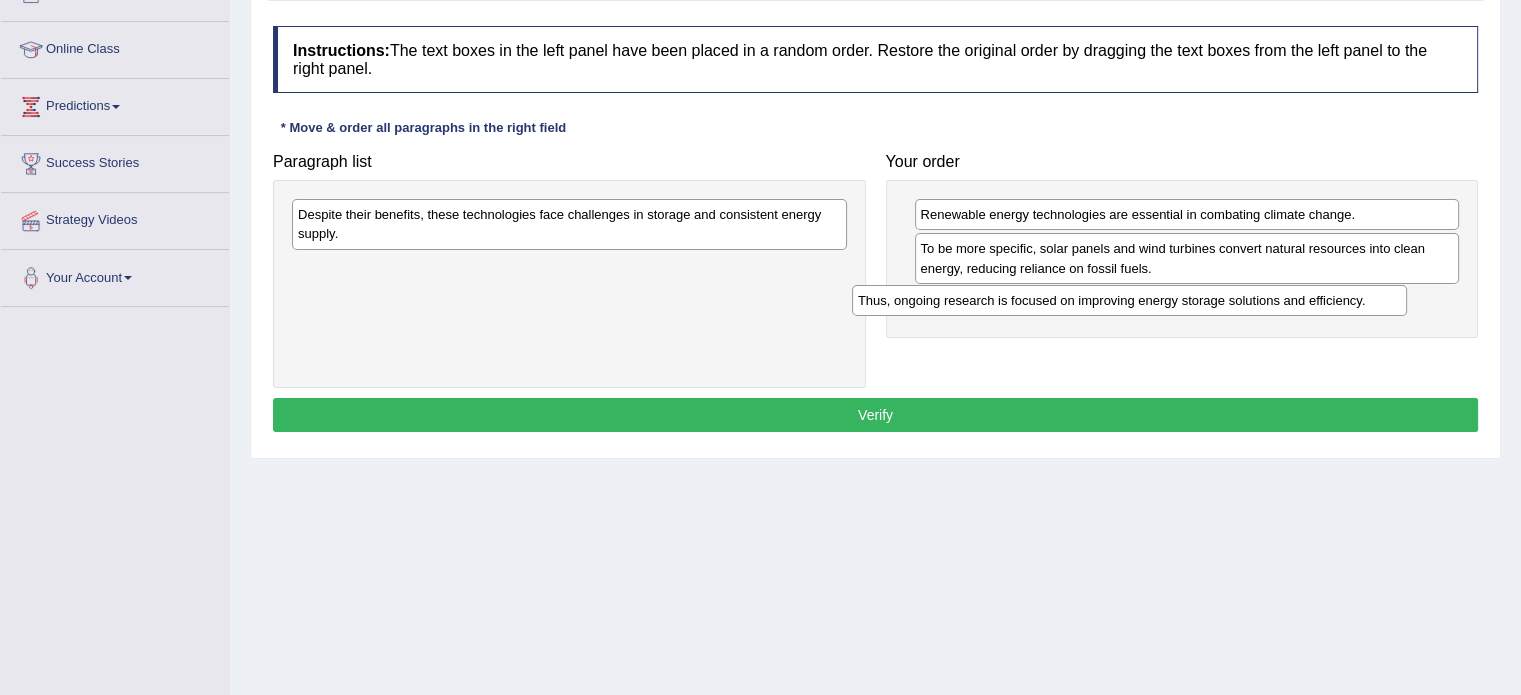 drag, startPoint x: 684, startPoint y: 271, endPoint x: 1244, endPoint y: 304, distance: 560.9715 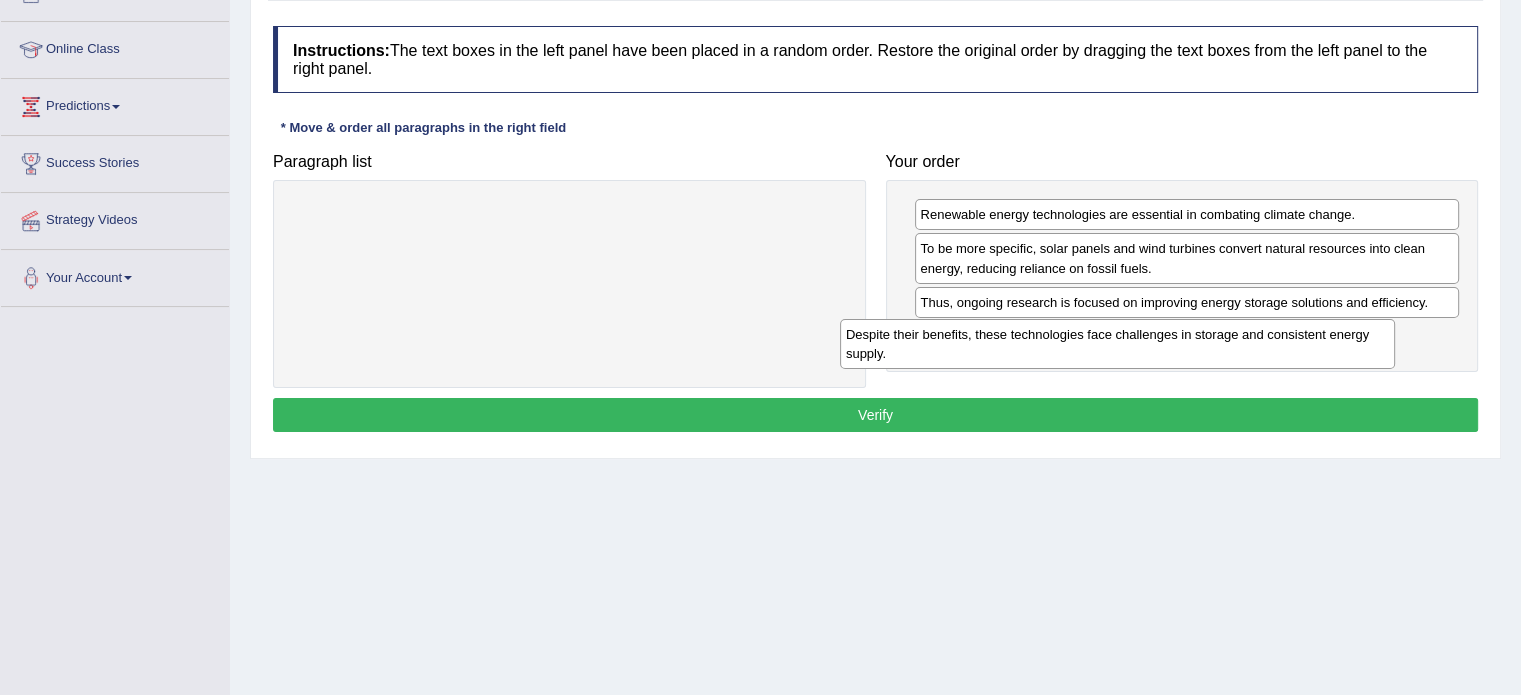 drag, startPoint x: 691, startPoint y: 234, endPoint x: 1239, endPoint y: 354, distance: 560.98486 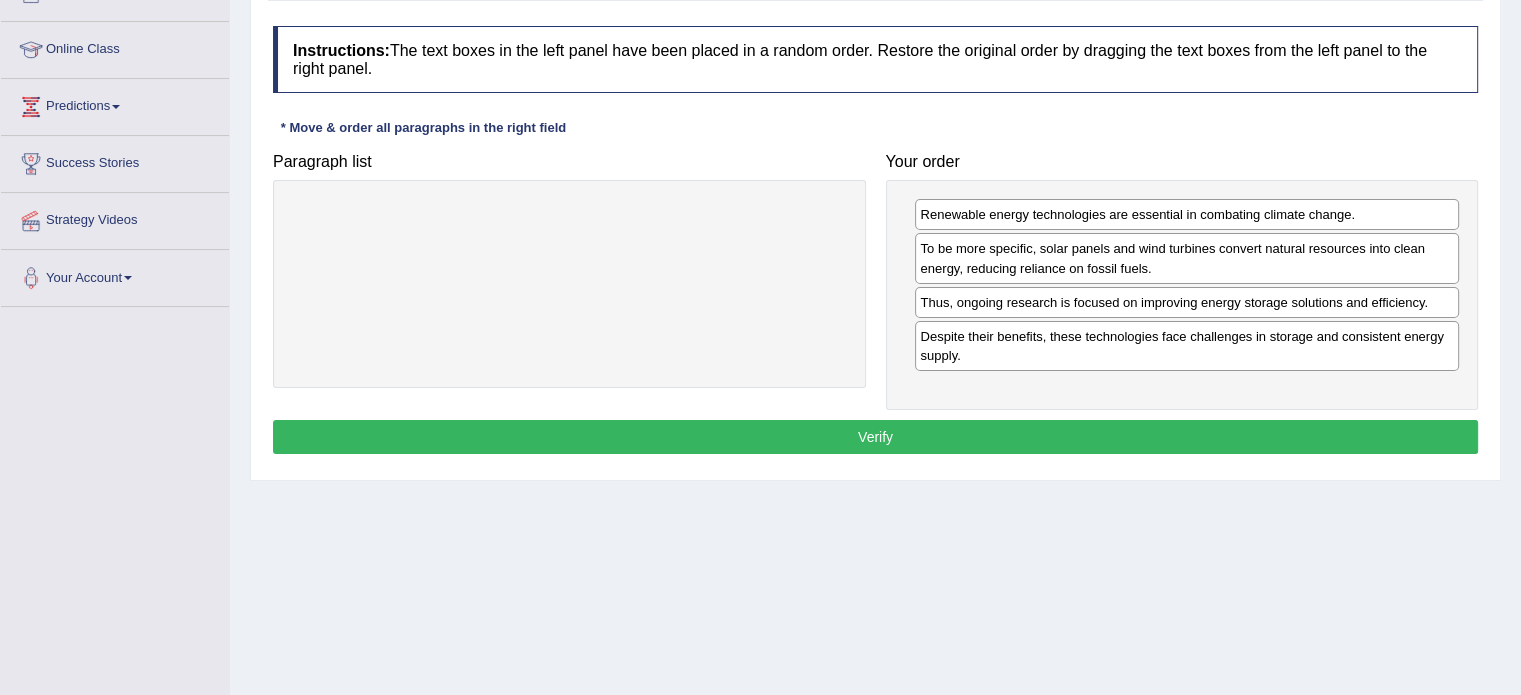 click on "Verify" at bounding box center [875, 437] 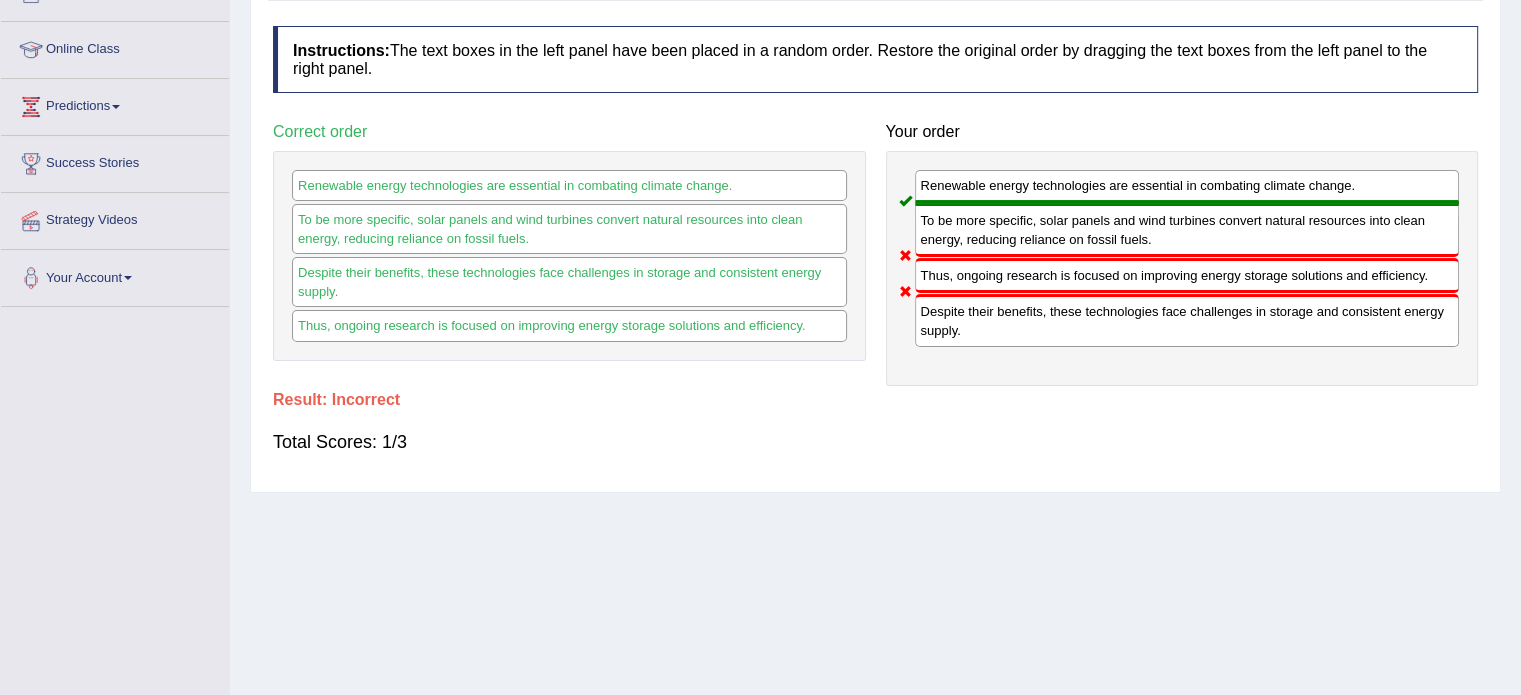 scroll, scrollTop: 0, scrollLeft: 0, axis: both 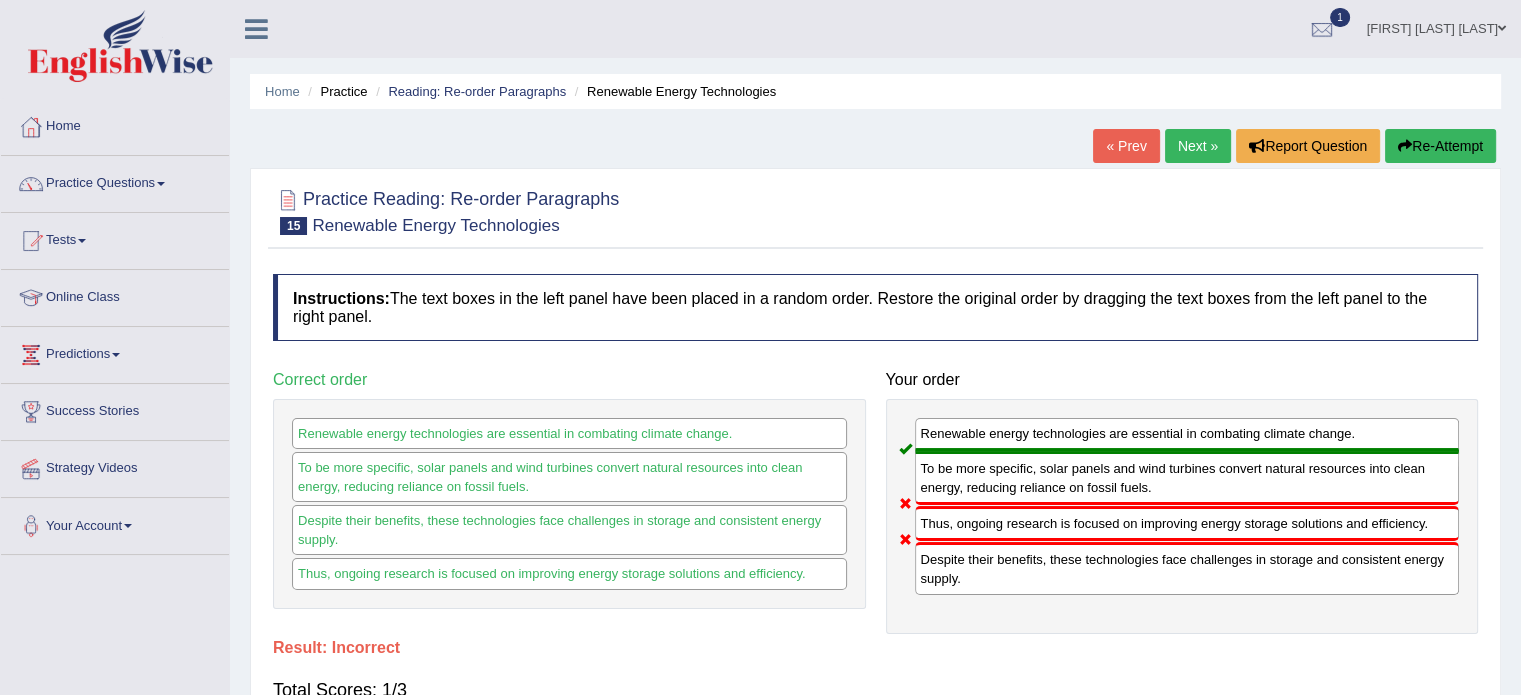 click on "Re-Attempt" at bounding box center [1440, 146] 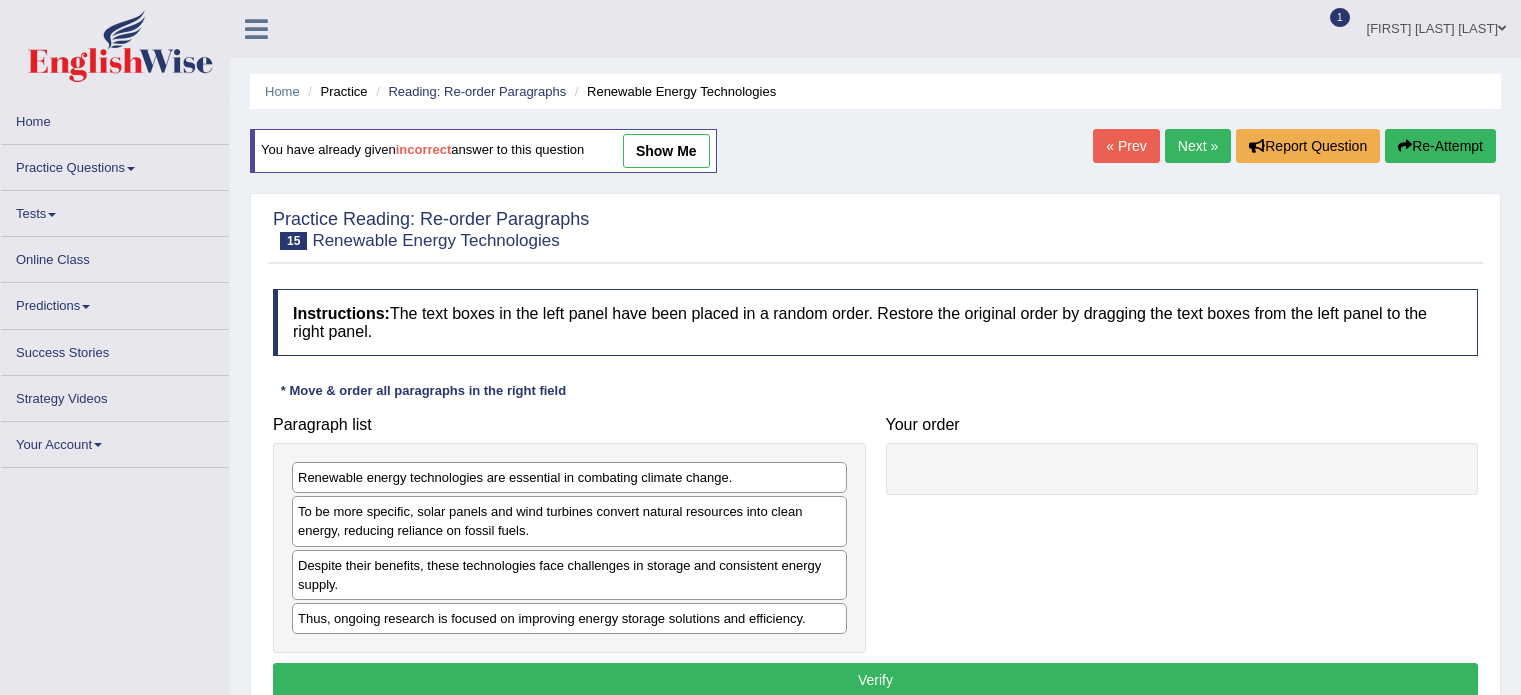 scroll, scrollTop: 0, scrollLeft: 0, axis: both 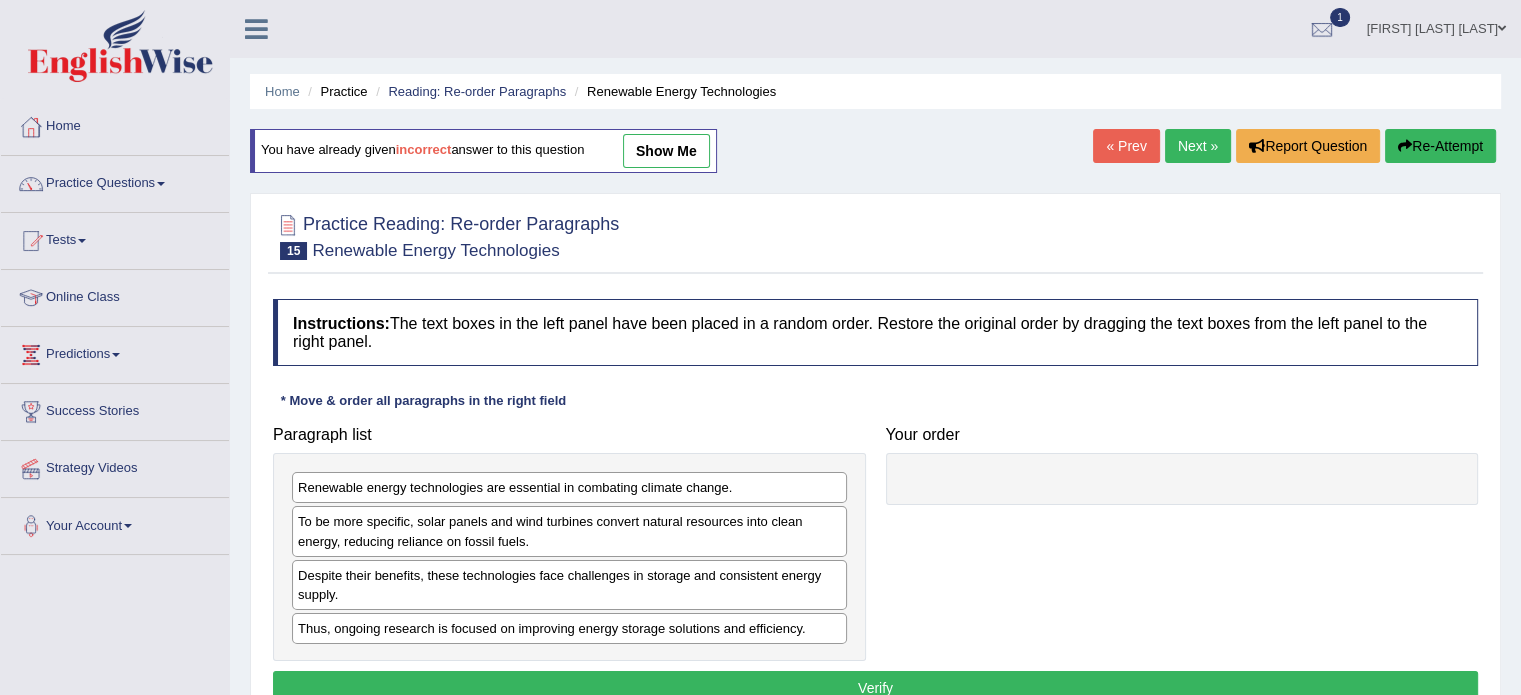 click on "Renewable energy technologies are essential in combating climate change." at bounding box center (569, 487) 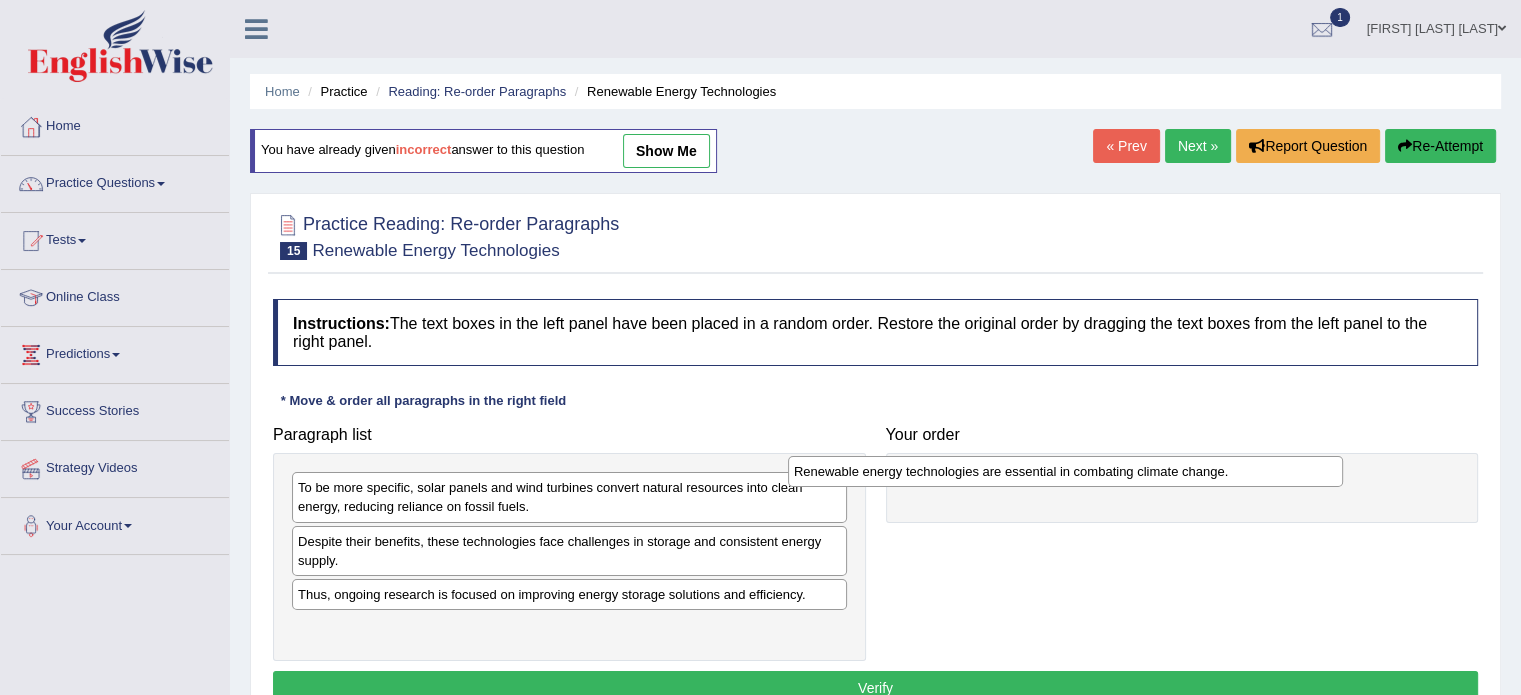 drag, startPoint x: 547, startPoint y: 479, endPoint x: 1043, endPoint y: 463, distance: 496.258 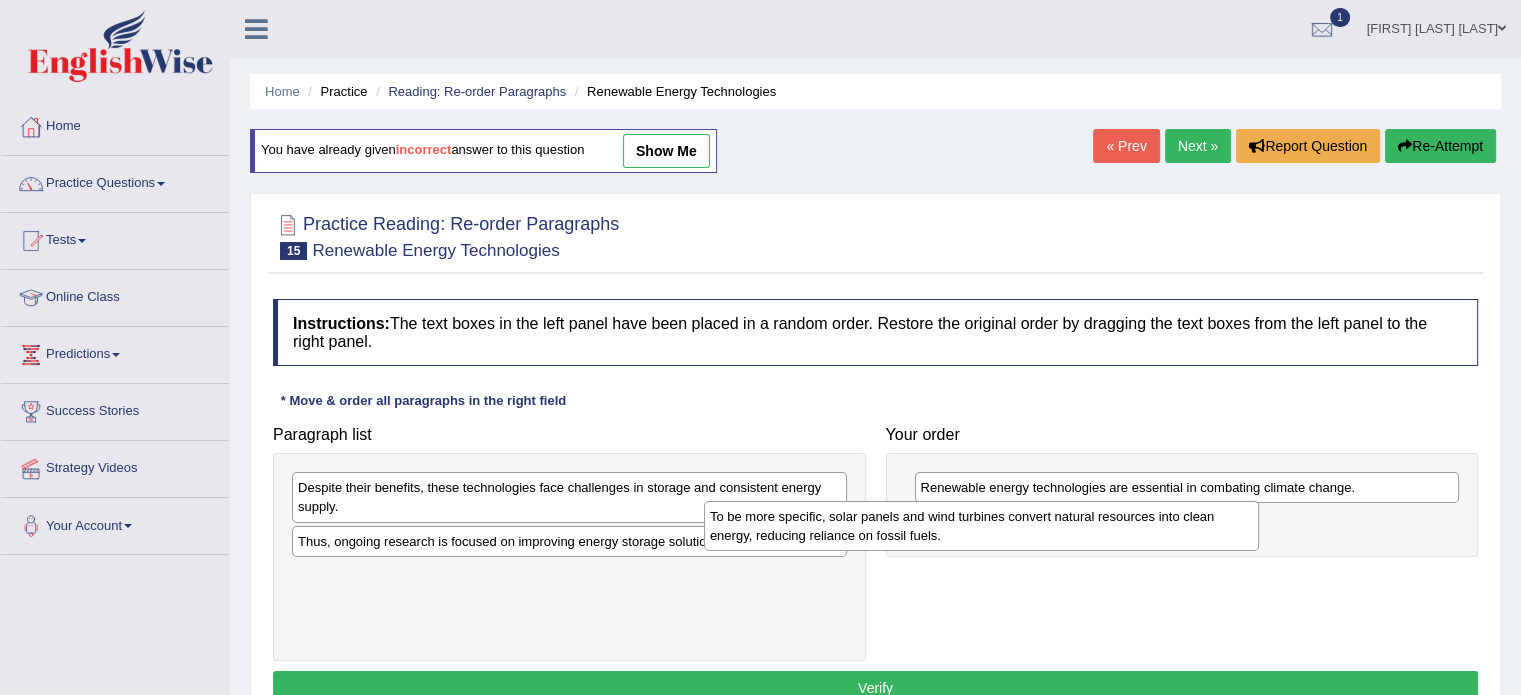 drag, startPoint x: 492, startPoint y: 503, endPoint x: 933, endPoint y: 532, distance: 441.95248 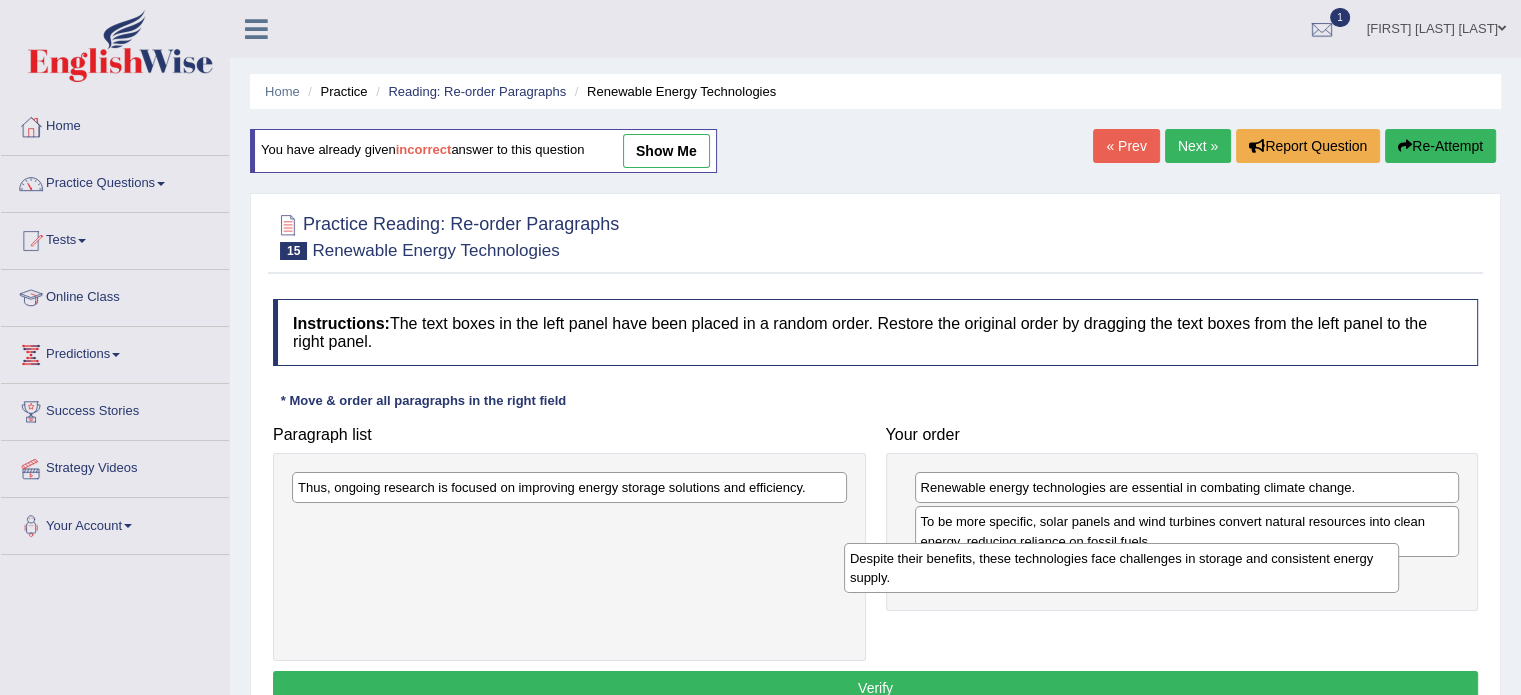 drag, startPoint x: 650, startPoint y: 471, endPoint x: 1208, endPoint y: 542, distance: 562.4989 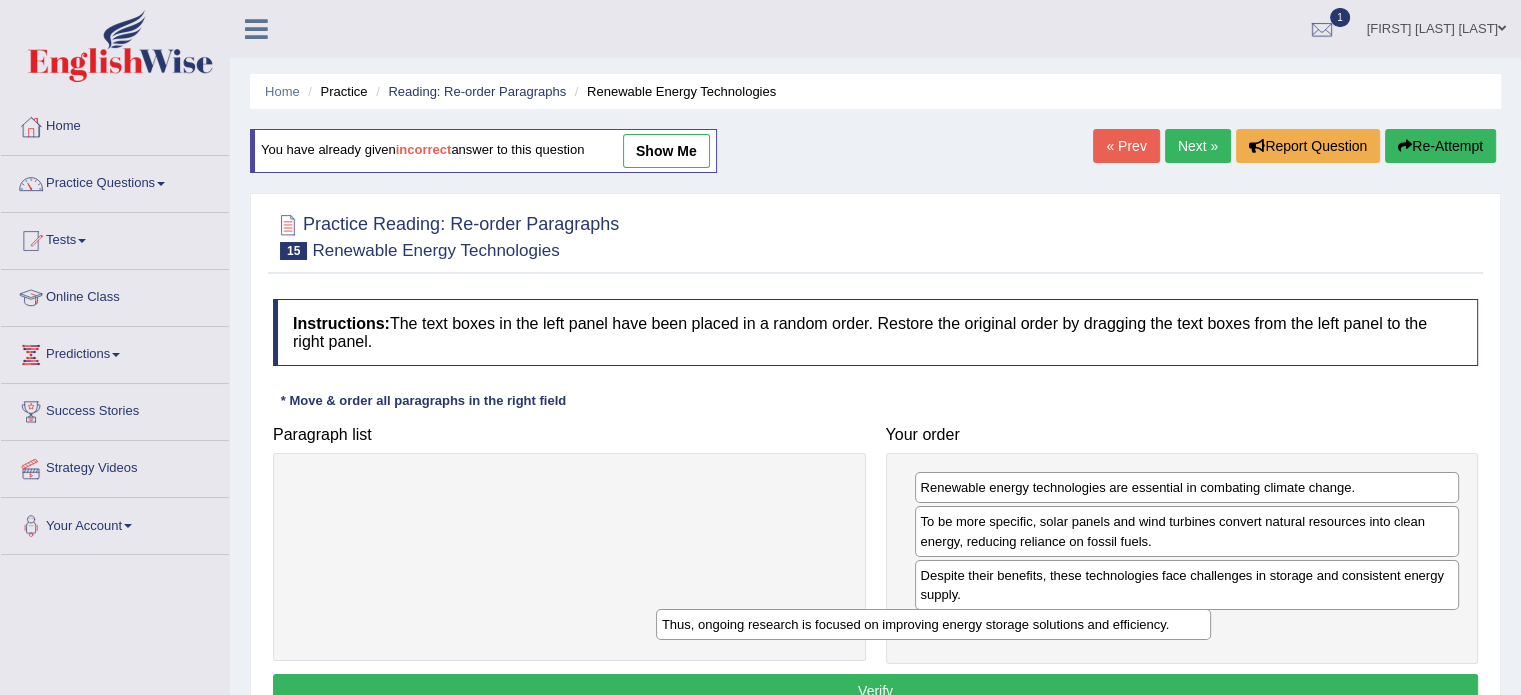 drag, startPoint x: 785, startPoint y: 493, endPoint x: 1152, endPoint y: 629, distance: 391.38855 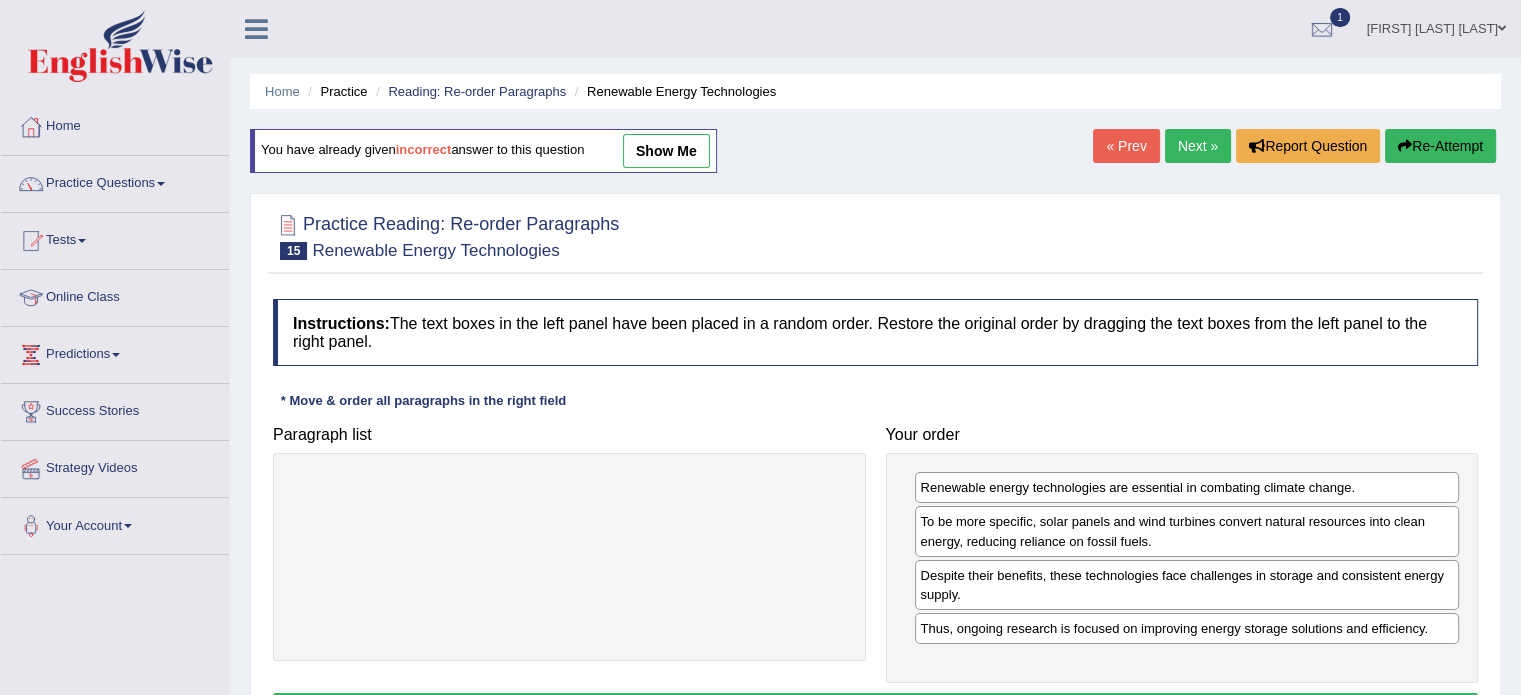 click on "Verify" at bounding box center (875, 710) 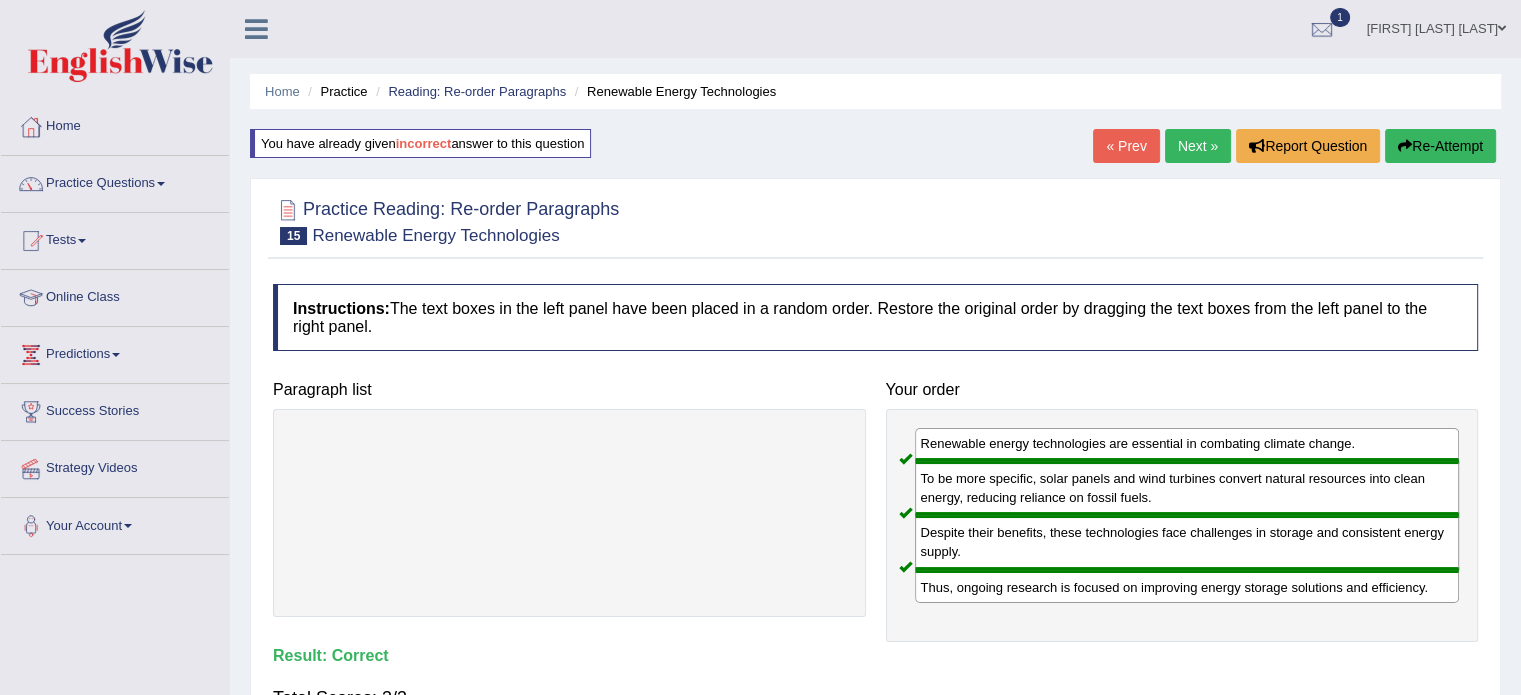 click on "Re-Attempt" at bounding box center [1440, 146] 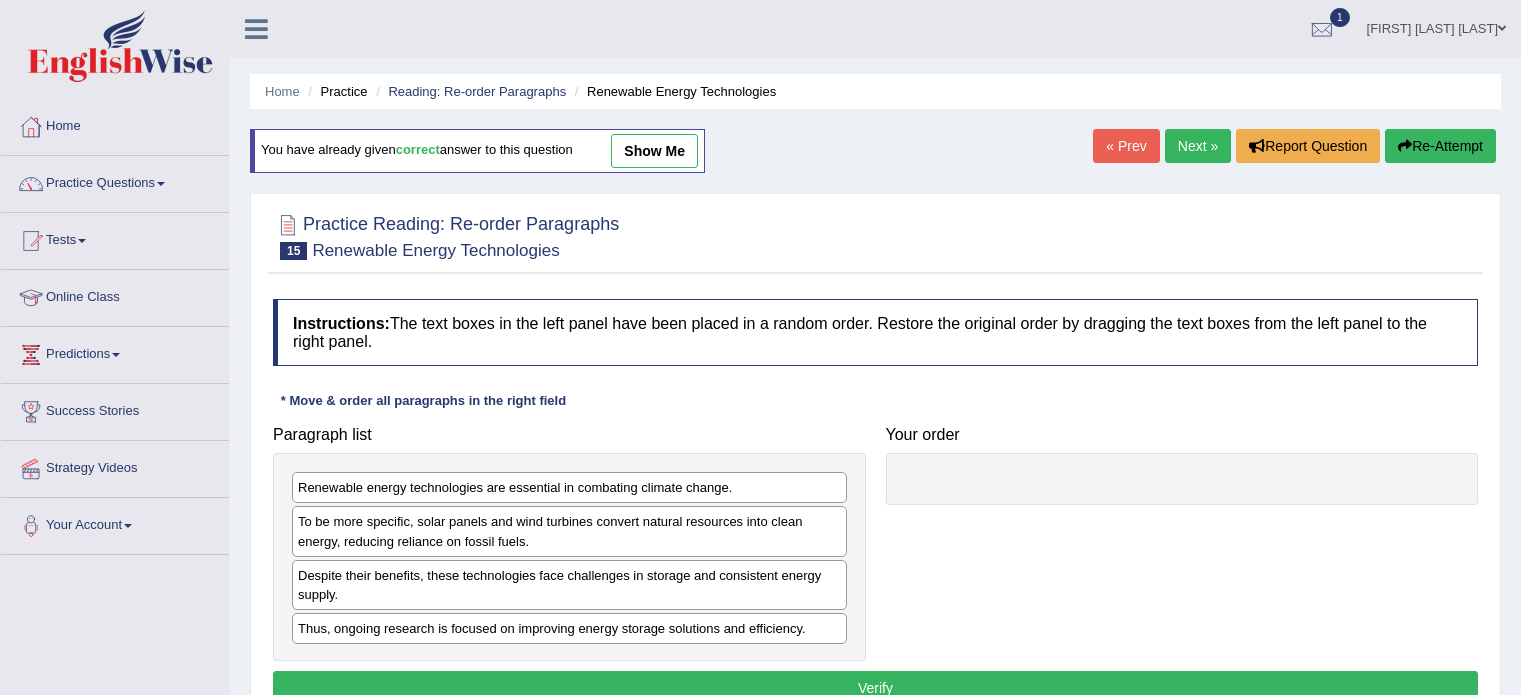 scroll, scrollTop: 0, scrollLeft: 0, axis: both 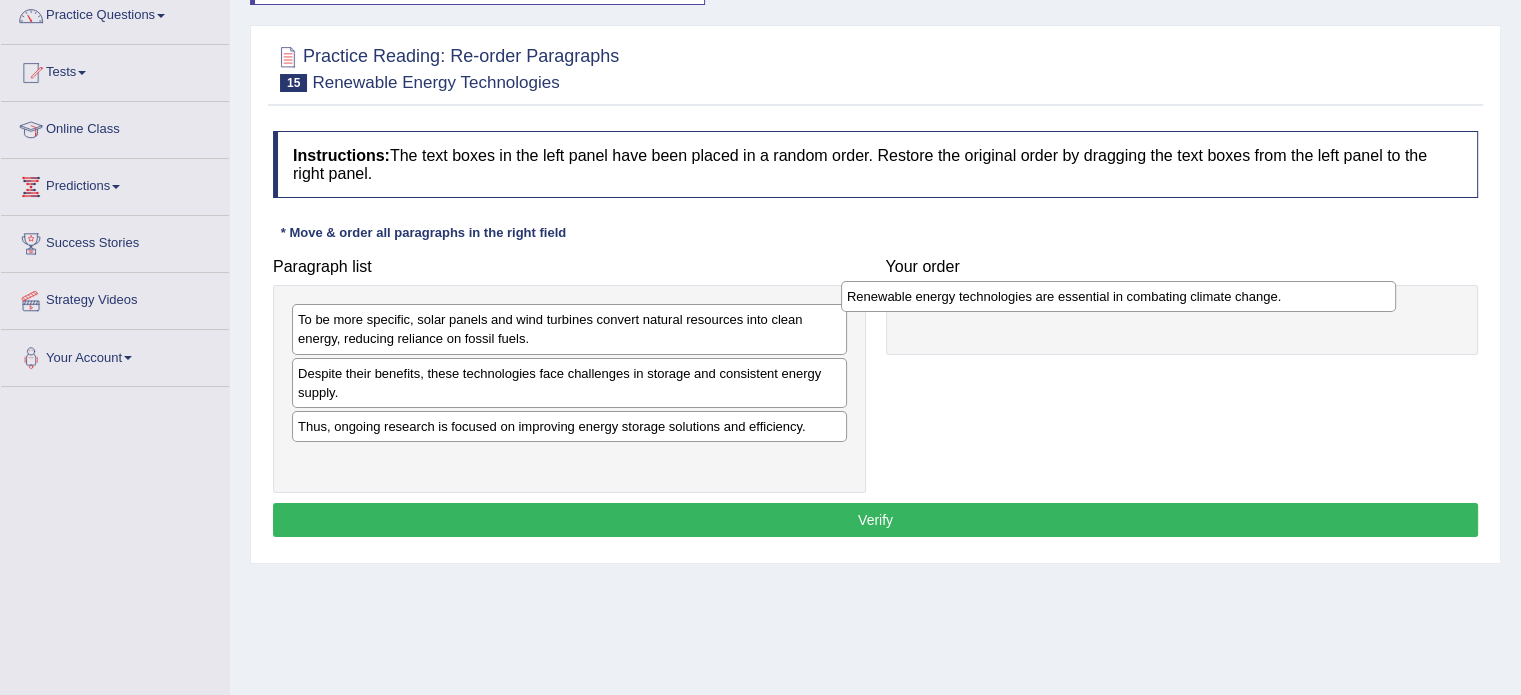 drag, startPoint x: 494, startPoint y: 322, endPoint x: 1043, endPoint y: 299, distance: 549.48157 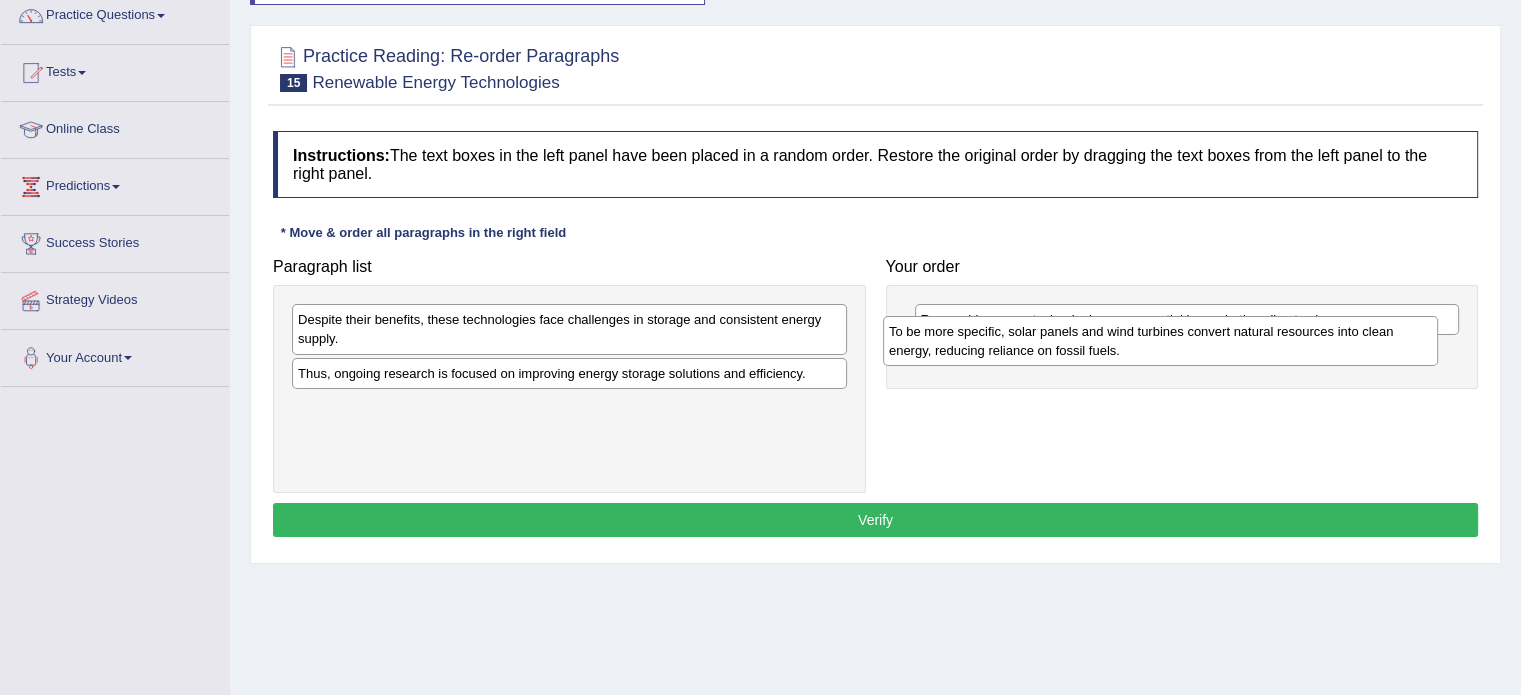 drag, startPoint x: 675, startPoint y: 339, endPoint x: 1268, endPoint y: 355, distance: 593.2158 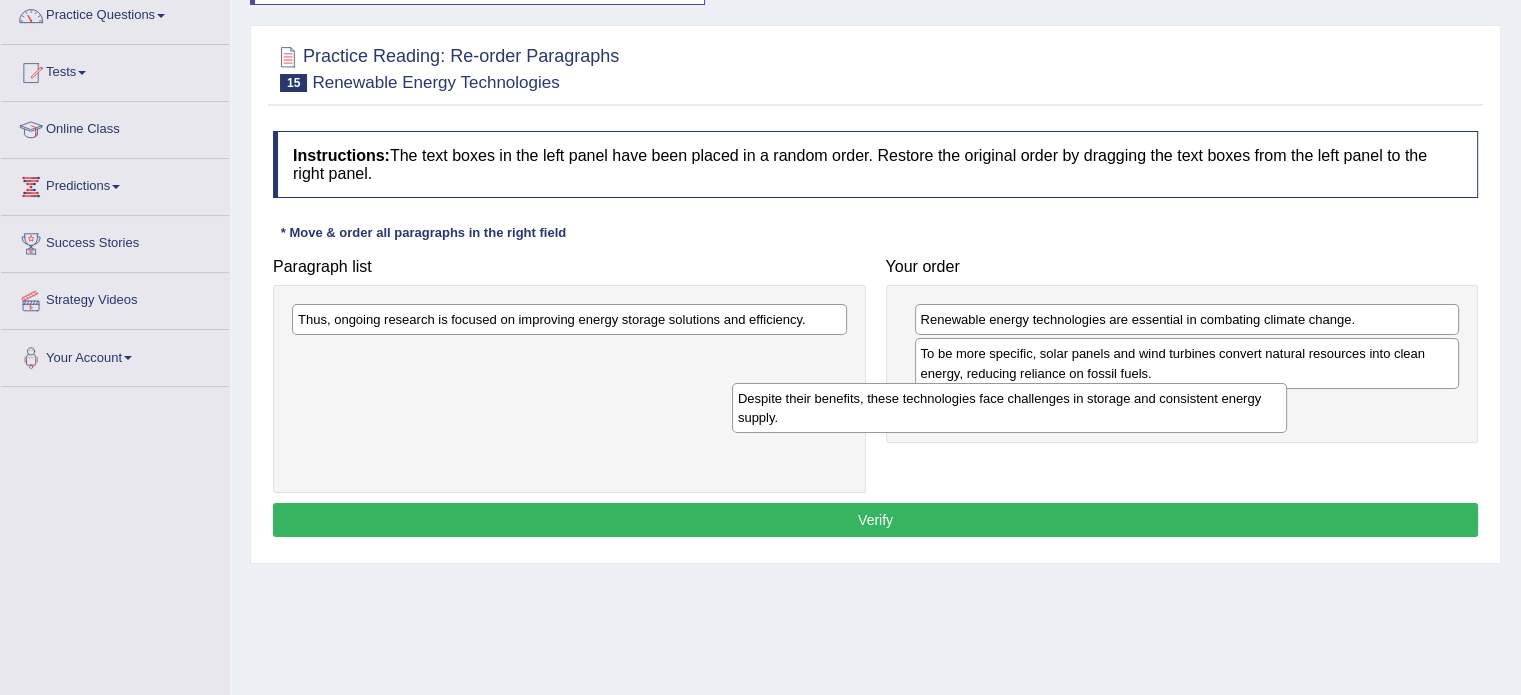 drag, startPoint x: 800, startPoint y: 335, endPoint x: 1270, endPoint y: 417, distance: 477.09958 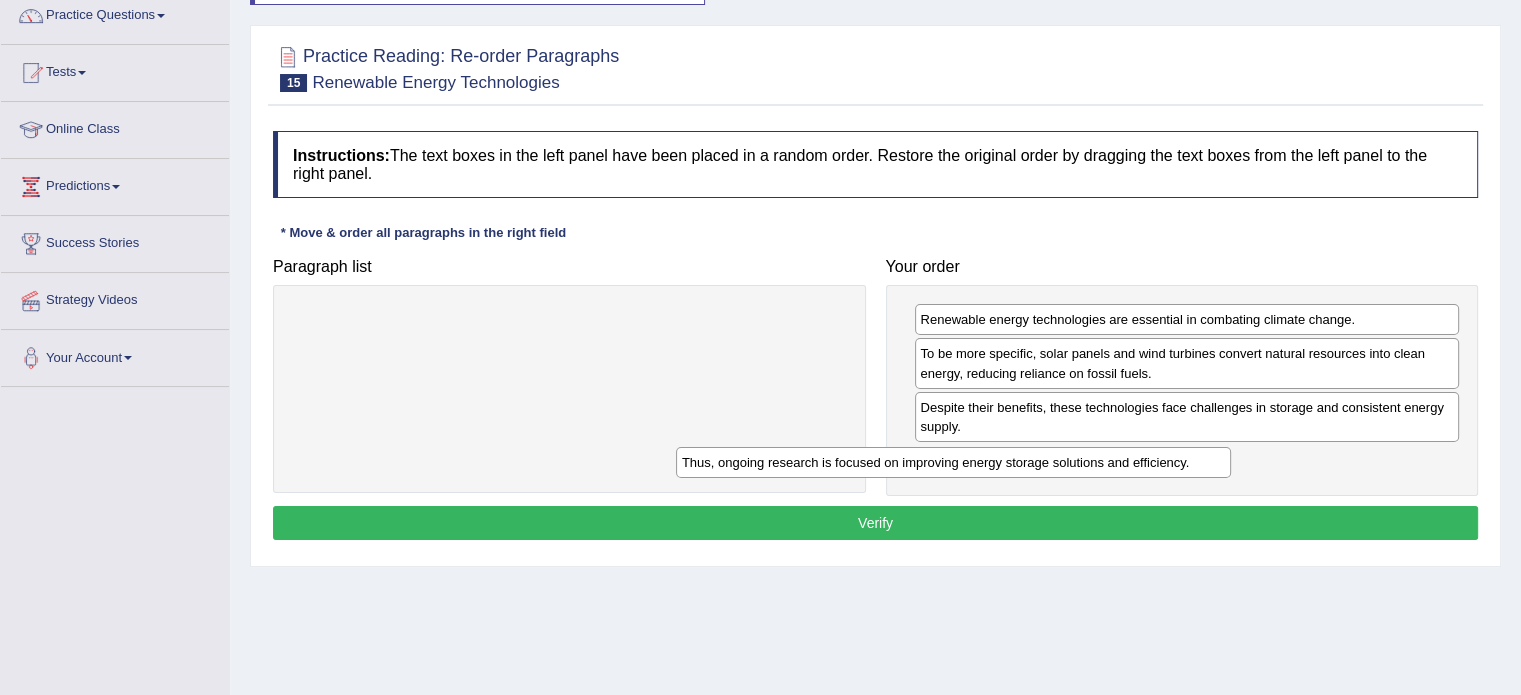 drag, startPoint x: 812, startPoint y: 307, endPoint x: 1219, endPoint y: 446, distance: 430.0814 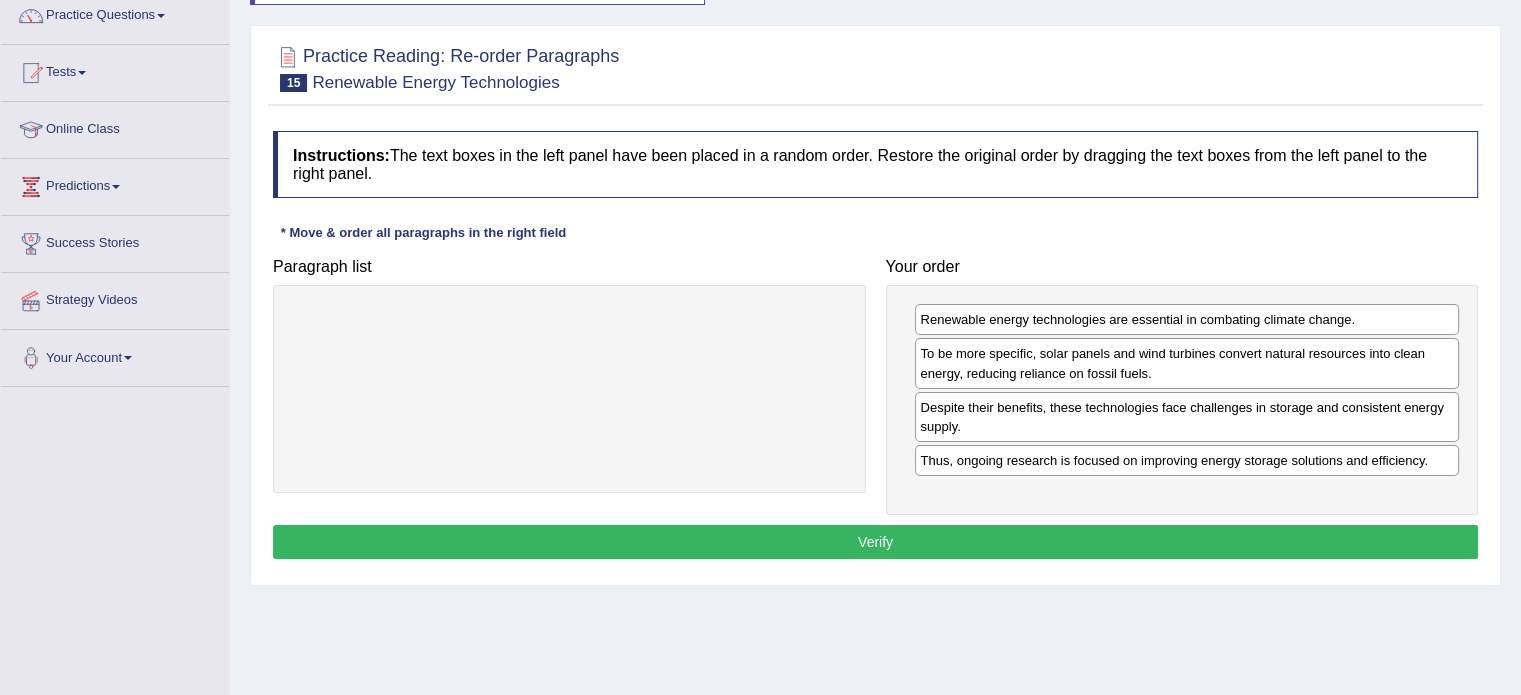 click on "Verify" at bounding box center (875, 542) 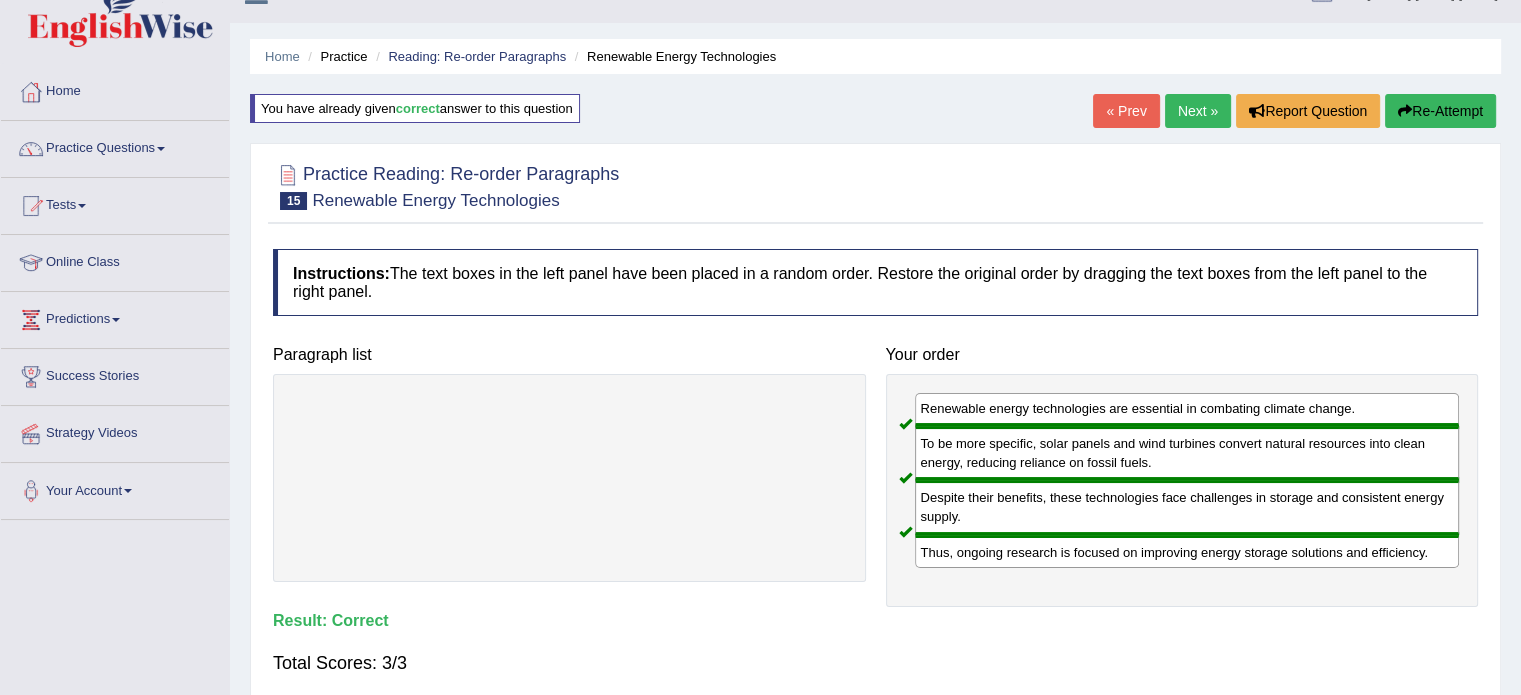 scroll, scrollTop: 30, scrollLeft: 0, axis: vertical 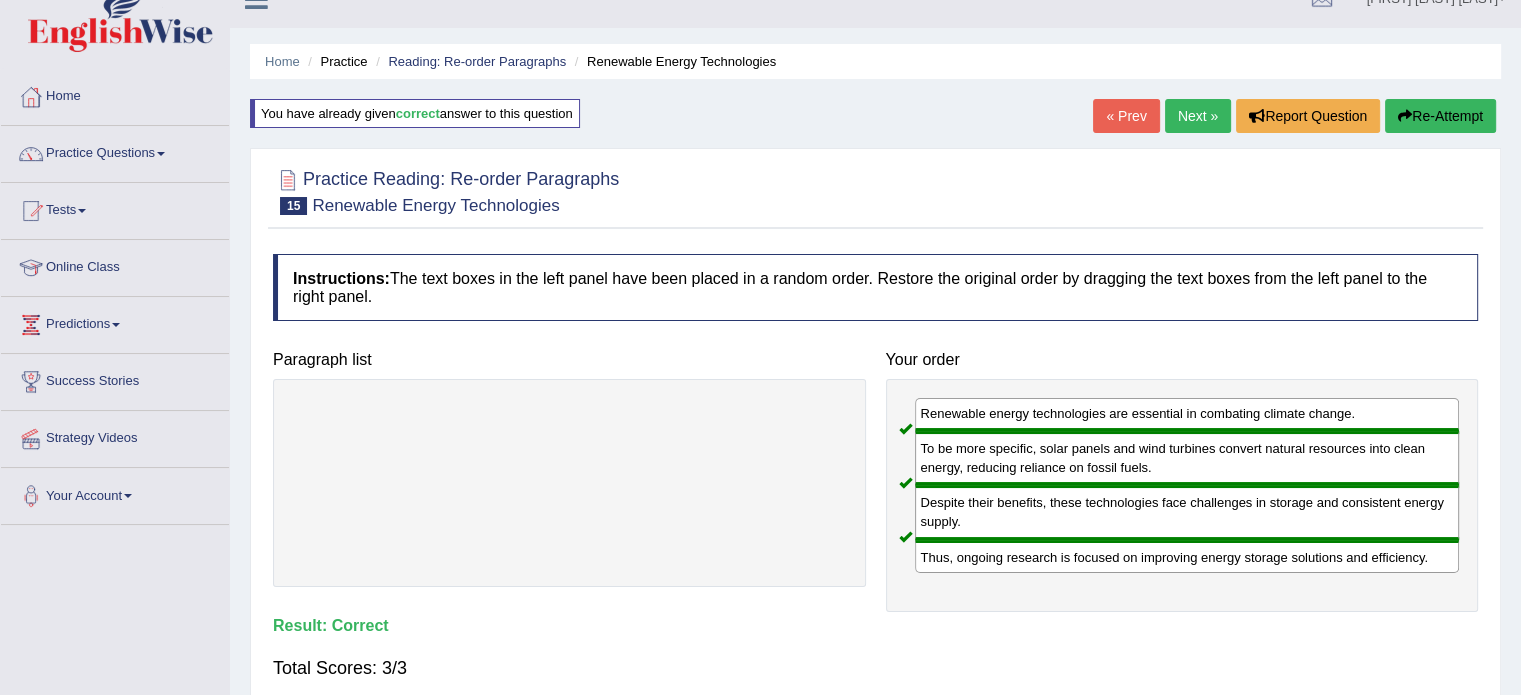 click on "Next »" at bounding box center (1198, 116) 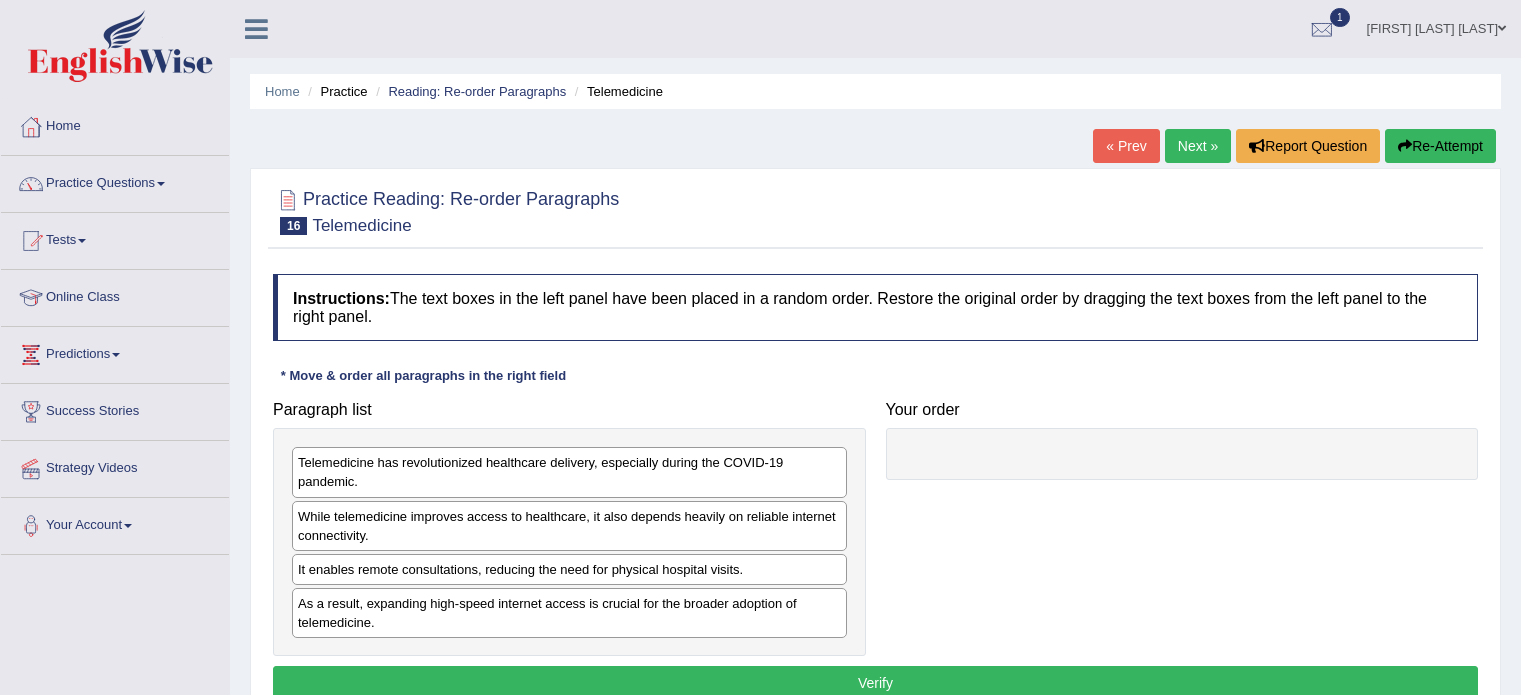 scroll, scrollTop: 0, scrollLeft: 0, axis: both 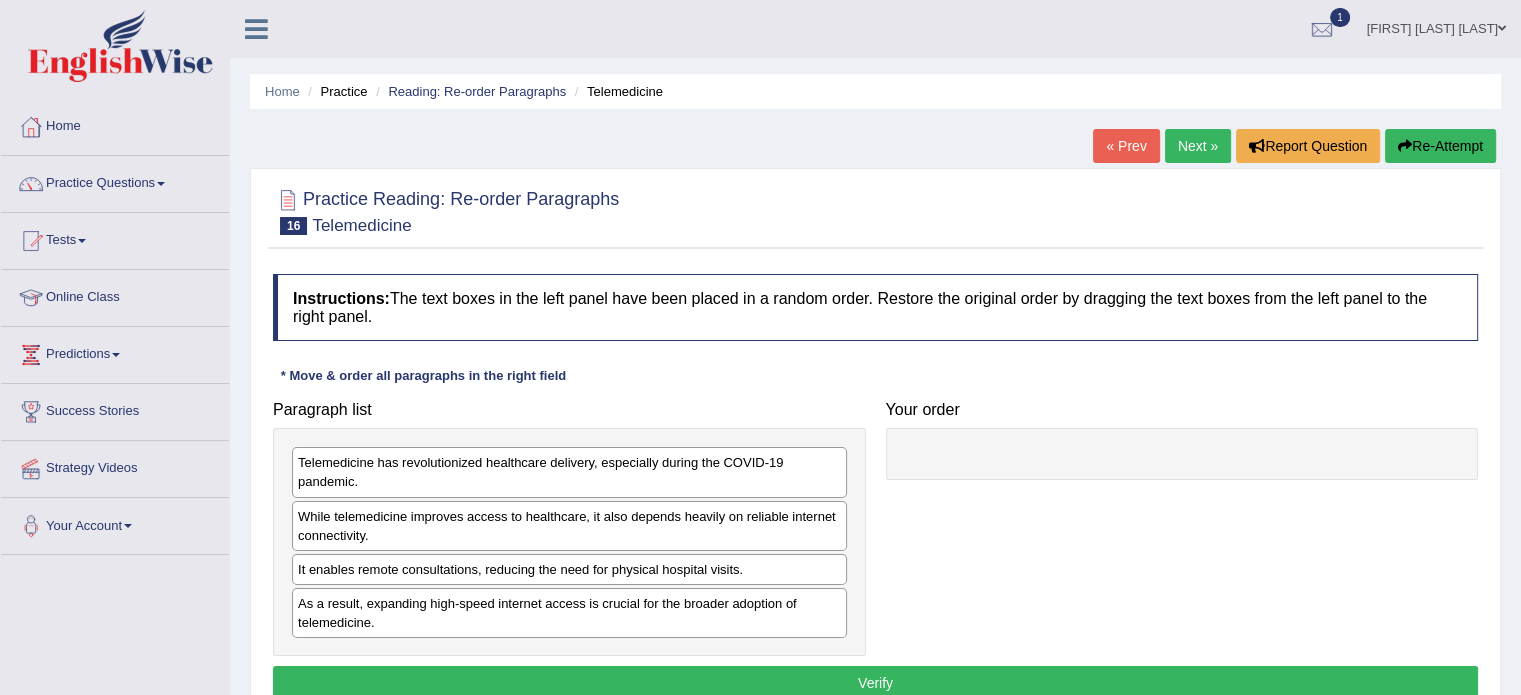 click on "Home
Practice
Reading: Re-order Paragraphs
Telemedicine
« Prev Next »  Report Question  Re-Attempt
Practice Reading: Re-order Paragraphs
16
Telemedicine
Instructions:  The text boxes in the left panel have been placed in a random order. Restore the original order by dragging the text boxes from the left panel to the right panel.
* Move & order all paragraphs in the right field
Paragraph list
Telemedicine has revolutionized healthcare delivery, especially during the COVID-19 pandemic. While telemedicine improves access to healthcare, it also depends heavily on reliable internet connectivity. It enables remote consultations, reducing the need for physical hospital visits. As a result, expanding high-speed internet access is crucial for the broader adoption of telemedicine.
Correct order" at bounding box center [875, 500] 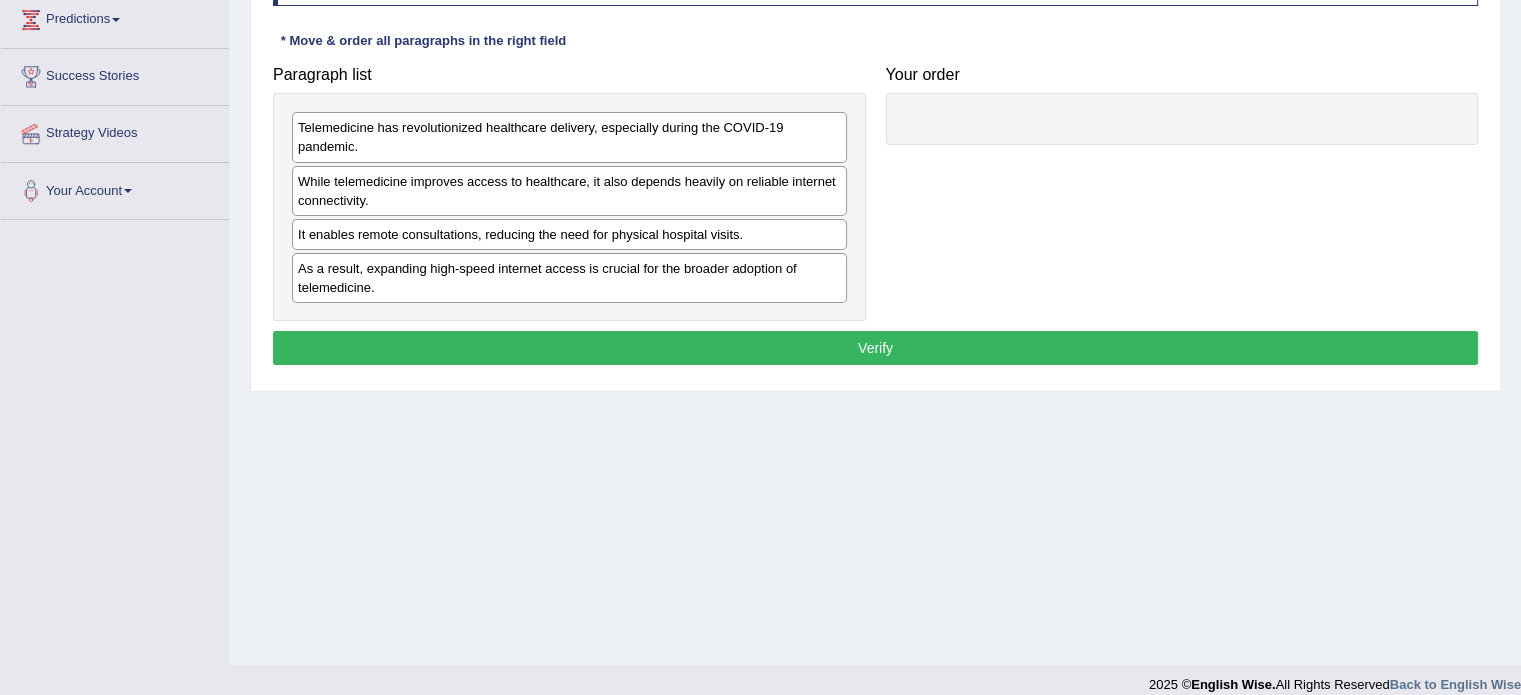 scroll, scrollTop: 355, scrollLeft: 0, axis: vertical 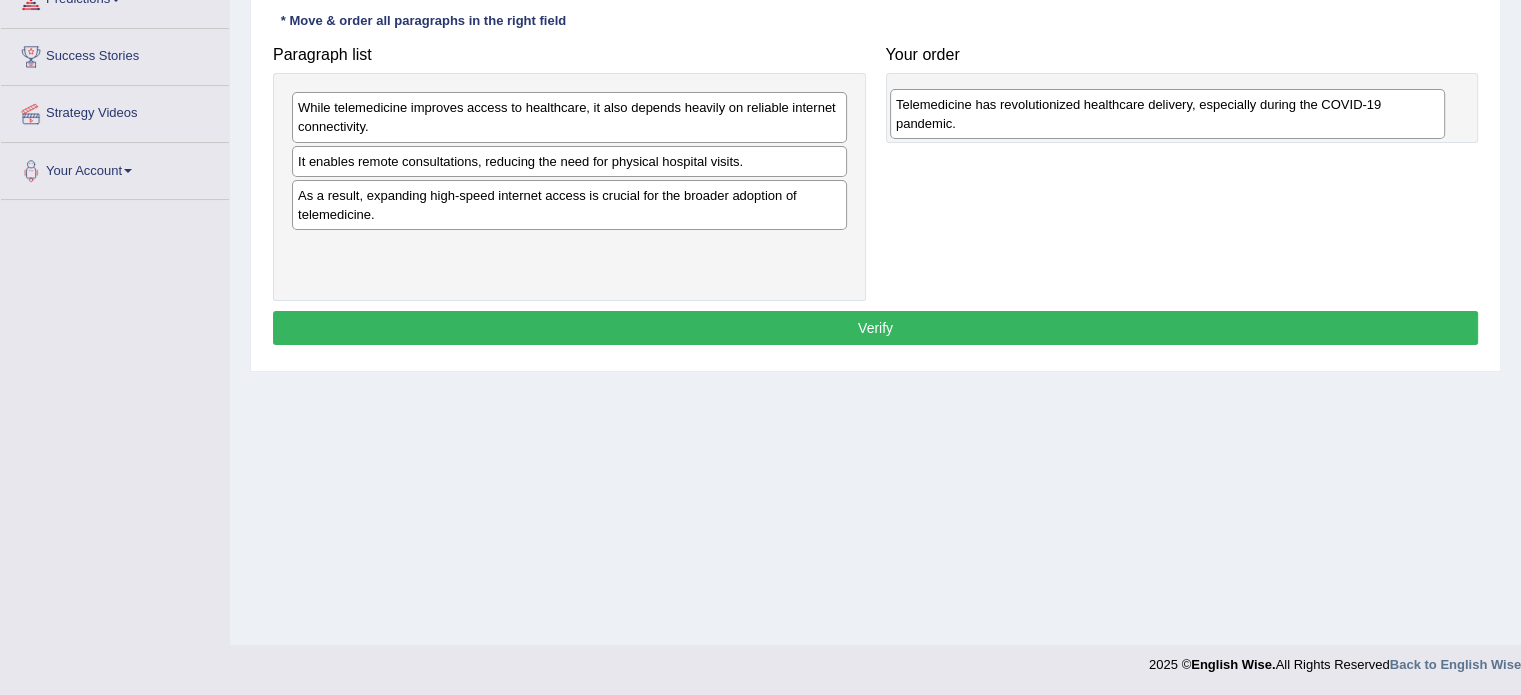 drag, startPoint x: 378, startPoint y: 126, endPoint x: 978, endPoint y: 123, distance: 600.0075 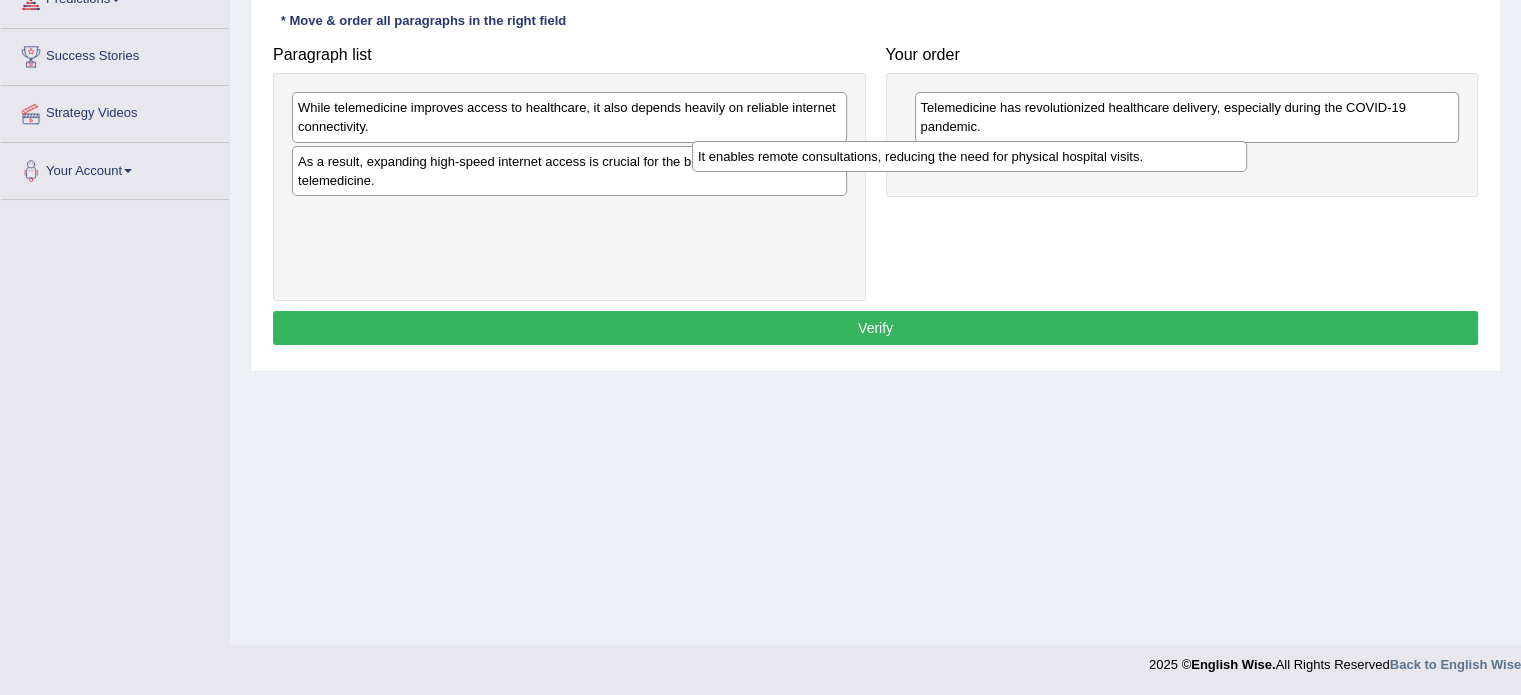 drag, startPoint x: 694, startPoint y: 162, endPoint x: 1125, endPoint y: 152, distance: 431.116 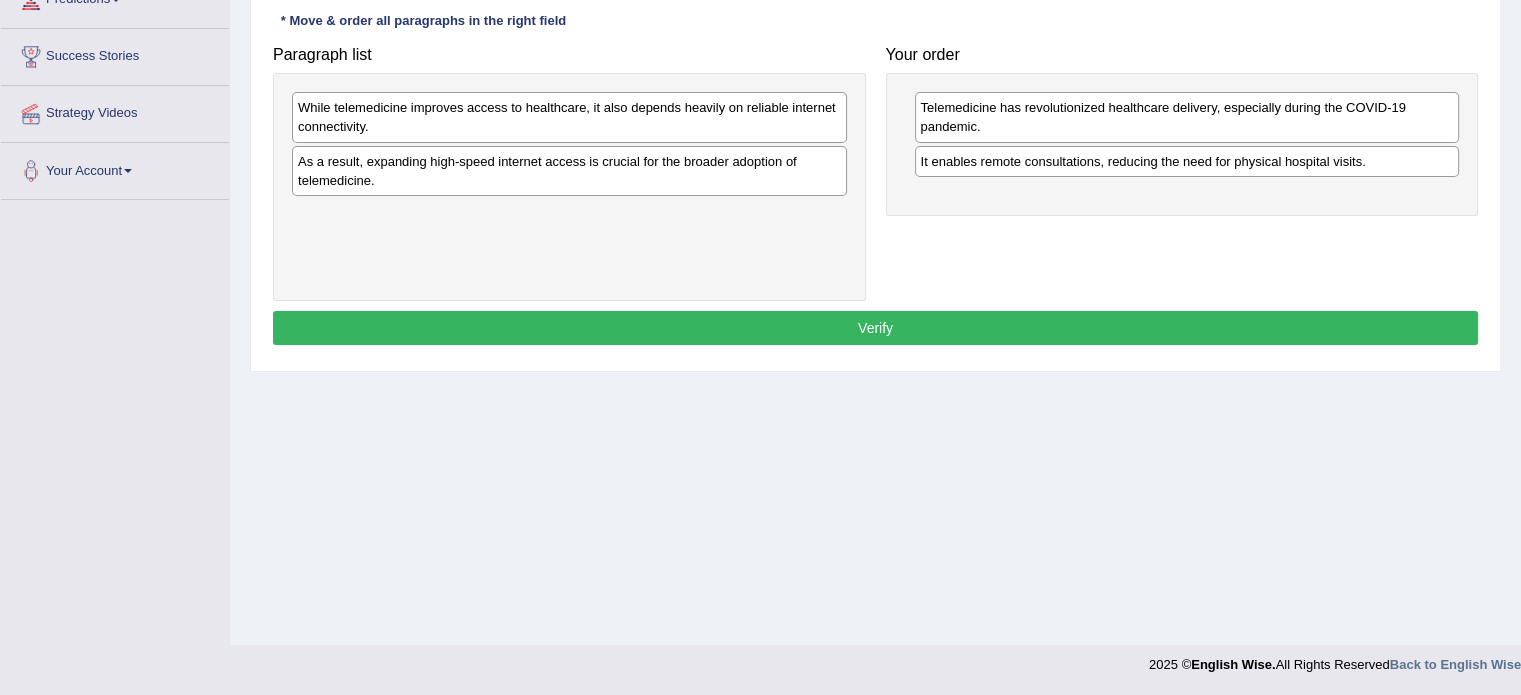 click on "While telemedicine improves access to healthcare, it also depends heavily on reliable internet connectivity." at bounding box center (569, 117) 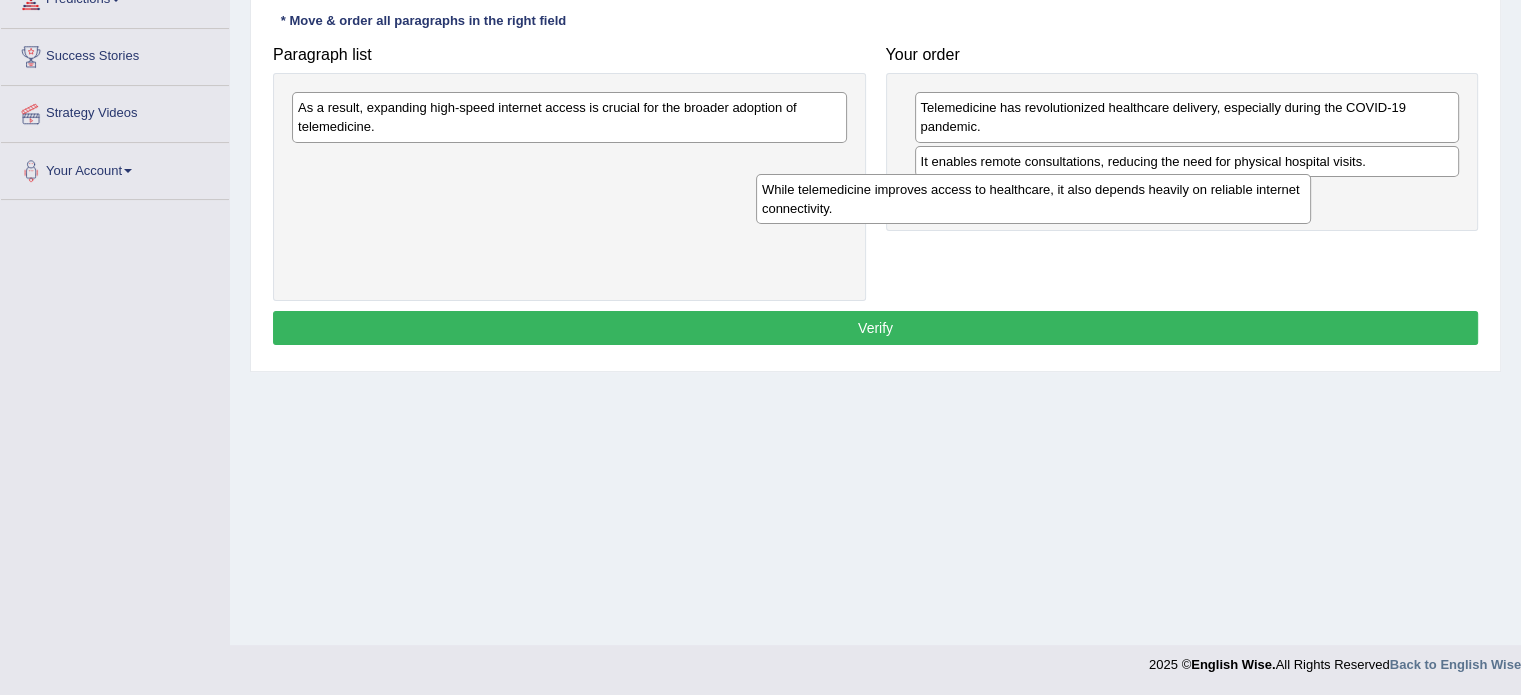 drag, startPoint x: 600, startPoint y: 114, endPoint x: 1087, endPoint y: 194, distance: 493.5271 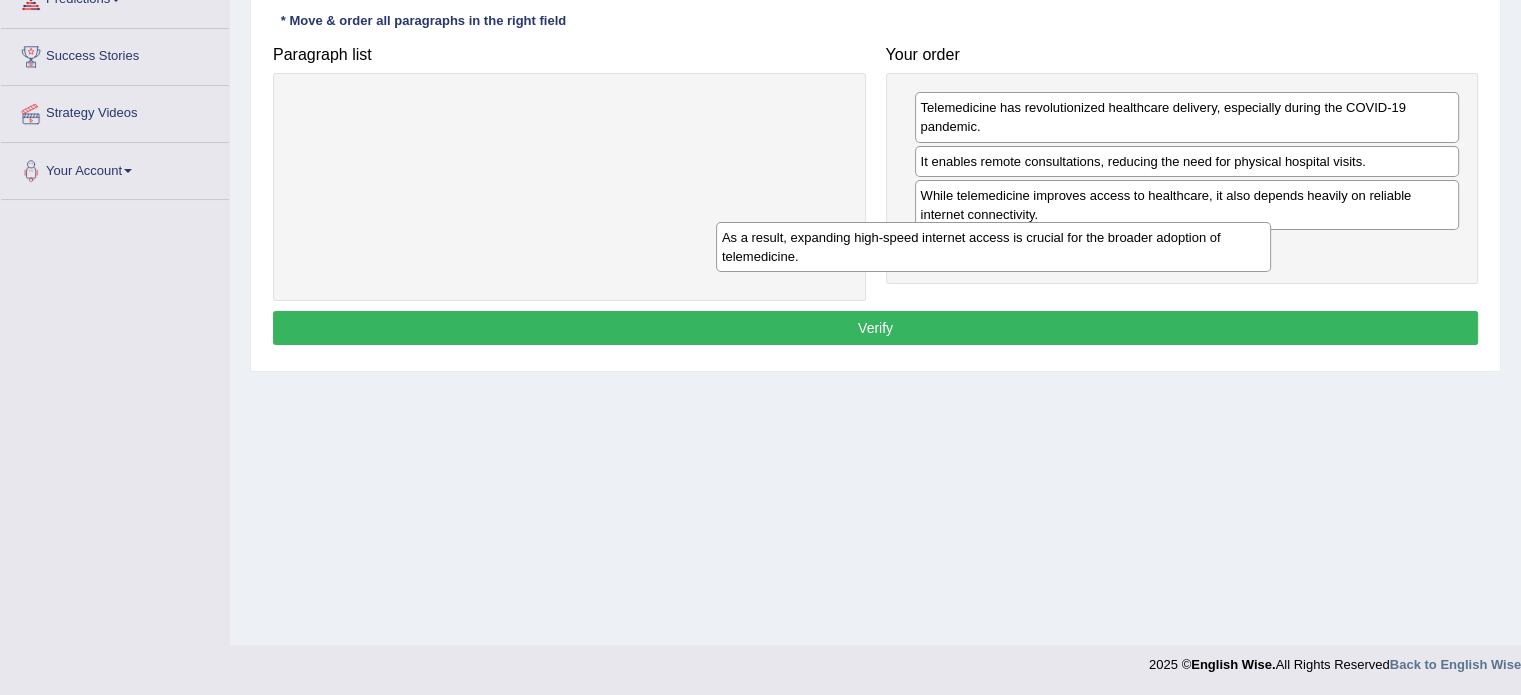 drag, startPoint x: 668, startPoint y: 110, endPoint x: 1092, endPoint y: 239, distance: 443.18958 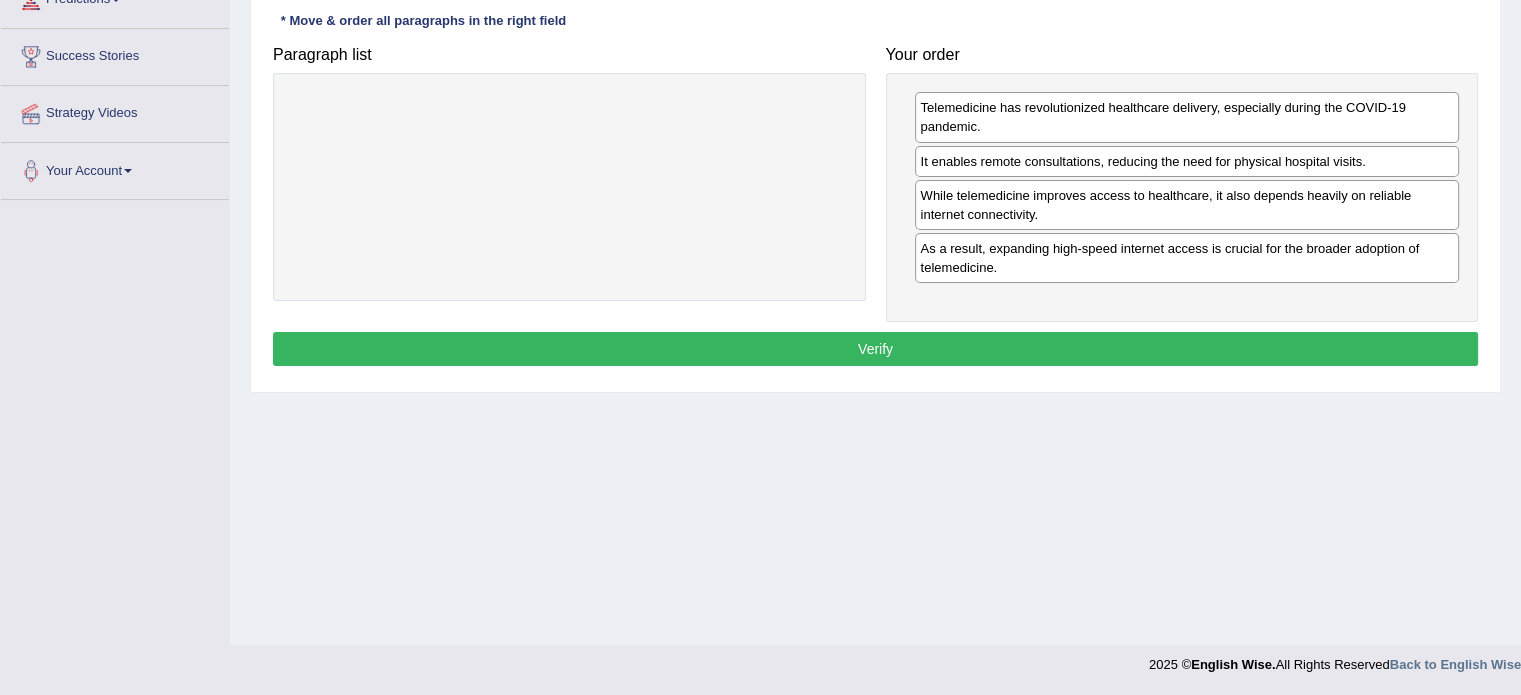 click on "Verify" at bounding box center [875, 349] 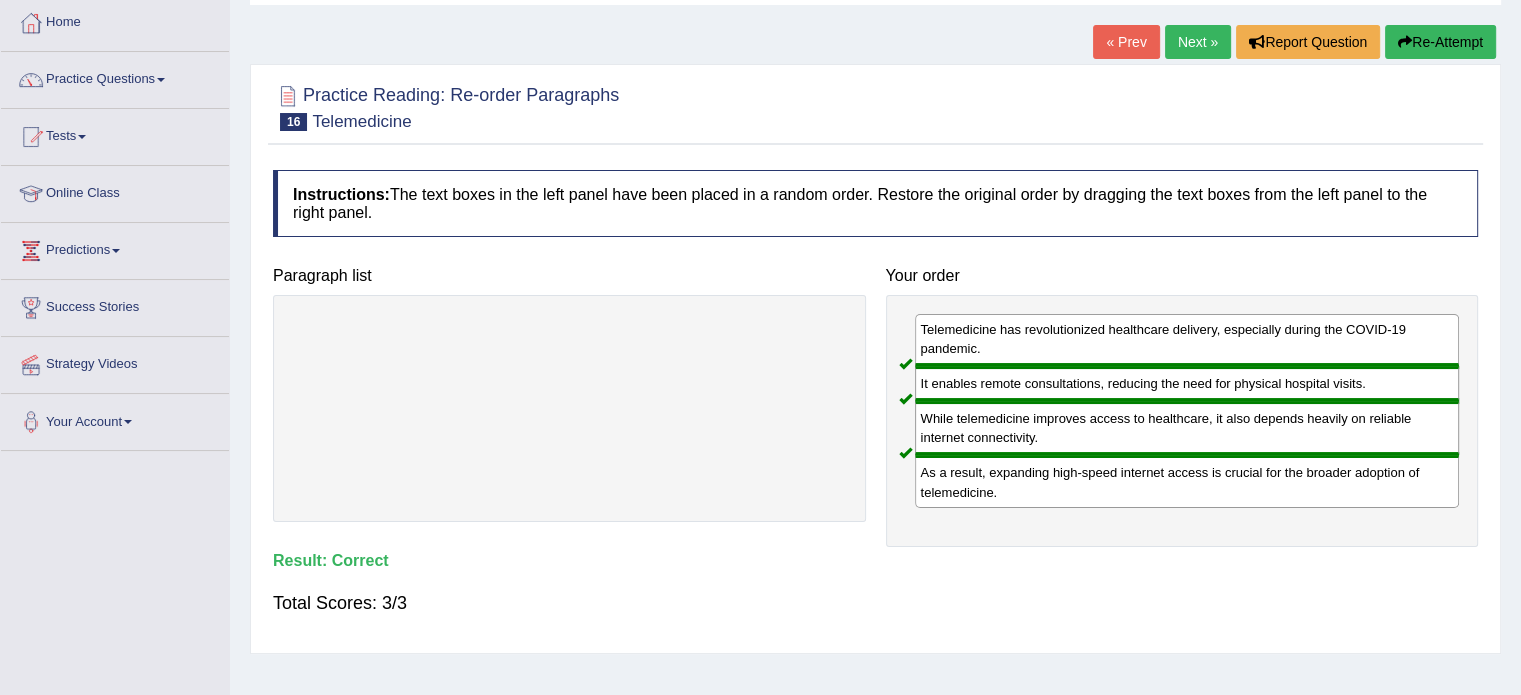 scroll, scrollTop: 70, scrollLeft: 0, axis: vertical 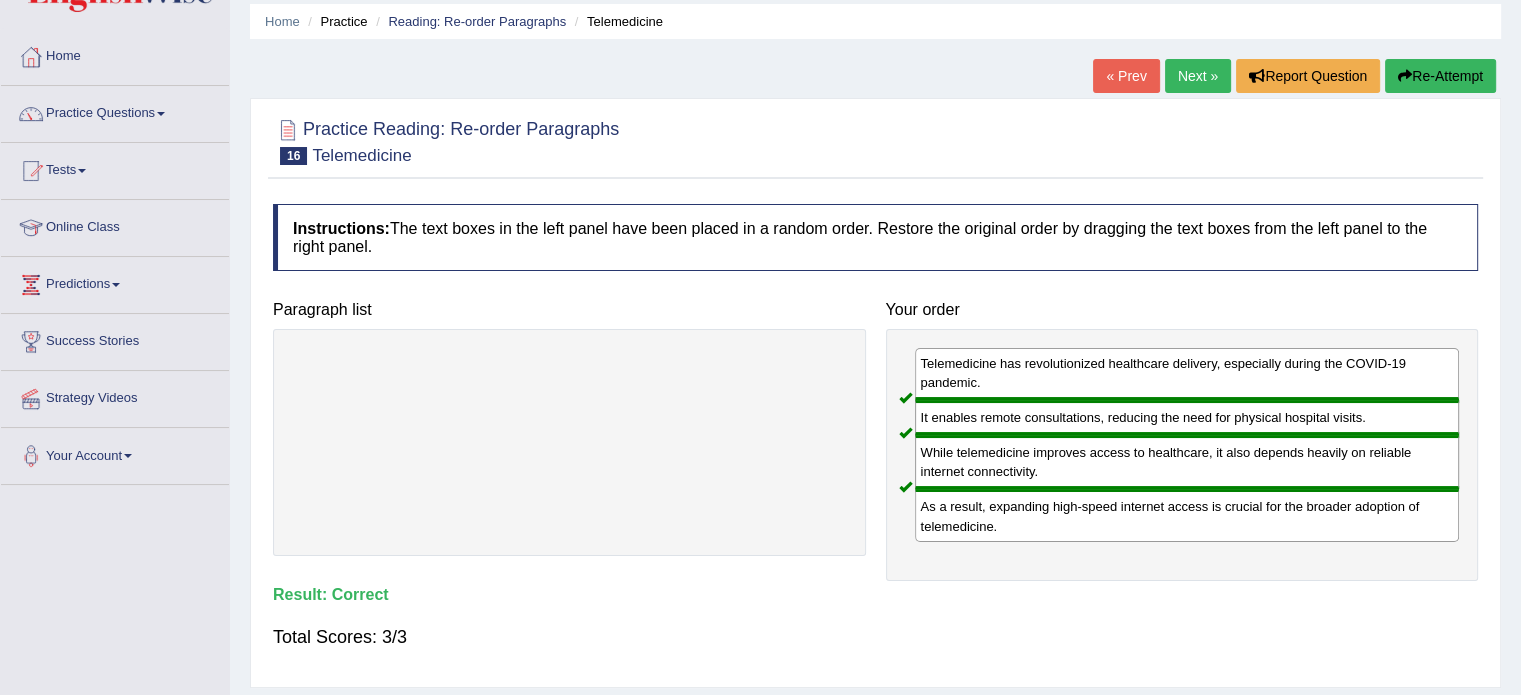 click on "Re-Attempt" at bounding box center [1440, 76] 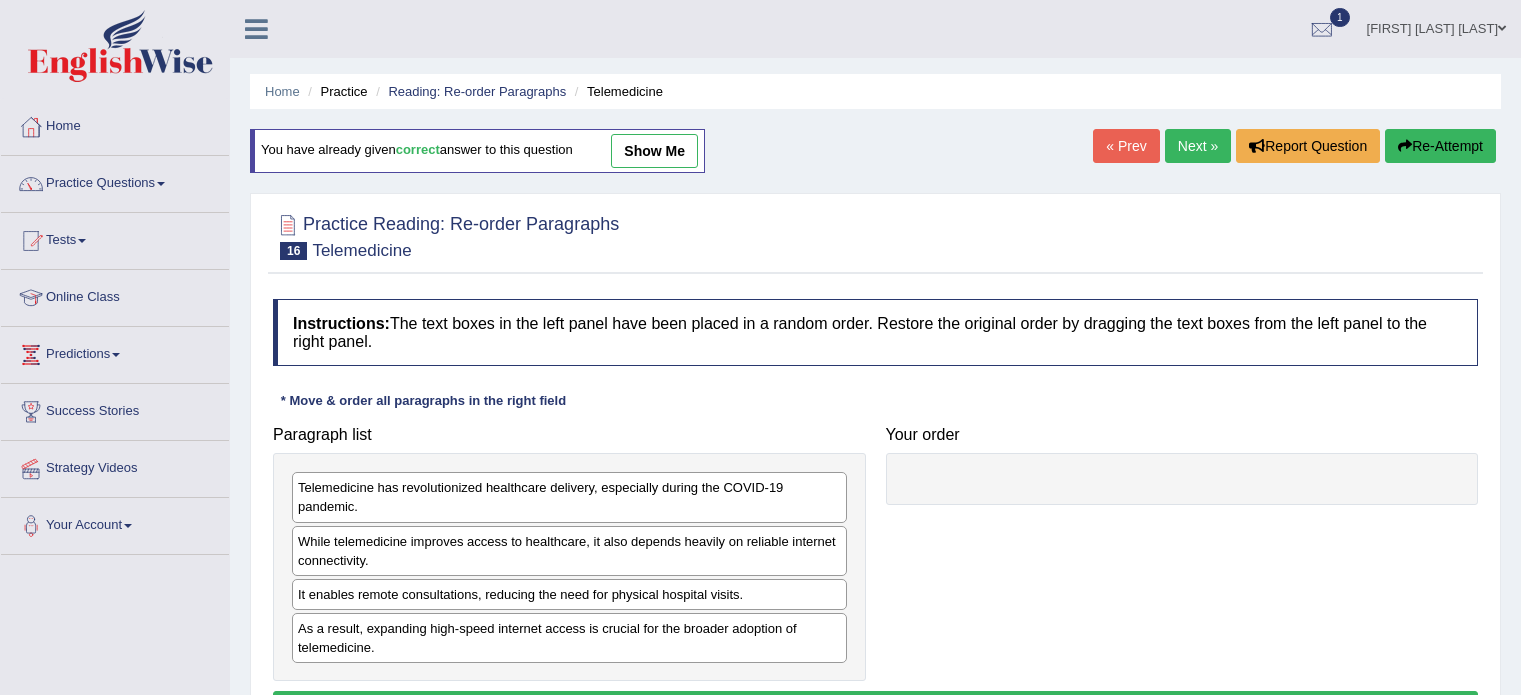 scroll, scrollTop: 70, scrollLeft: 0, axis: vertical 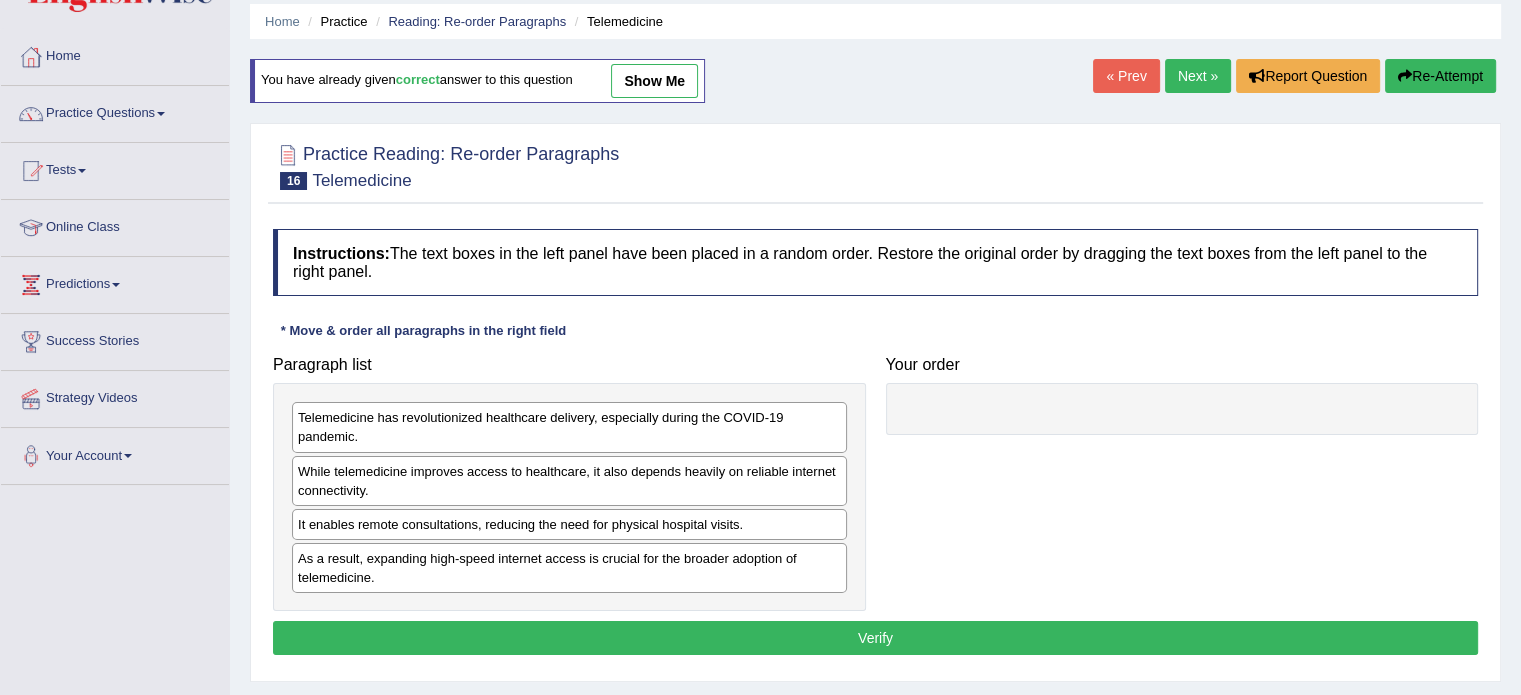 drag, startPoint x: 0, startPoint y: 0, endPoint x: 1456, endPoint y: 132, distance: 1461.9713 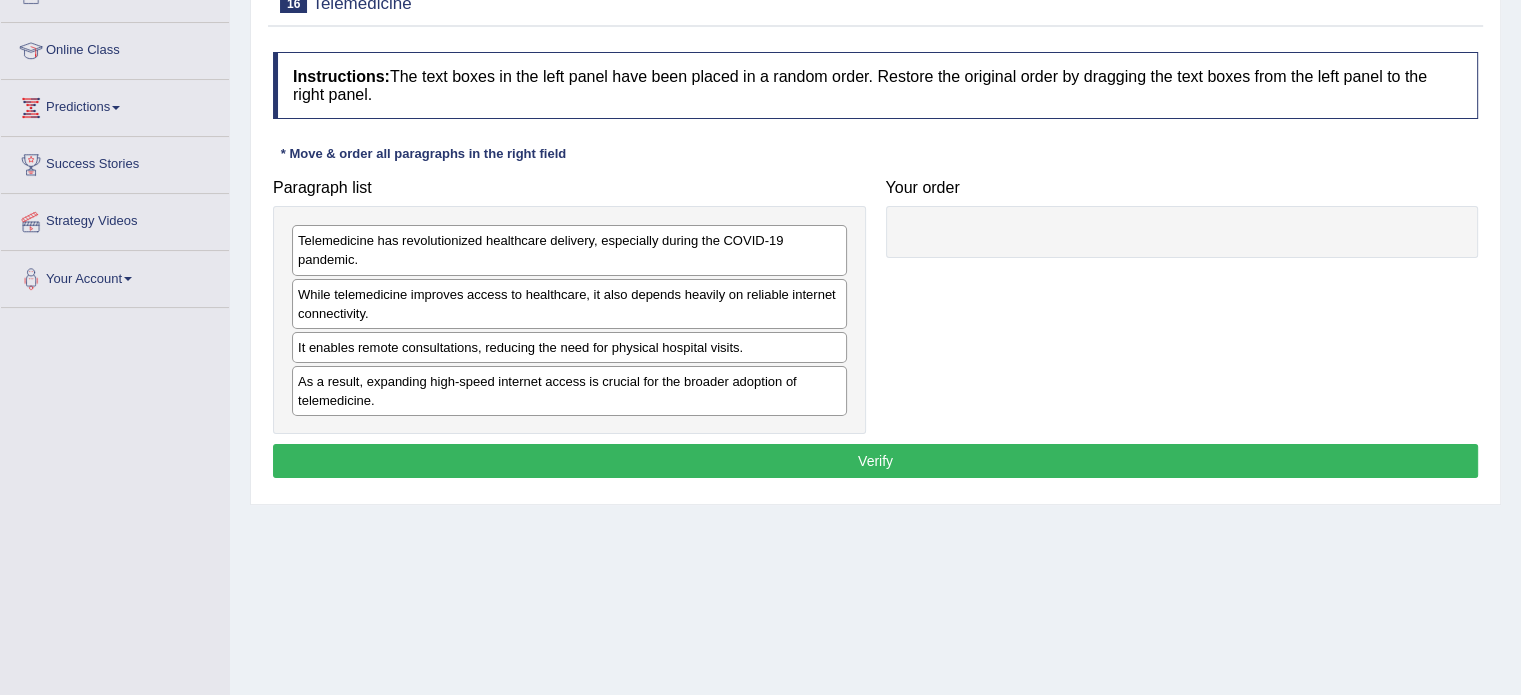 scroll, scrollTop: 257, scrollLeft: 0, axis: vertical 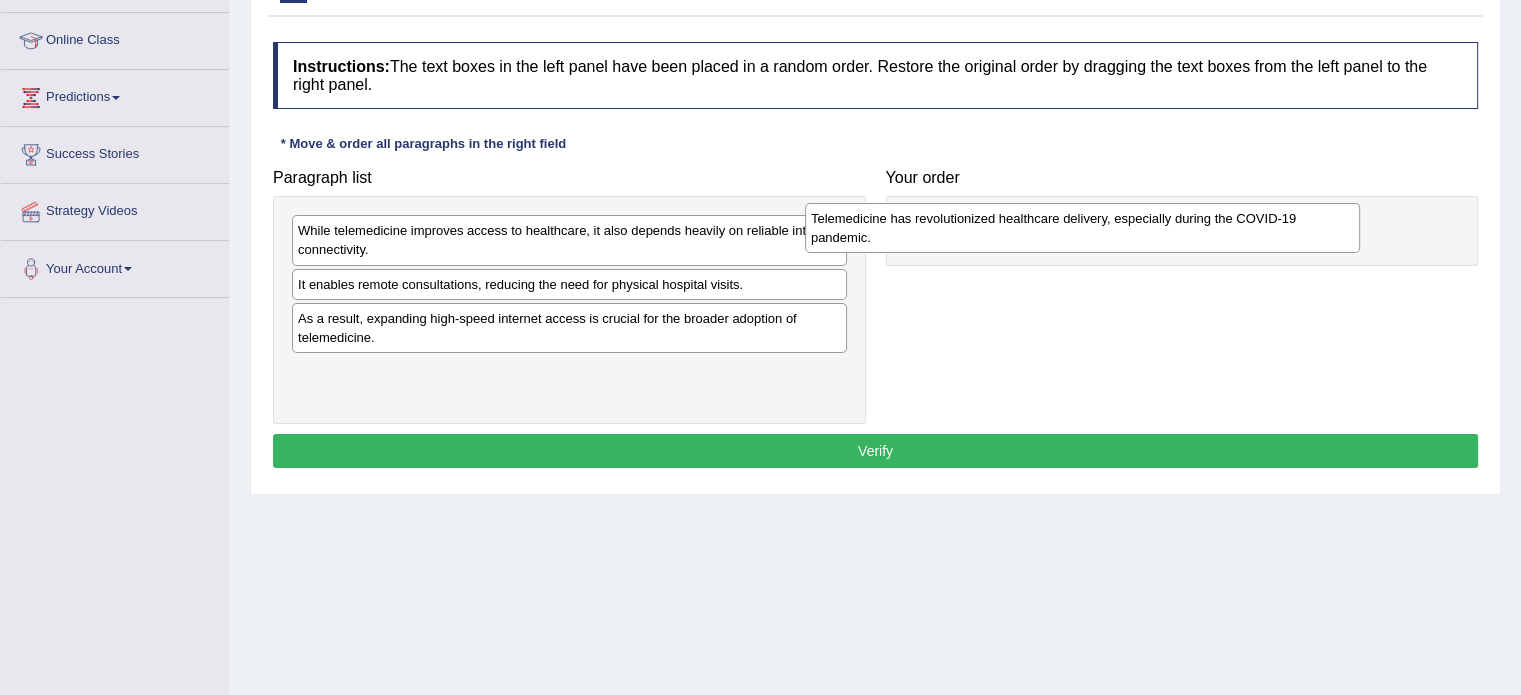 drag, startPoint x: 392, startPoint y: 249, endPoint x: 920, endPoint y: 239, distance: 528.09467 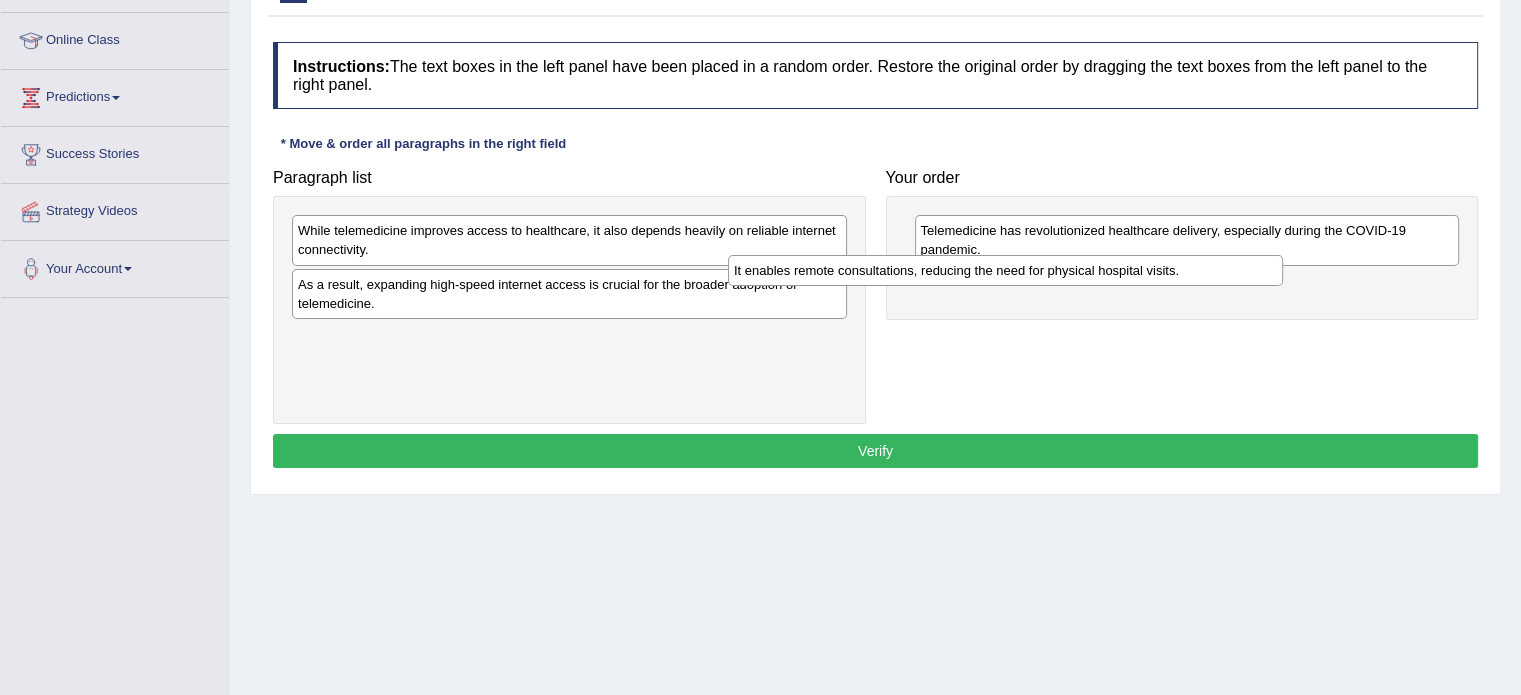 drag, startPoint x: 424, startPoint y: 283, endPoint x: 860, endPoint y: 269, distance: 436.2247 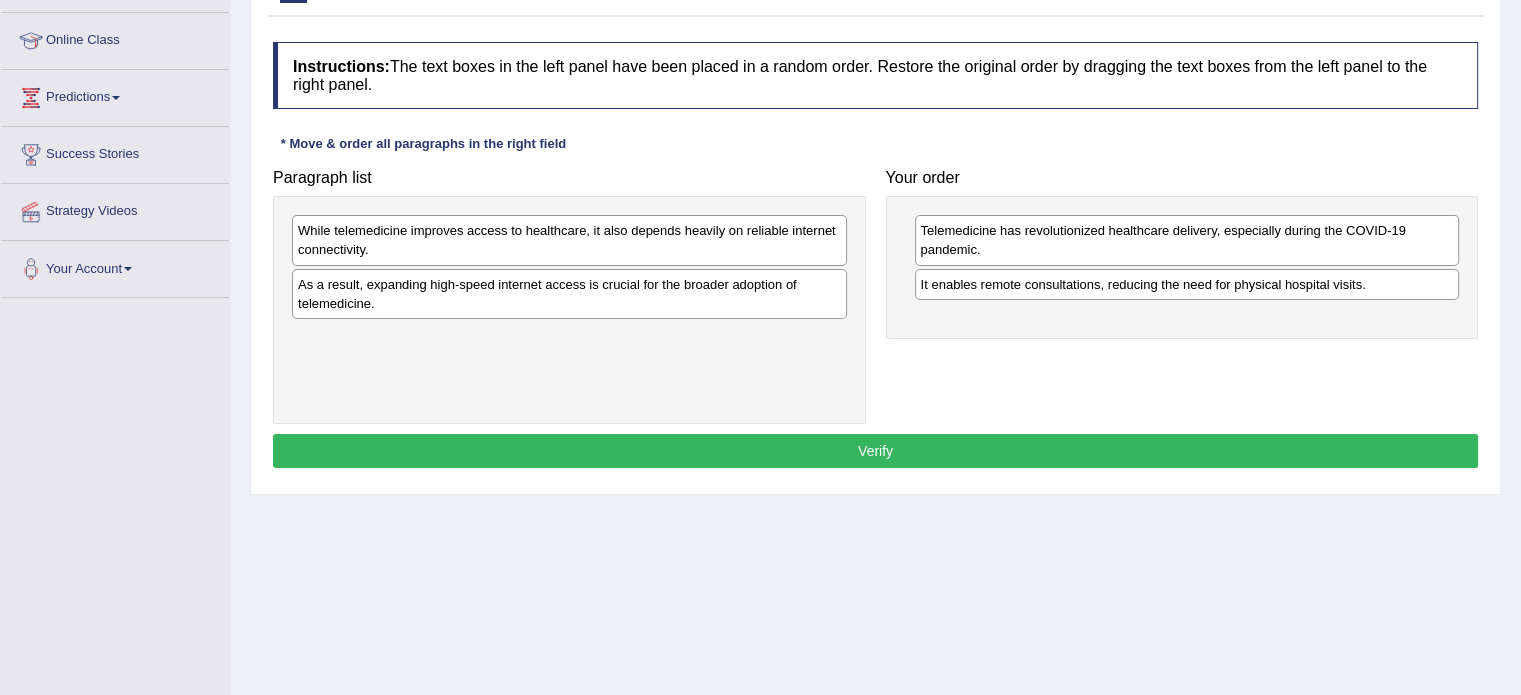 click on "While telemedicine improves access to healthcare, it also depends heavily on reliable internet connectivity." at bounding box center (569, 240) 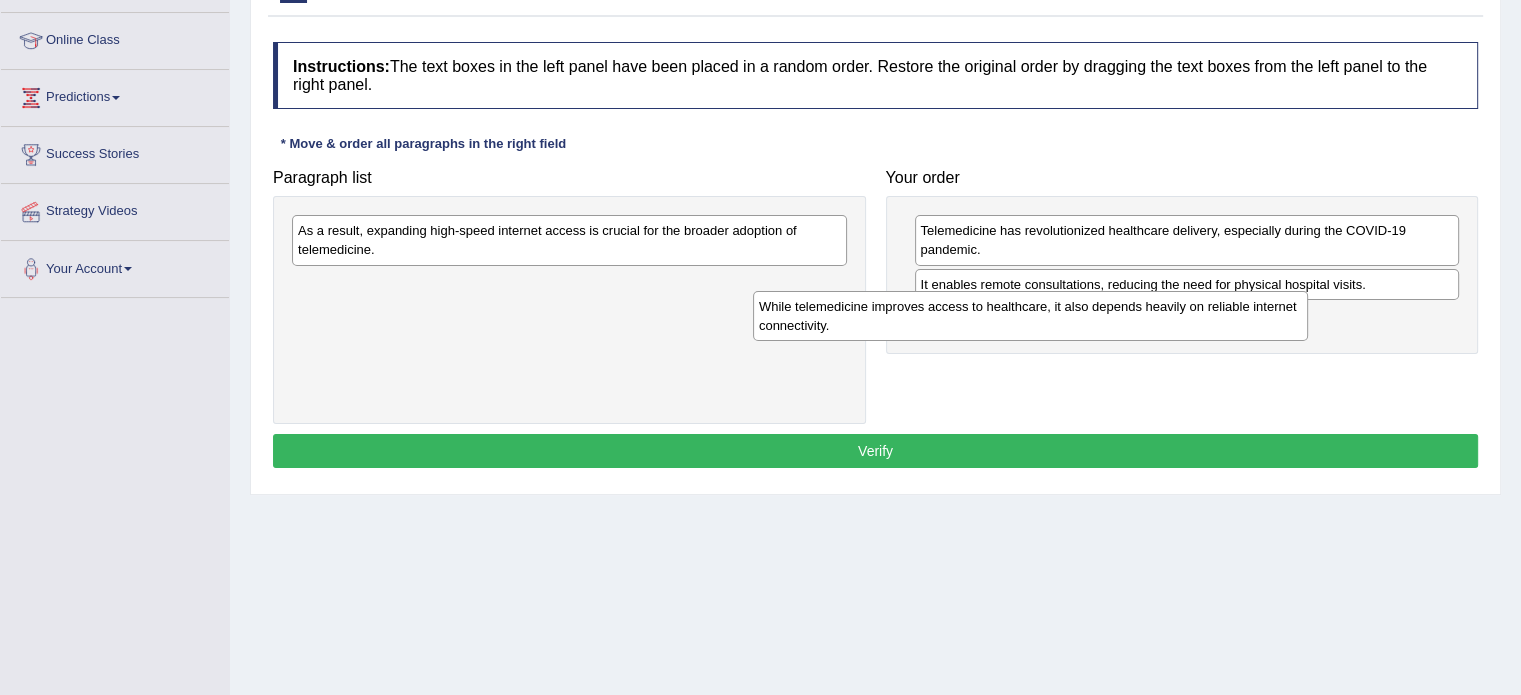 drag, startPoint x: 764, startPoint y: 251, endPoint x: 1225, endPoint y: 327, distance: 467.22266 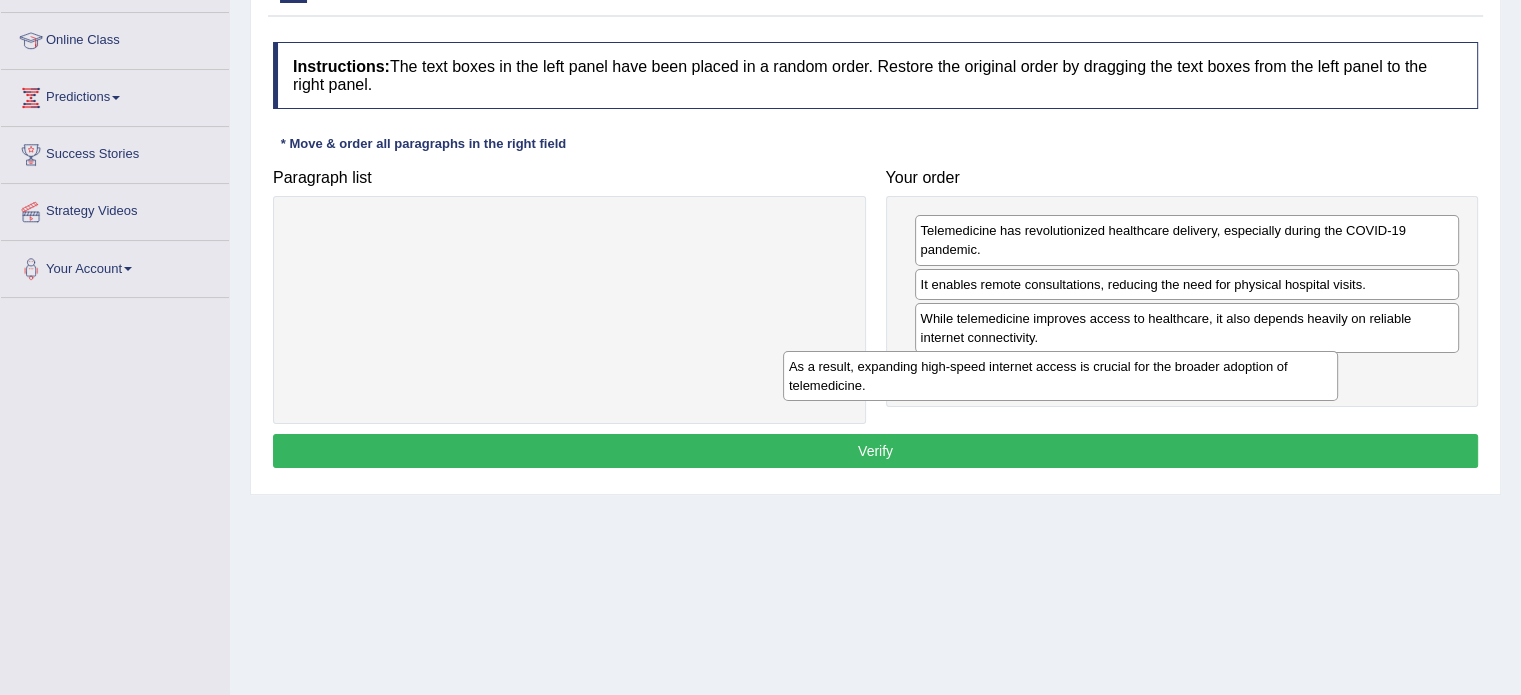 drag, startPoint x: 792, startPoint y: 246, endPoint x: 1307, endPoint y: 377, distance: 531.4 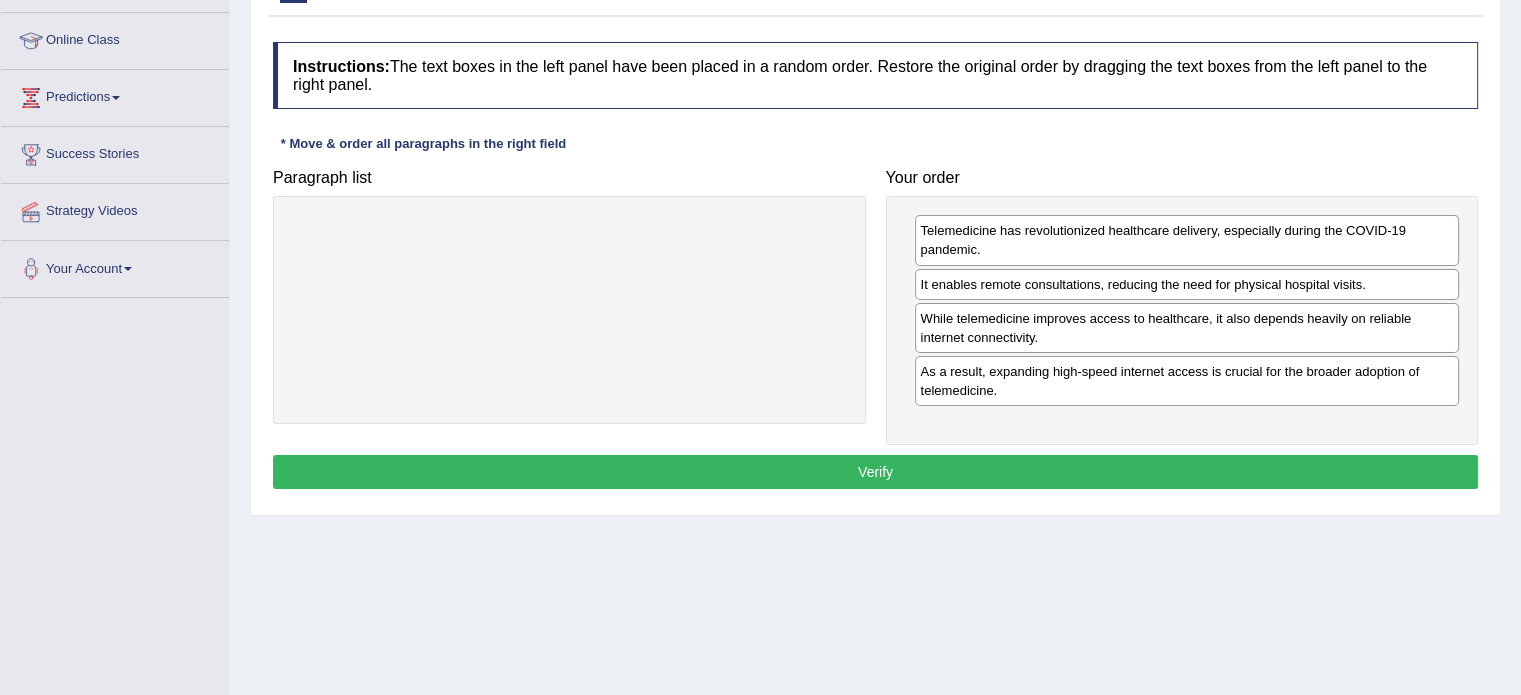 click on "Verify" at bounding box center [875, 472] 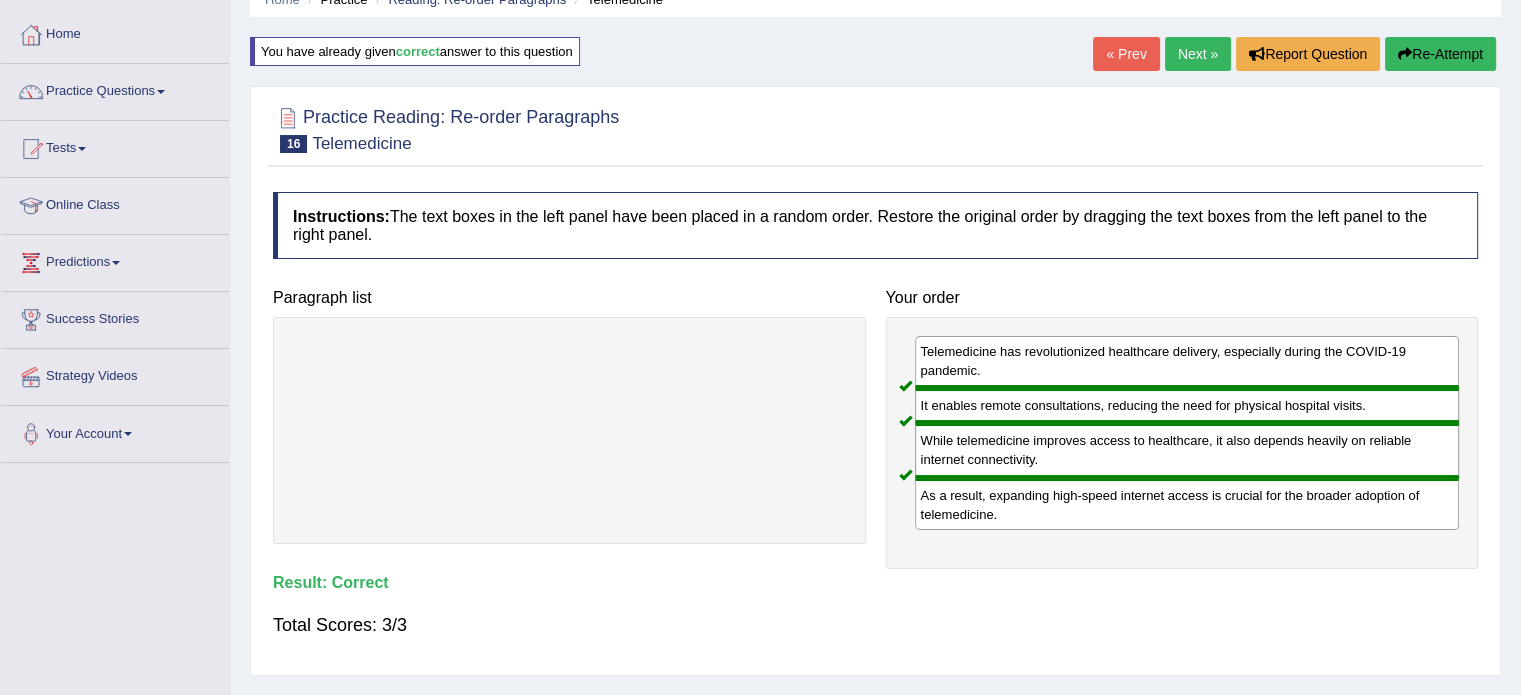 scroll, scrollTop: 65, scrollLeft: 0, axis: vertical 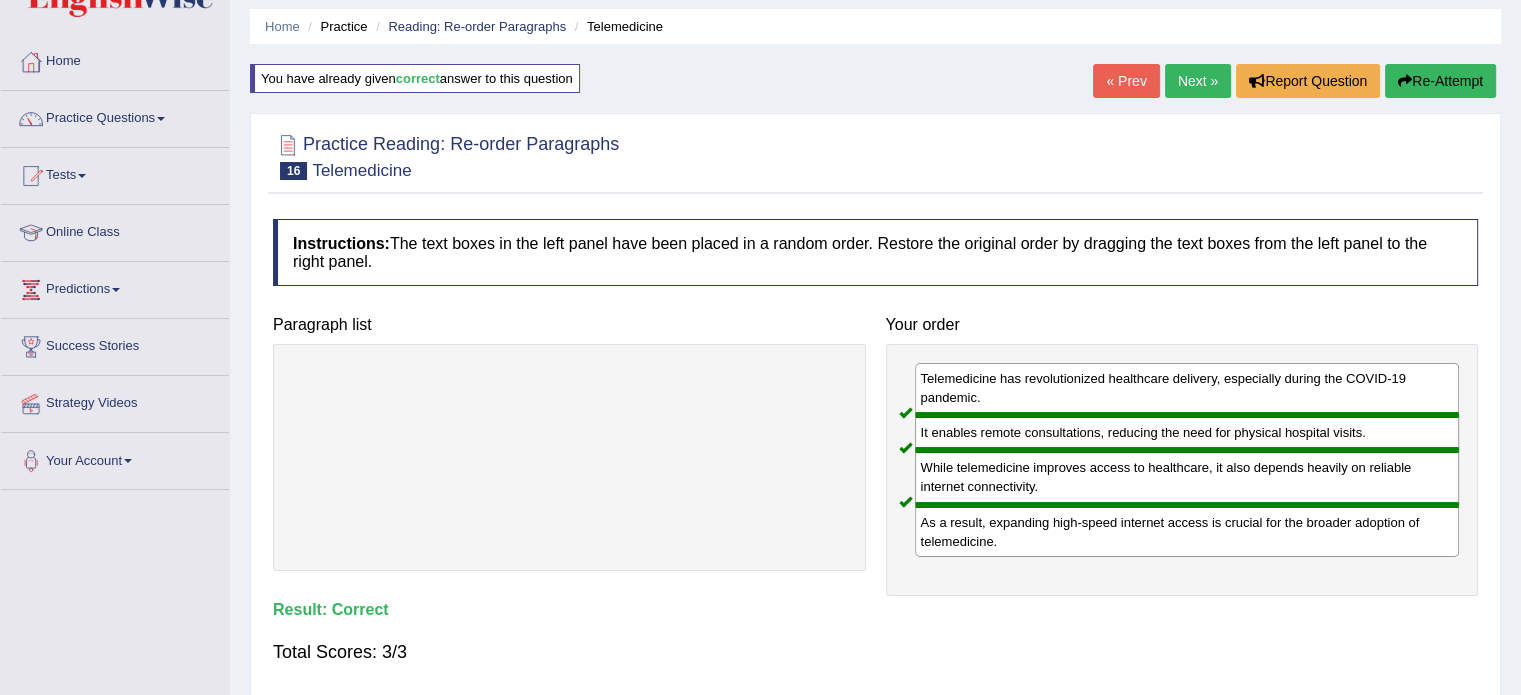 click on "Next »" at bounding box center (1198, 81) 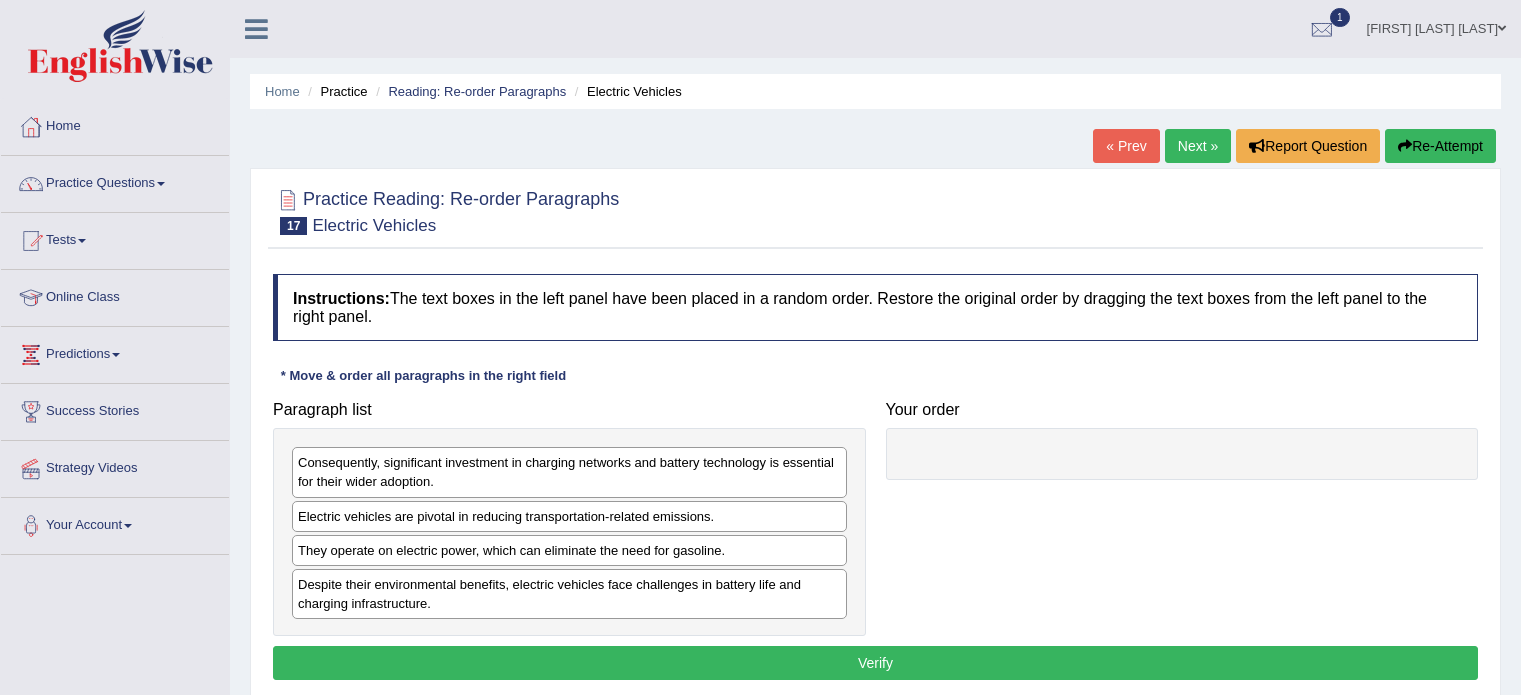 scroll, scrollTop: 0, scrollLeft: 0, axis: both 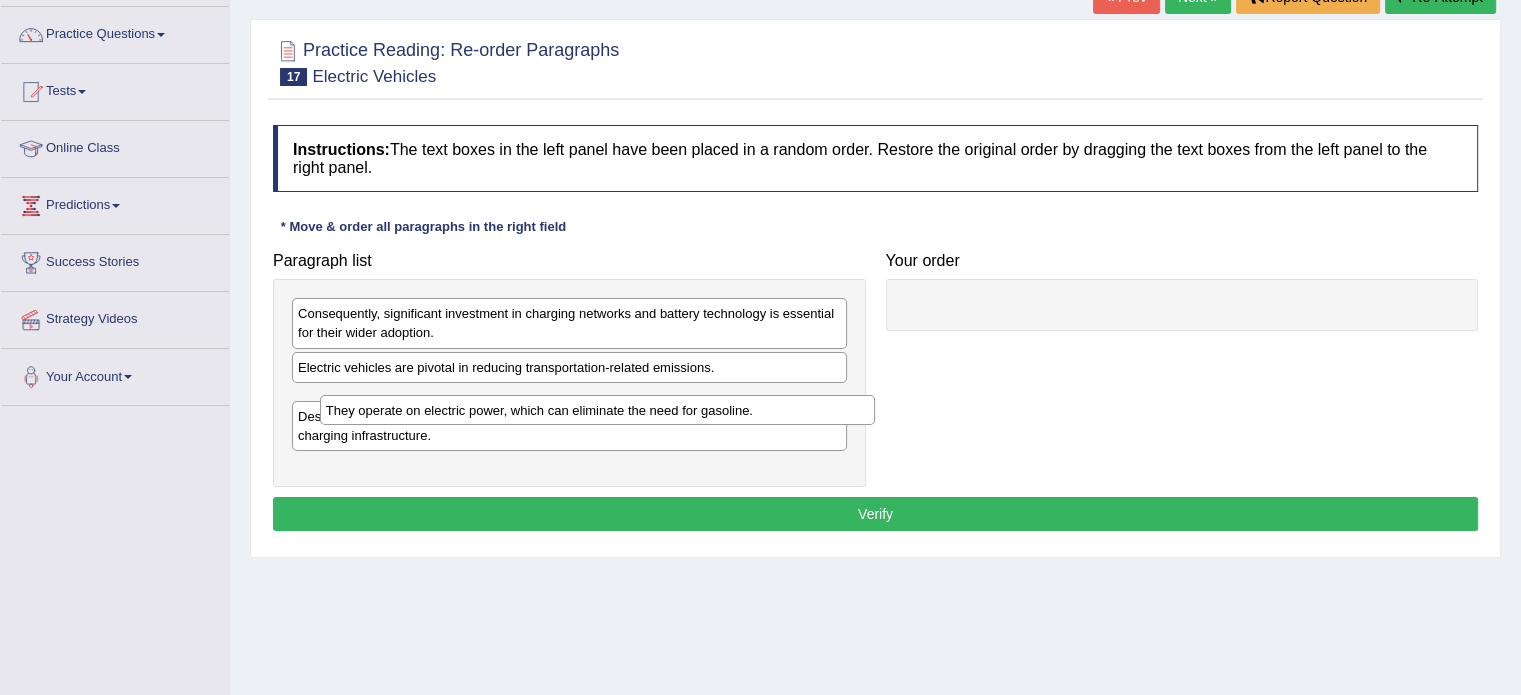drag, startPoint x: 344, startPoint y: 403, endPoint x: 372, endPoint y: 414, distance: 30.083218 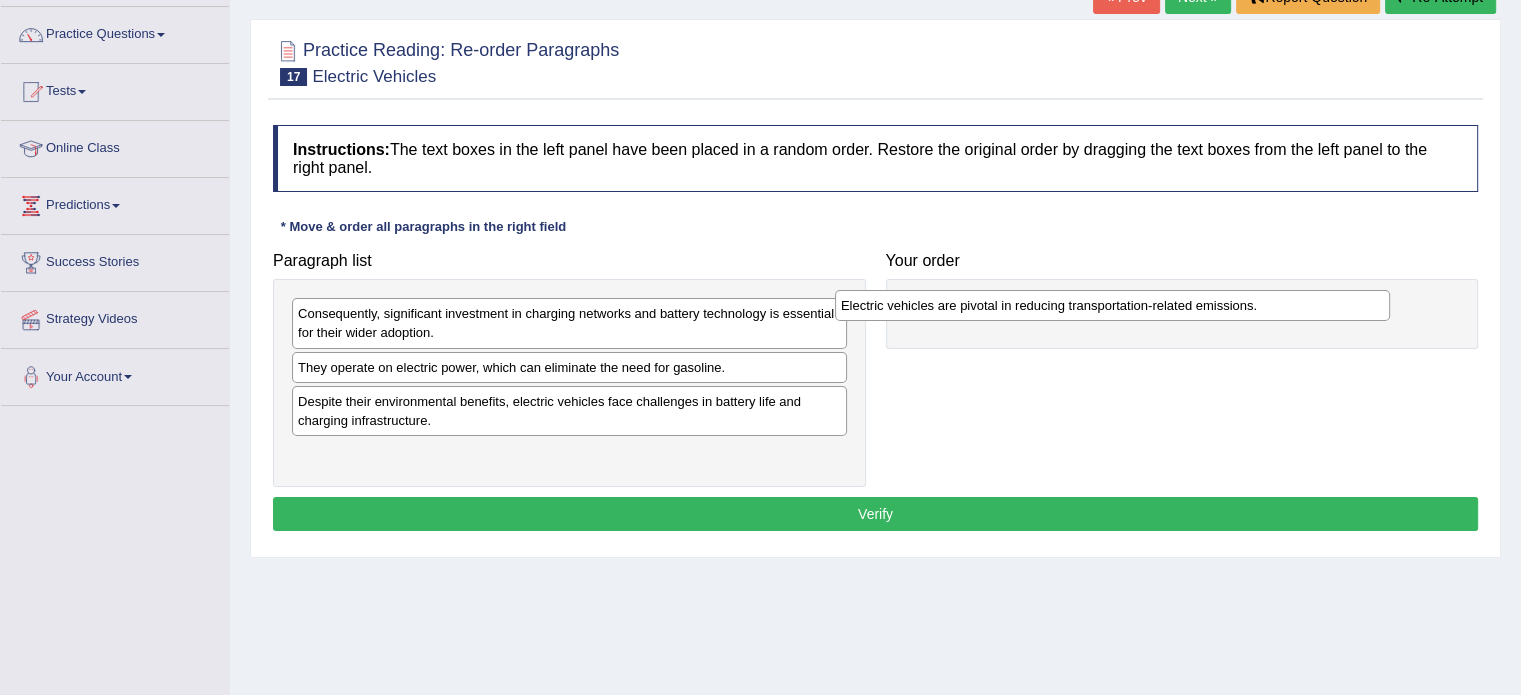 drag, startPoint x: 397, startPoint y: 365, endPoint x: 953, endPoint y: 308, distance: 558.9141 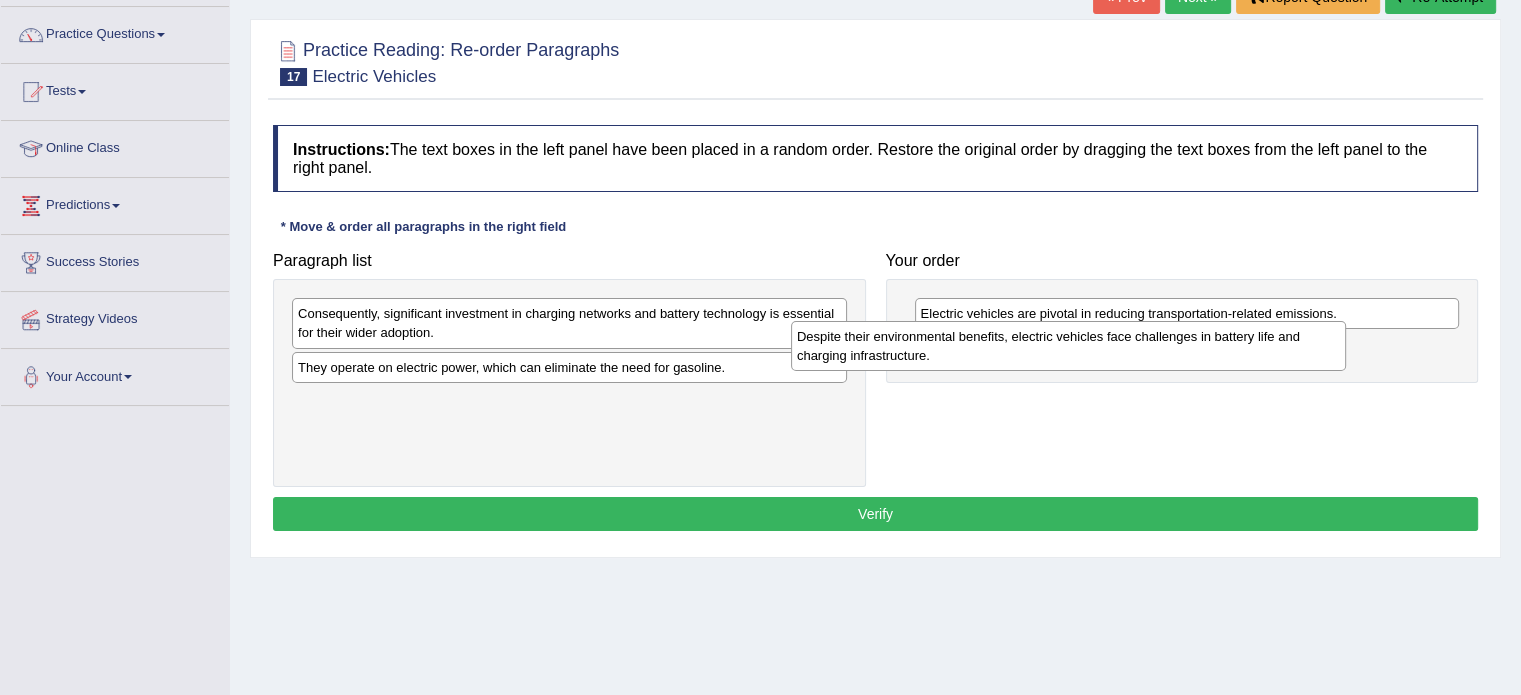 drag, startPoint x: 409, startPoint y: 408, endPoint x: 908, endPoint y: 344, distance: 503.08746 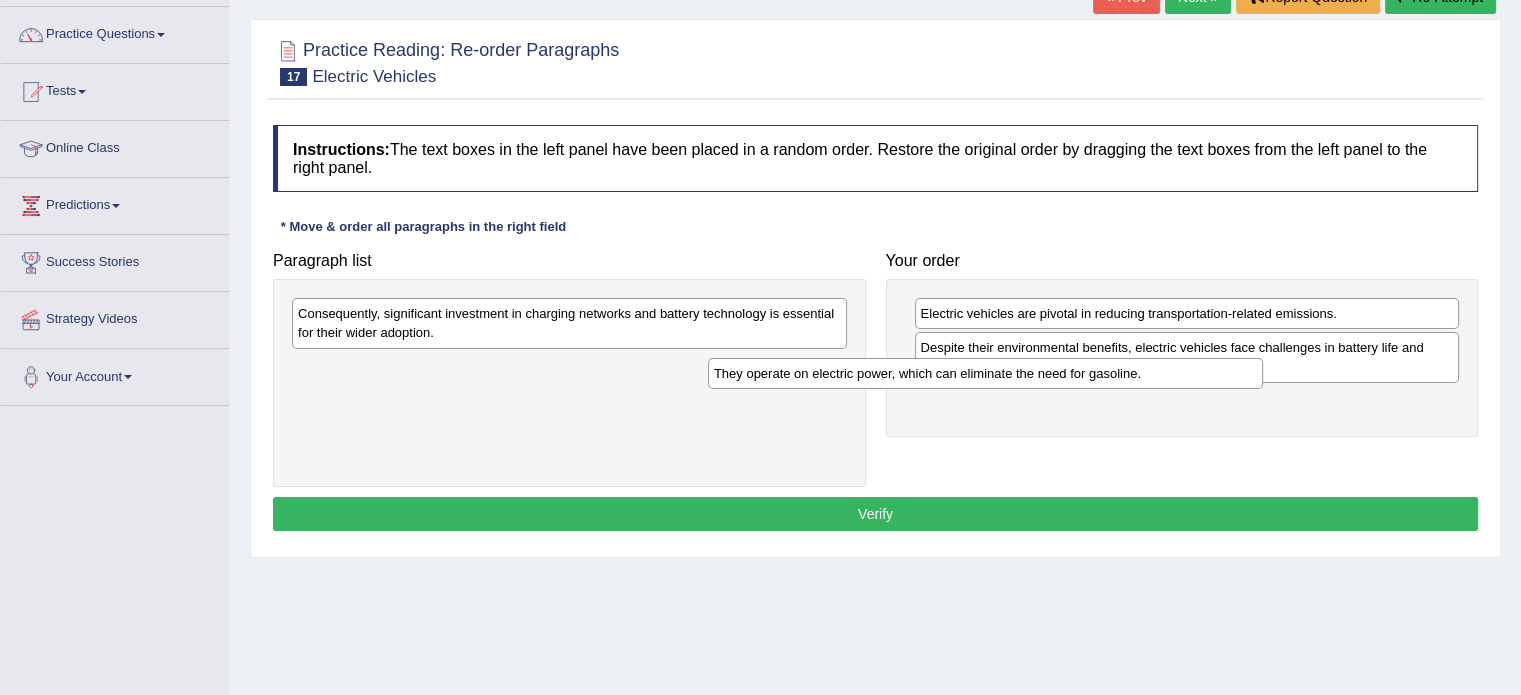 drag, startPoint x: 540, startPoint y: 374, endPoint x: 973, endPoint y: 383, distance: 433.09354 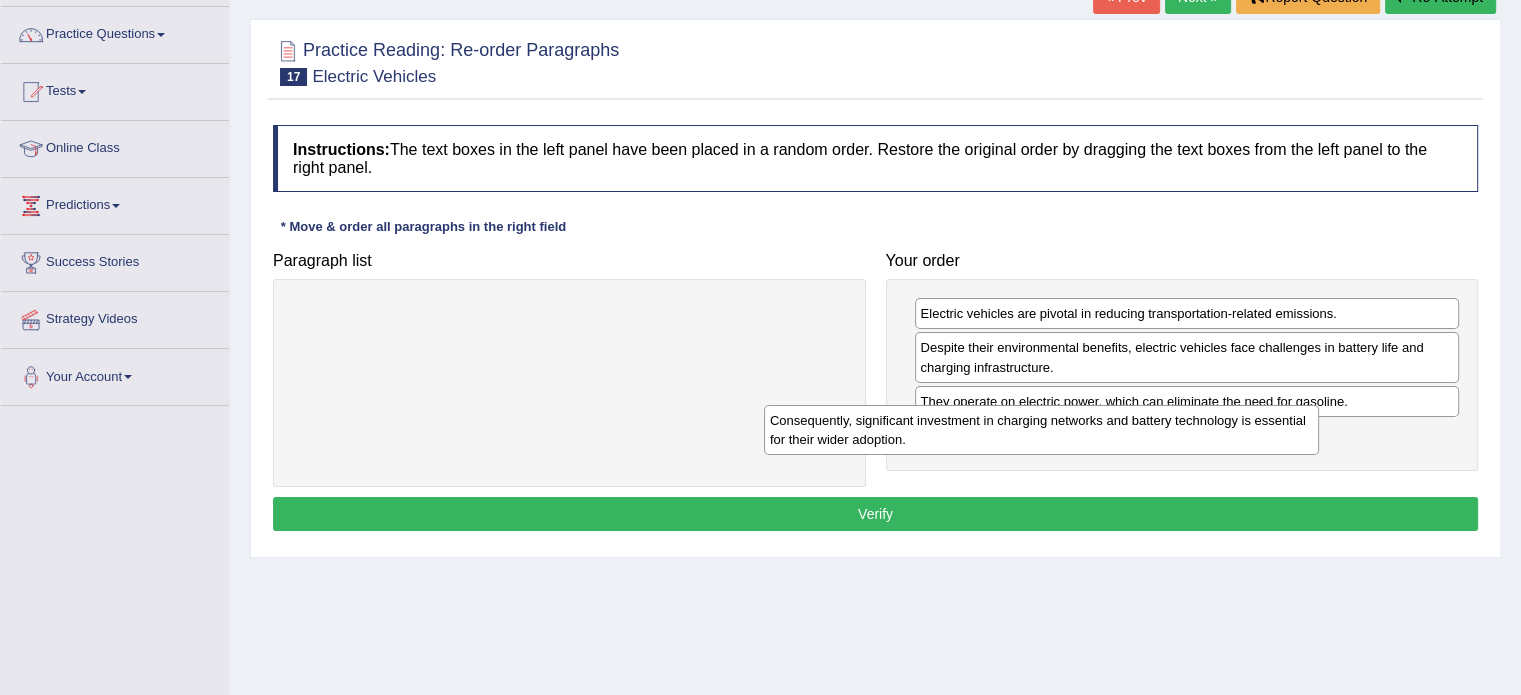 drag, startPoint x: 768, startPoint y: 335, endPoint x: 1284, endPoint y: 452, distance: 529.09827 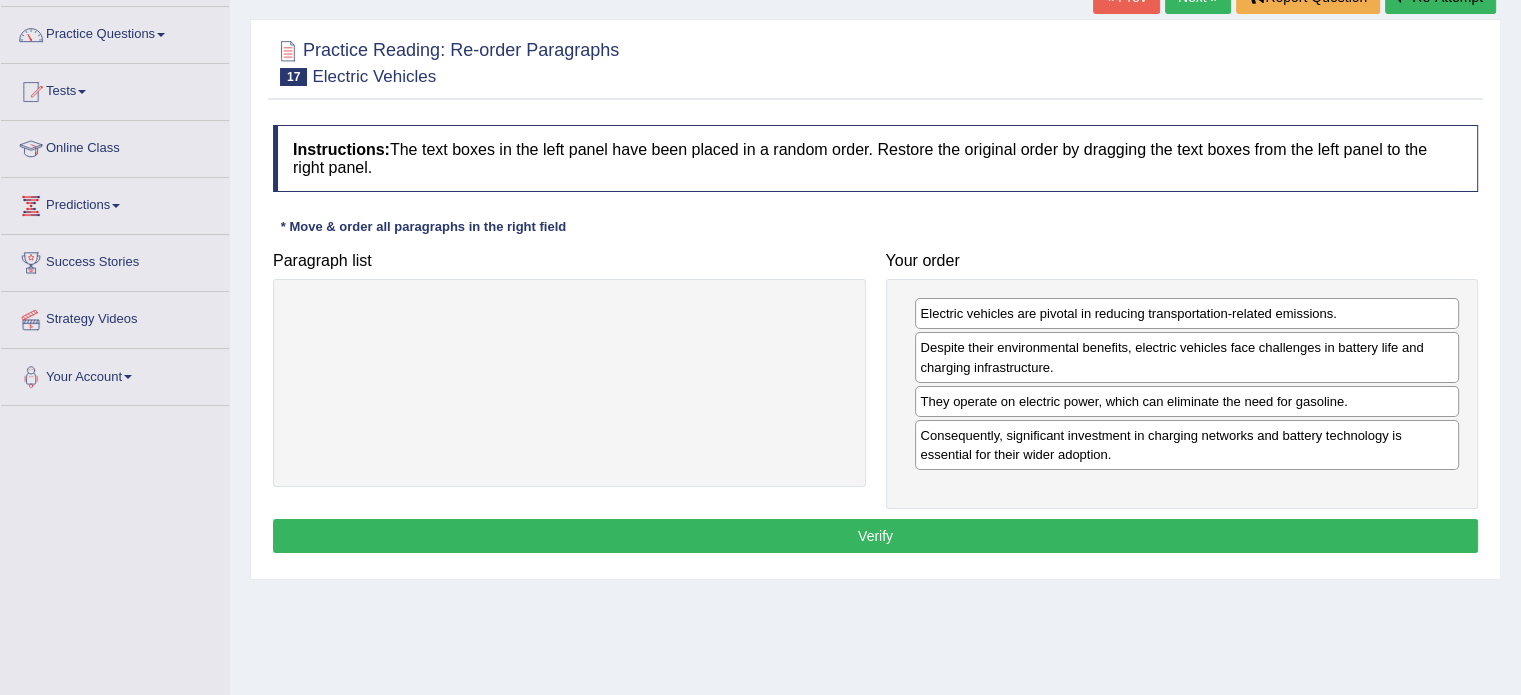 click on "Verify" at bounding box center [875, 536] 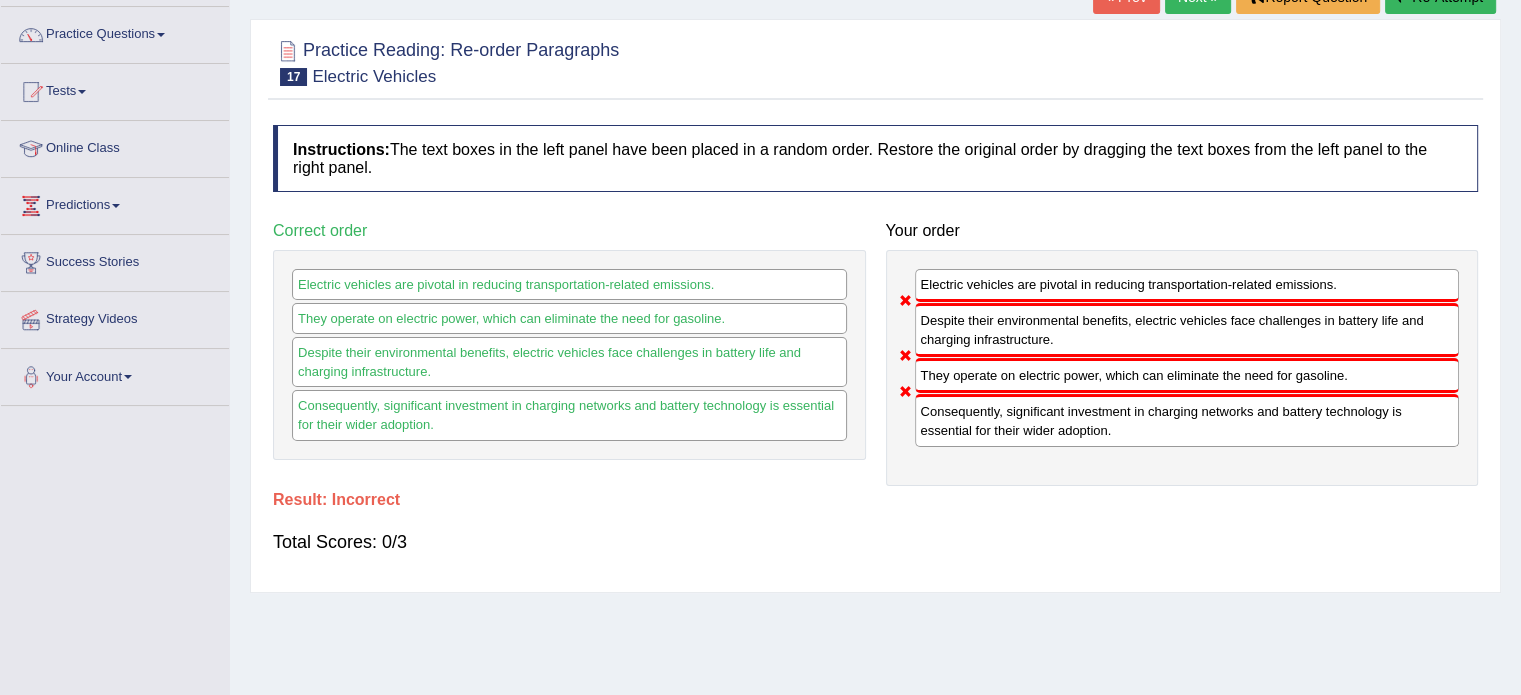 click on "Re-Attempt" at bounding box center (1440, -3) 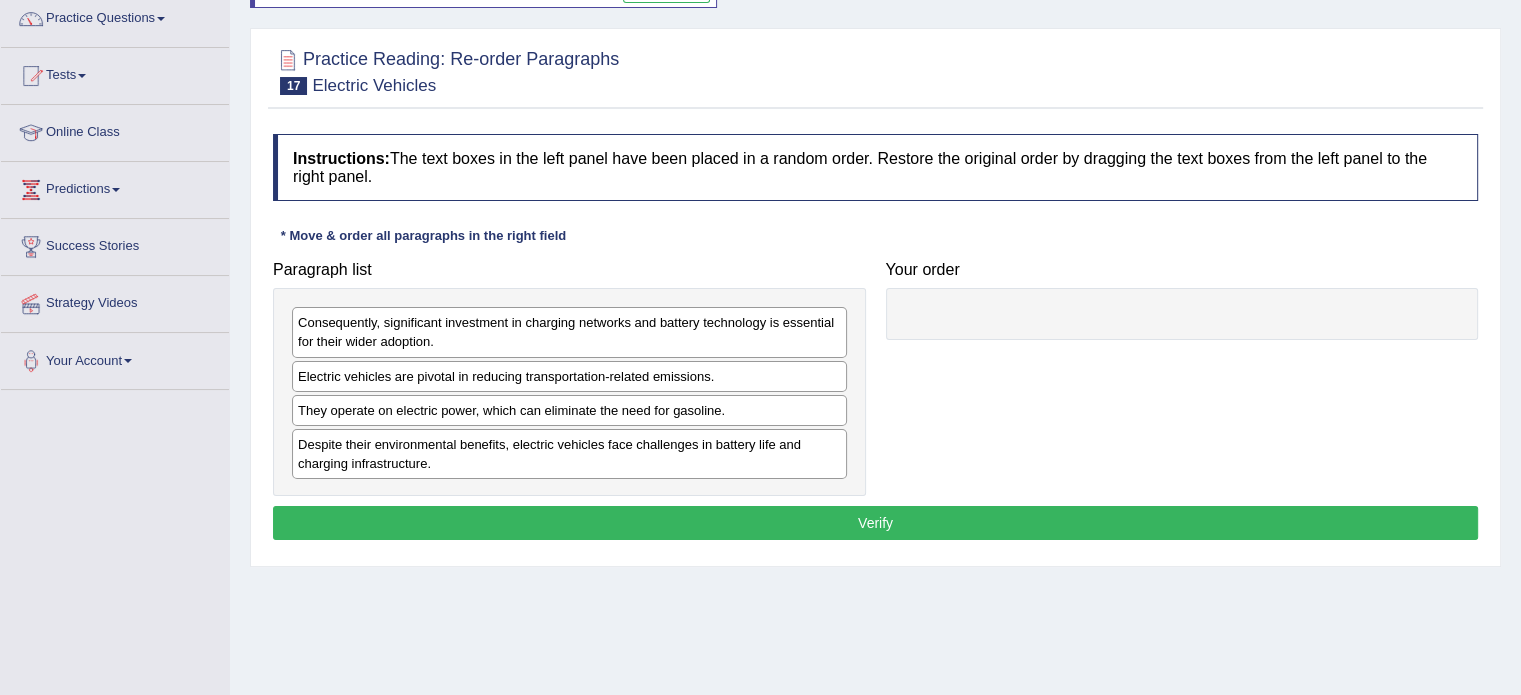 scroll, scrollTop: 0, scrollLeft: 0, axis: both 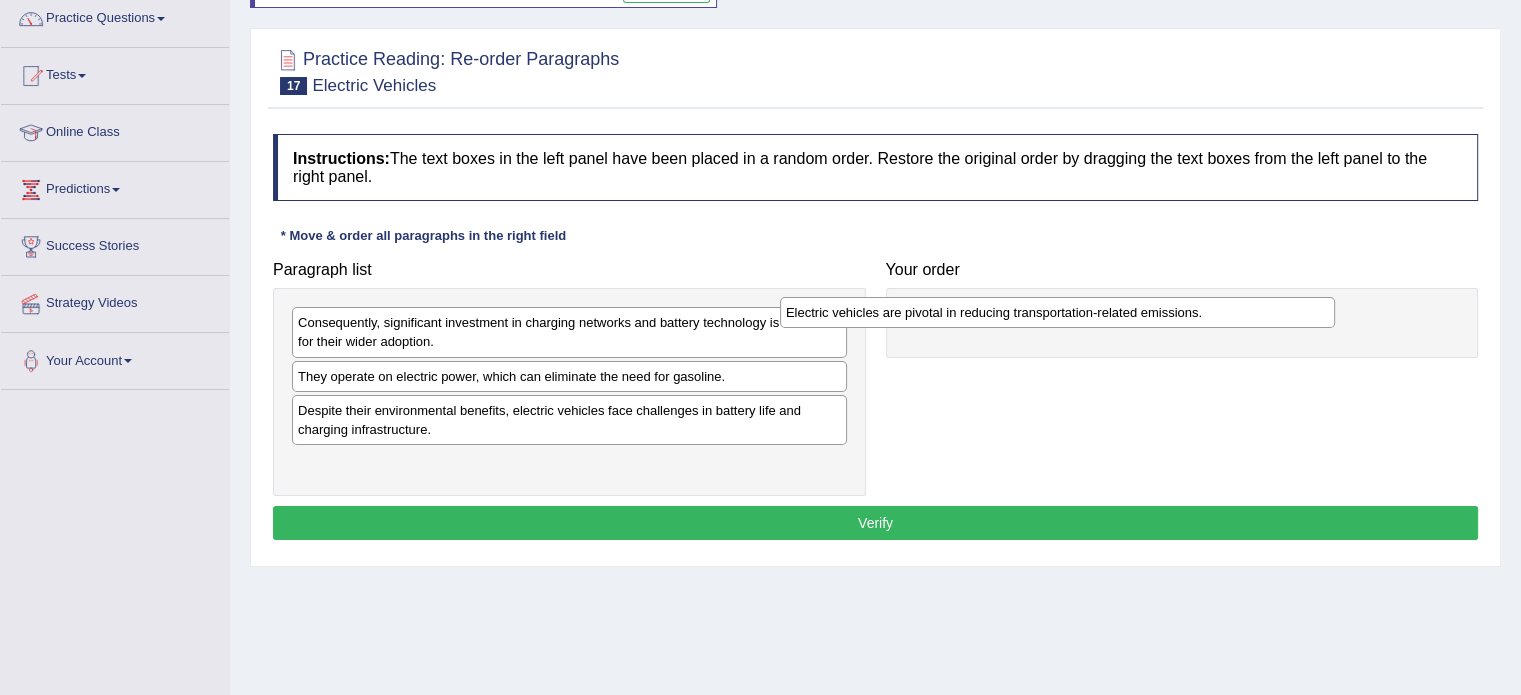 drag, startPoint x: 396, startPoint y: 374, endPoint x: 916, endPoint y: 299, distance: 525.3808 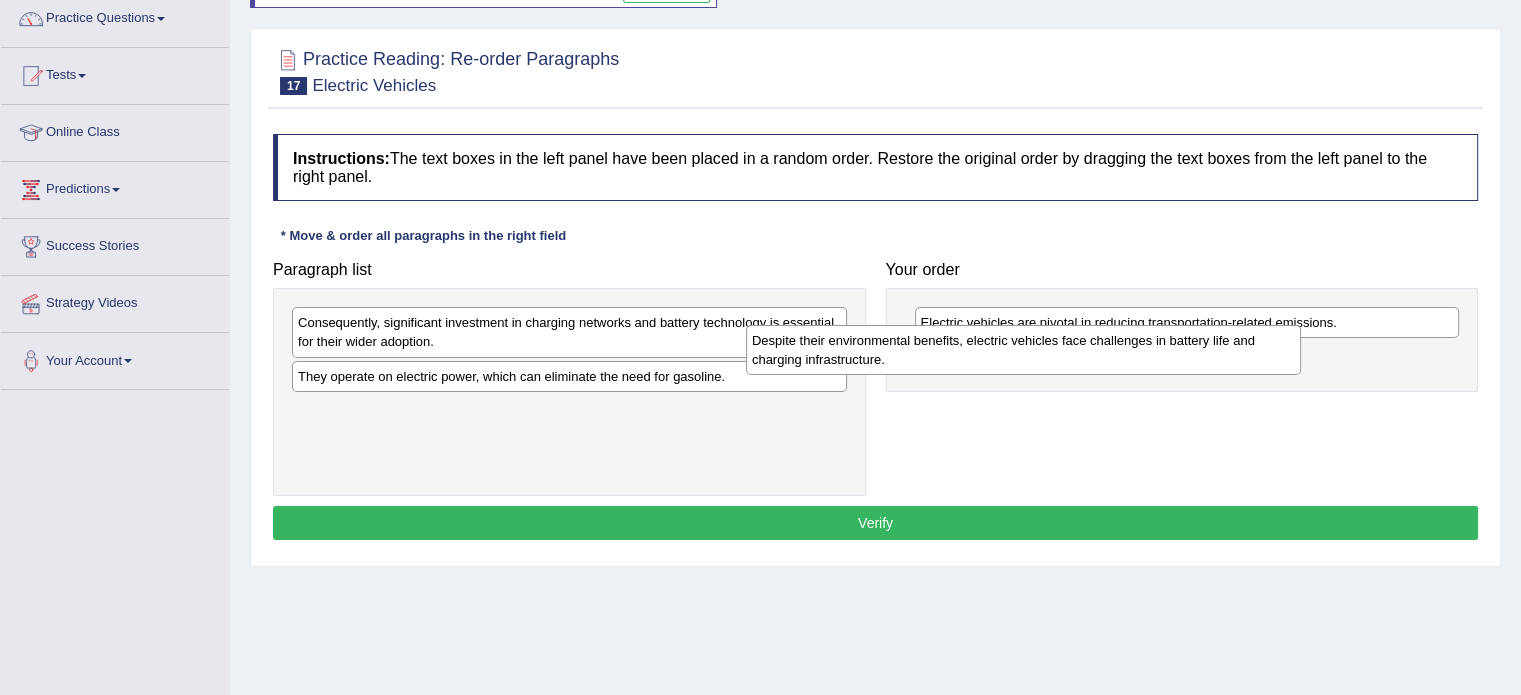 drag, startPoint x: 594, startPoint y: 411, endPoint x: 1060, endPoint y: 340, distance: 471.37778 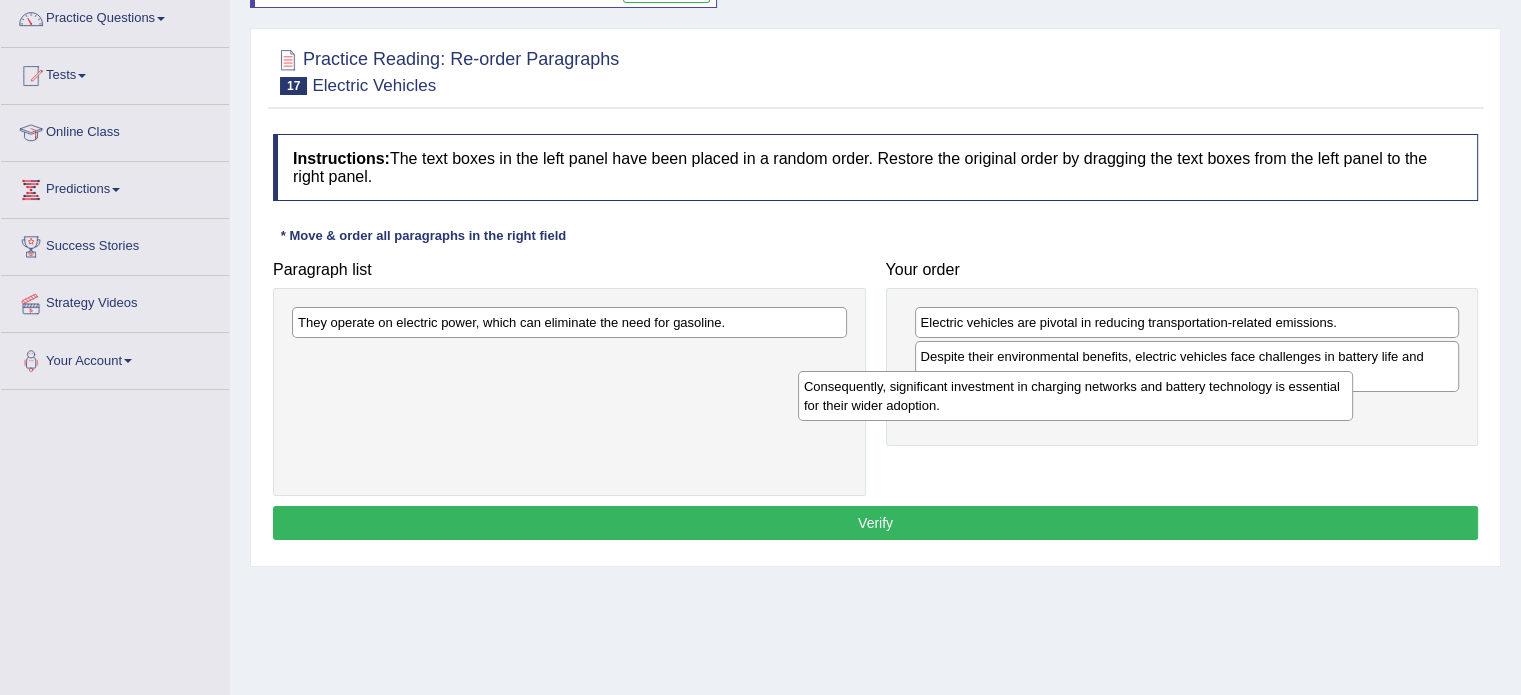 drag, startPoint x: 639, startPoint y: 326, endPoint x: 1146, endPoint y: 389, distance: 510.8992 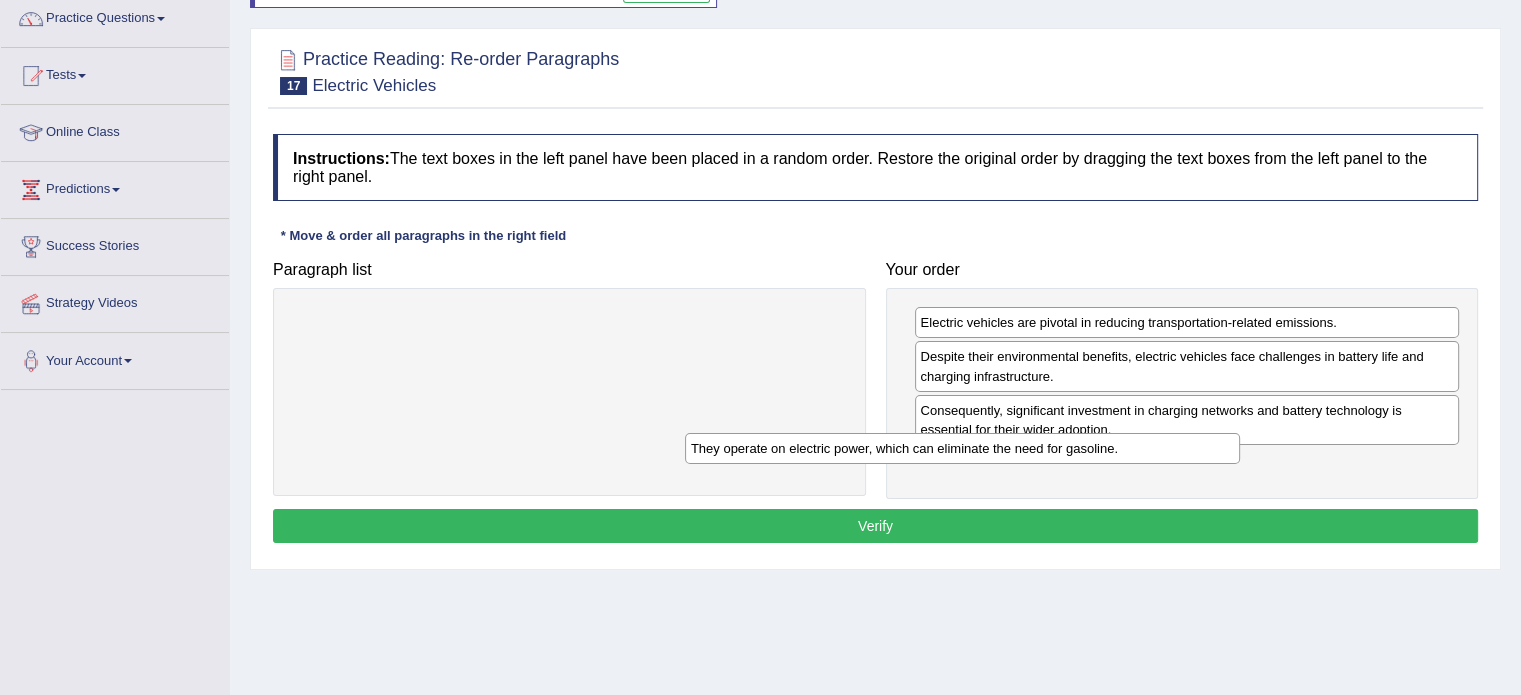 drag, startPoint x: 682, startPoint y: 332, endPoint x: 1108, endPoint y: 460, distance: 444.81458 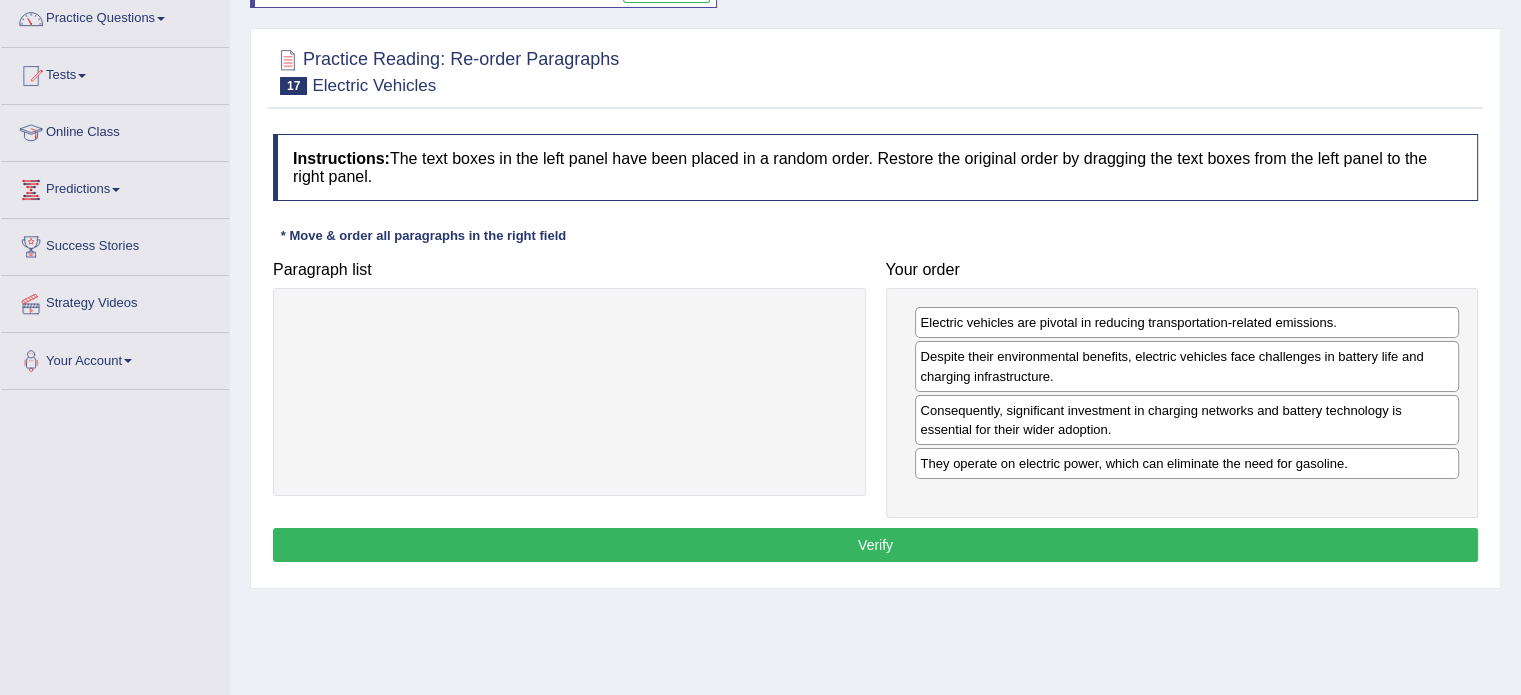 click on "Verify" at bounding box center (875, 545) 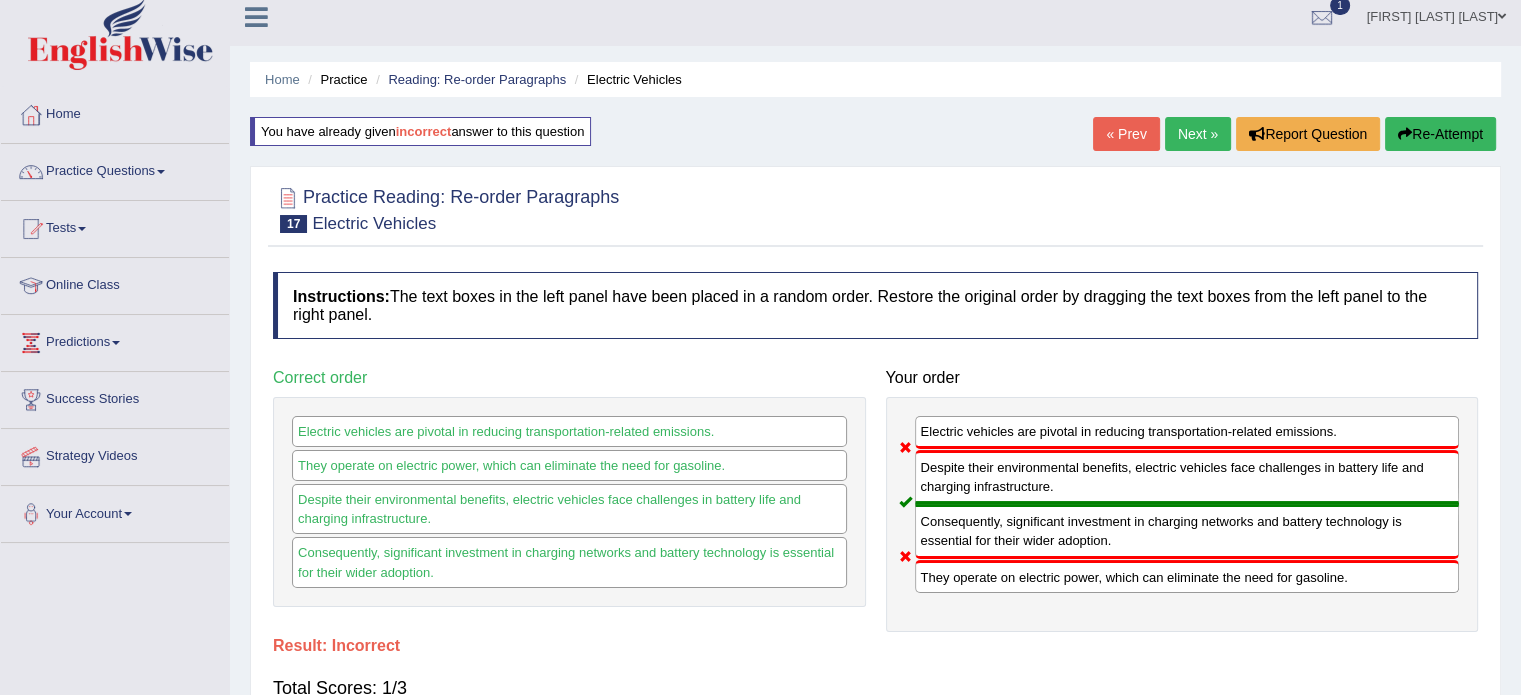 scroll, scrollTop: 11, scrollLeft: 0, axis: vertical 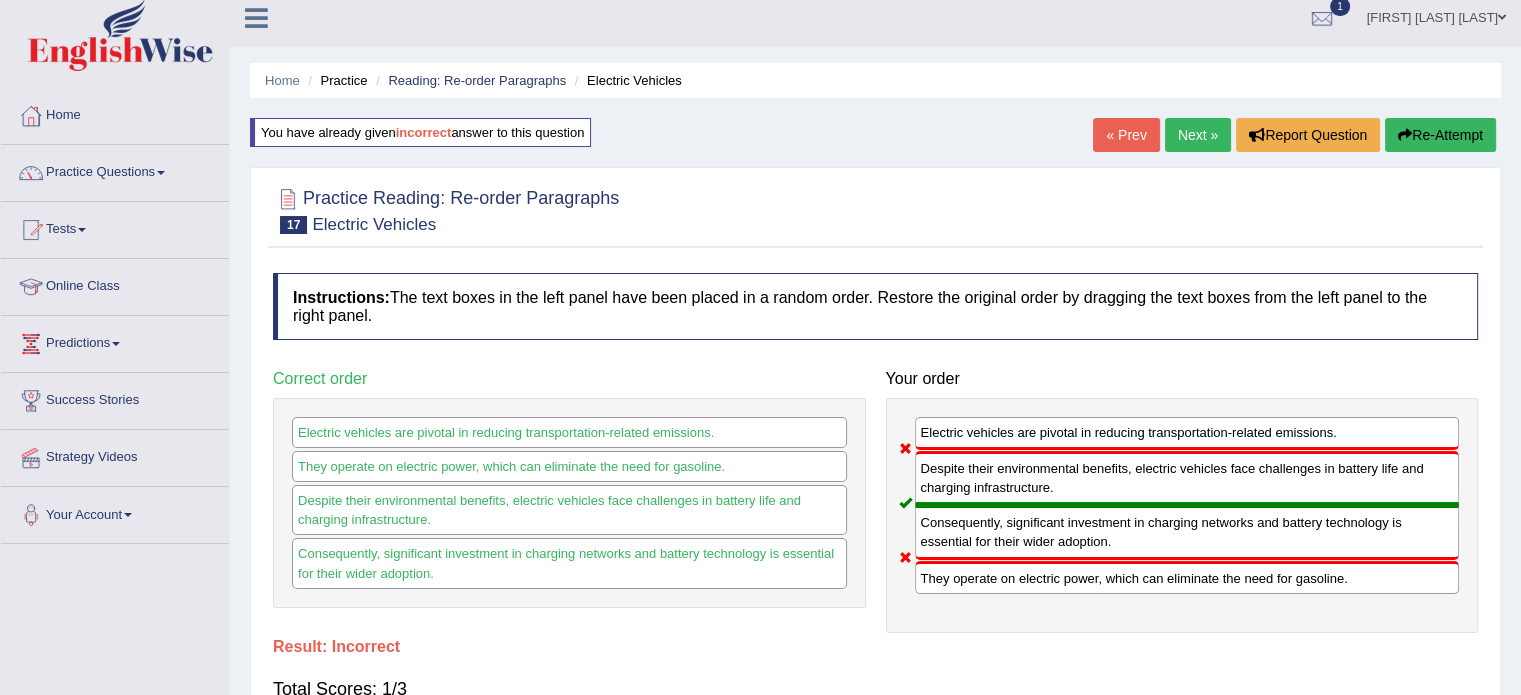 click on "Re-Attempt" at bounding box center (1440, 135) 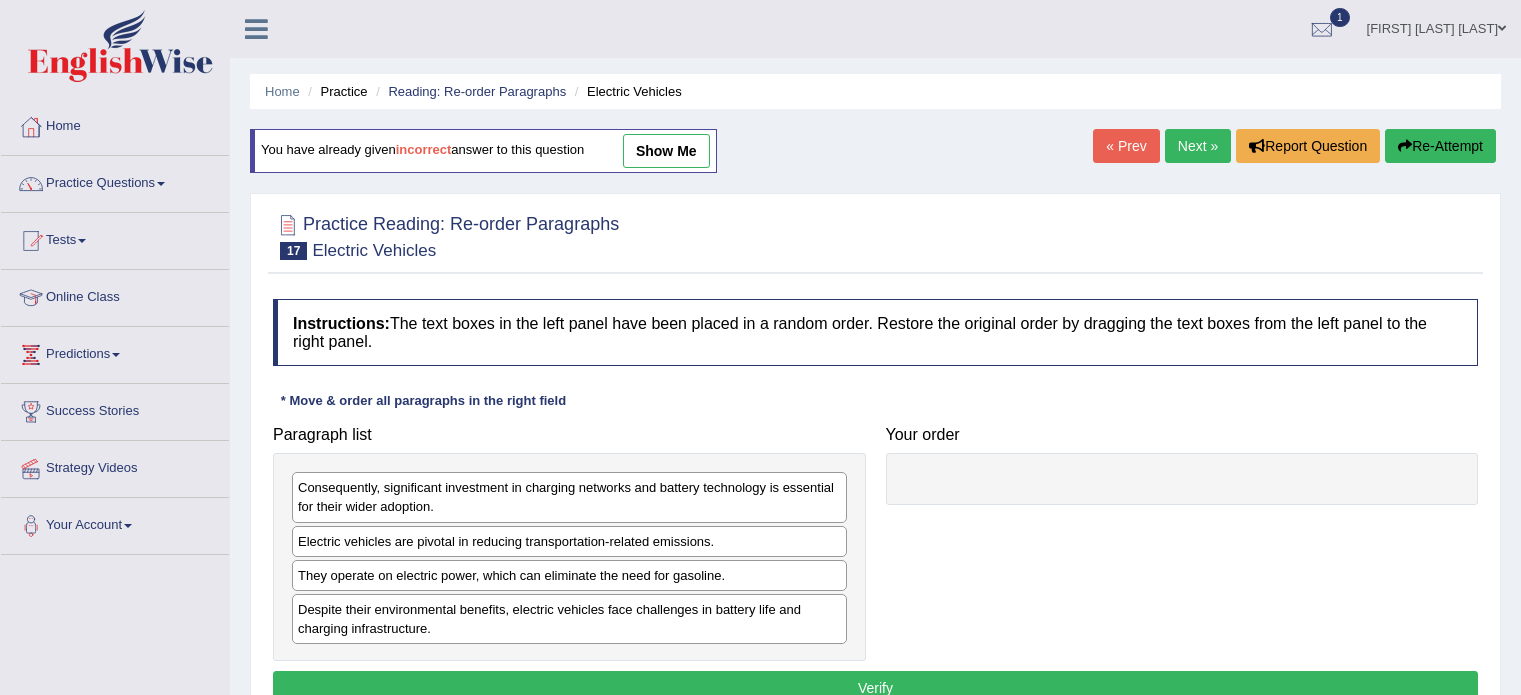 scroll, scrollTop: 11, scrollLeft: 0, axis: vertical 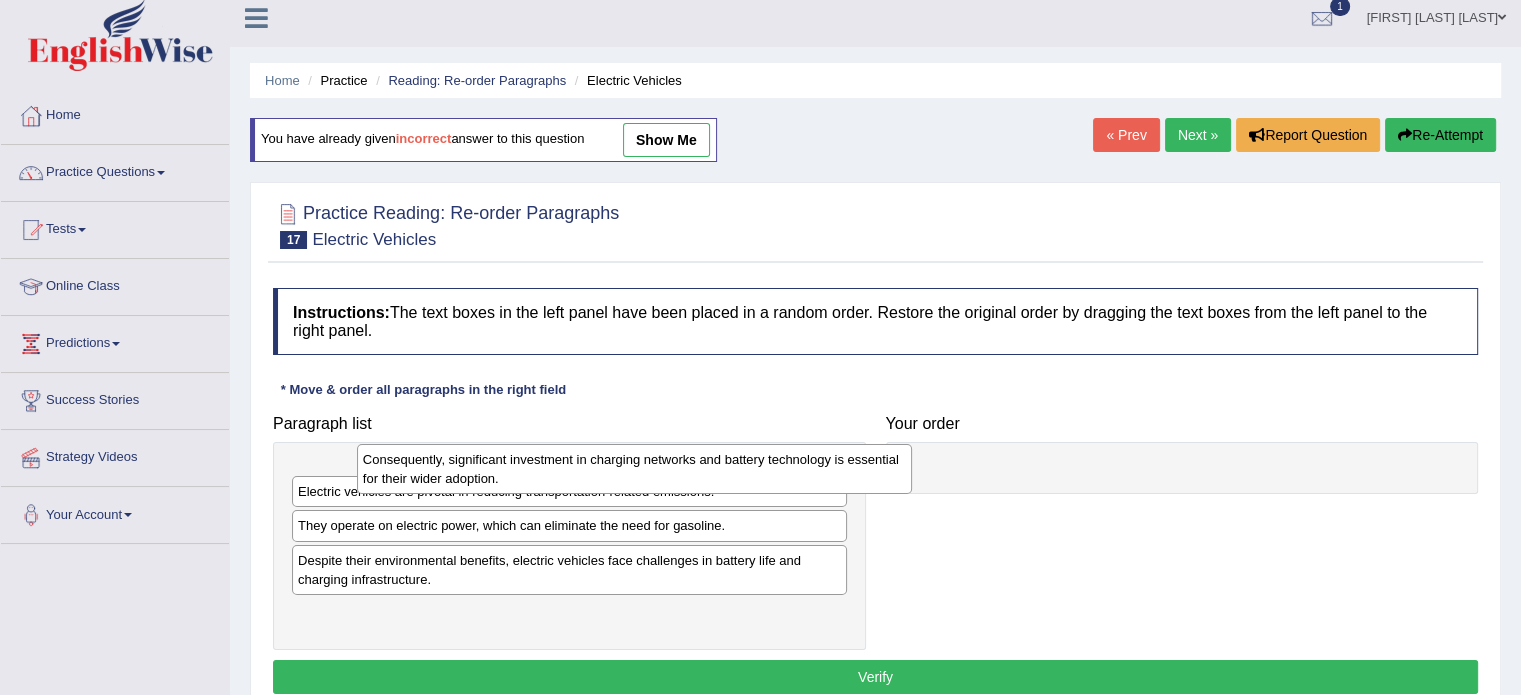 drag, startPoint x: 379, startPoint y: 497, endPoint x: 424, endPoint y: 467, distance: 54.08327 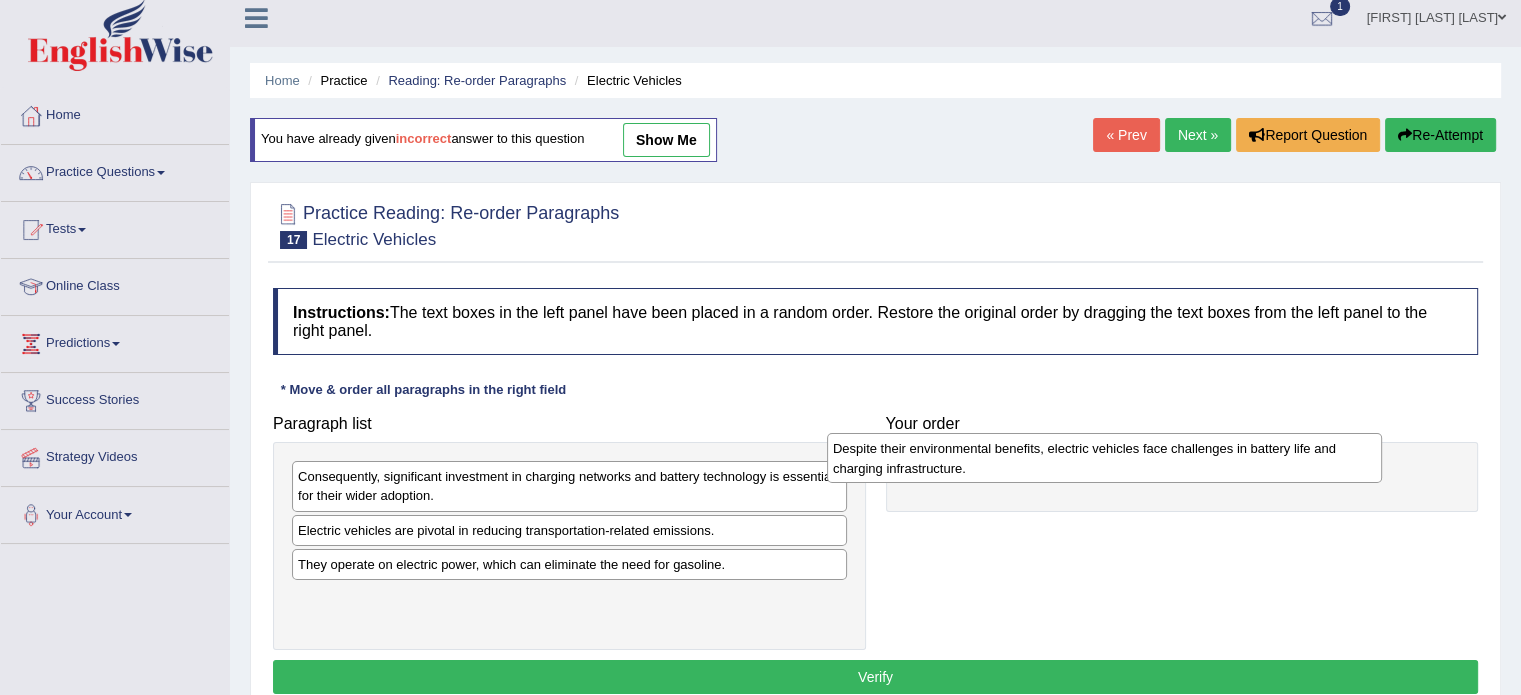 drag, startPoint x: 372, startPoint y: 608, endPoint x: 907, endPoint y: 460, distance: 555.0937 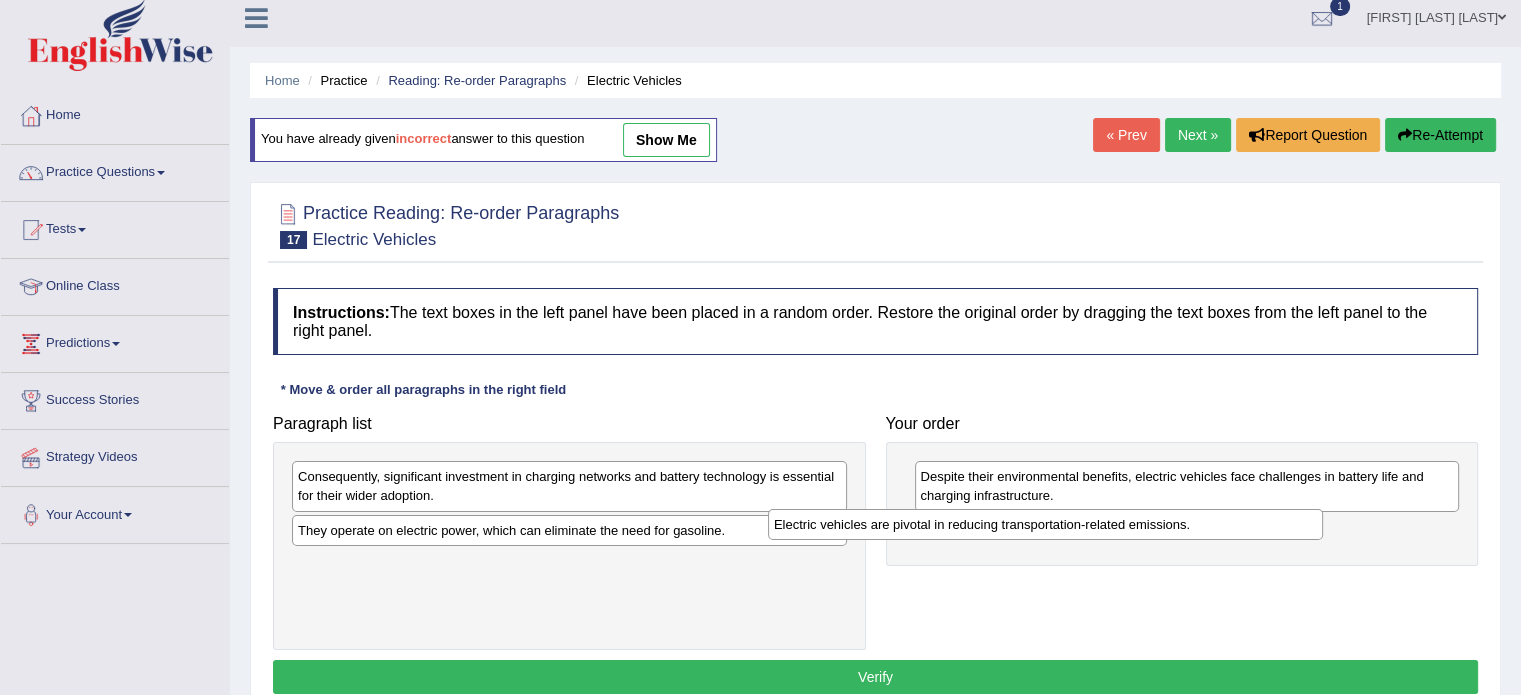 drag, startPoint x: 523, startPoint y: 527, endPoint x: 1016, endPoint y: 523, distance: 493.01624 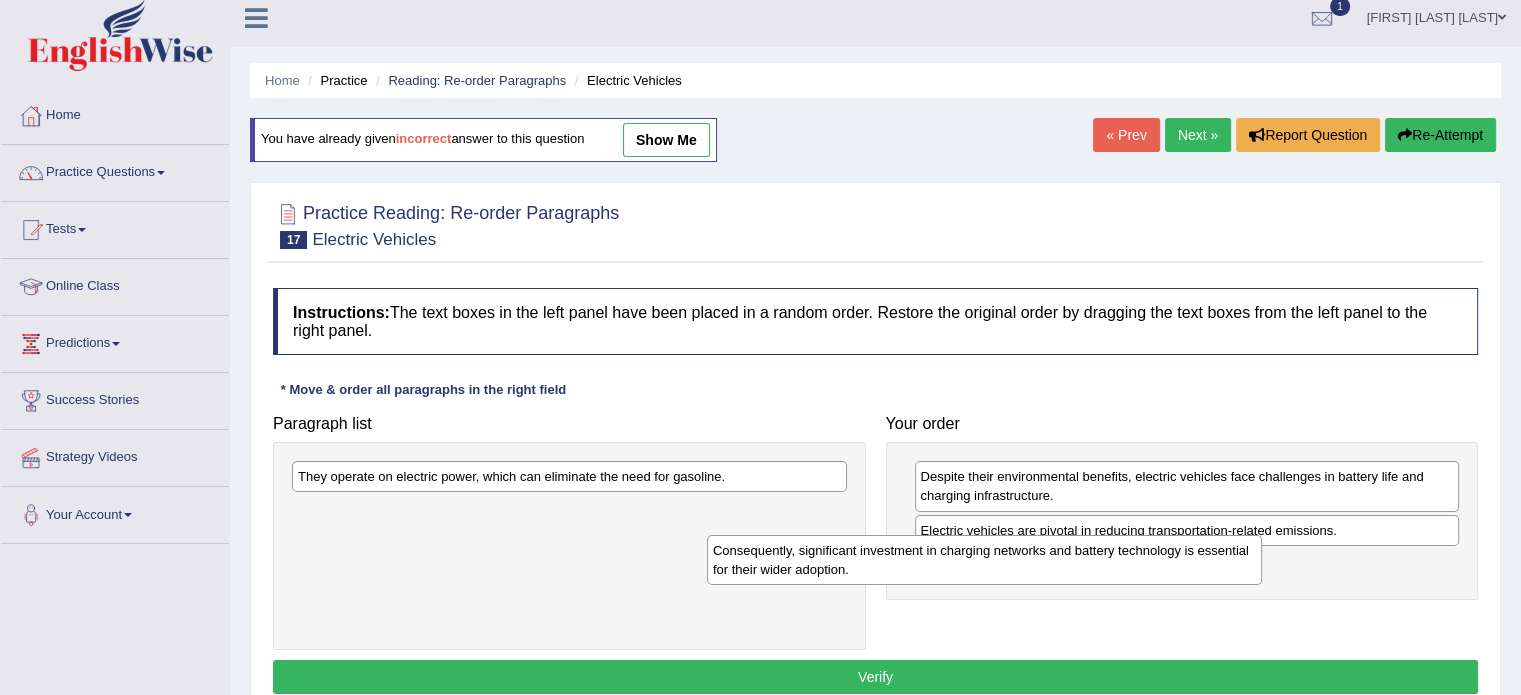 drag, startPoint x: 700, startPoint y: 491, endPoint x: 1120, endPoint y: 567, distance: 426.8208 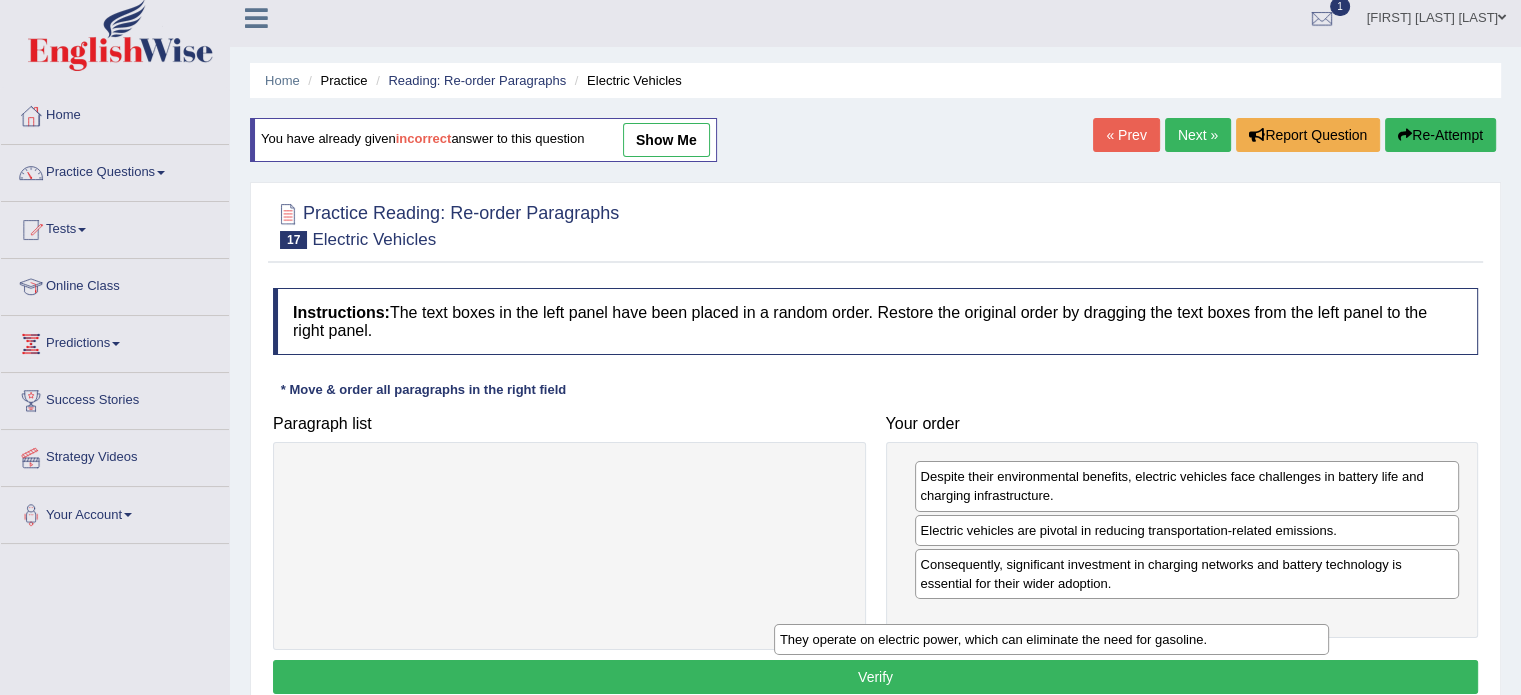 drag, startPoint x: 657, startPoint y: 475, endPoint x: 1143, endPoint y: 630, distance: 510.11862 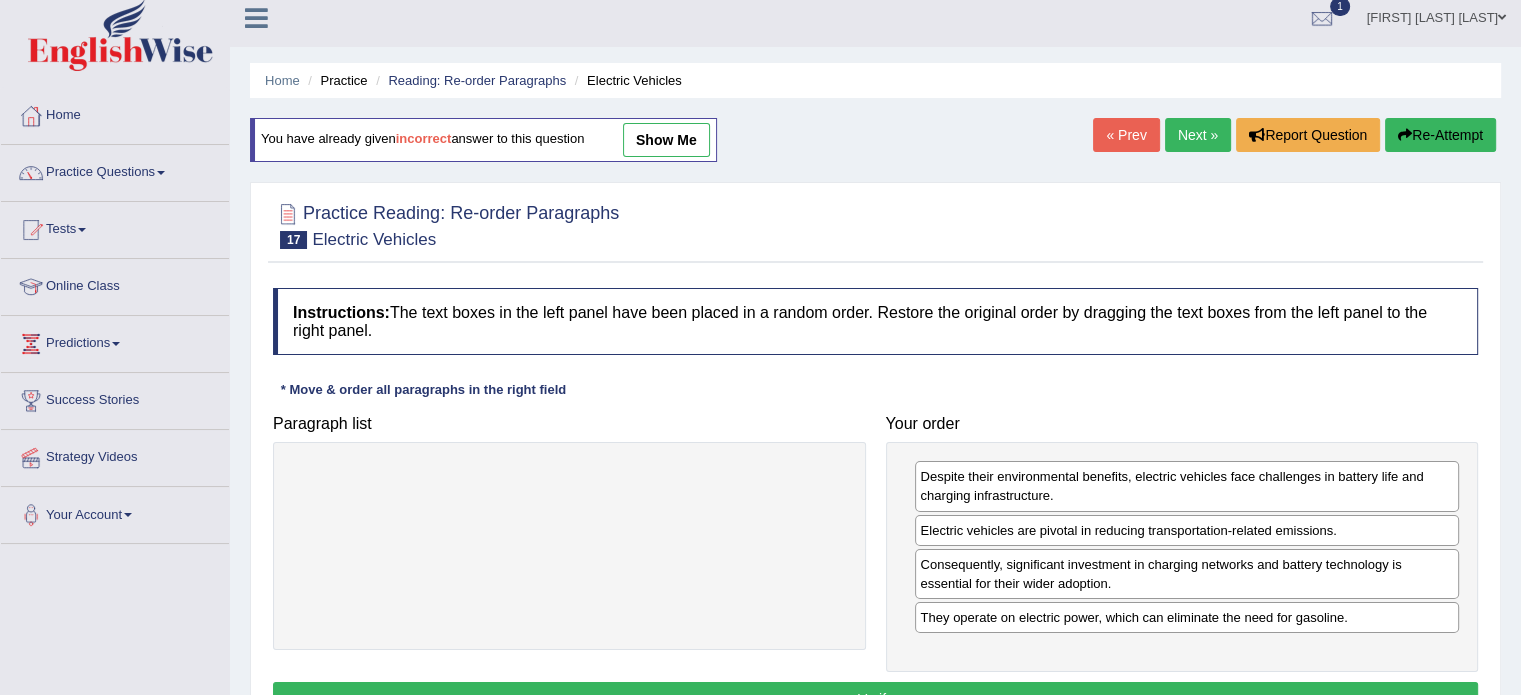 click on "Verify" at bounding box center (875, 699) 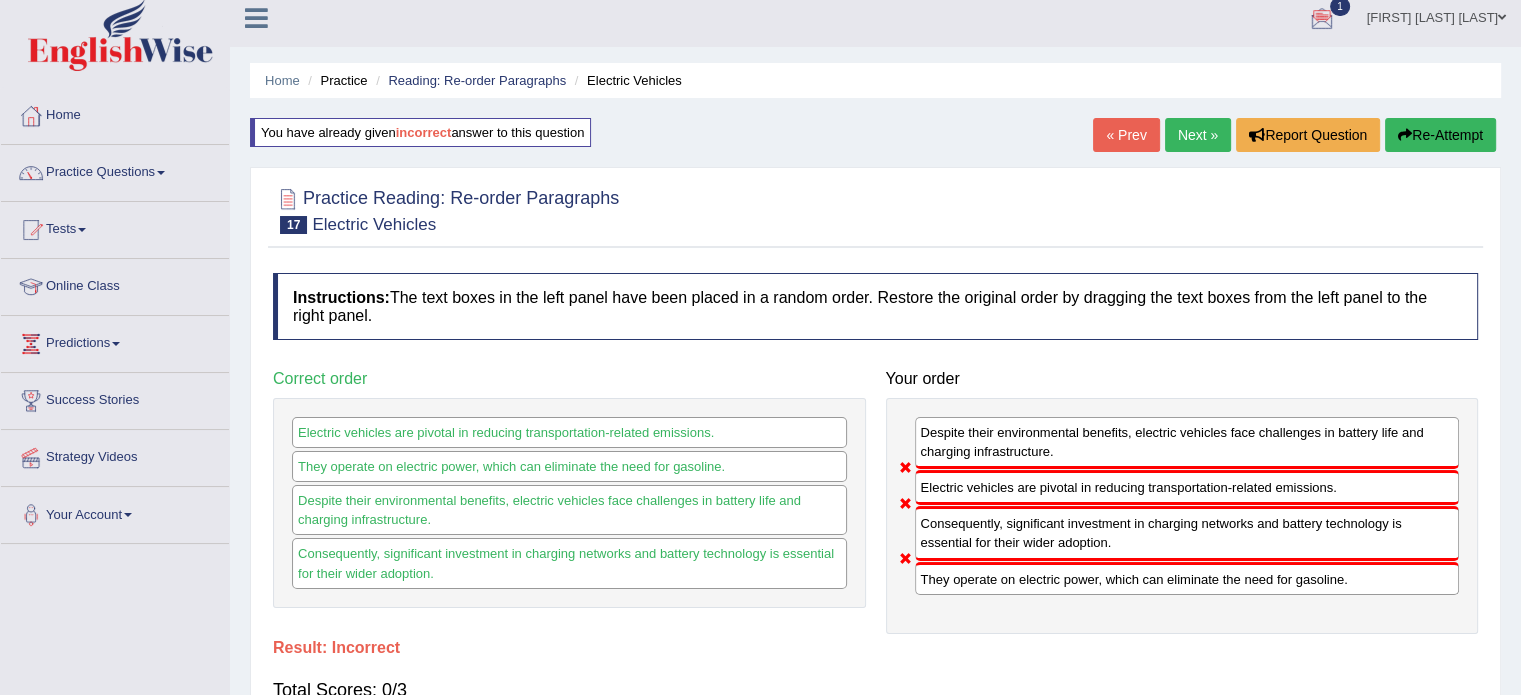 click on "Re-Attempt" at bounding box center [1440, 135] 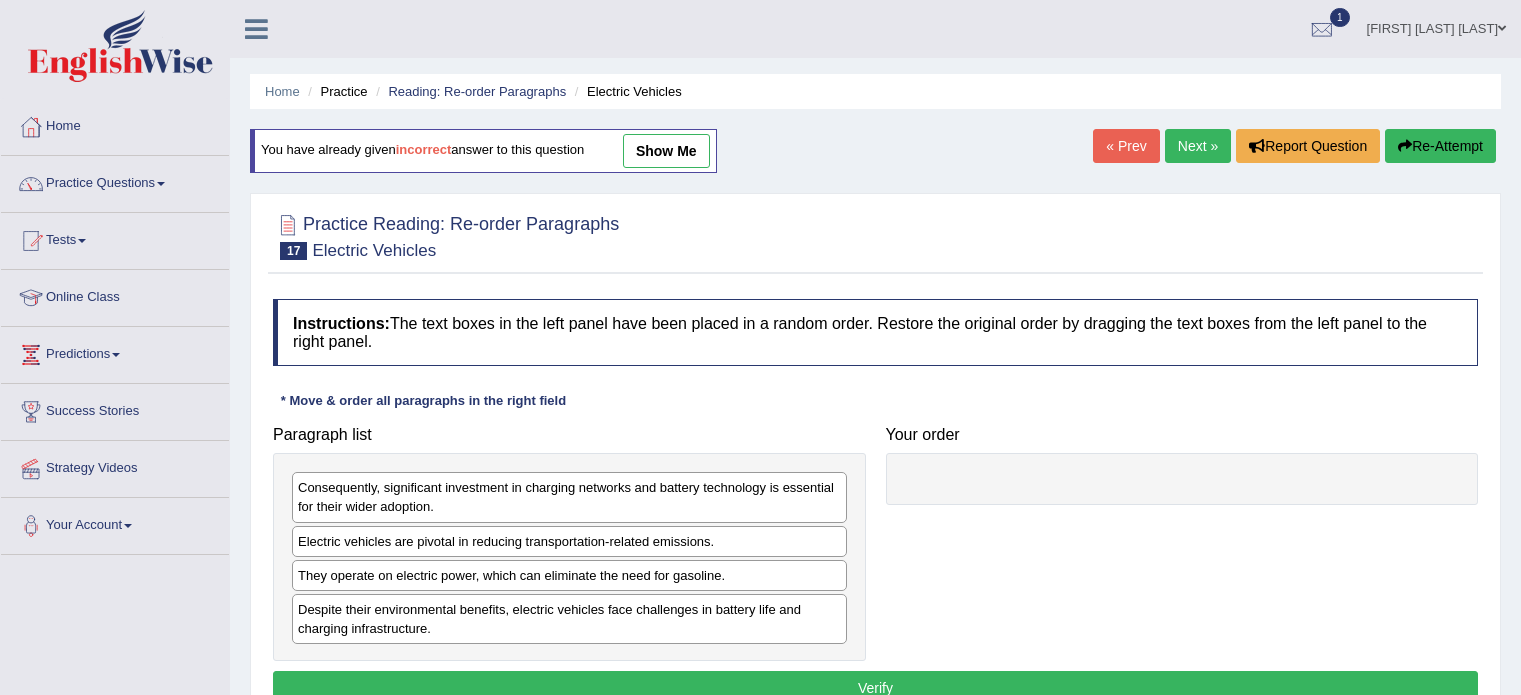 scroll, scrollTop: 11, scrollLeft: 0, axis: vertical 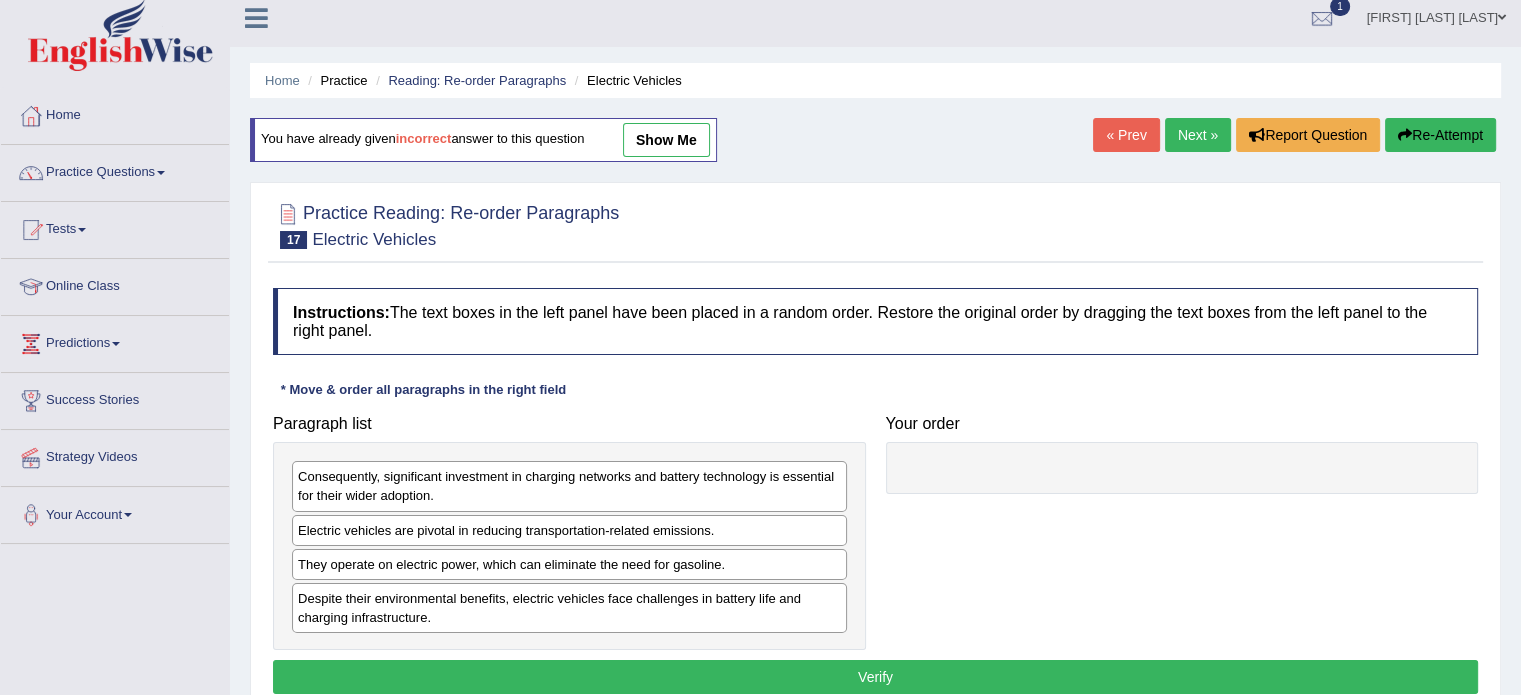 click on "They operate on electric power, which can eliminate the need for gasoline." at bounding box center [569, 564] 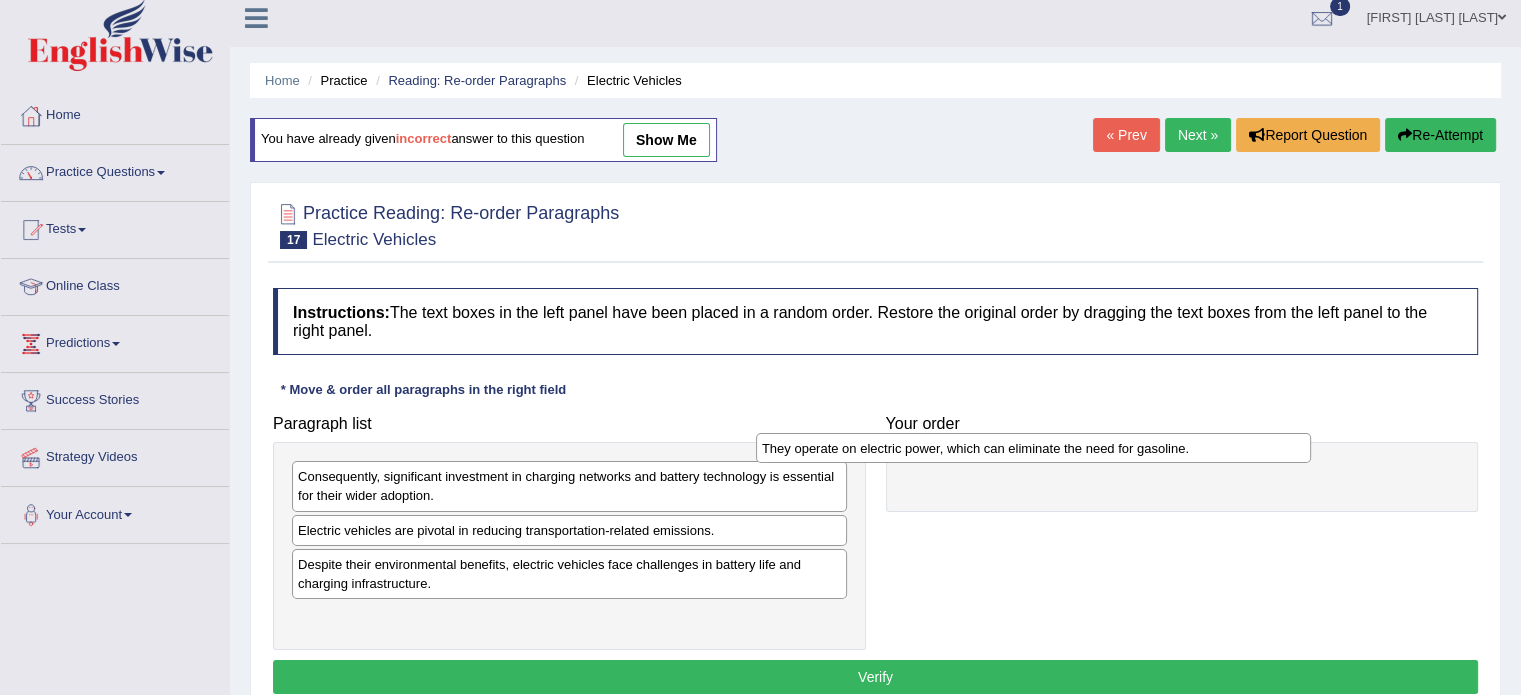 drag, startPoint x: 675, startPoint y: 558, endPoint x: 1144, endPoint y: 443, distance: 482.89337 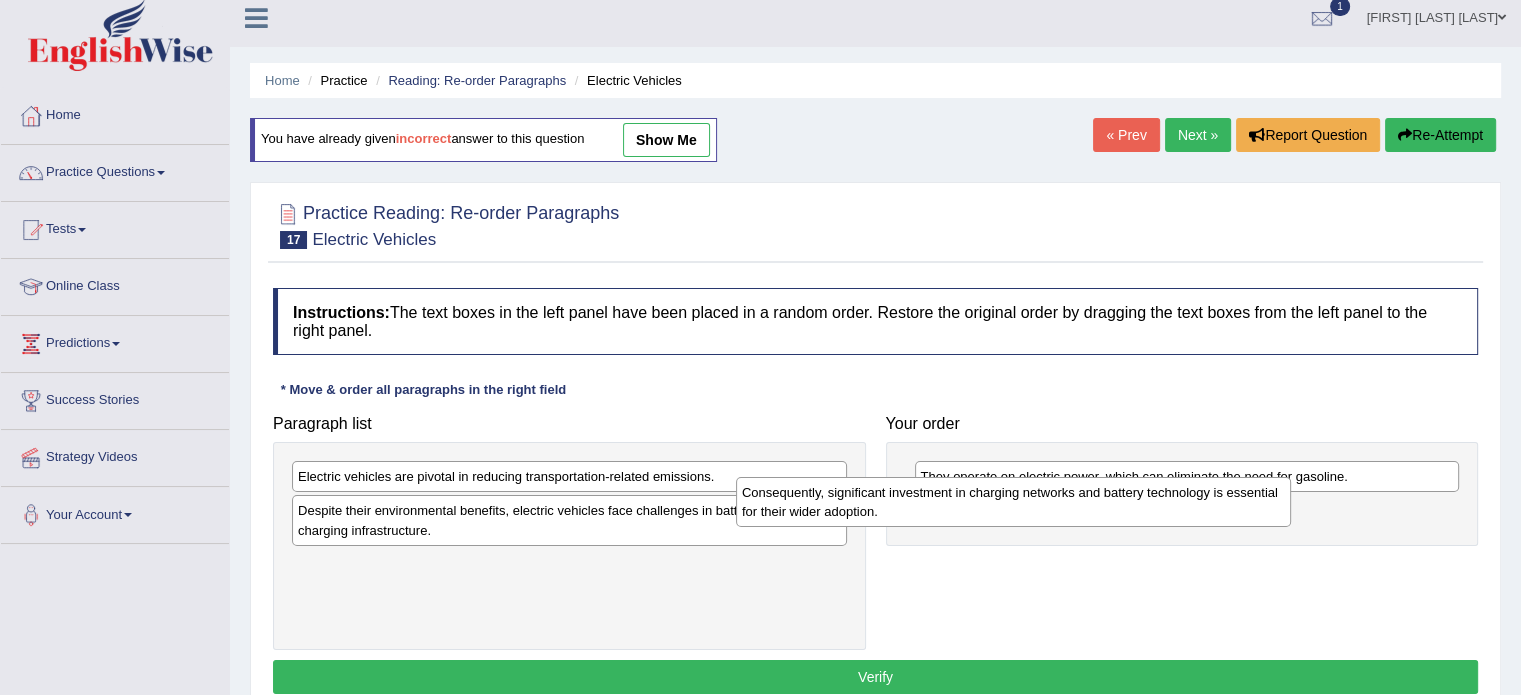 drag, startPoint x: 667, startPoint y: 498, endPoint x: 1119, endPoint y: 513, distance: 452.24884 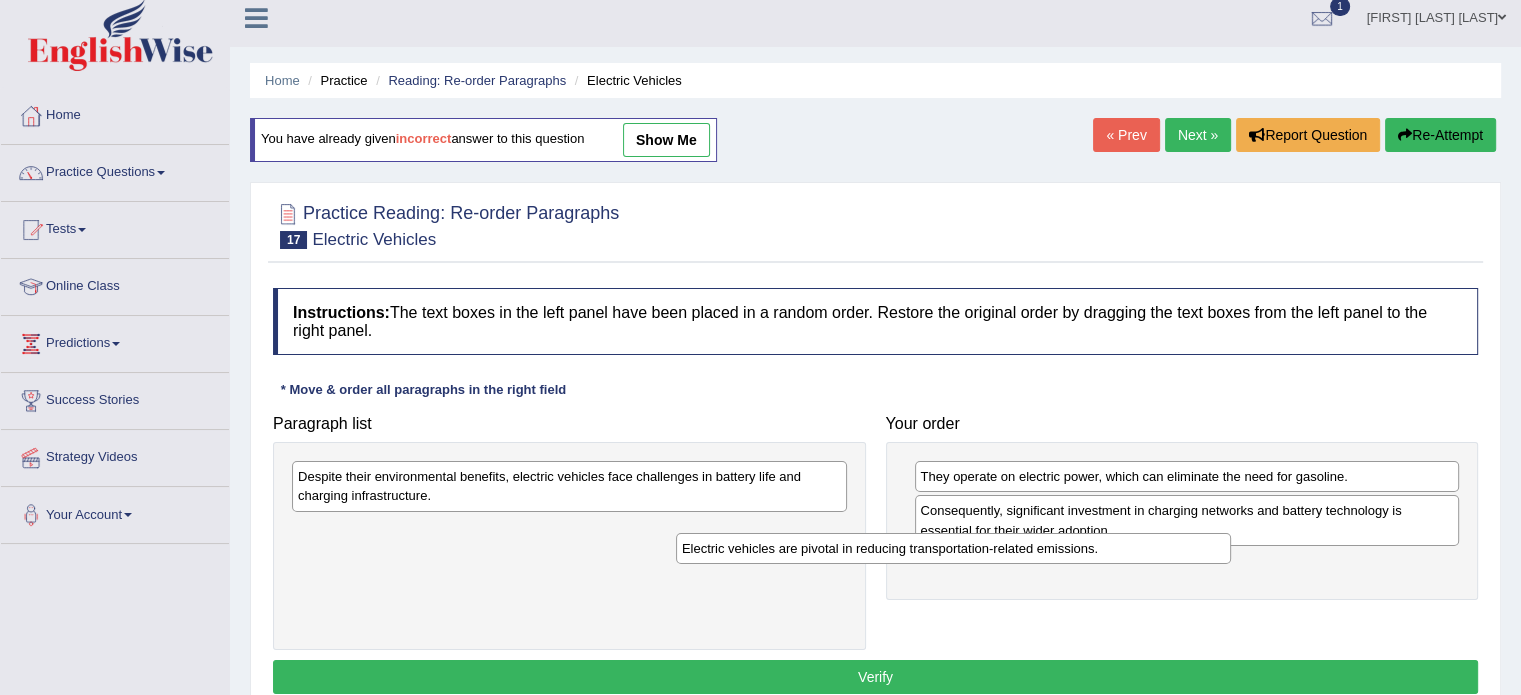 drag, startPoint x: 800, startPoint y: 484, endPoint x: 1233, endPoint y: 553, distance: 438.46323 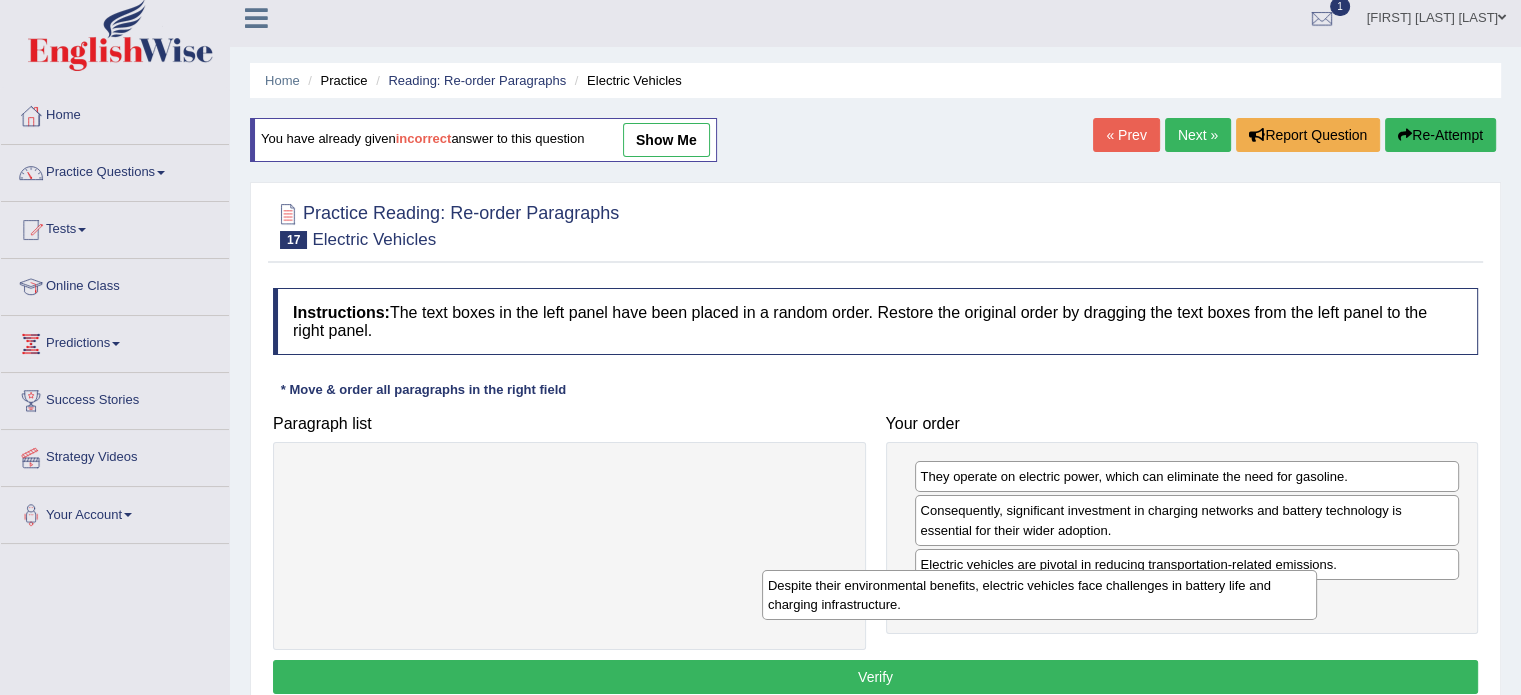 drag, startPoint x: 642, startPoint y: 490, endPoint x: 1112, endPoint y: 599, distance: 482.47385 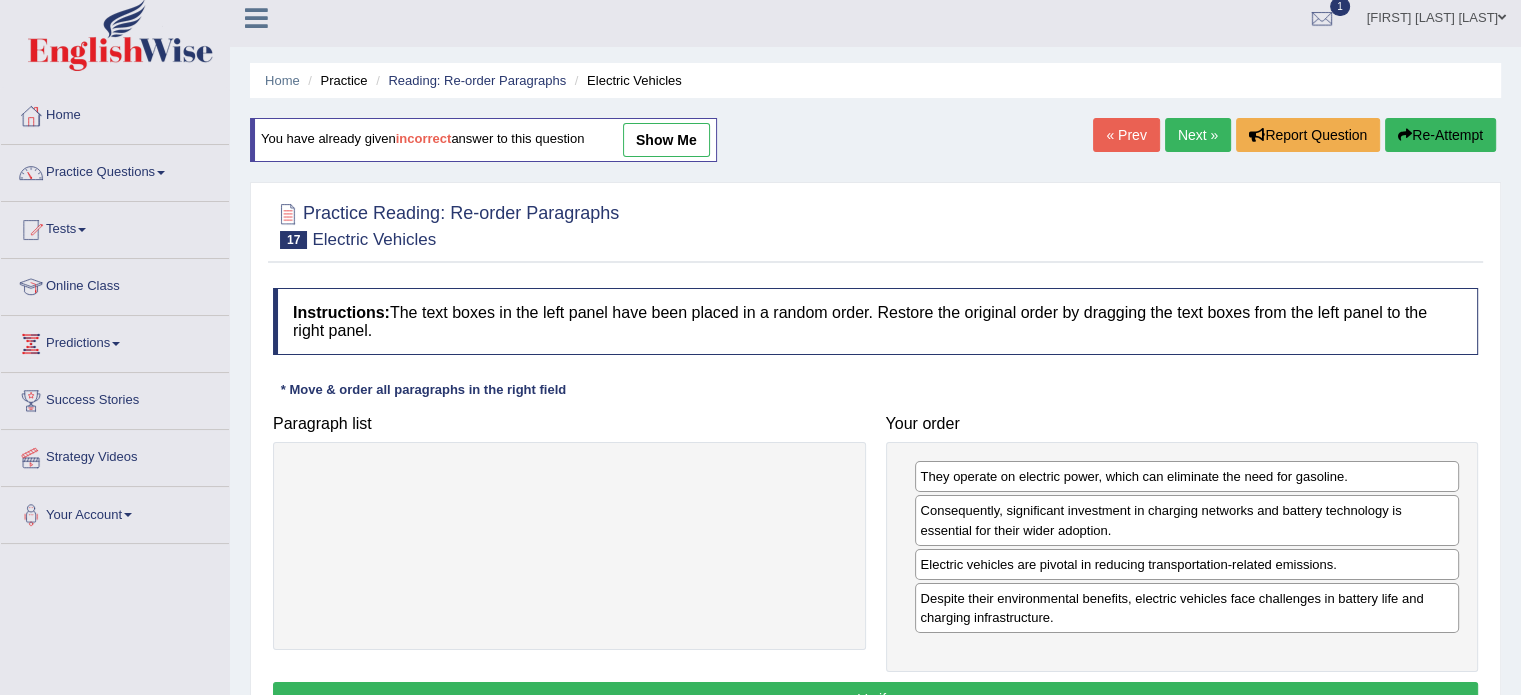 click on "Verify" at bounding box center (875, 699) 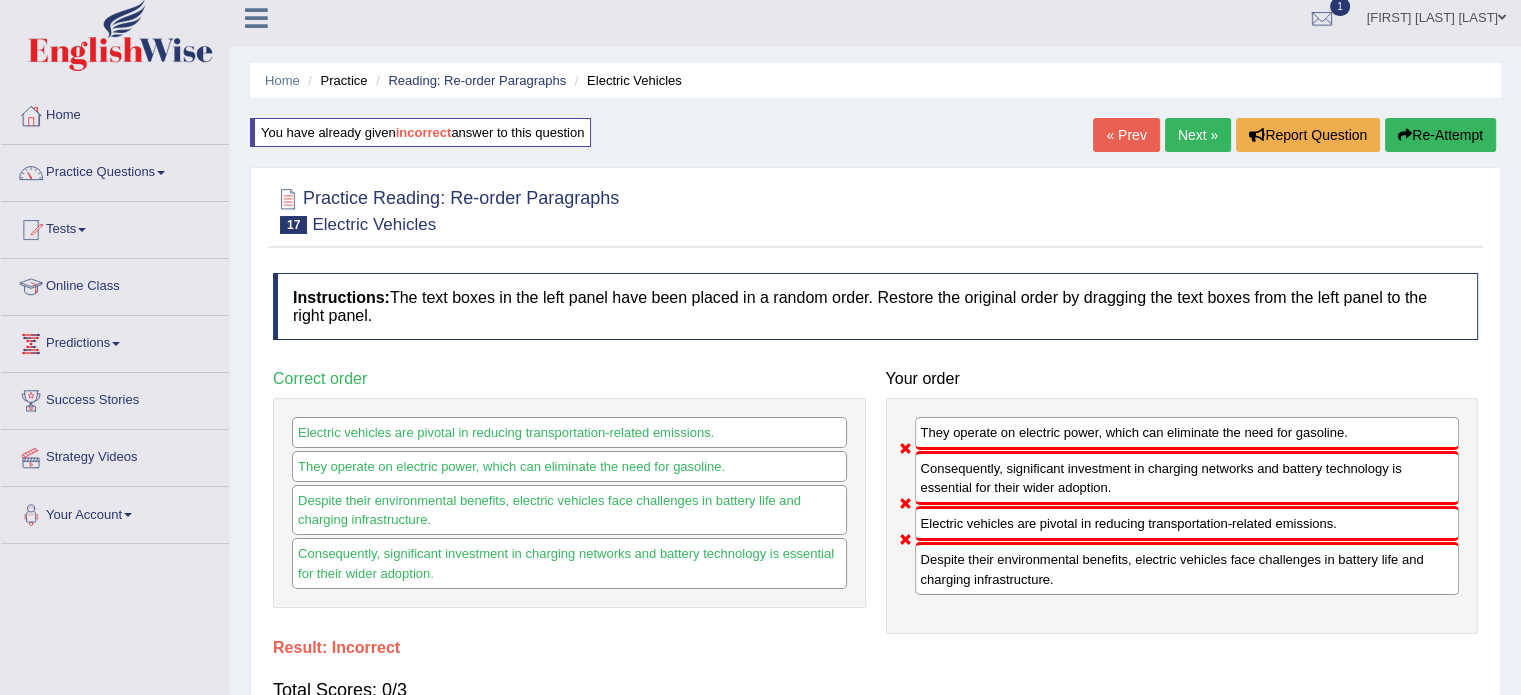 click on "Re-Attempt" at bounding box center (1440, 135) 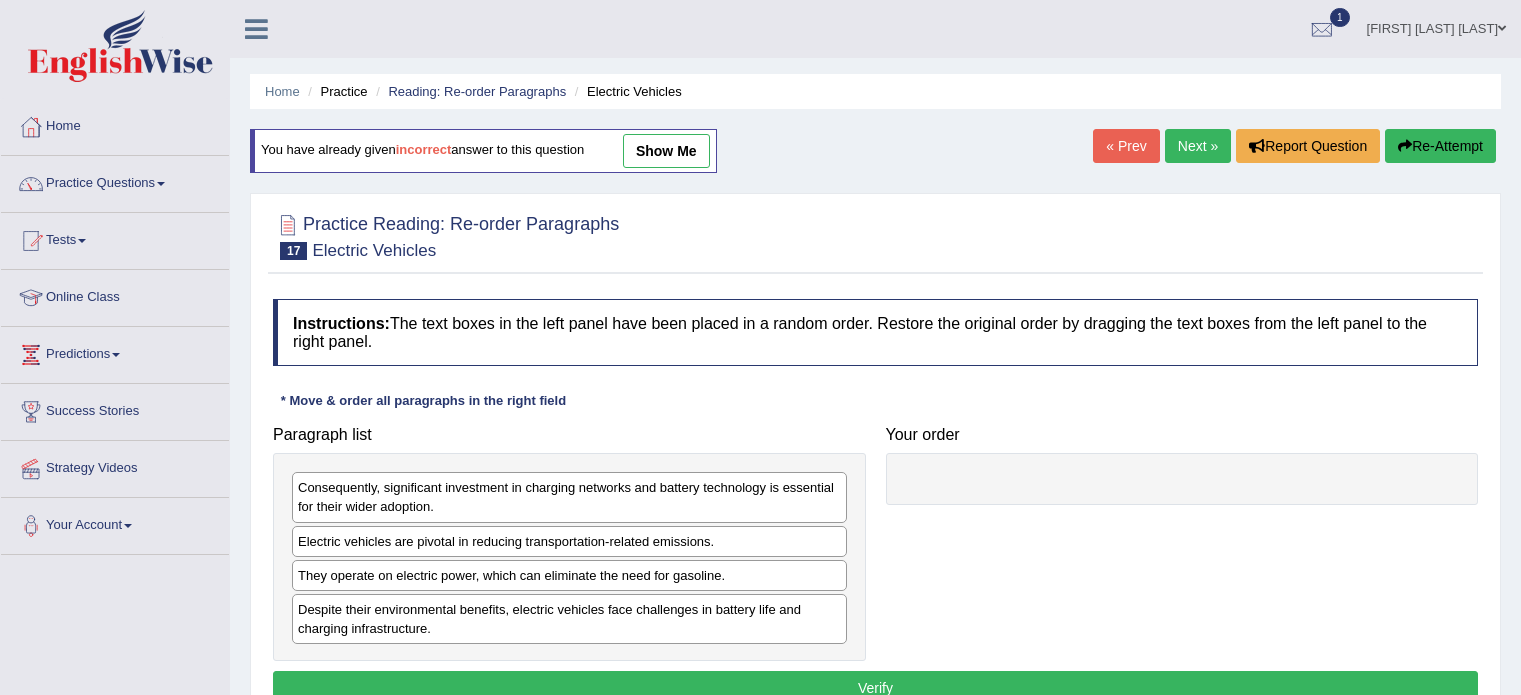 scroll, scrollTop: 11, scrollLeft: 0, axis: vertical 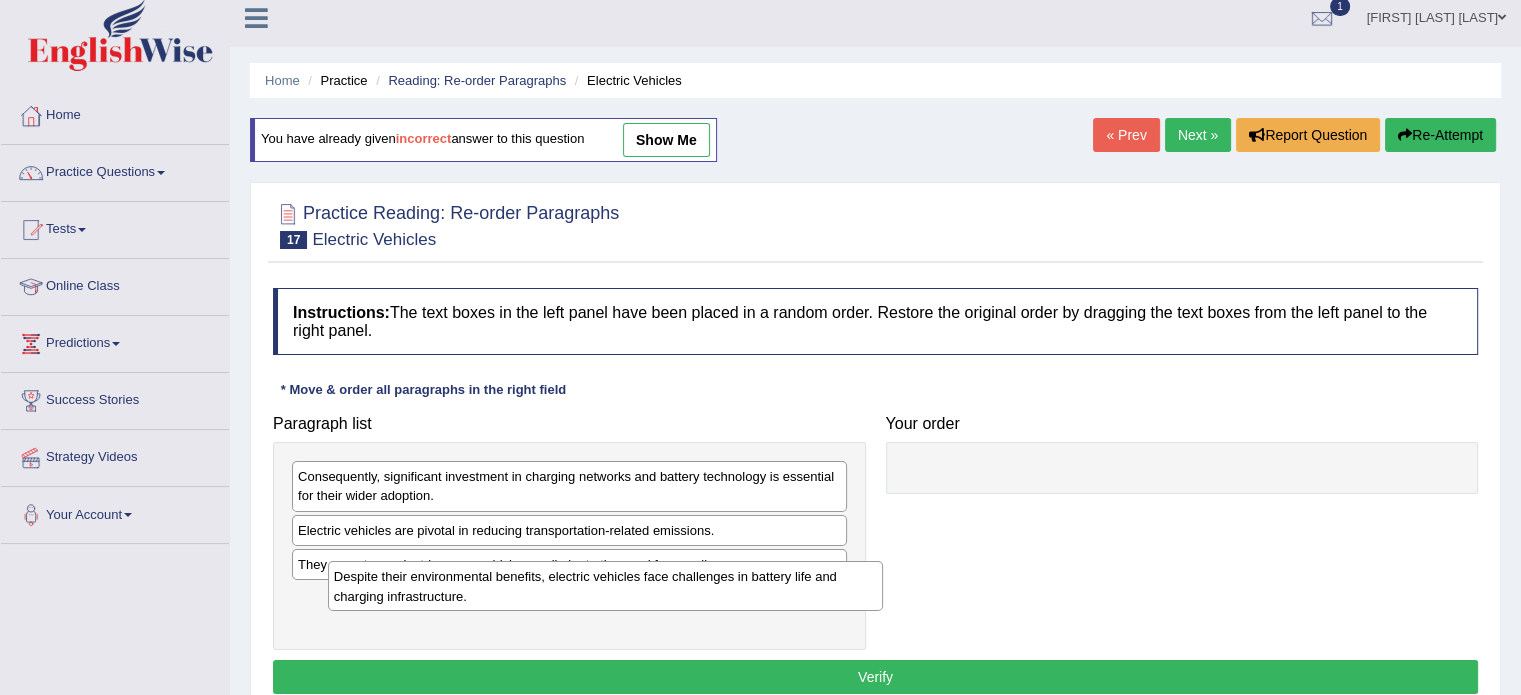 drag, startPoint x: 396, startPoint y: 603, endPoint x: 344, endPoint y: 588, distance: 54.120235 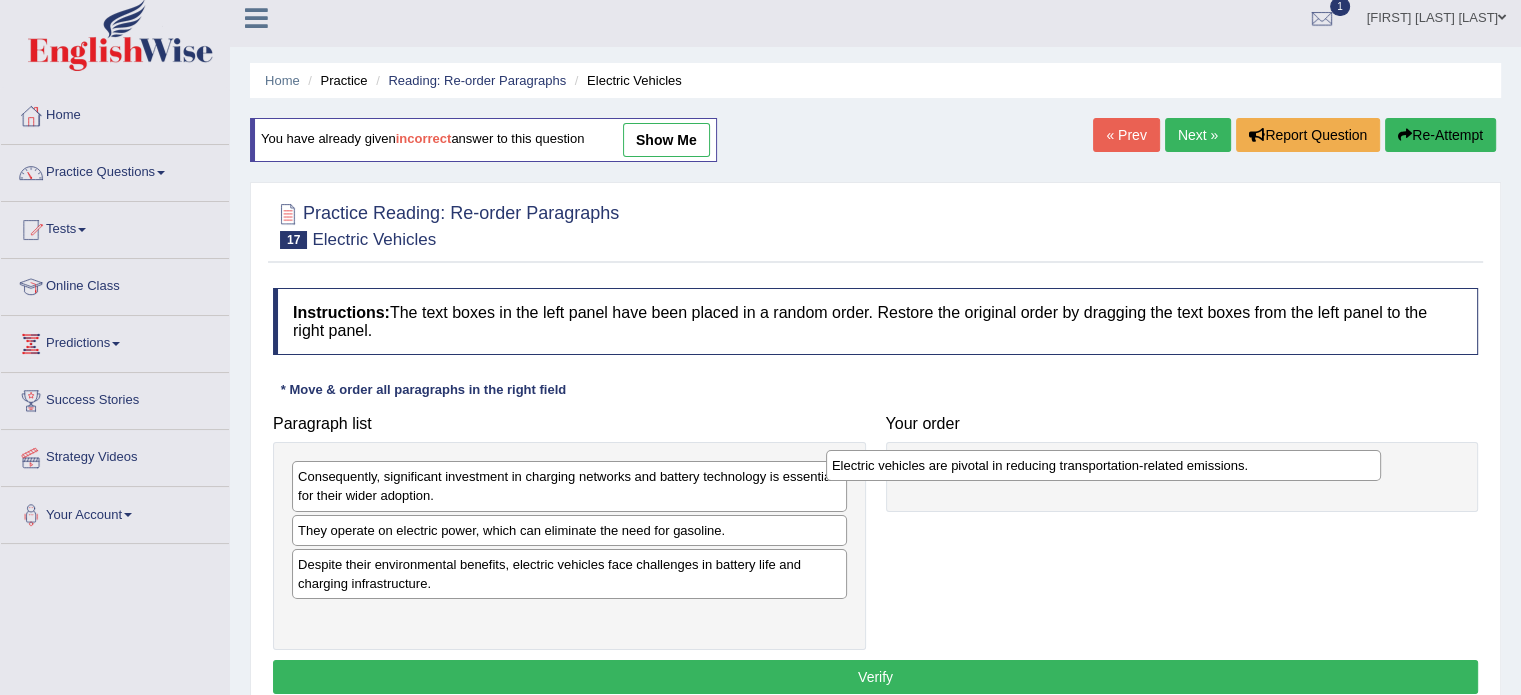 drag, startPoint x: 484, startPoint y: 530, endPoint x: 1018, endPoint y: 466, distance: 537.82153 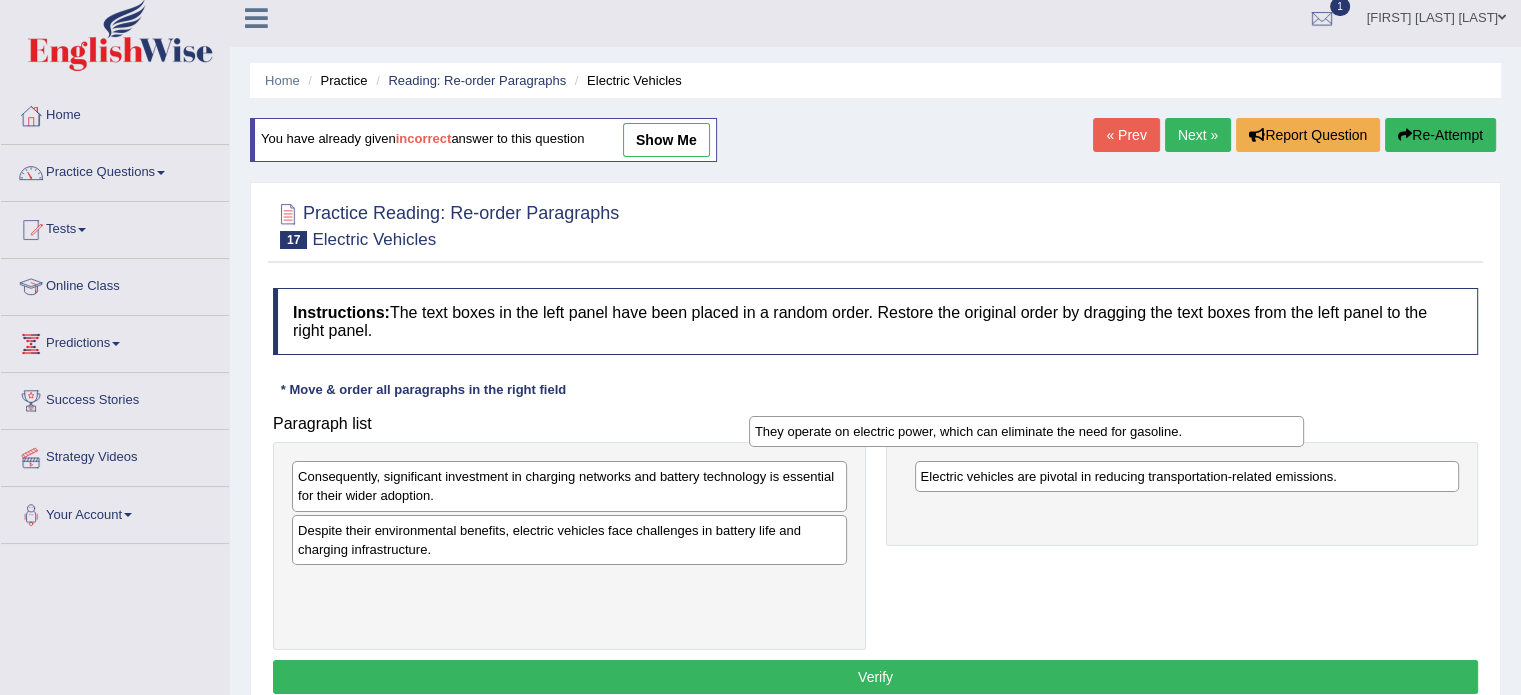 drag, startPoint x: 456, startPoint y: 530, endPoint x: 919, endPoint y: 427, distance: 474.31845 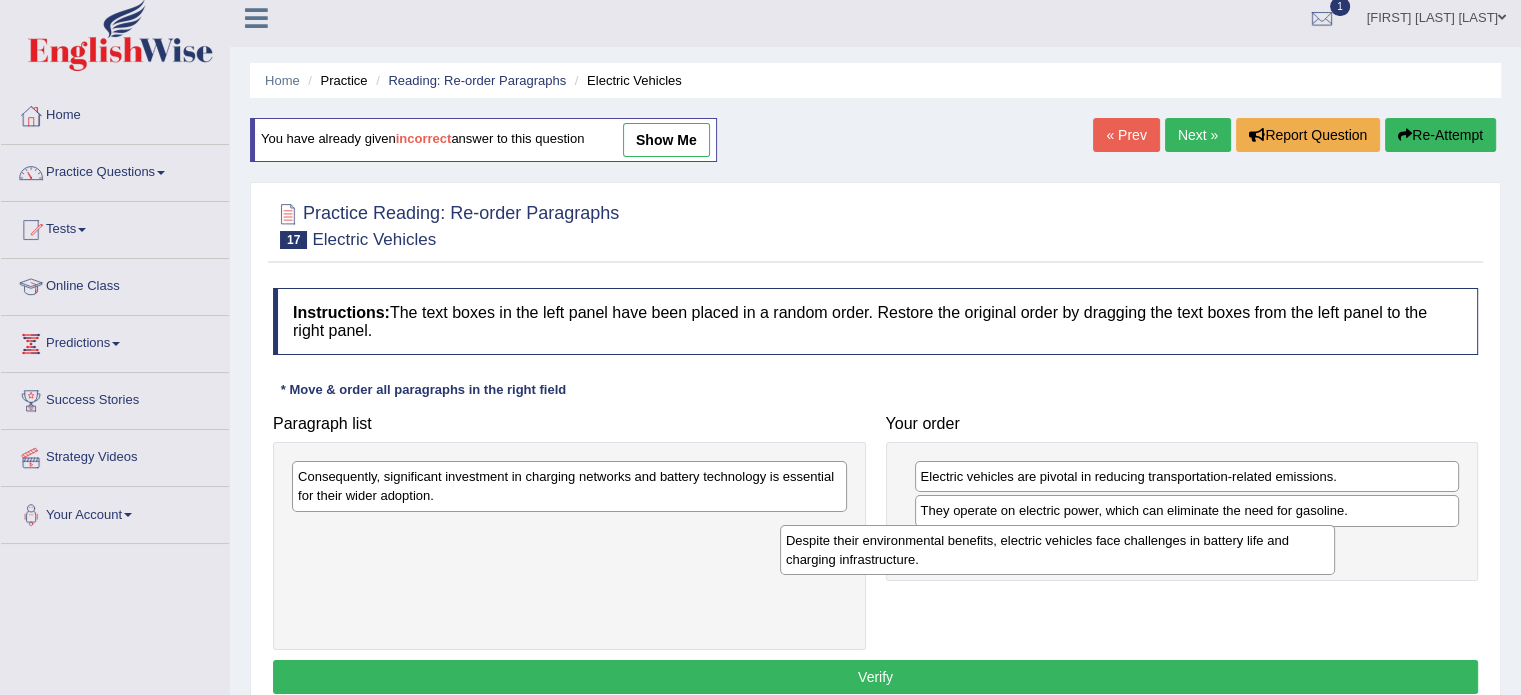 drag, startPoint x: 640, startPoint y: 525, endPoint x: 1153, endPoint y: 524, distance: 513.001 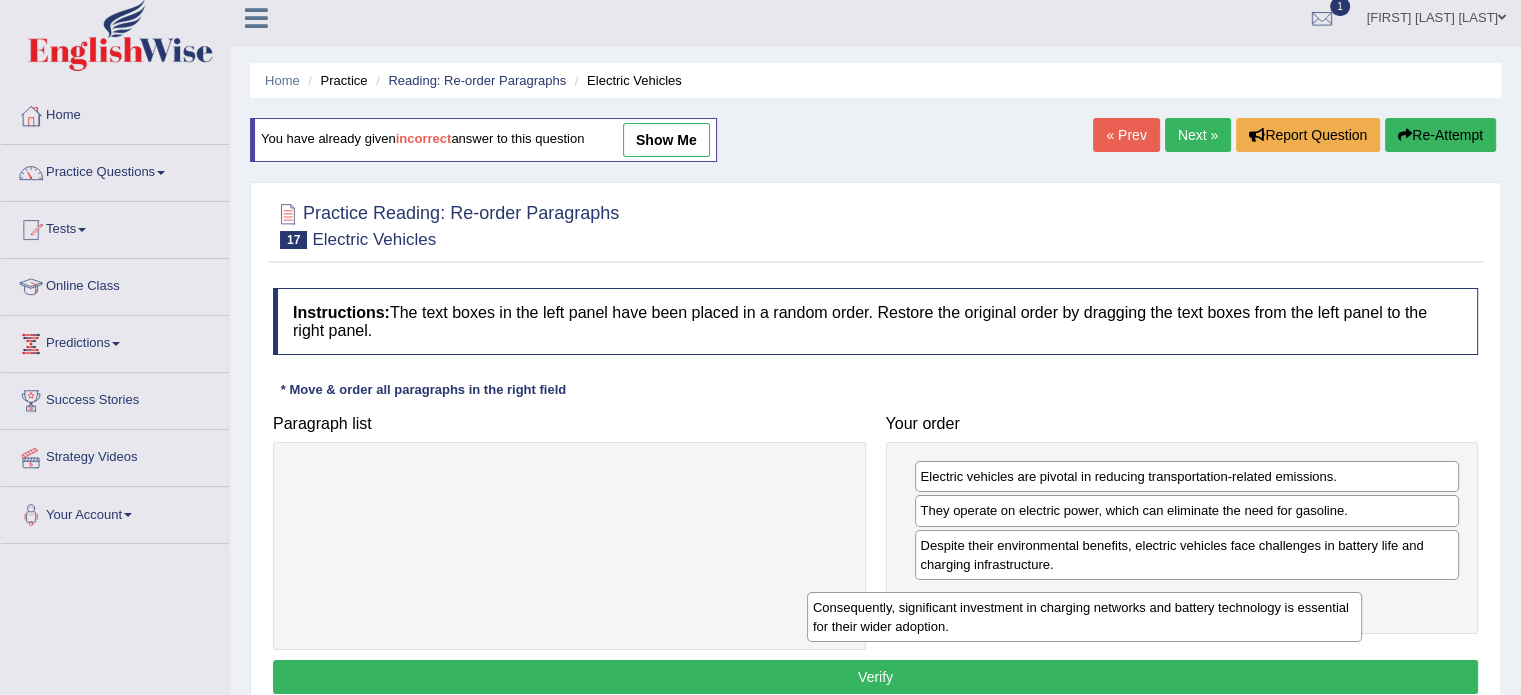drag, startPoint x: 759, startPoint y: 480, endPoint x: 1304, endPoint y: 601, distance: 558.27057 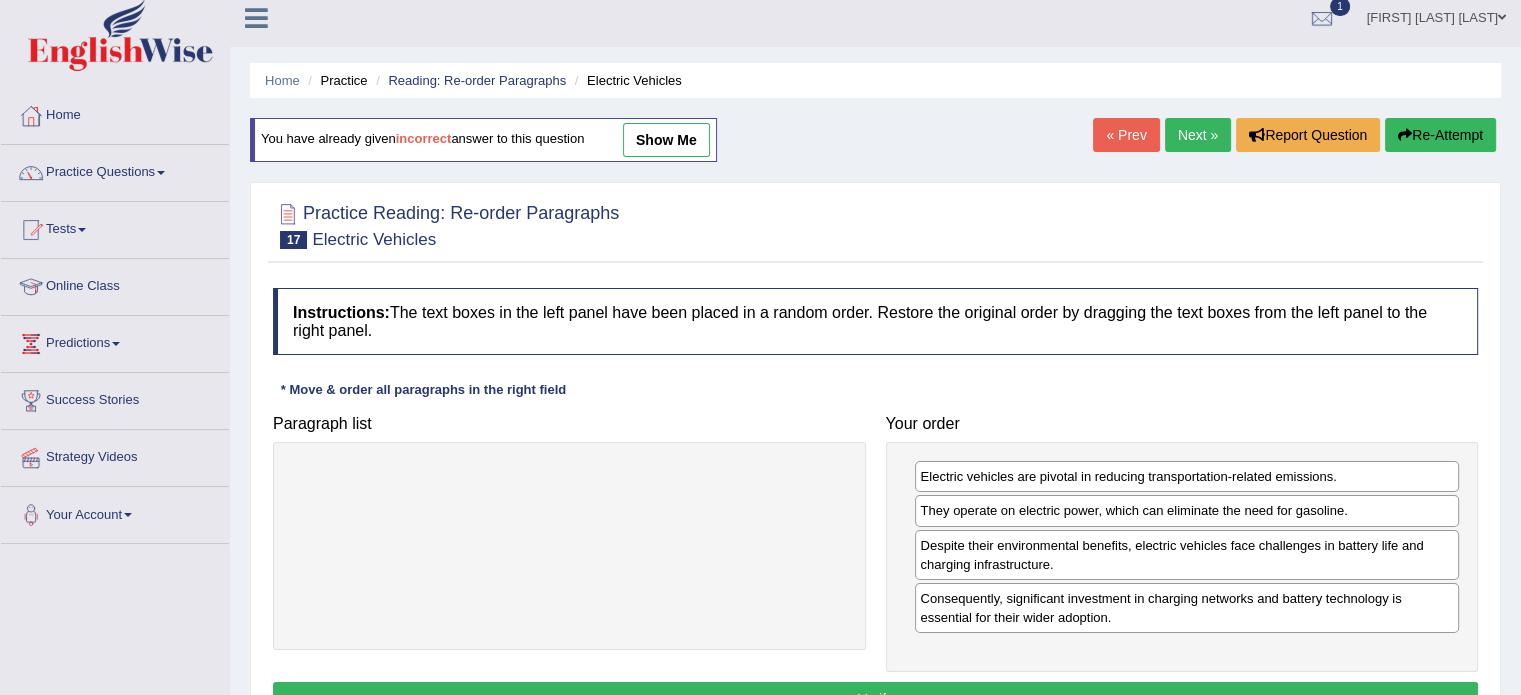 click on "Verify" at bounding box center (875, 699) 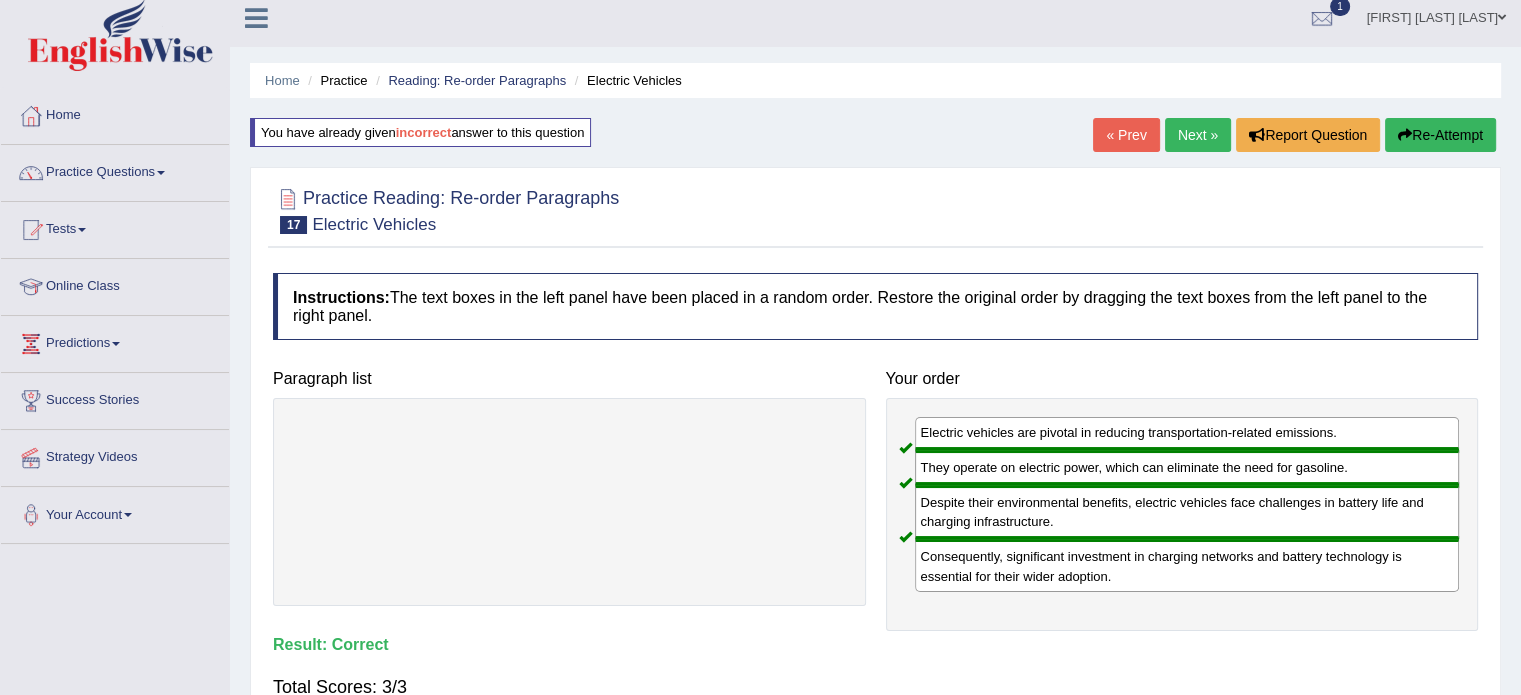 click on "Camilo Villamizar Ramirez" at bounding box center (1436, 15) 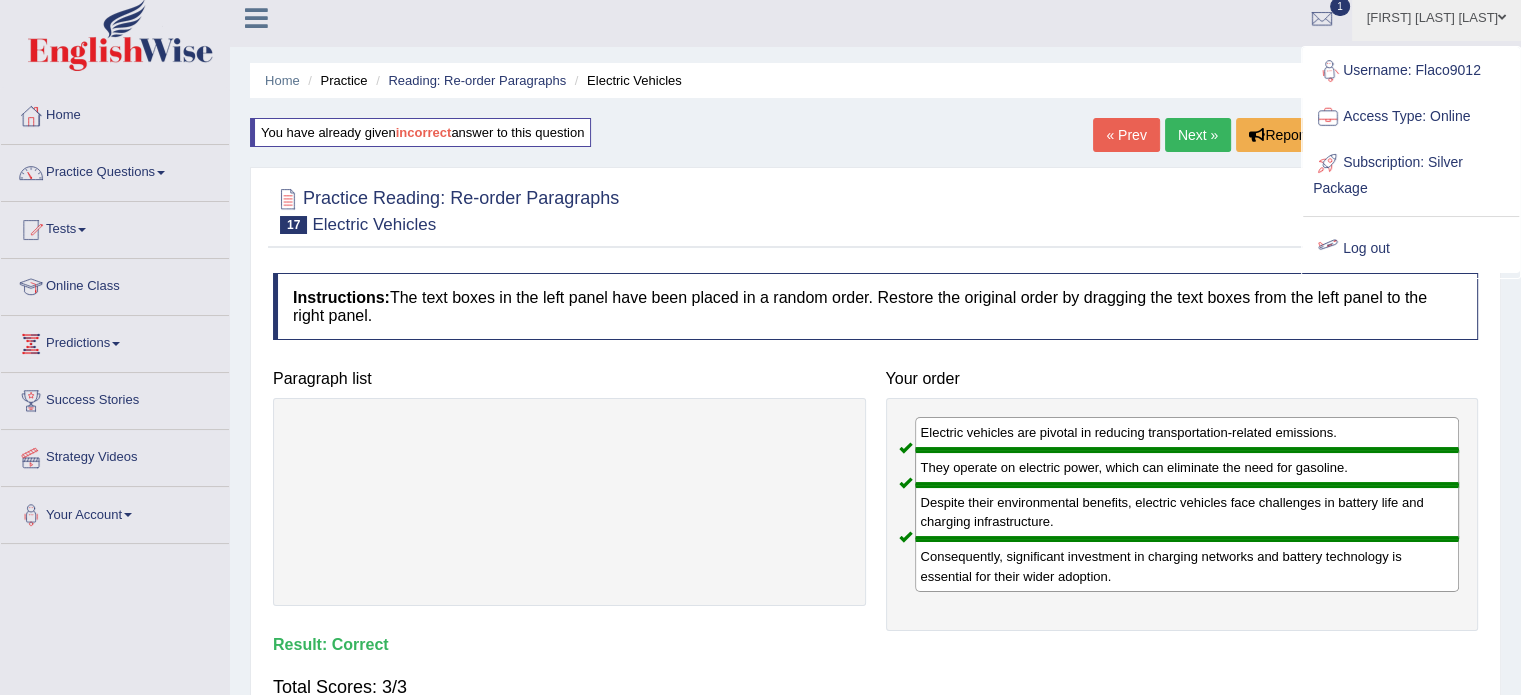 click on "Log out" at bounding box center [1411, 249] 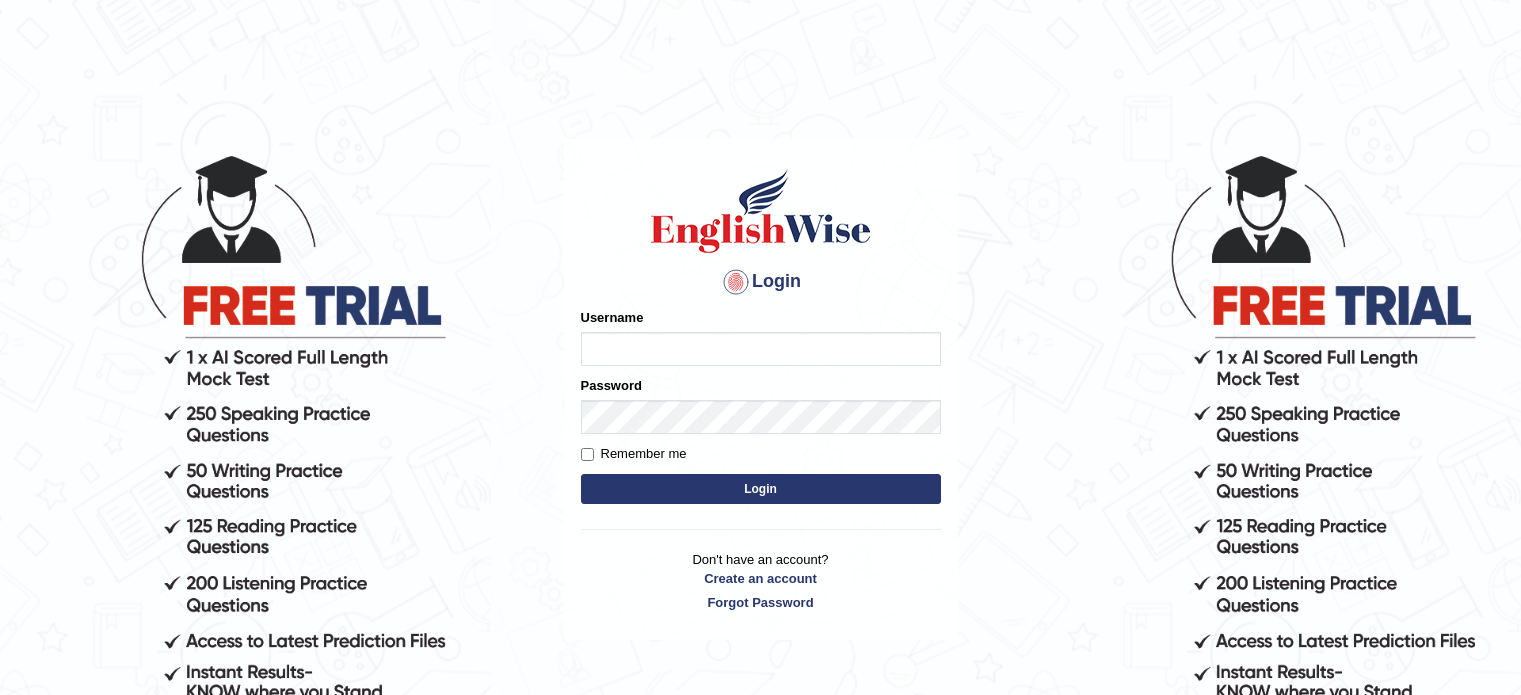 scroll, scrollTop: 0, scrollLeft: 0, axis: both 